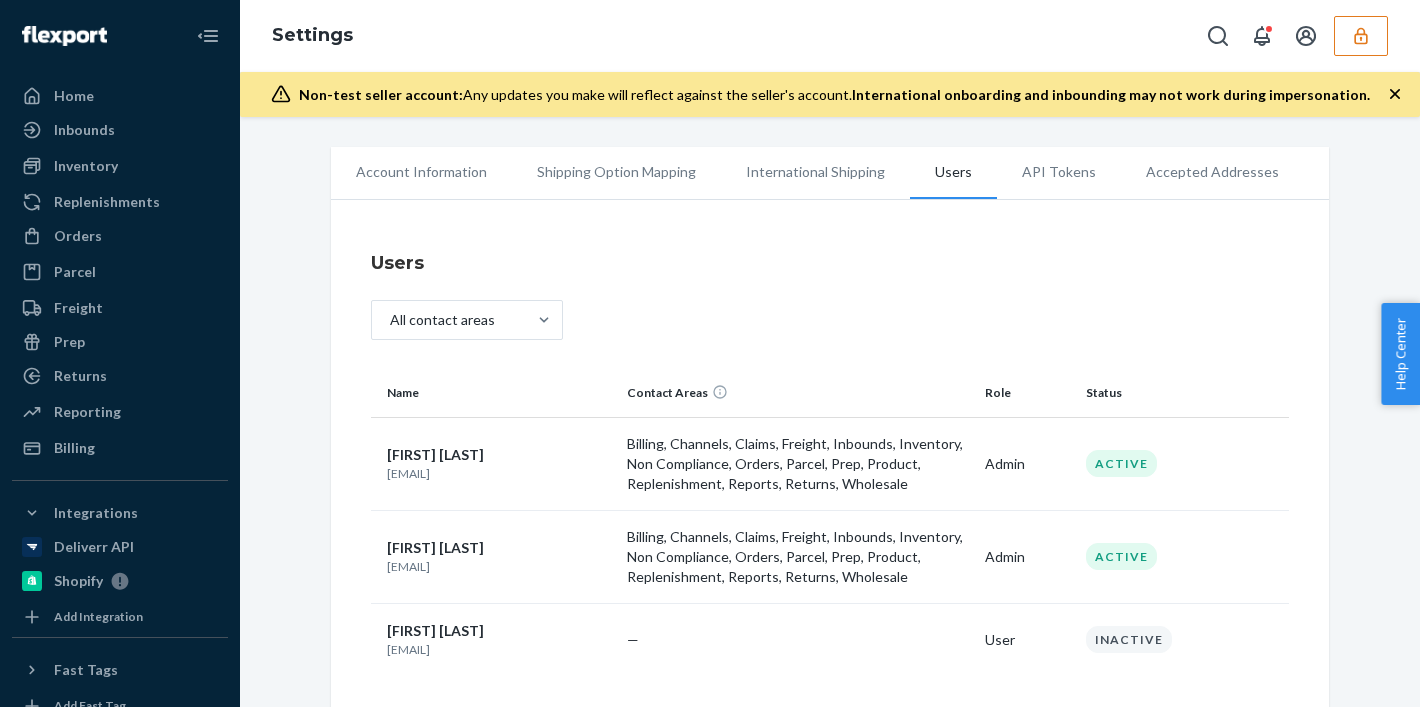 scroll, scrollTop: 0, scrollLeft: 0, axis: both 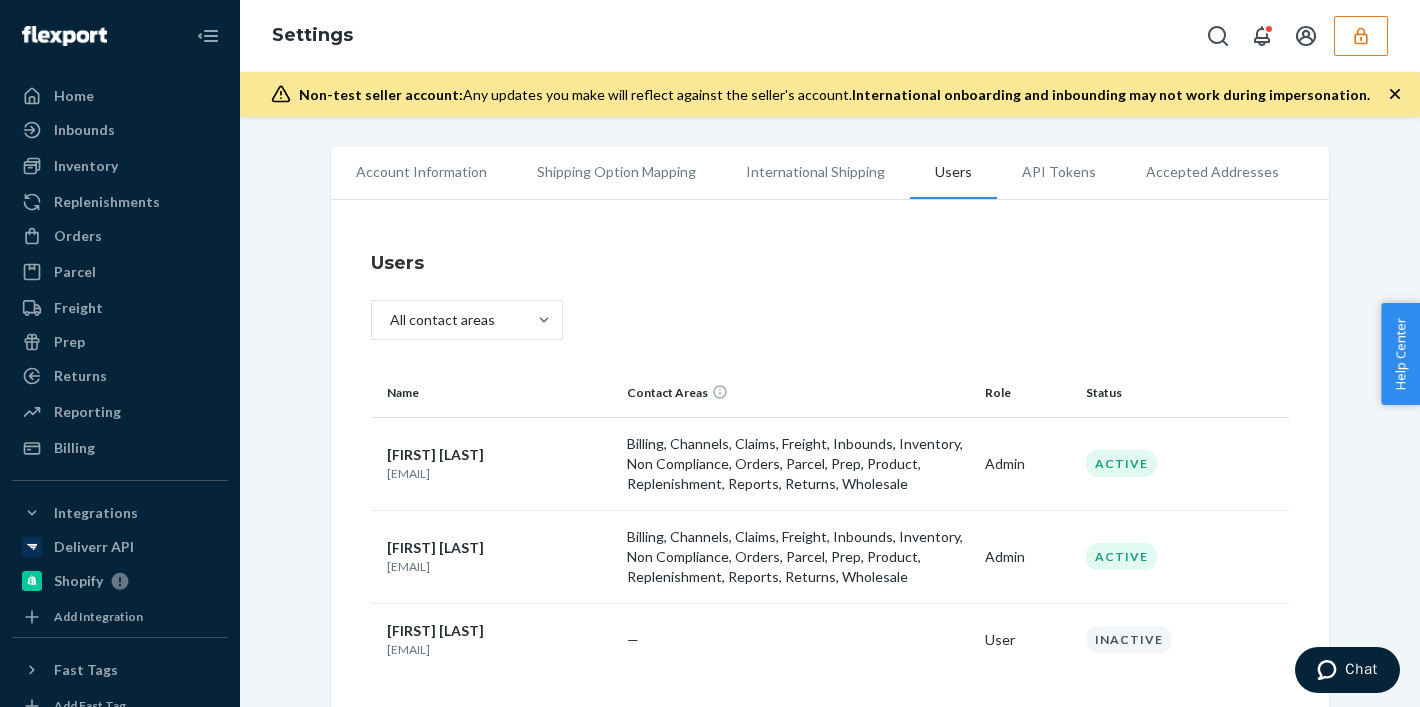 click at bounding box center [1361, 36] 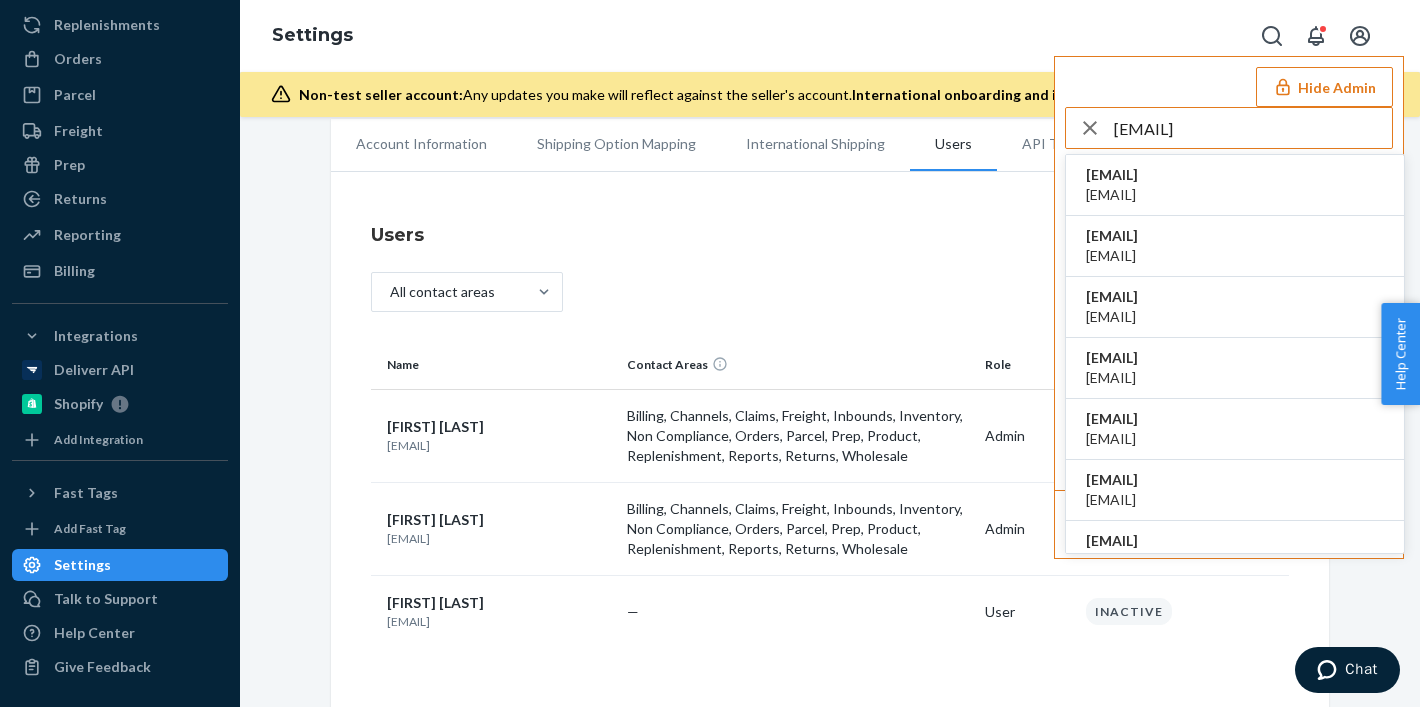 type on "sfnonboardingjourneyusflexportcom" 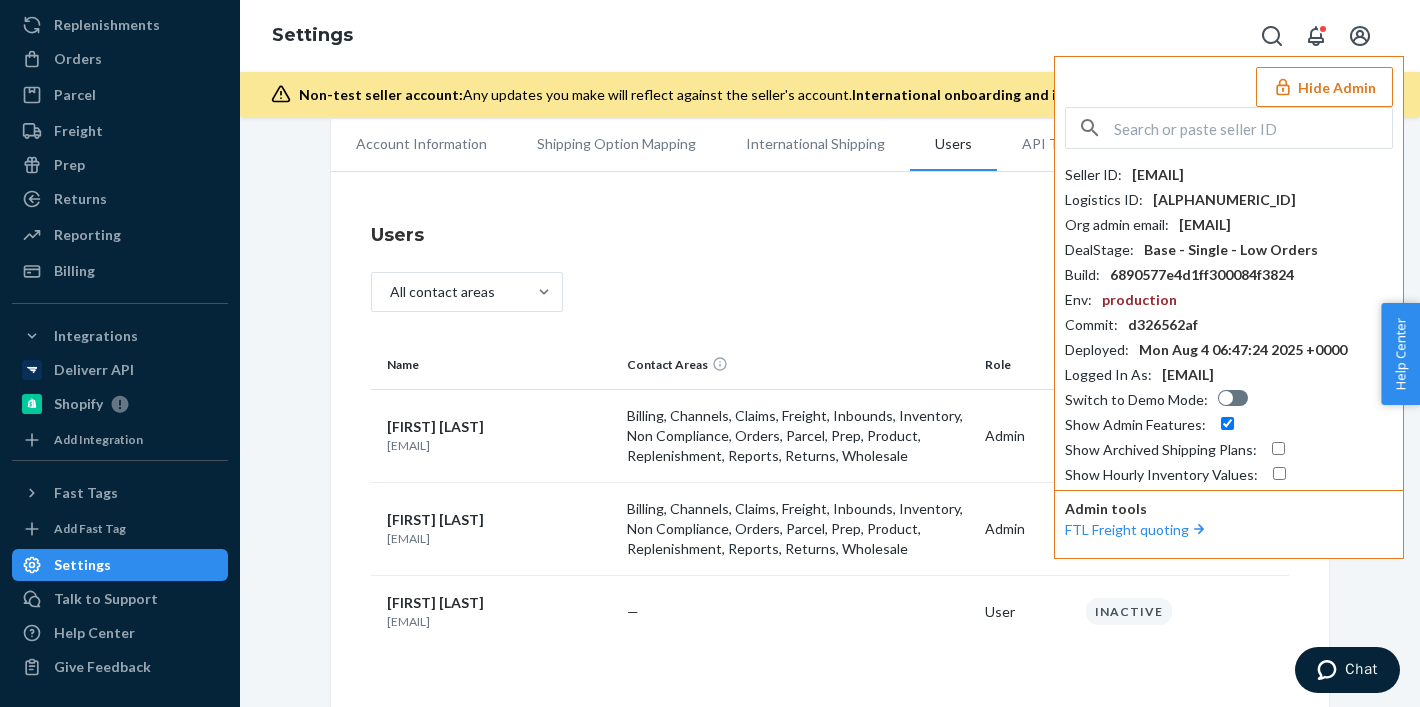 scroll, scrollTop: 143, scrollLeft: 0, axis: vertical 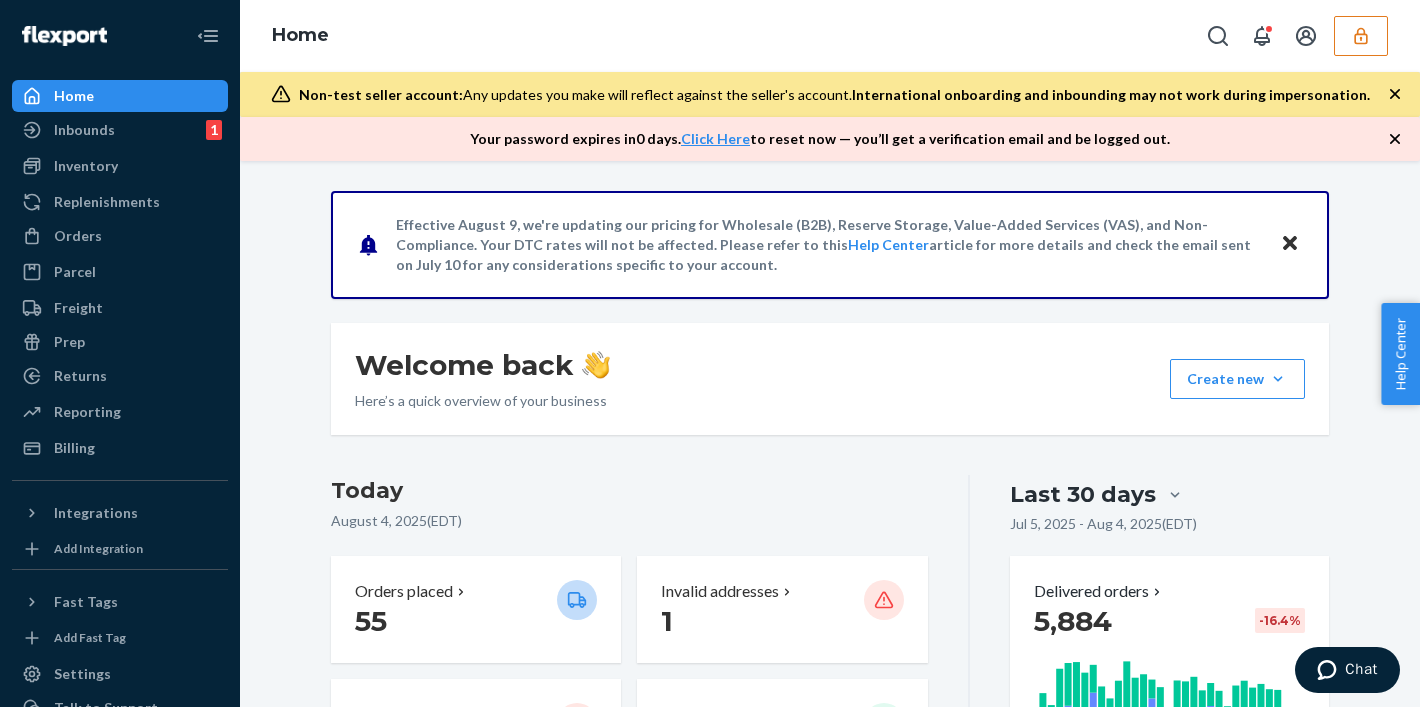 click 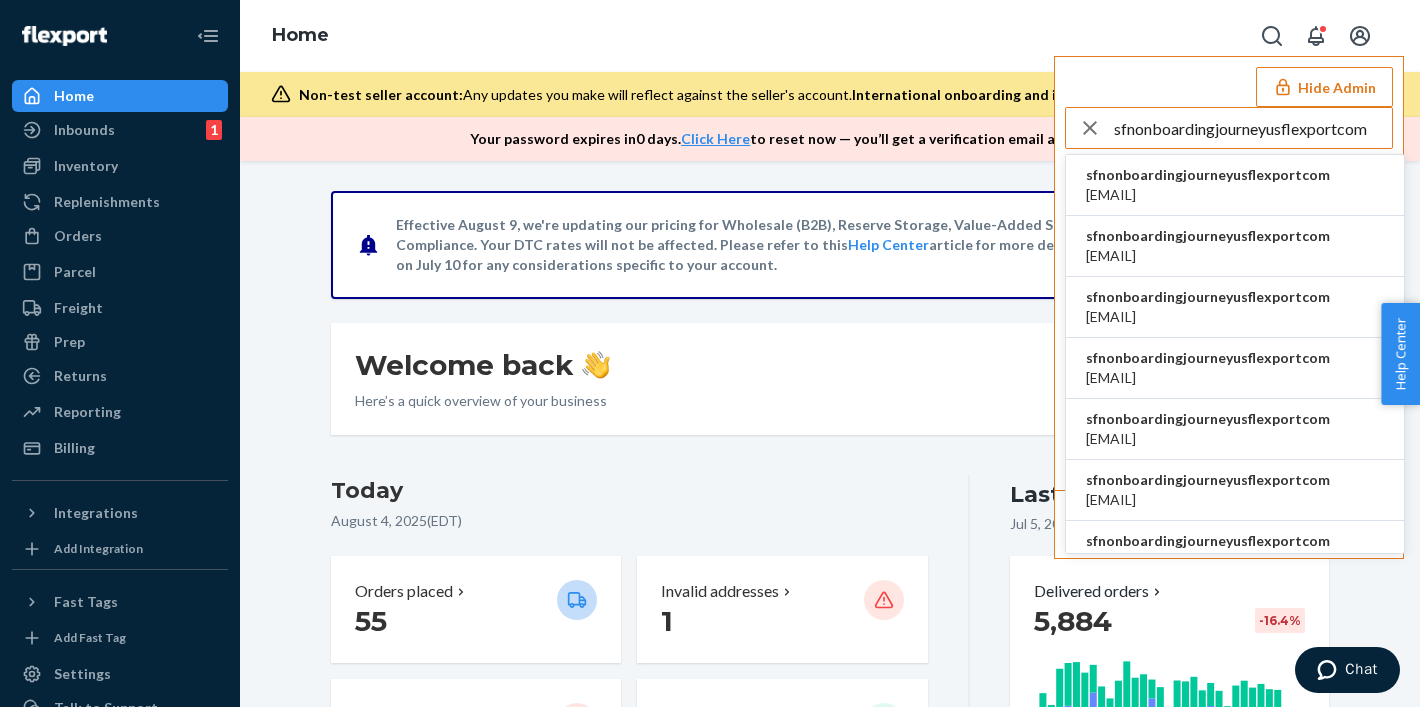 type on "sfnonboardingjourneyusflexportcom" 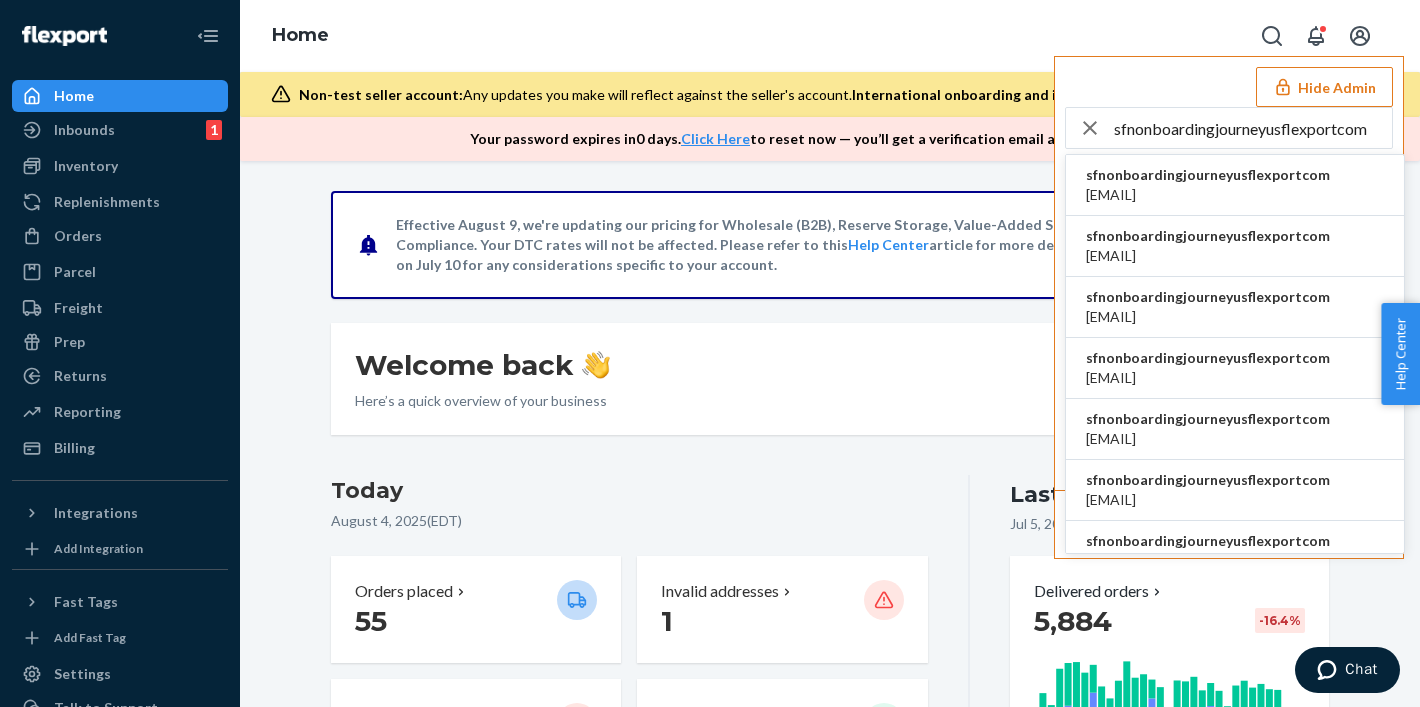 click on "sfnonboardingjourneyusflexportcom" at bounding box center [1208, 175] 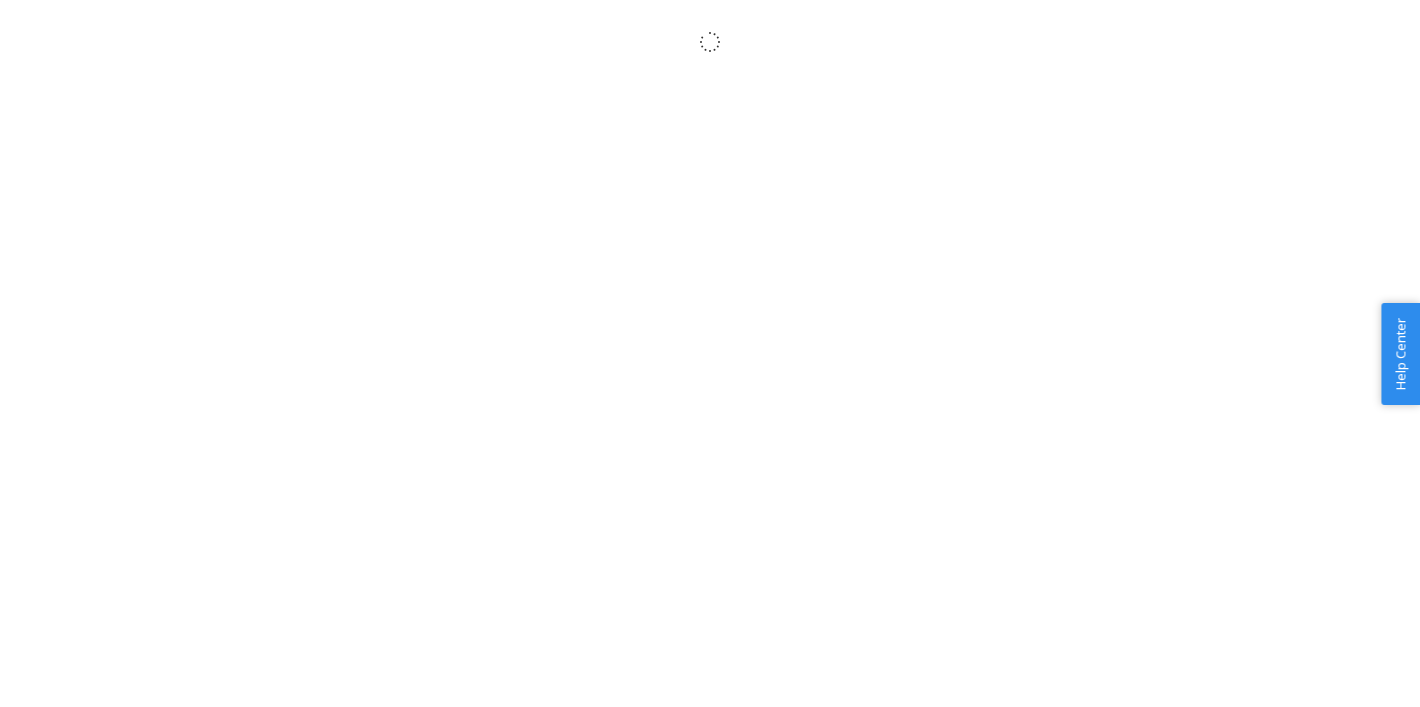 scroll, scrollTop: 0, scrollLeft: 0, axis: both 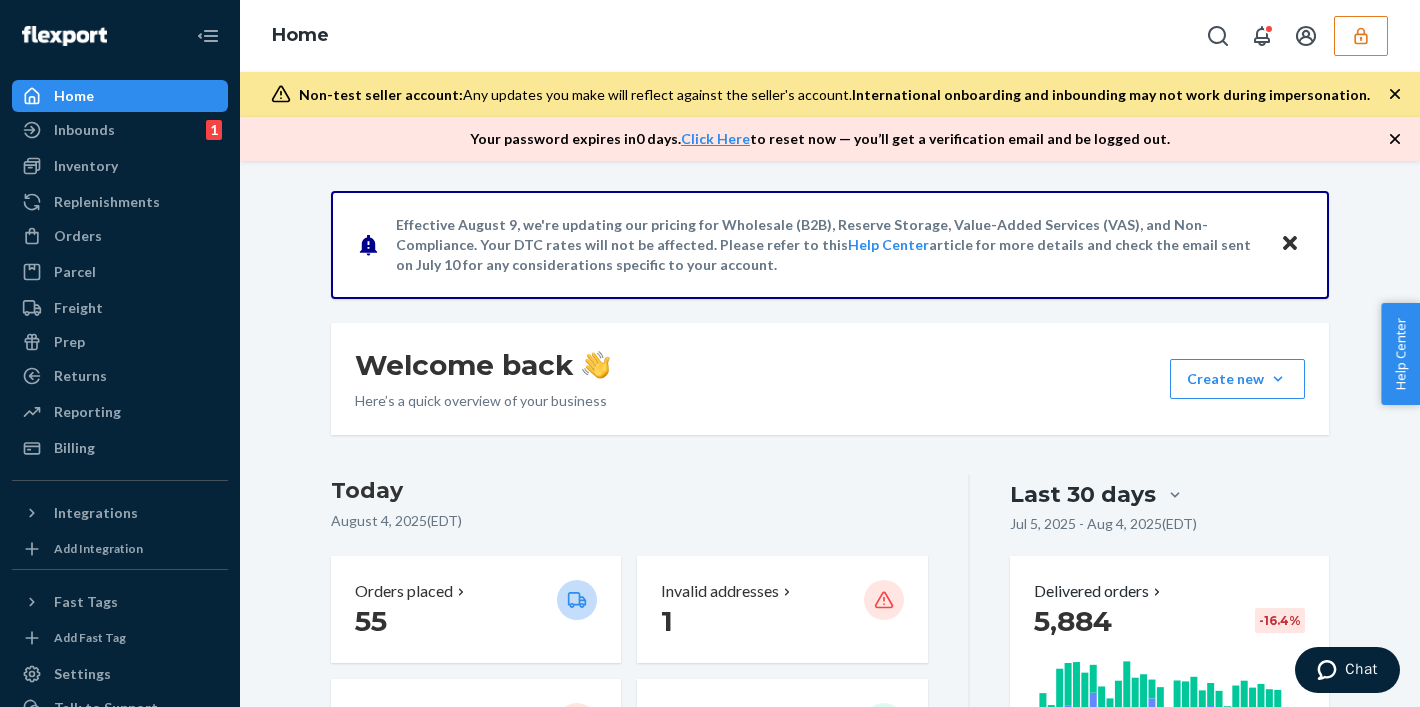 click 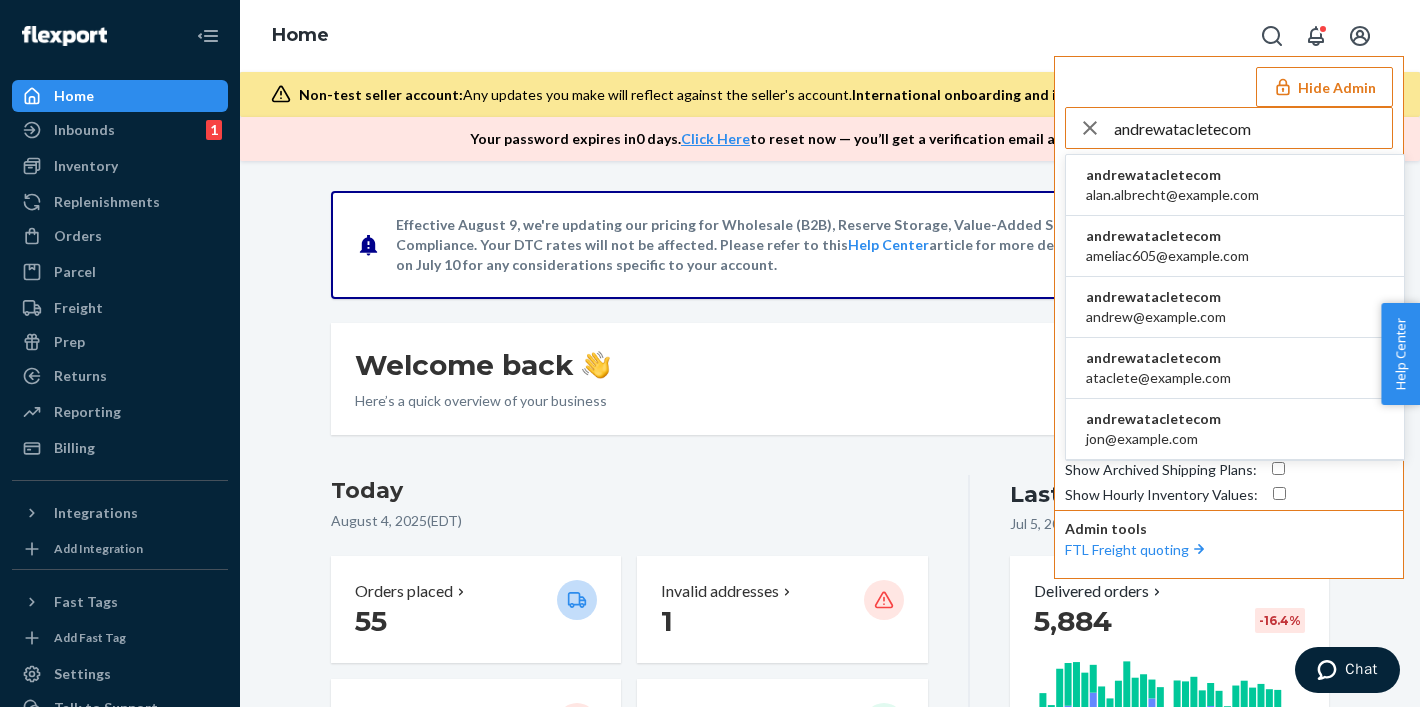 type on "andrewatacletecom" 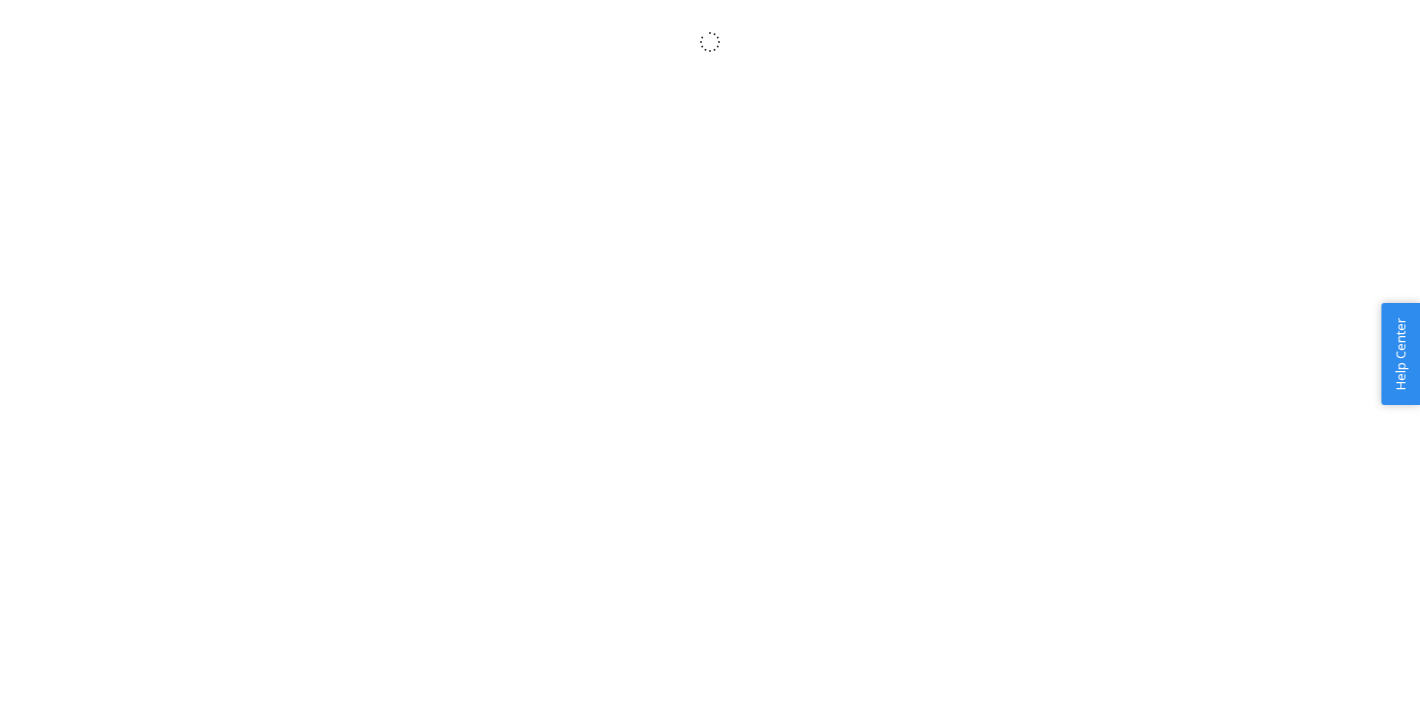 scroll, scrollTop: 0, scrollLeft: 0, axis: both 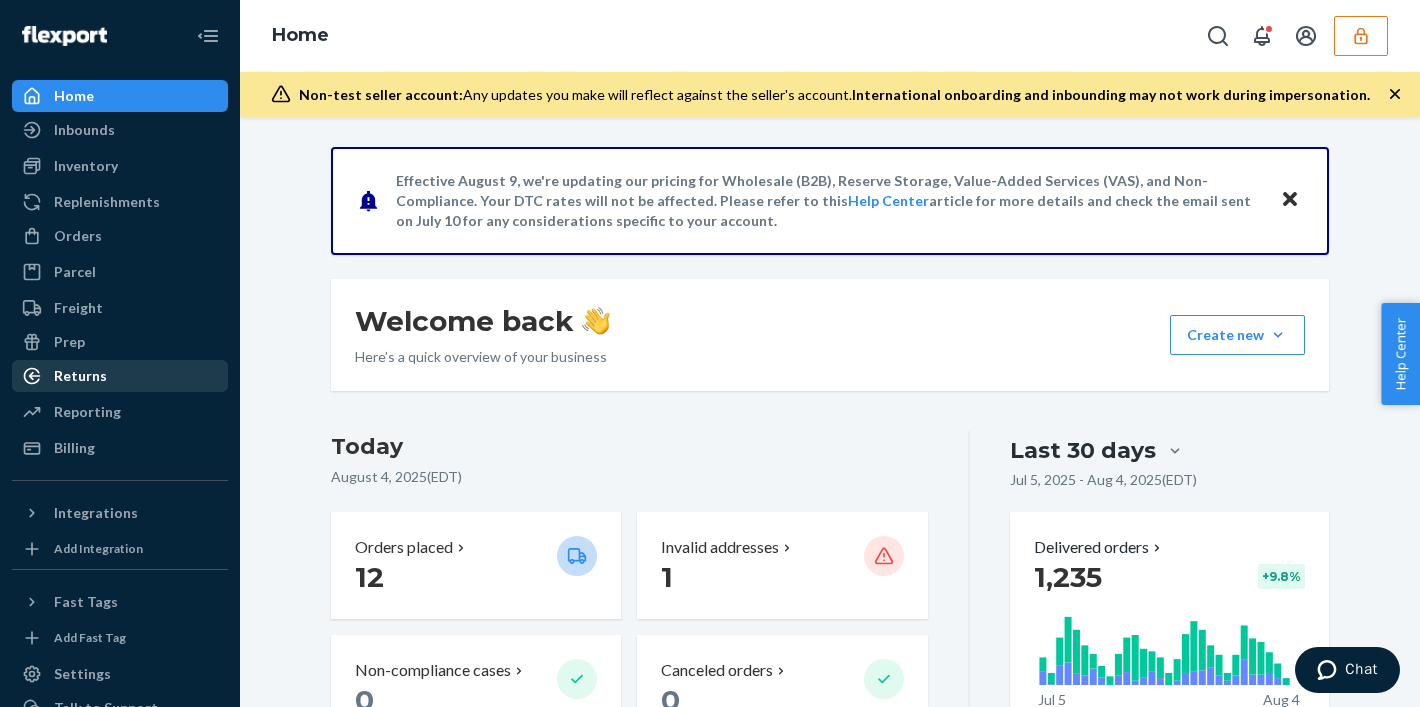 click on "Returns" at bounding box center (120, 376) 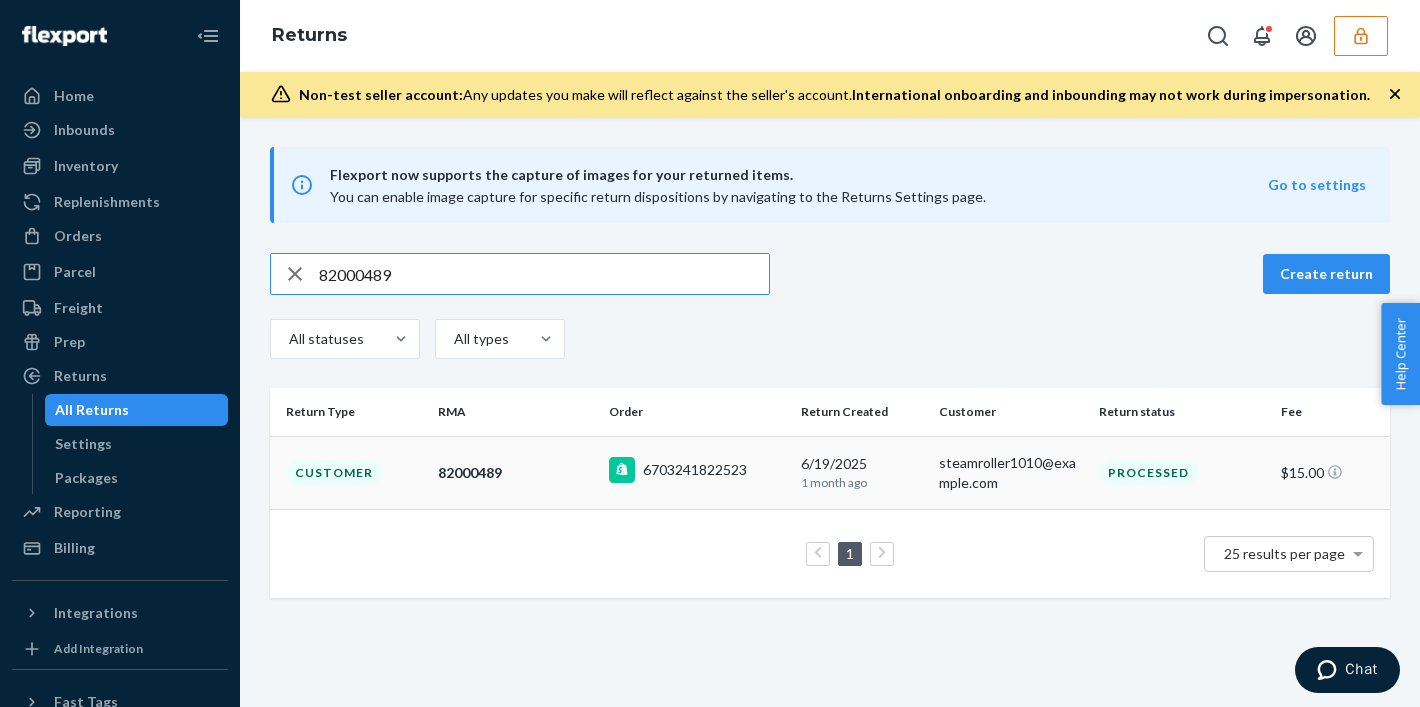type on "82000489" 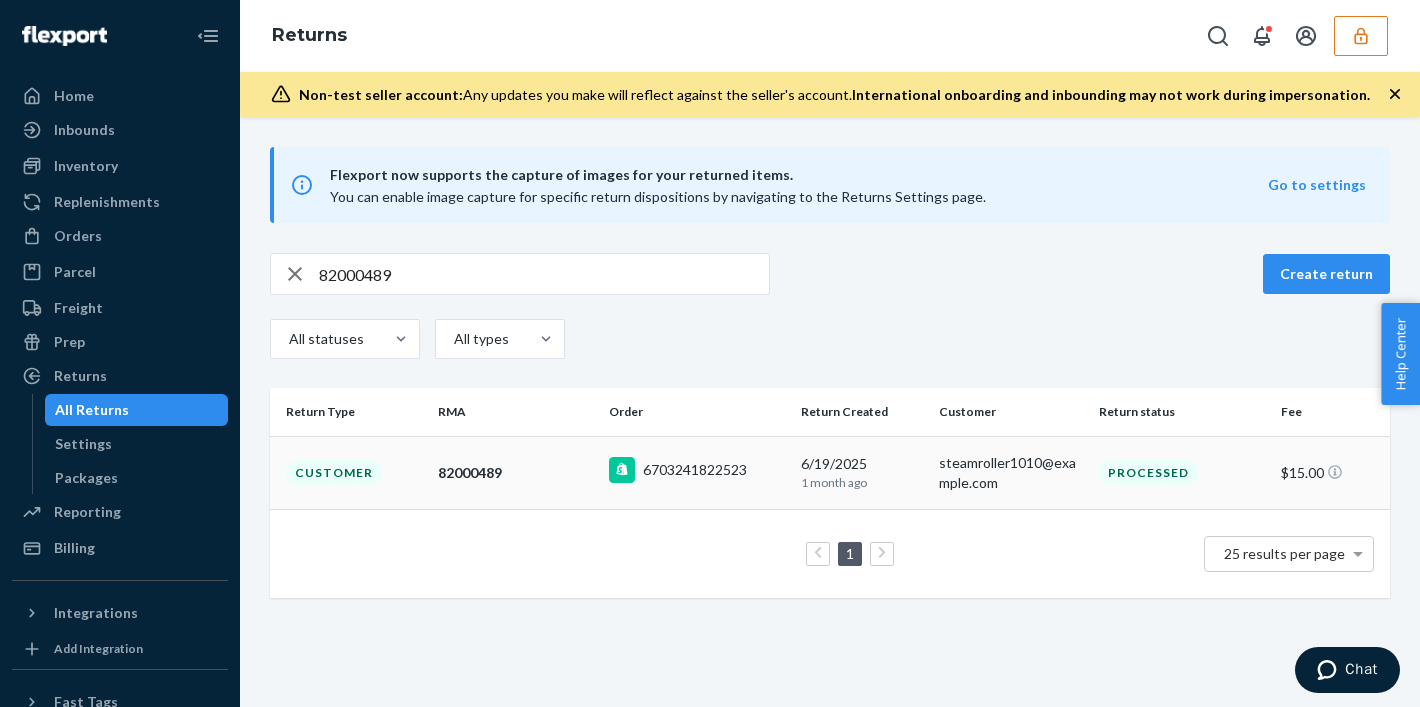click on "6703241822523" at bounding box center (697, 472) 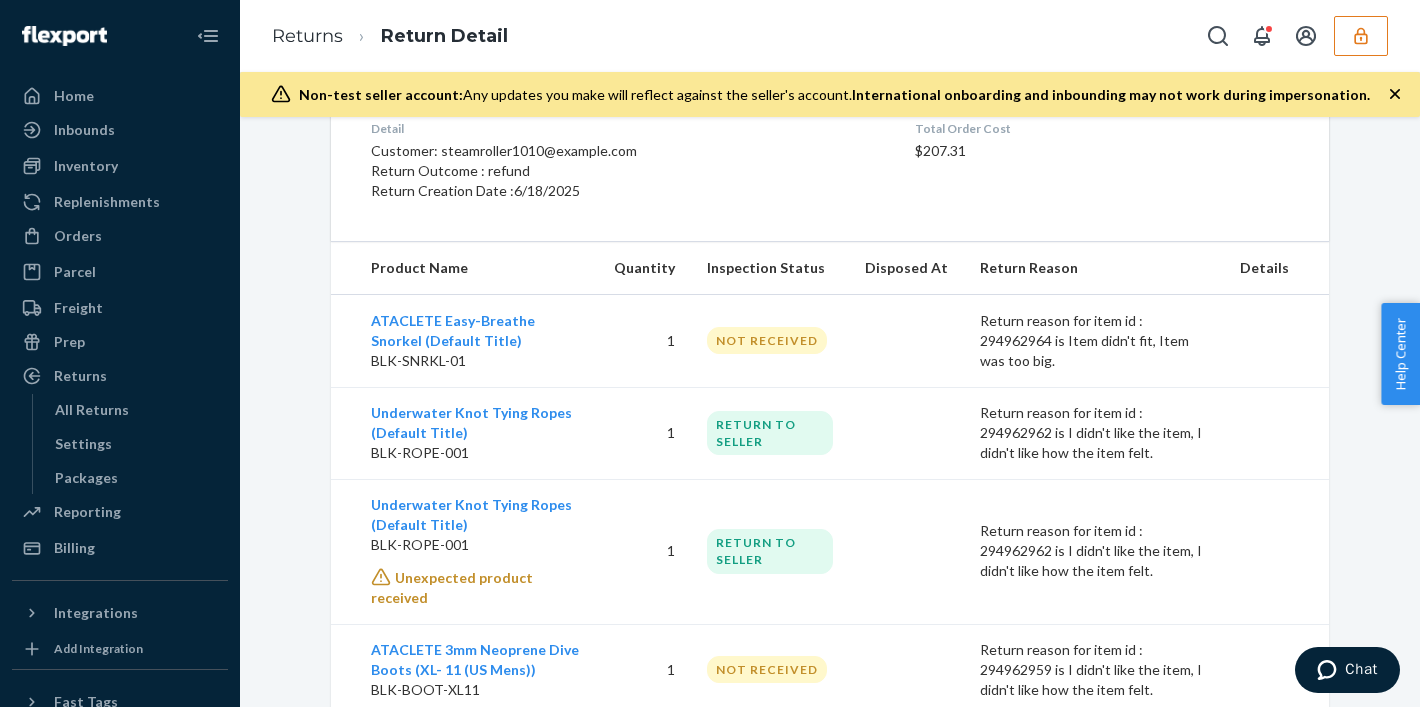 scroll, scrollTop: 557, scrollLeft: 0, axis: vertical 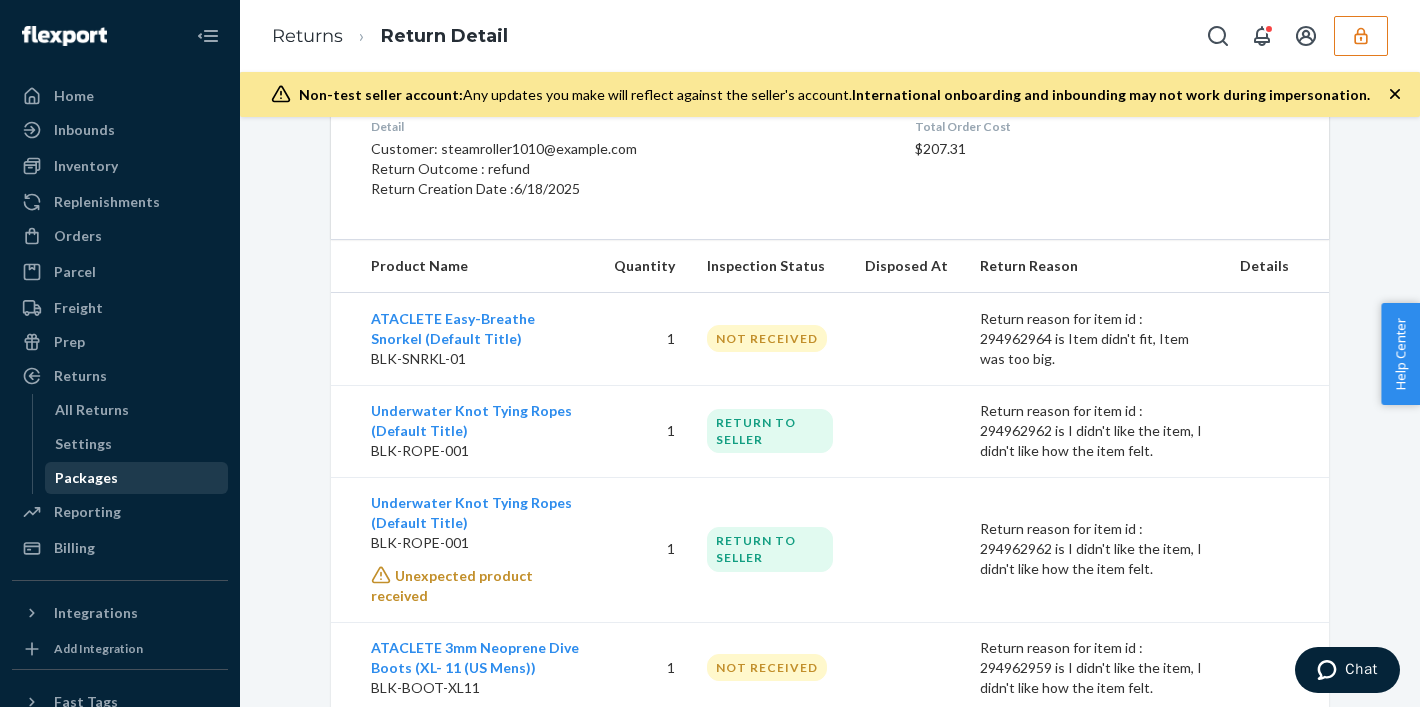 click on "Packages" at bounding box center [86, 478] 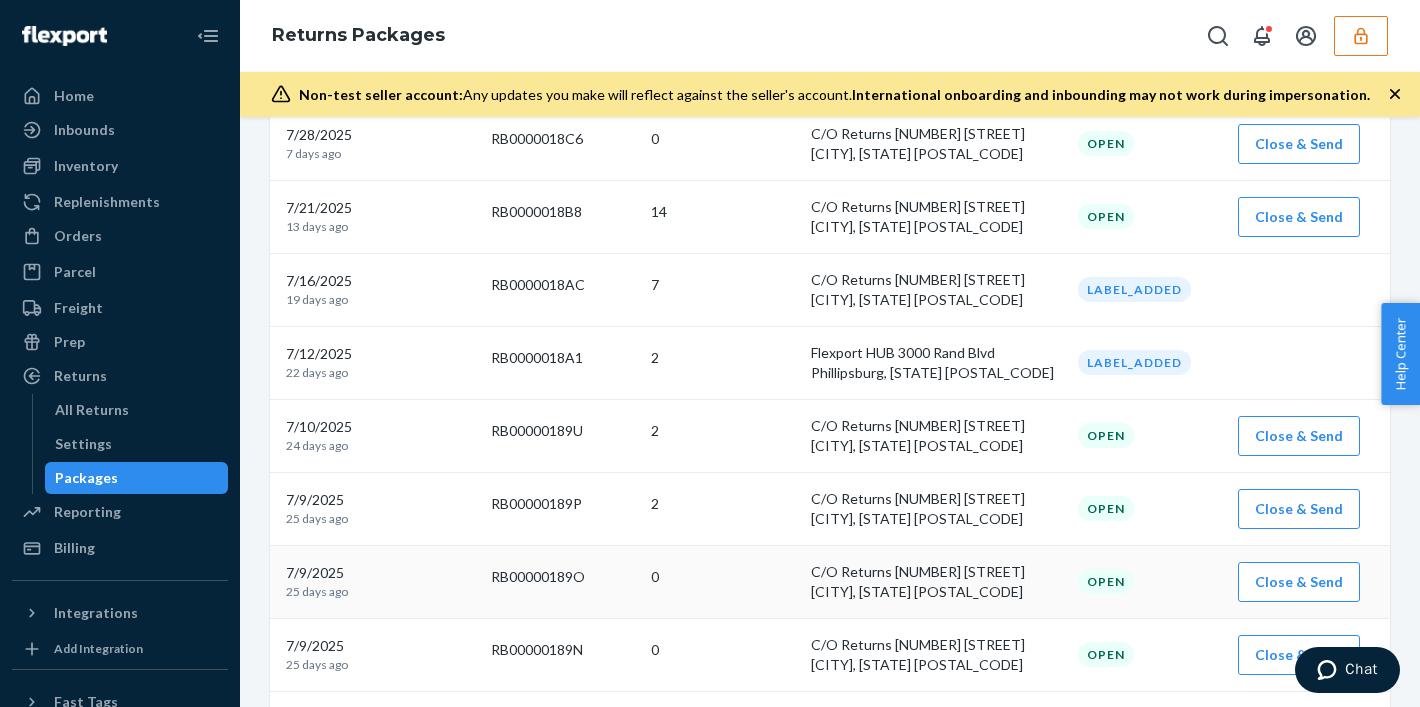 scroll, scrollTop: 405, scrollLeft: 0, axis: vertical 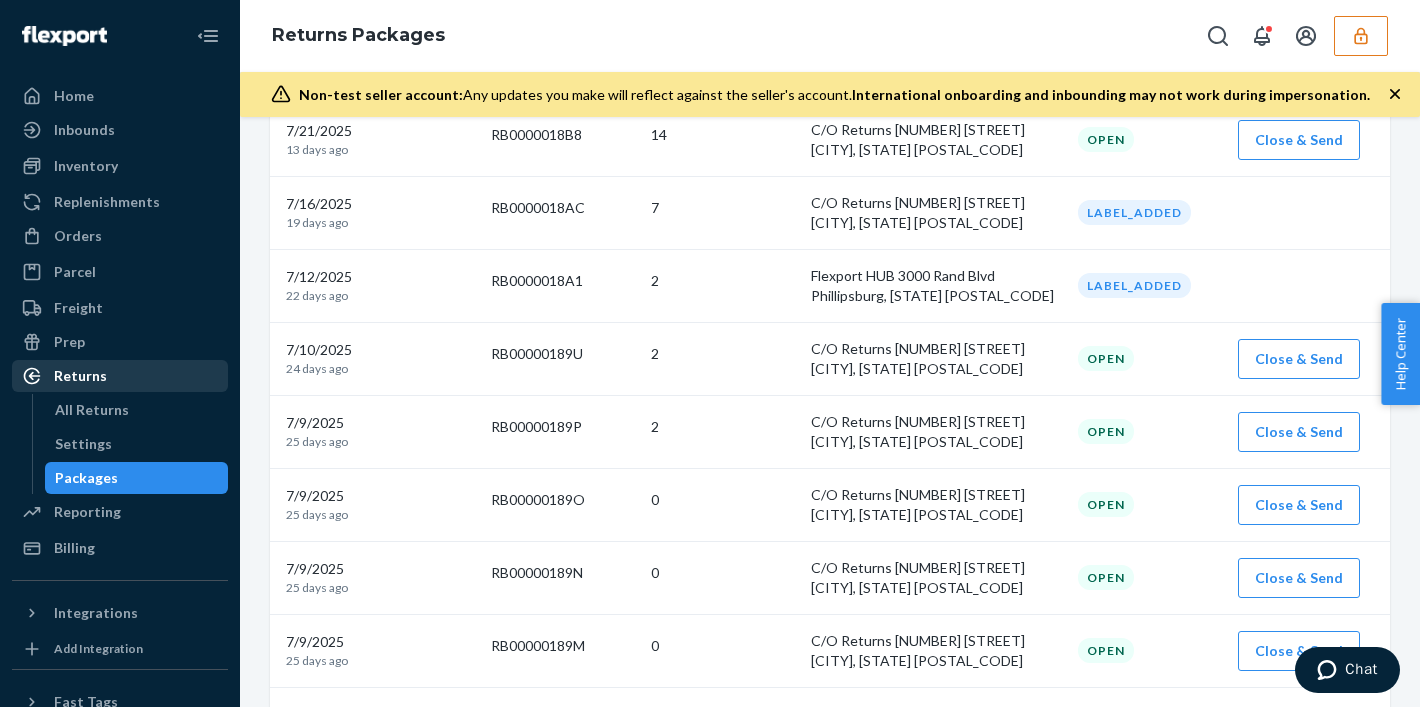 click on "Returns" at bounding box center (120, 376) 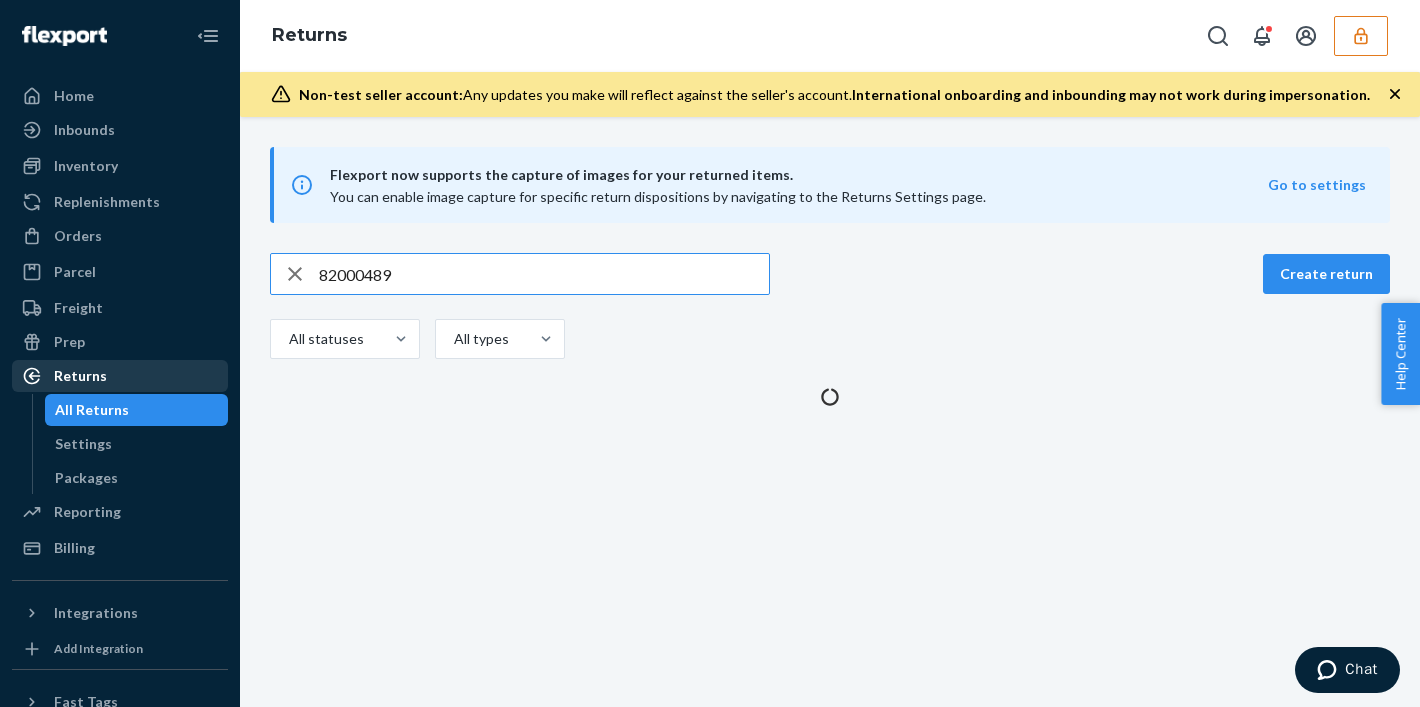 scroll, scrollTop: 0, scrollLeft: 0, axis: both 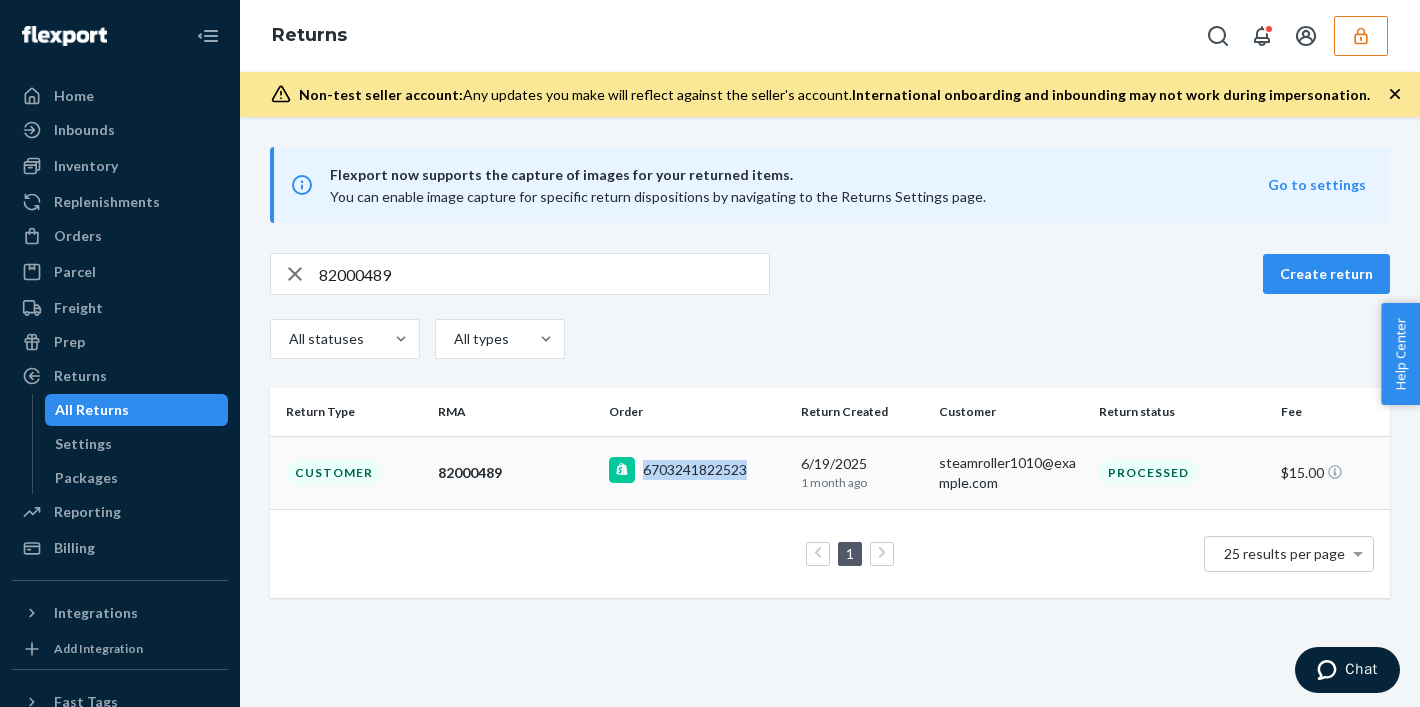 drag, startPoint x: 643, startPoint y: 471, endPoint x: 749, endPoint y: 469, distance: 106.01887 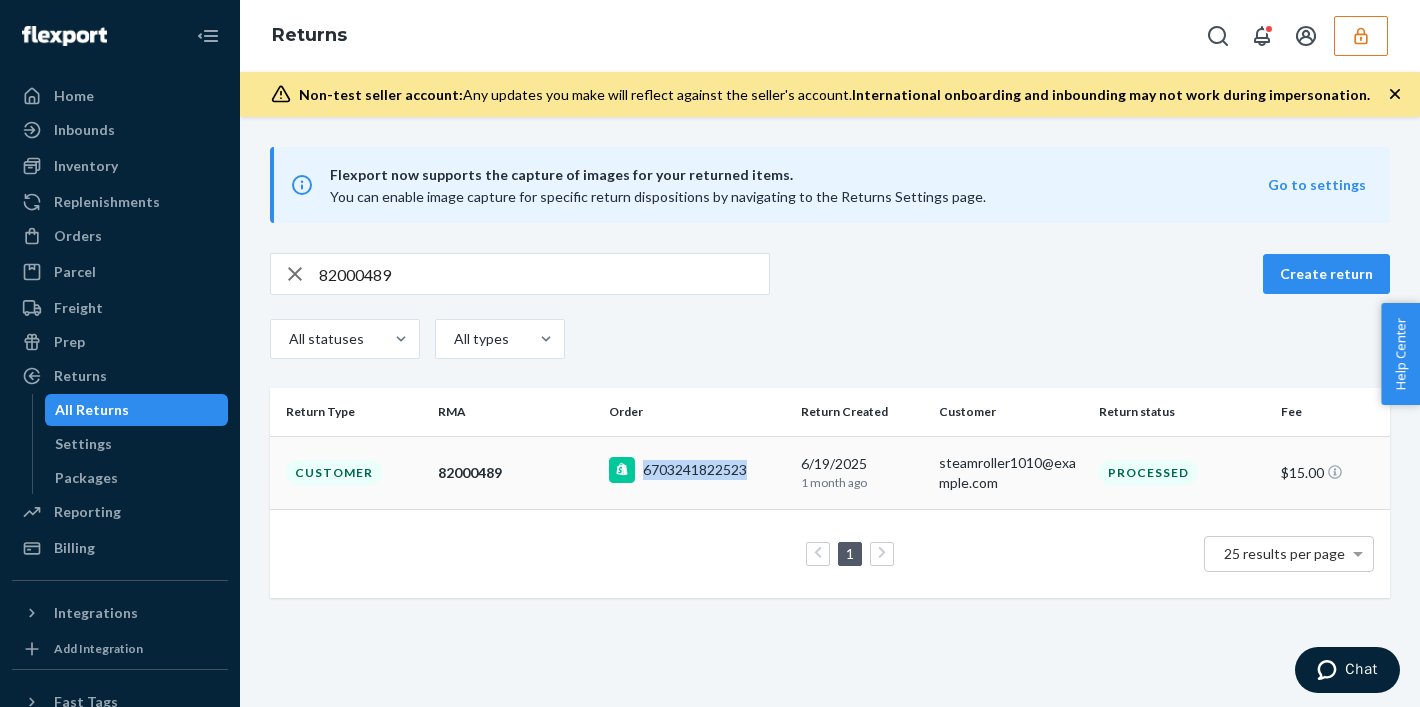 click on "6703241822523" at bounding box center [697, 472] 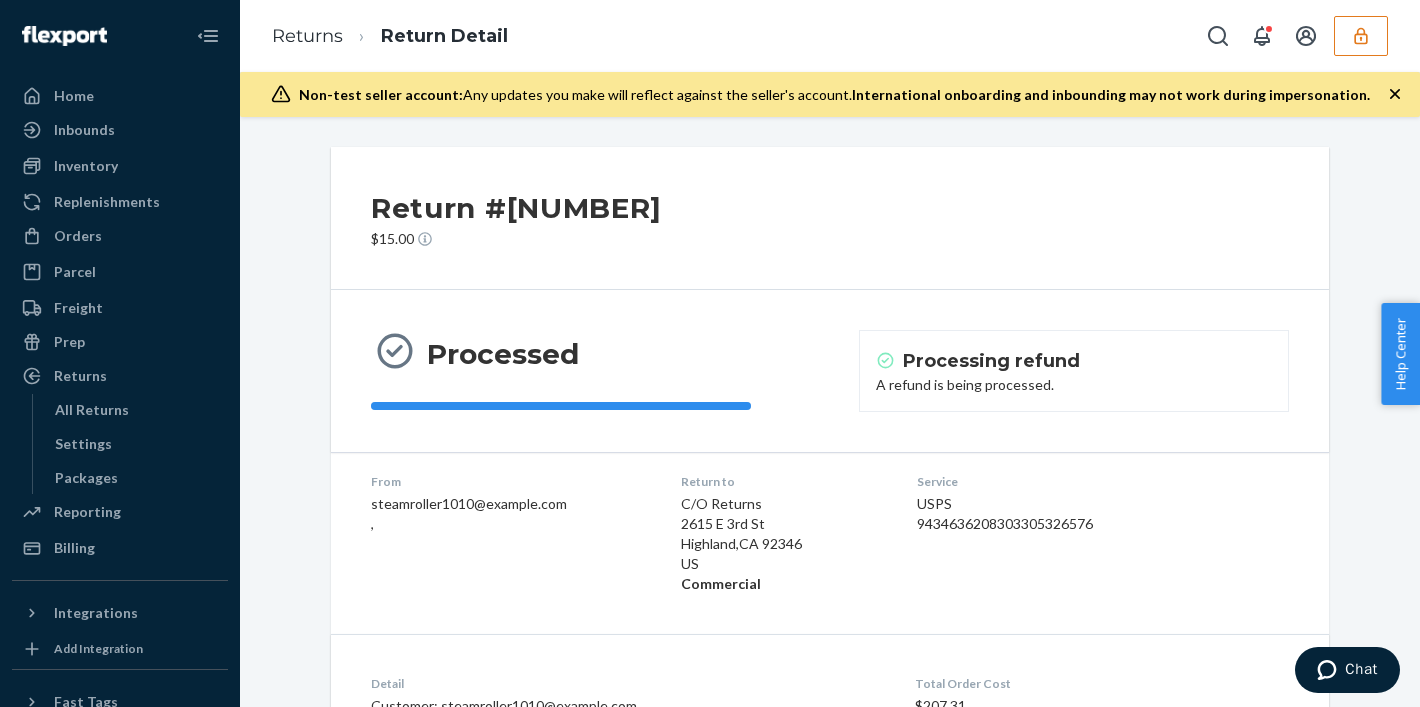 click on "9434636208303305326576" at bounding box center [1046, 524] 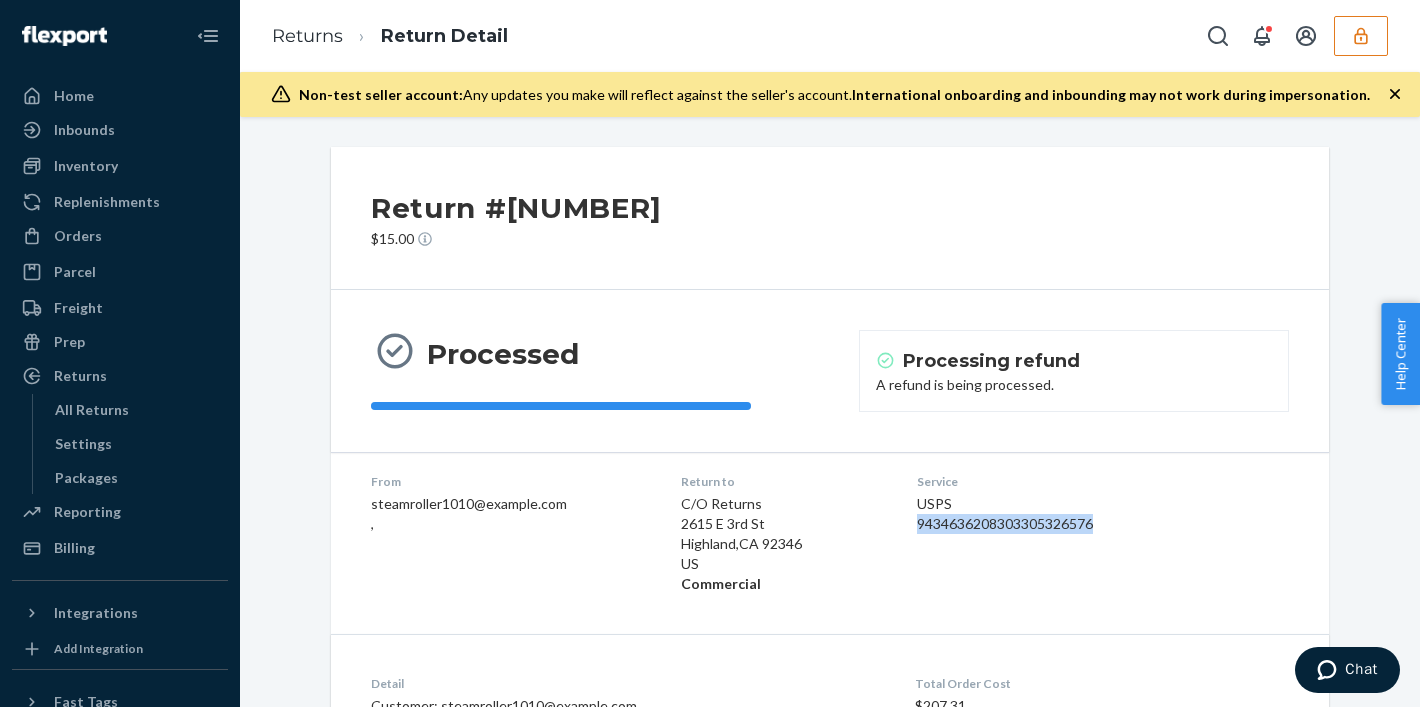 click on "9434636208303305326576" at bounding box center (1046, 524) 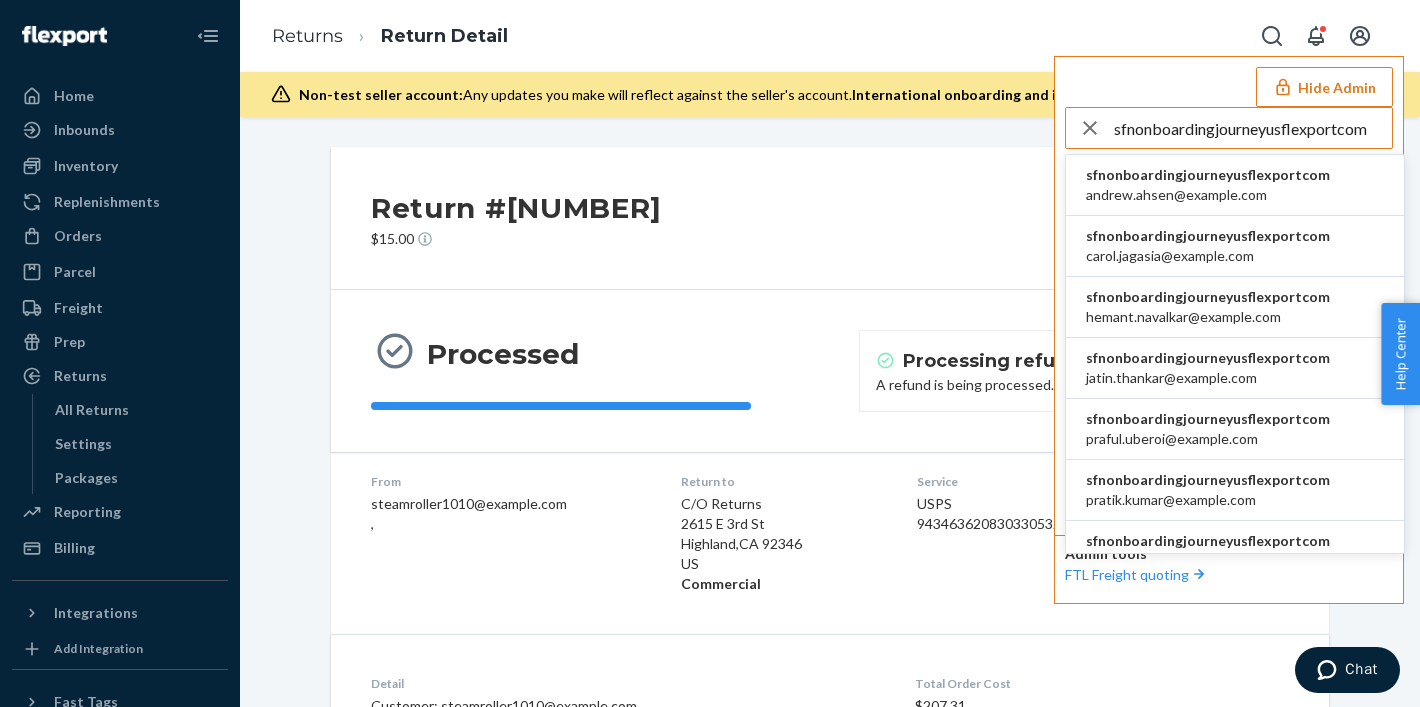 type on "sfnonboardingjourneyusflexportcom" 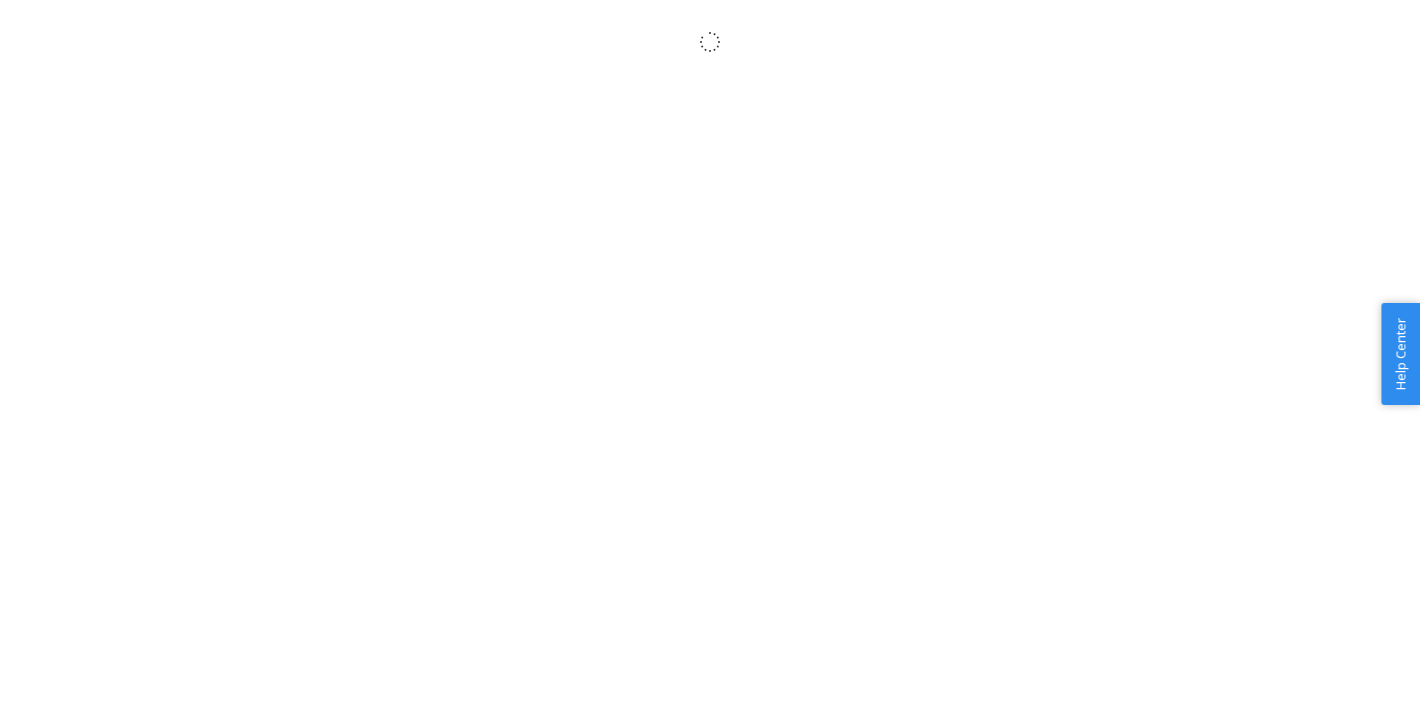 scroll, scrollTop: 0, scrollLeft: 0, axis: both 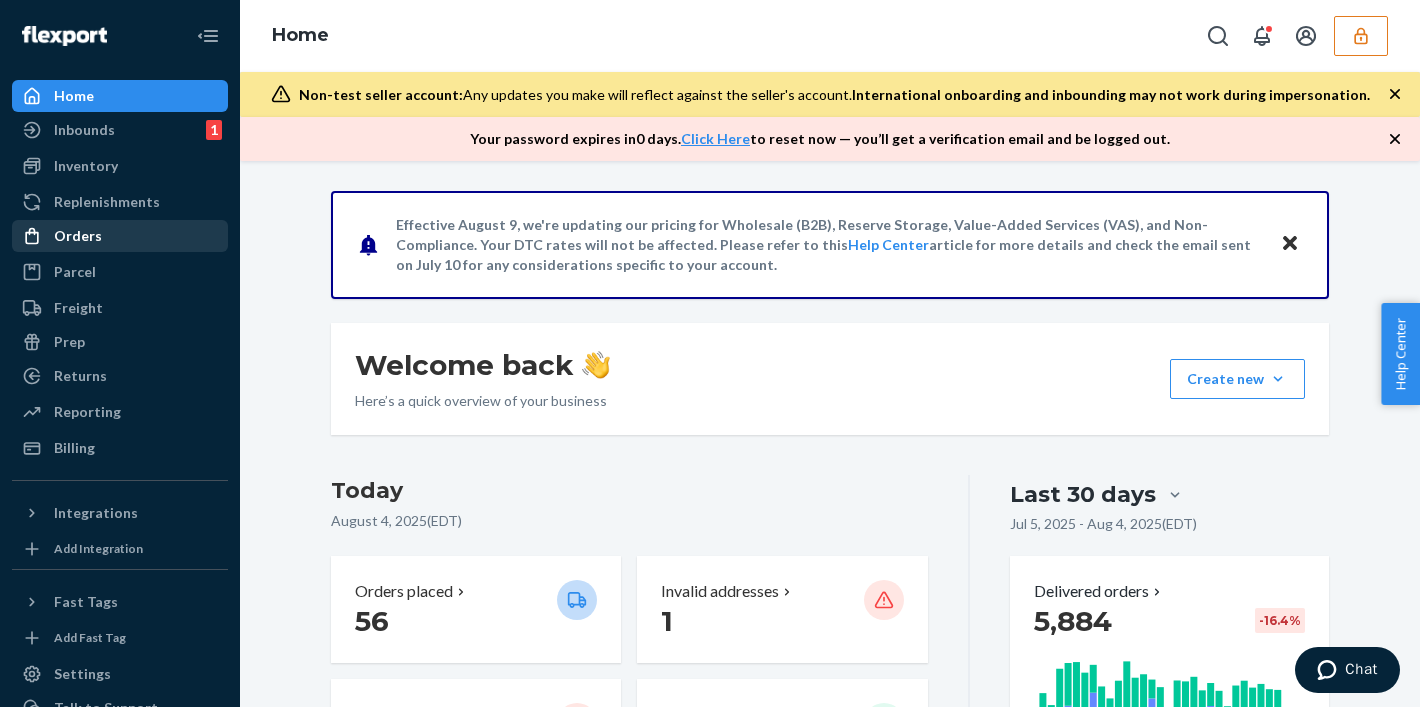 click on "Orders" at bounding box center (120, 236) 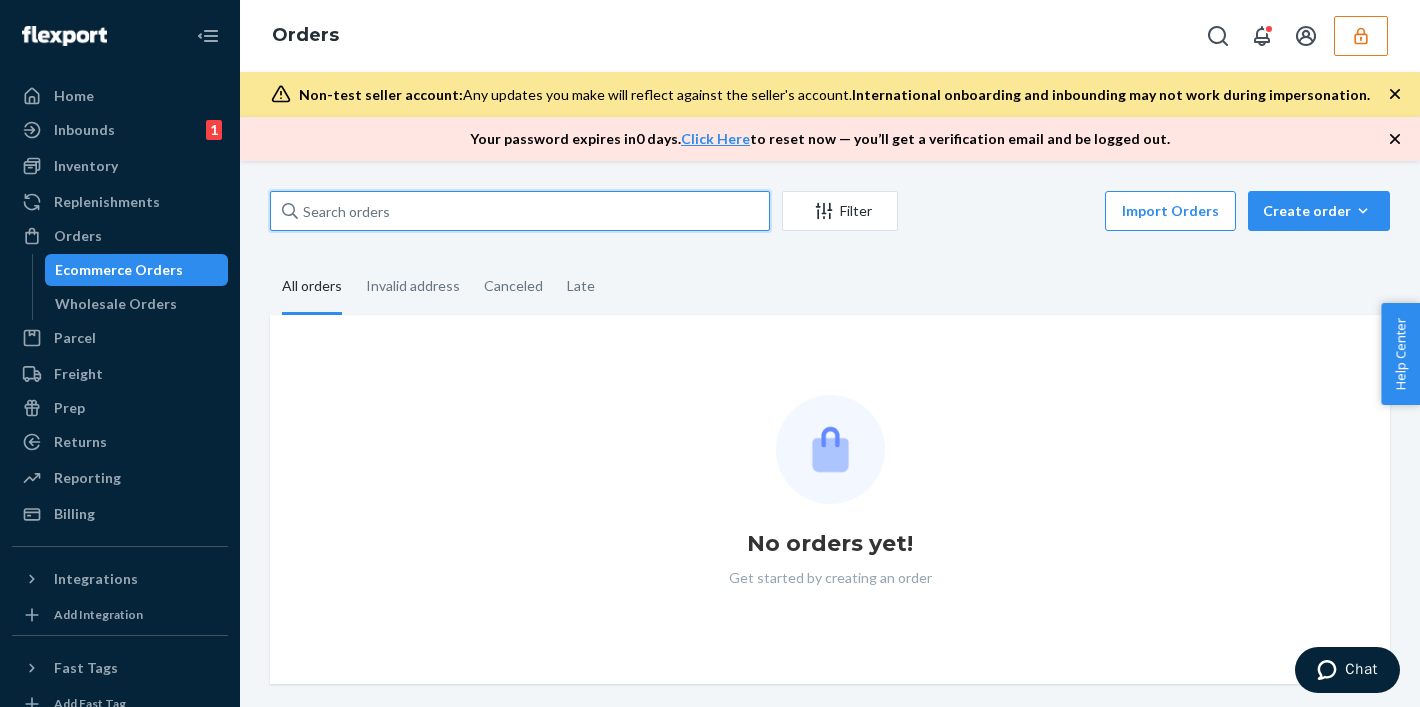 click at bounding box center [520, 211] 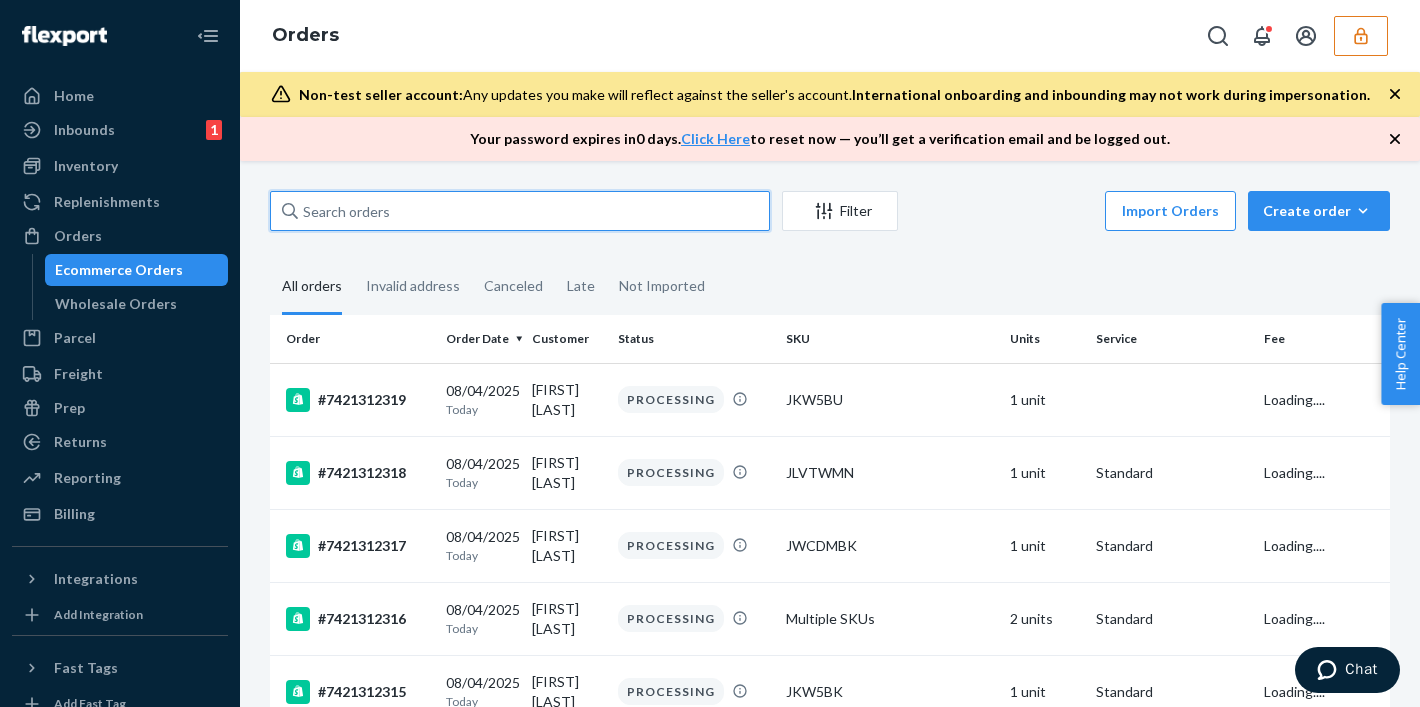 paste on "7421309945" 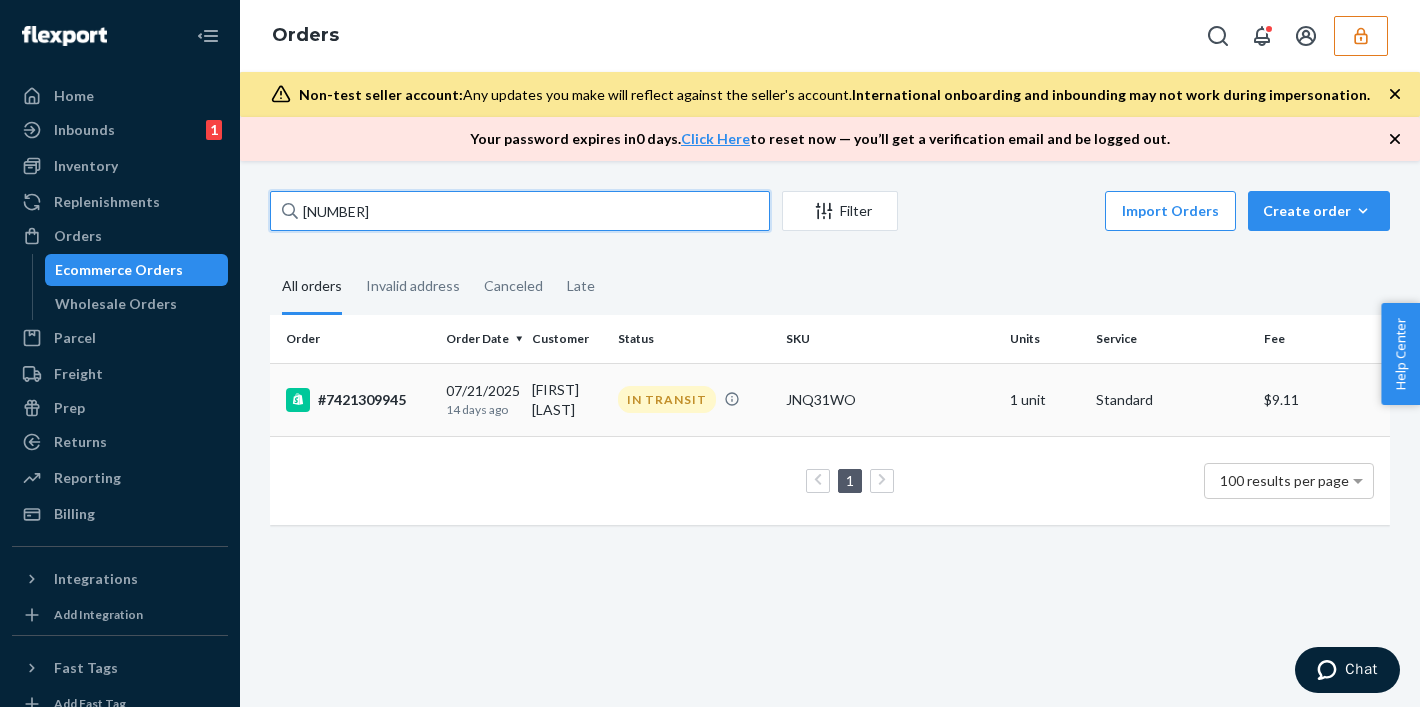 type on "7421309945" 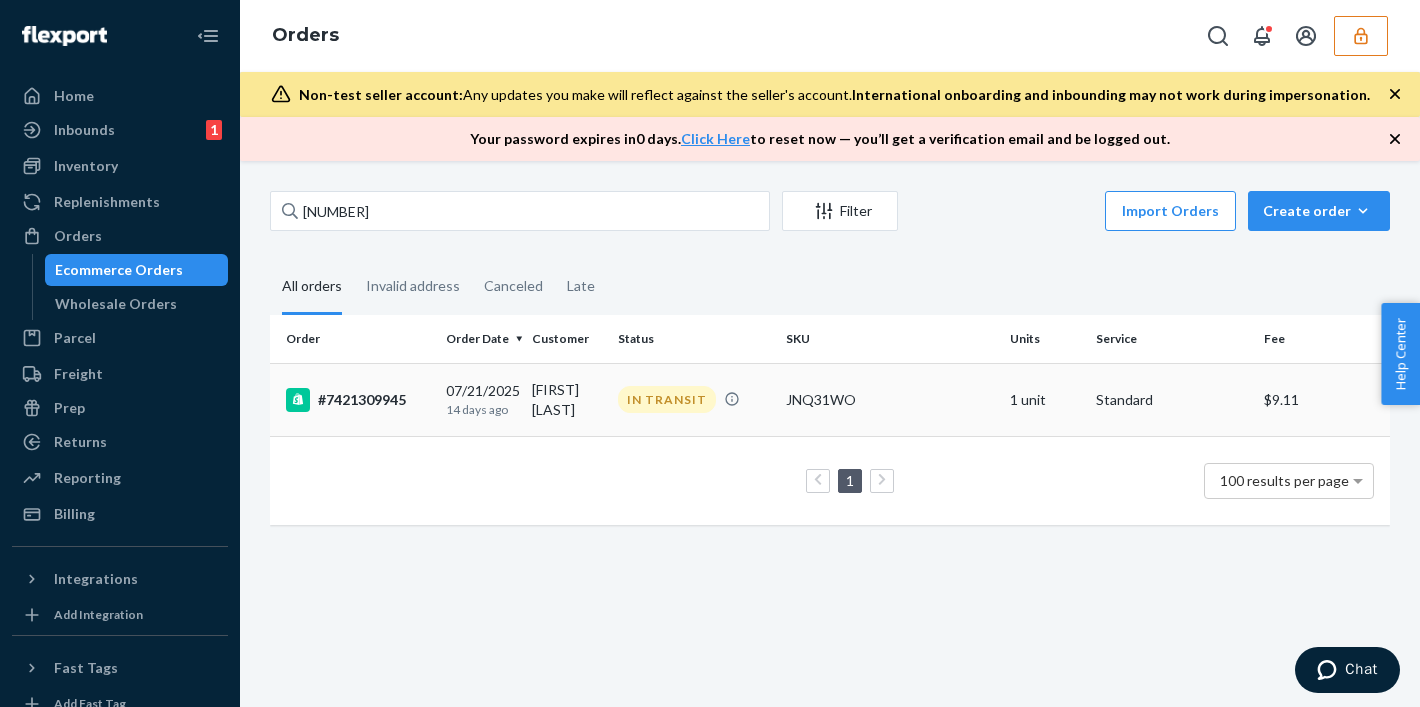 click on "IN TRANSIT" at bounding box center [694, 399] 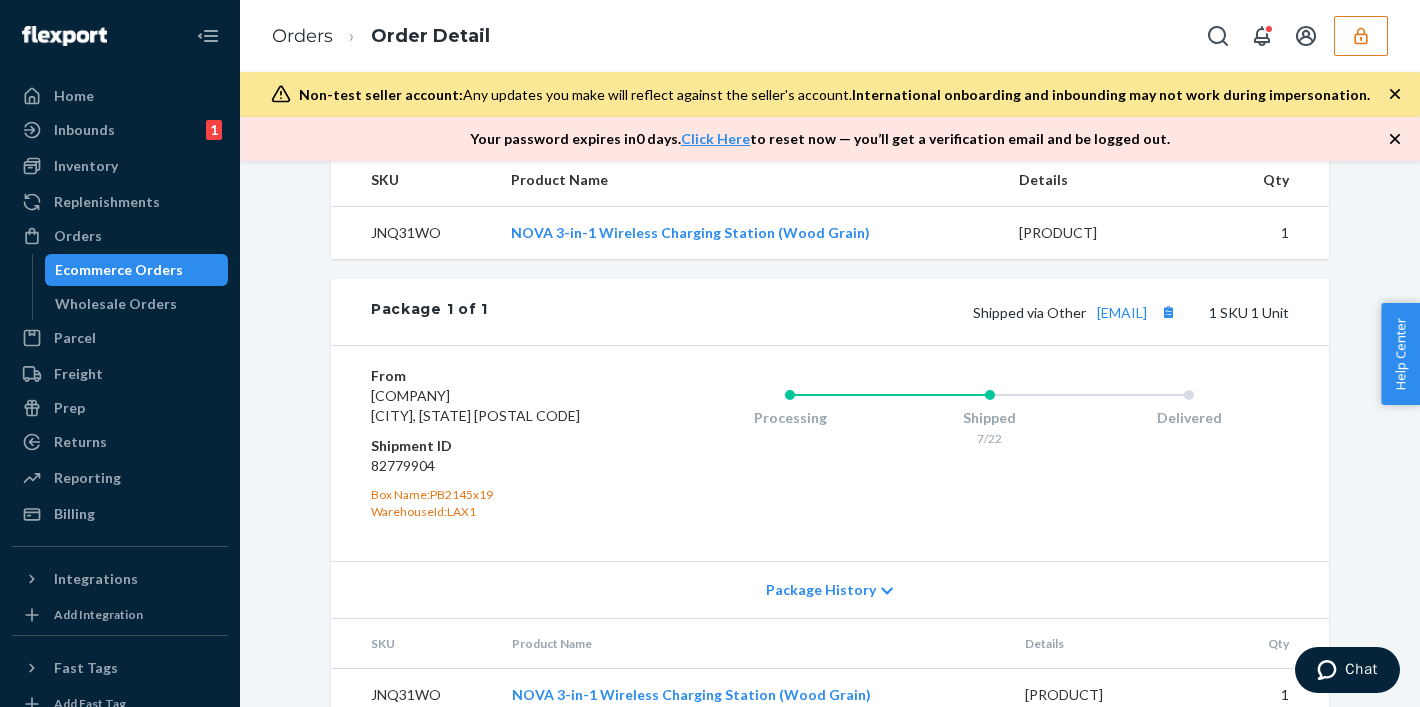 scroll, scrollTop: 815, scrollLeft: 0, axis: vertical 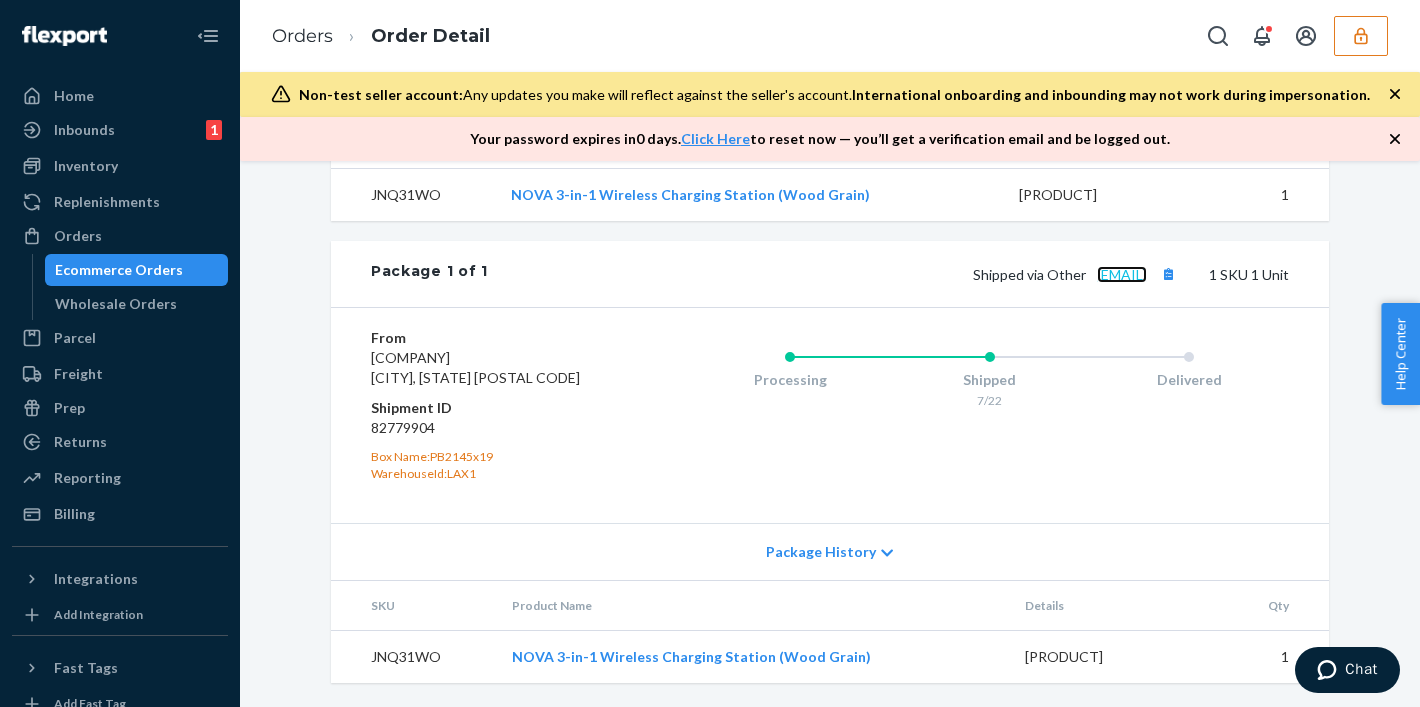 click on "c3nfurlt53ml" at bounding box center [1122, 274] 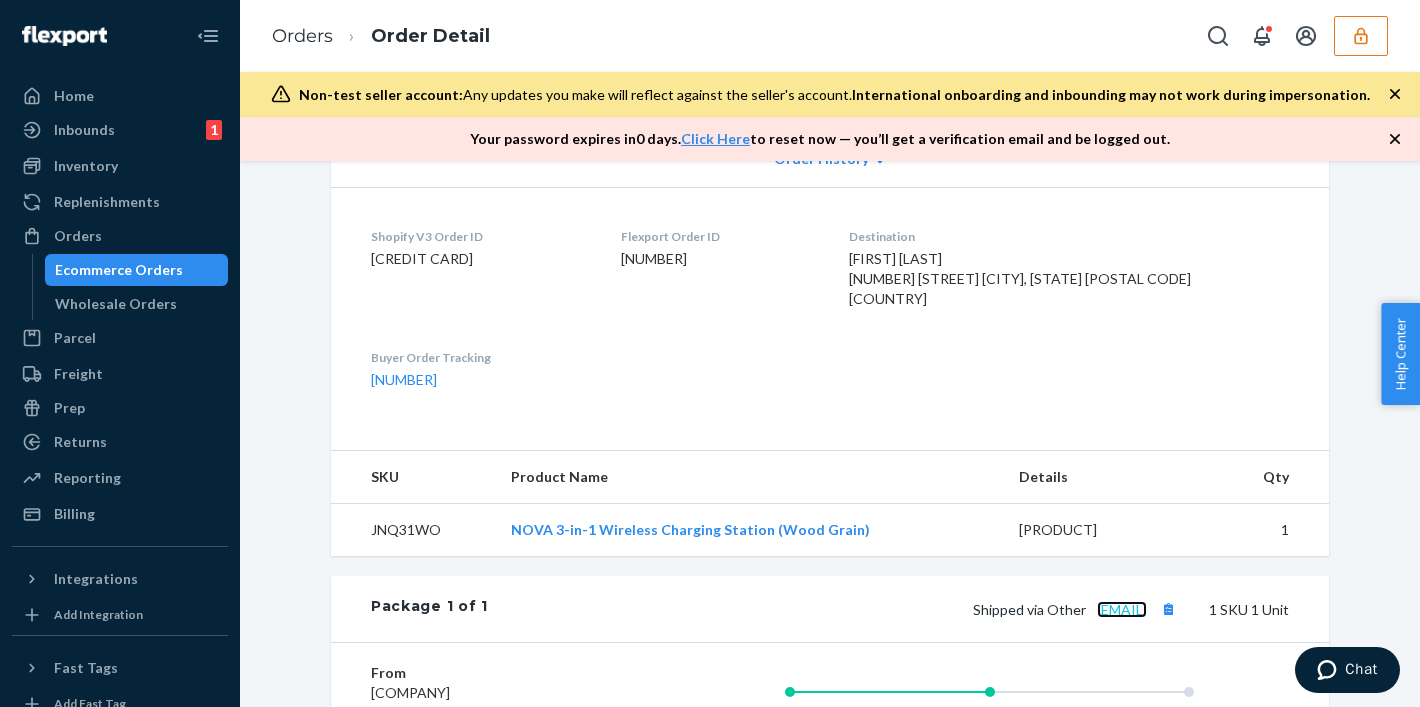 scroll, scrollTop: 586, scrollLeft: 0, axis: vertical 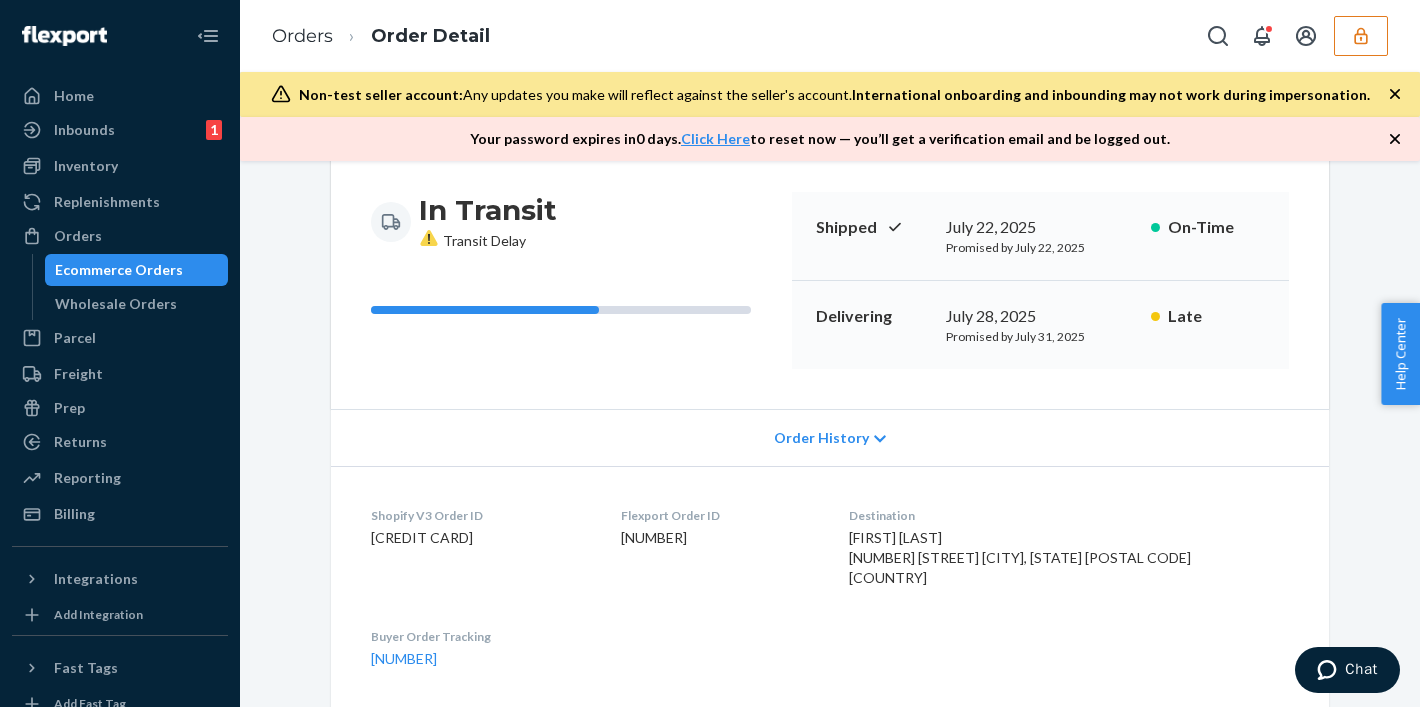 click 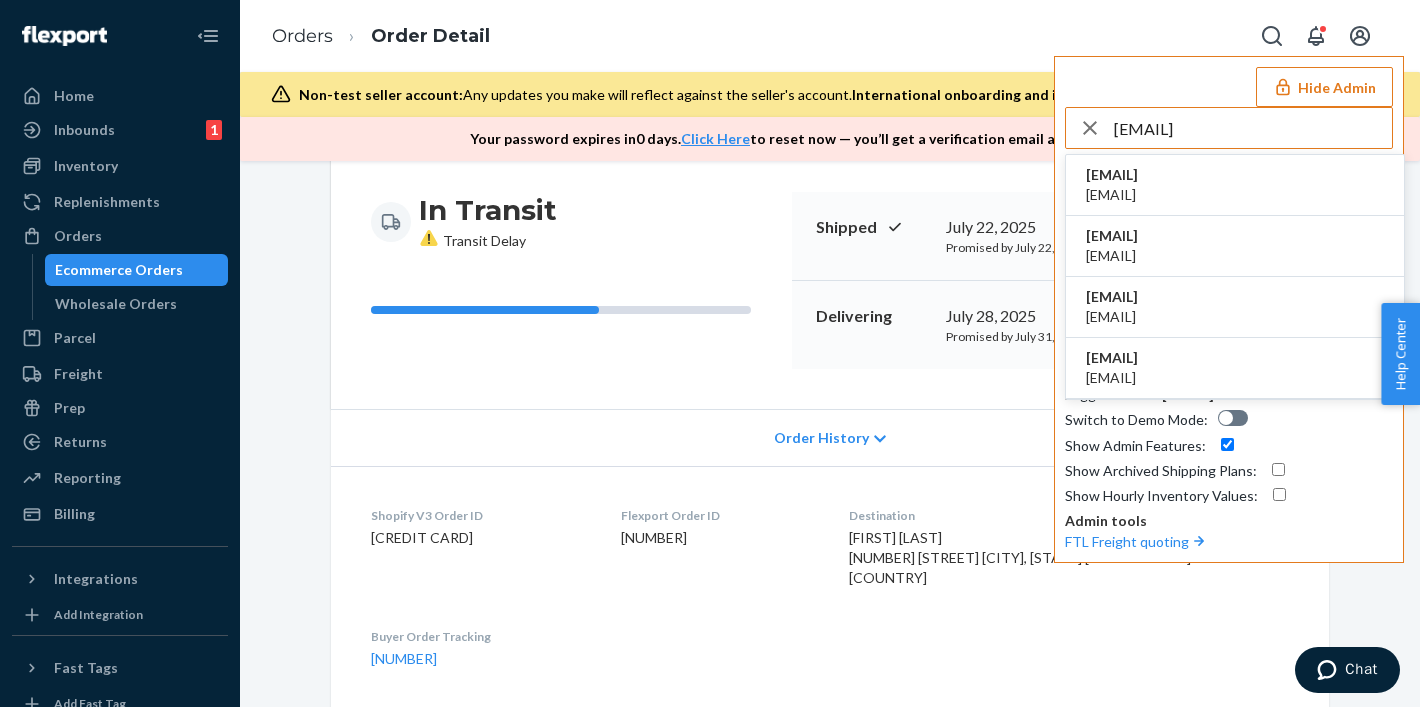 type on "[EMAIL]" 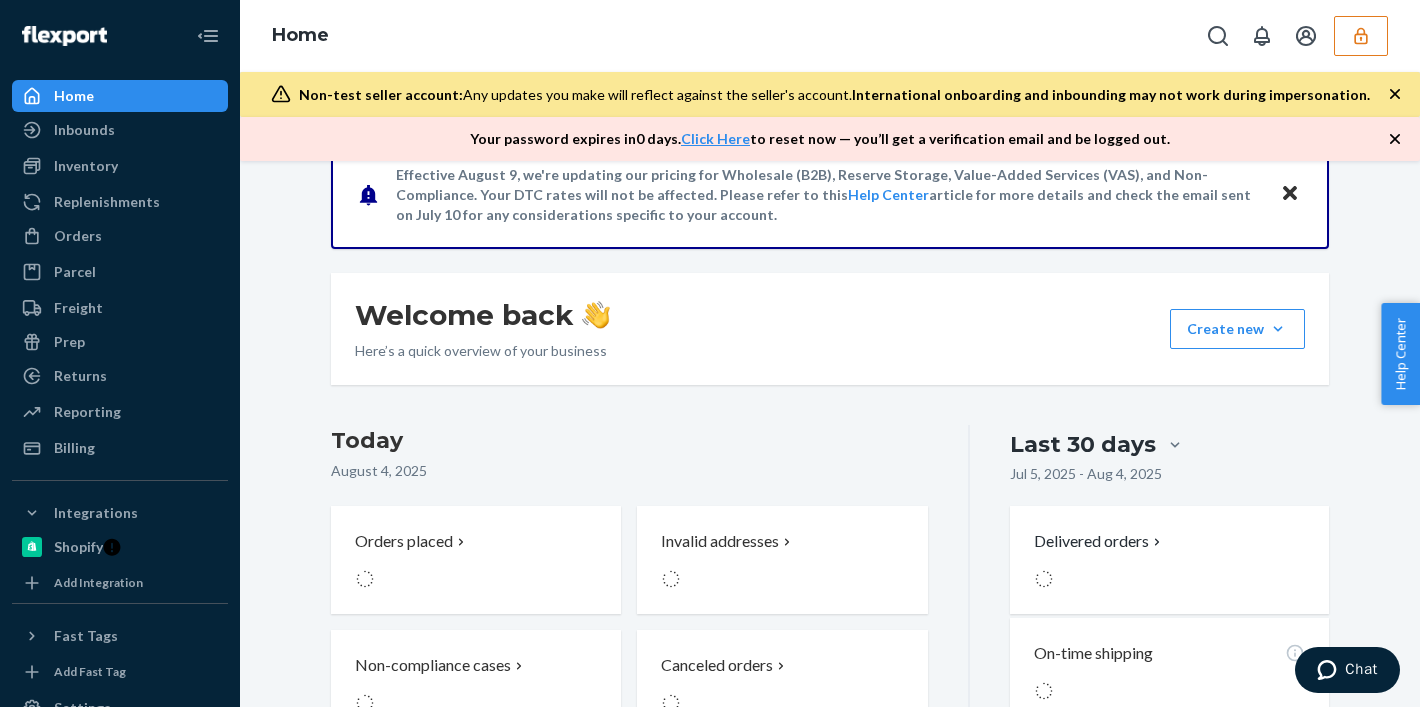 scroll, scrollTop: 0, scrollLeft: 0, axis: both 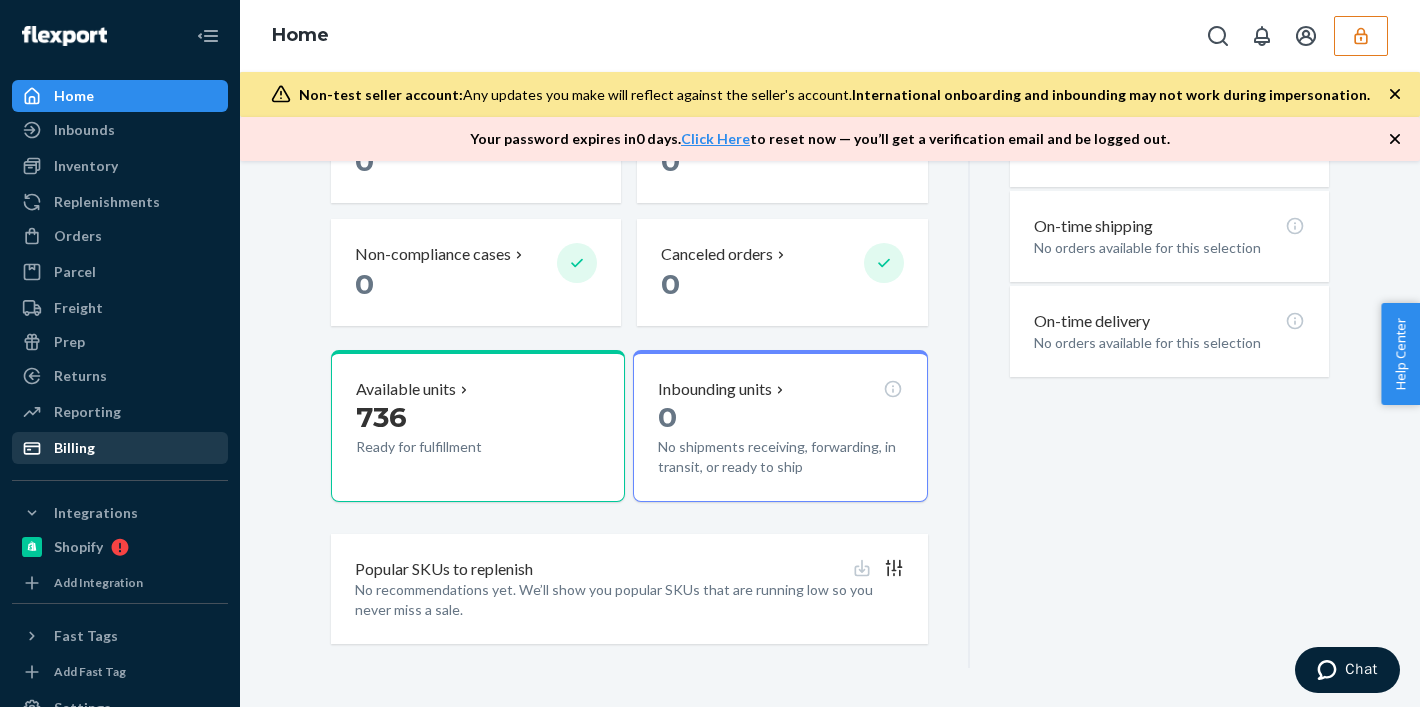 click on "Billing" at bounding box center [120, 448] 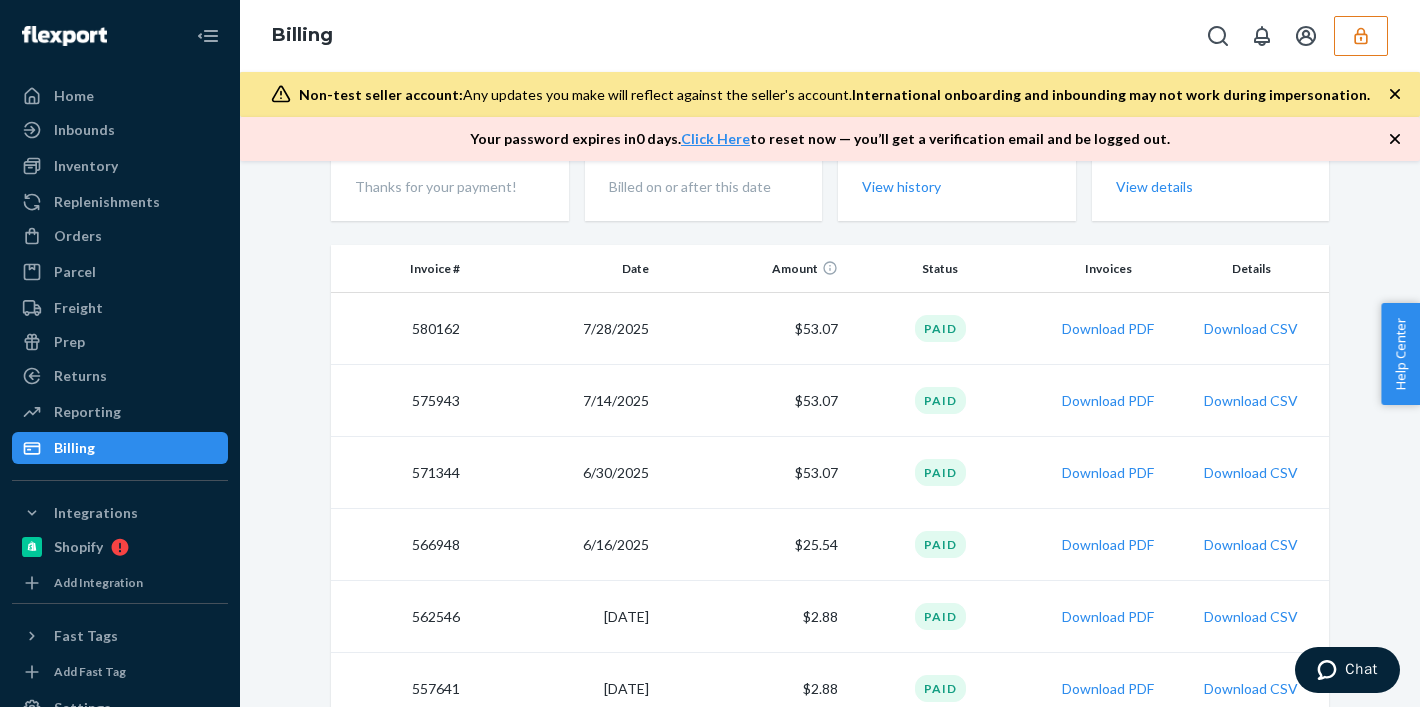 scroll, scrollTop: 0, scrollLeft: 0, axis: both 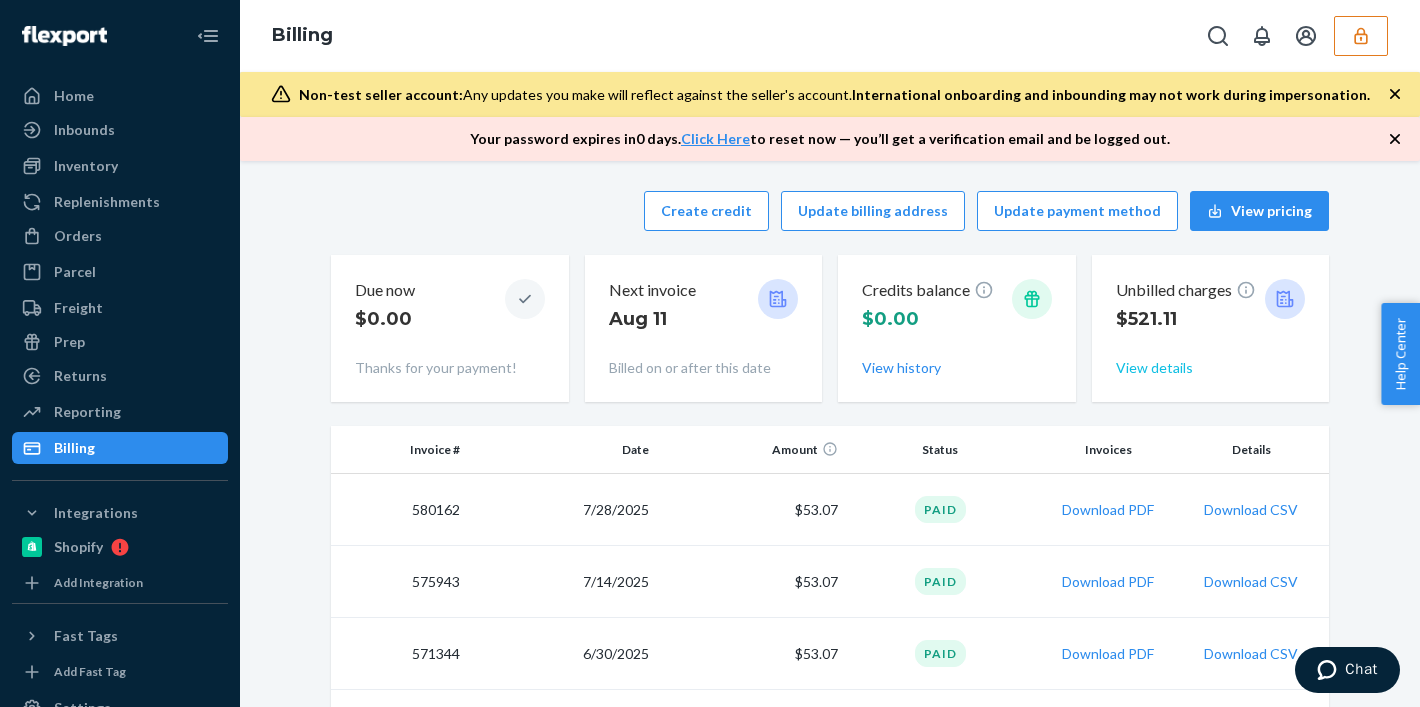 click on "View details" at bounding box center (1154, 368) 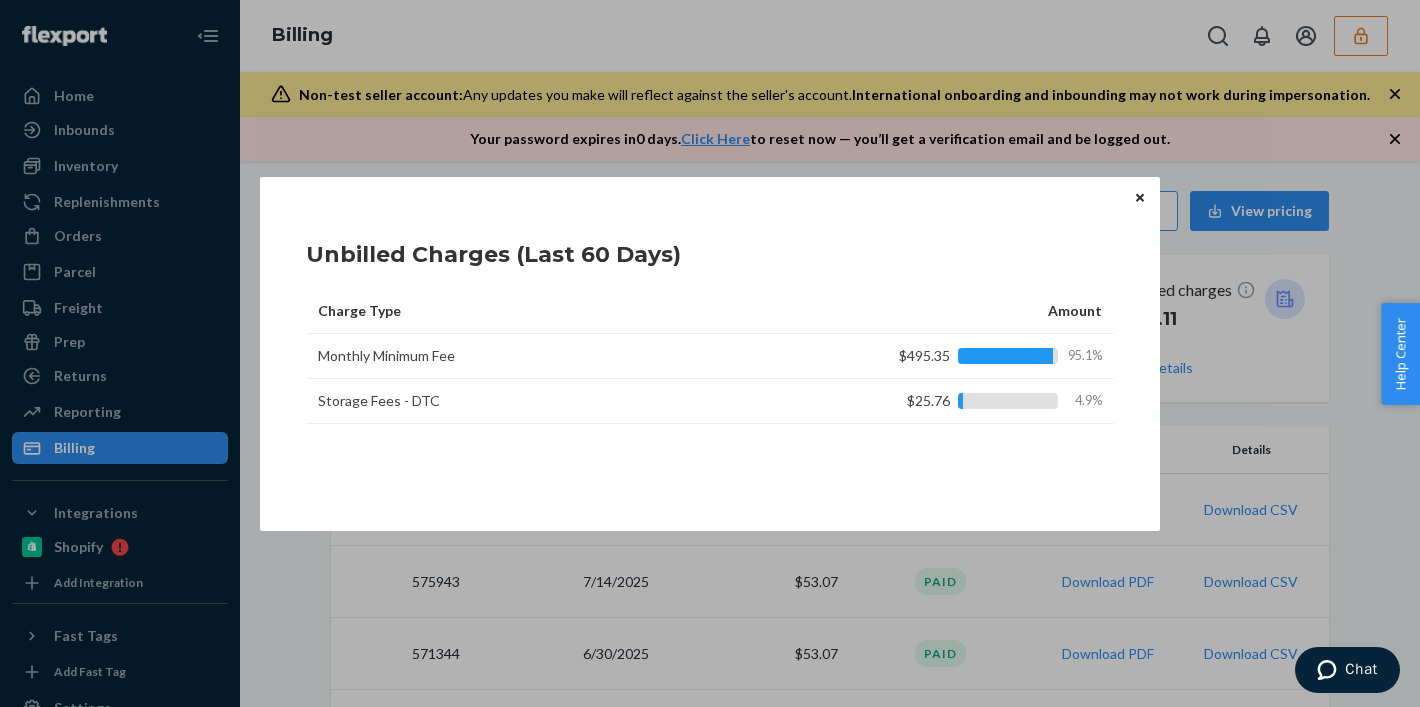 click 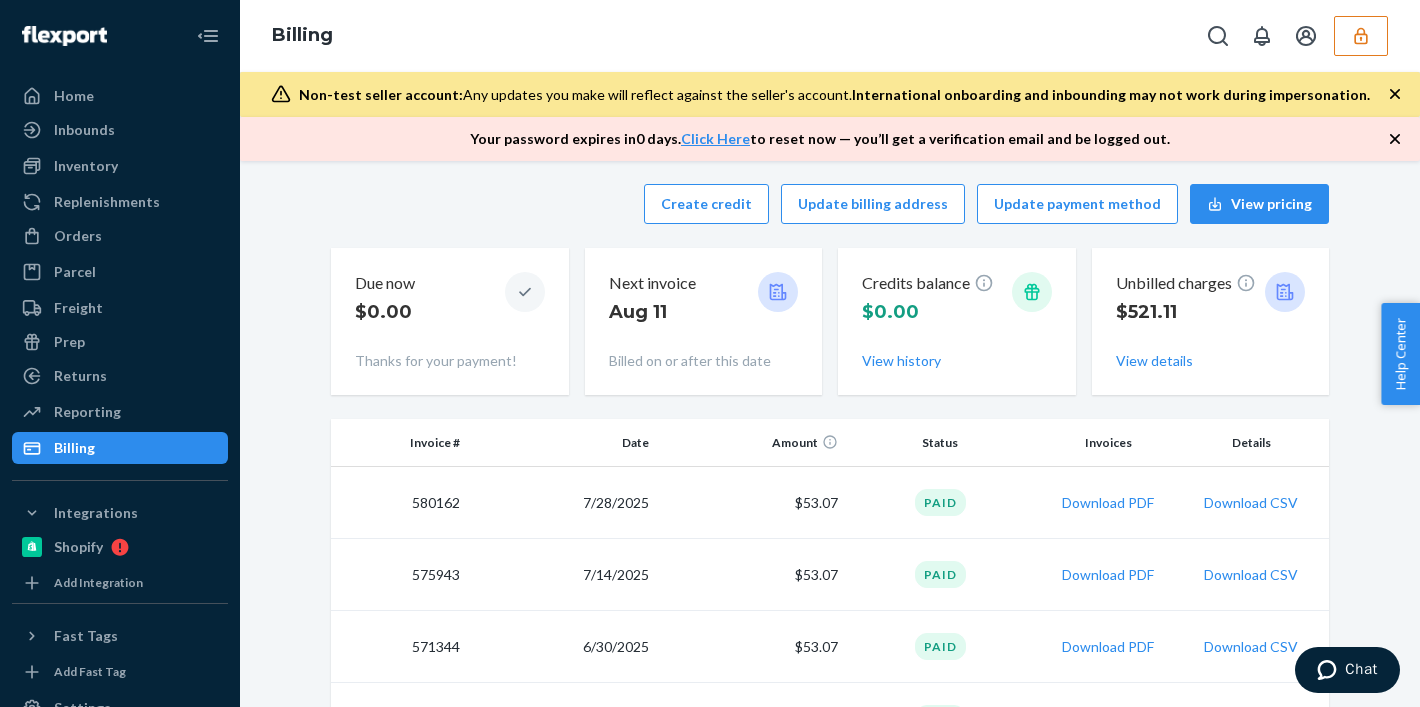 scroll, scrollTop: 0, scrollLeft: 0, axis: both 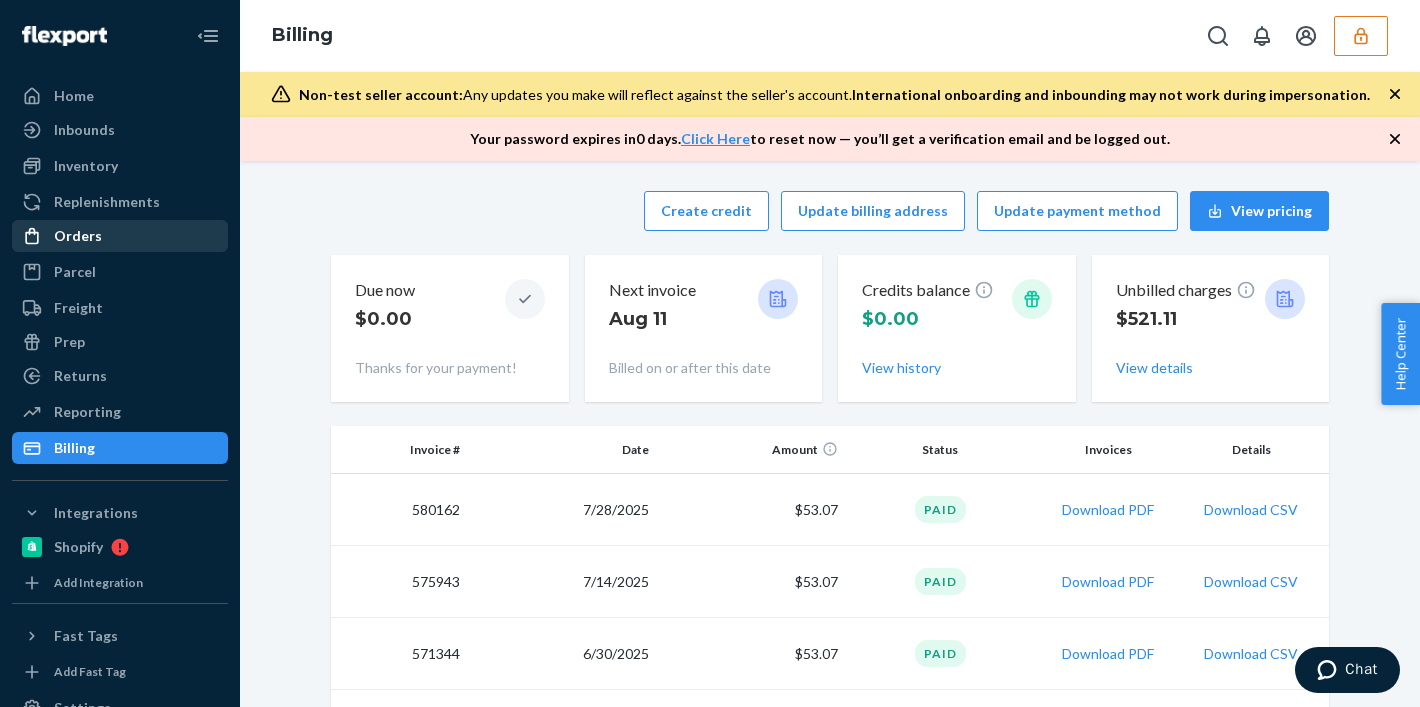 click on "Orders" at bounding box center (120, 236) 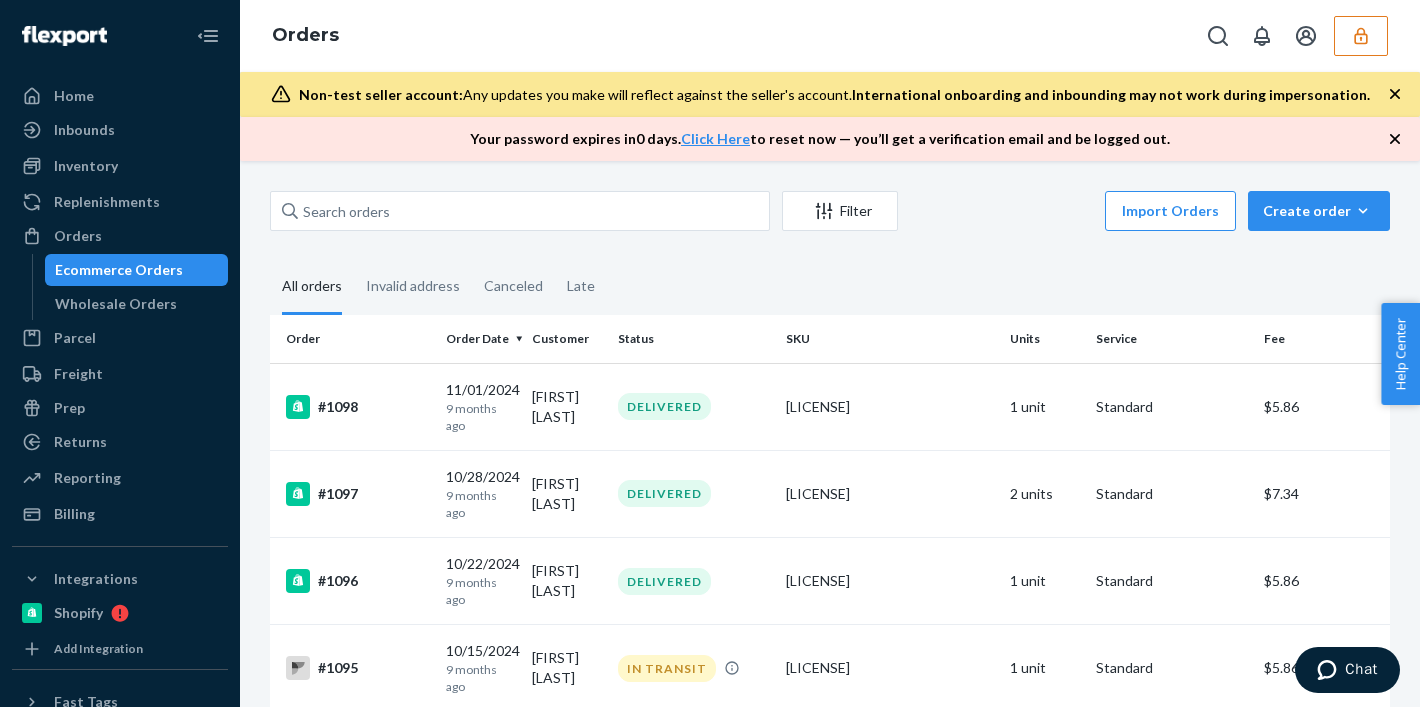 click at bounding box center (1361, 36) 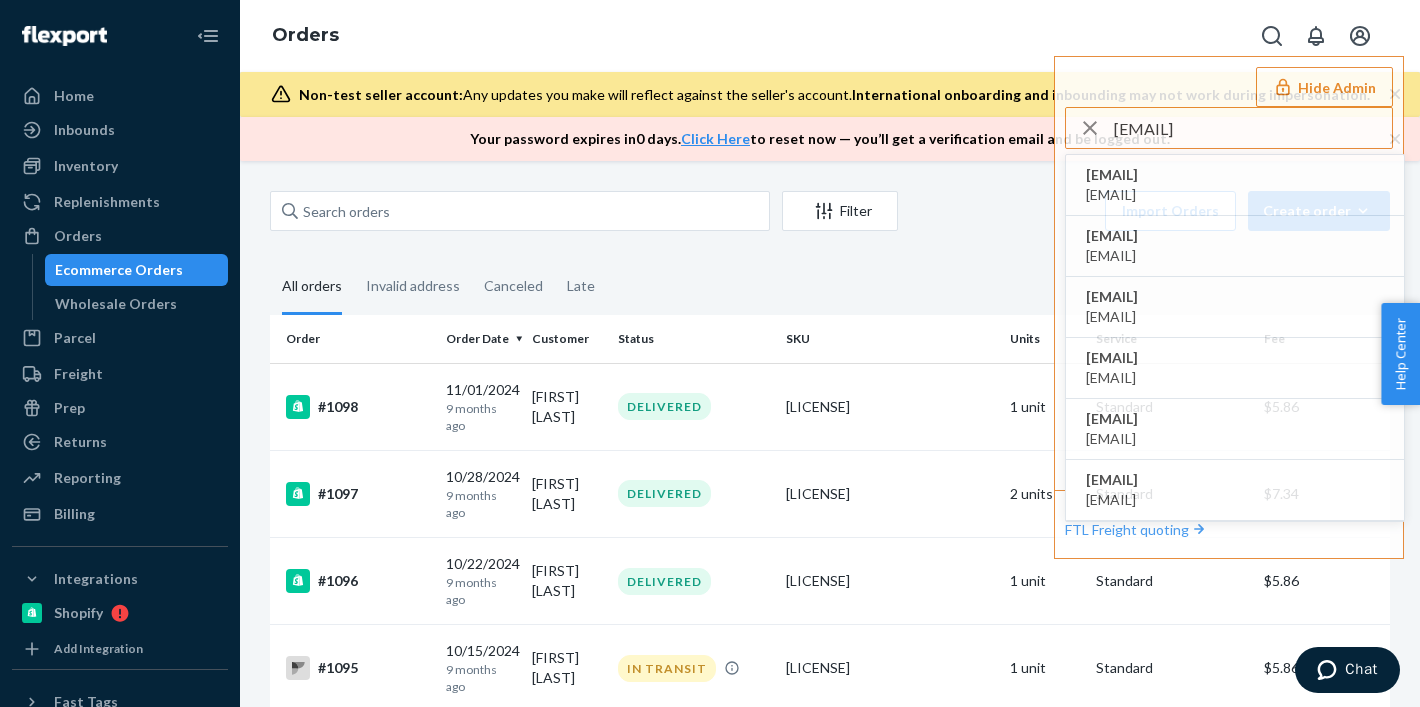 type on "[EMAIL]" 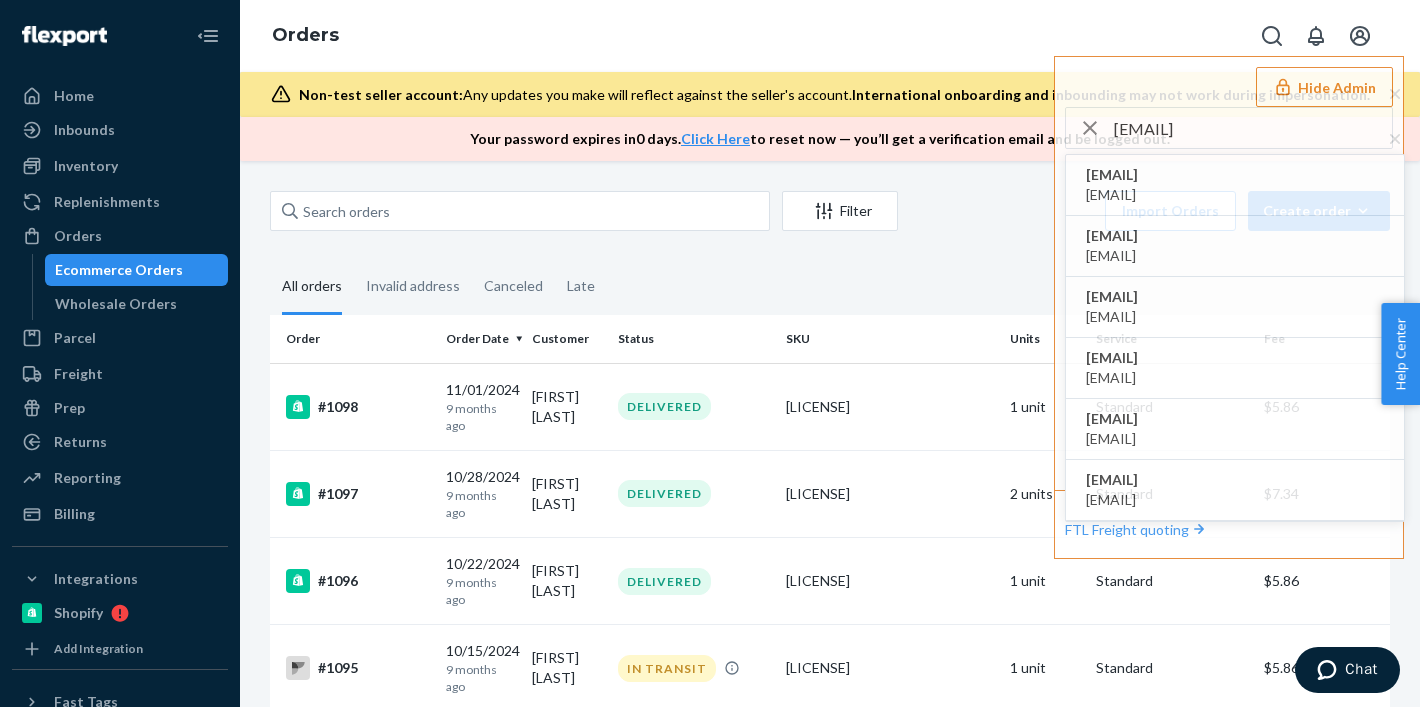 click on "[EMAIL]" at bounding box center [1112, 175] 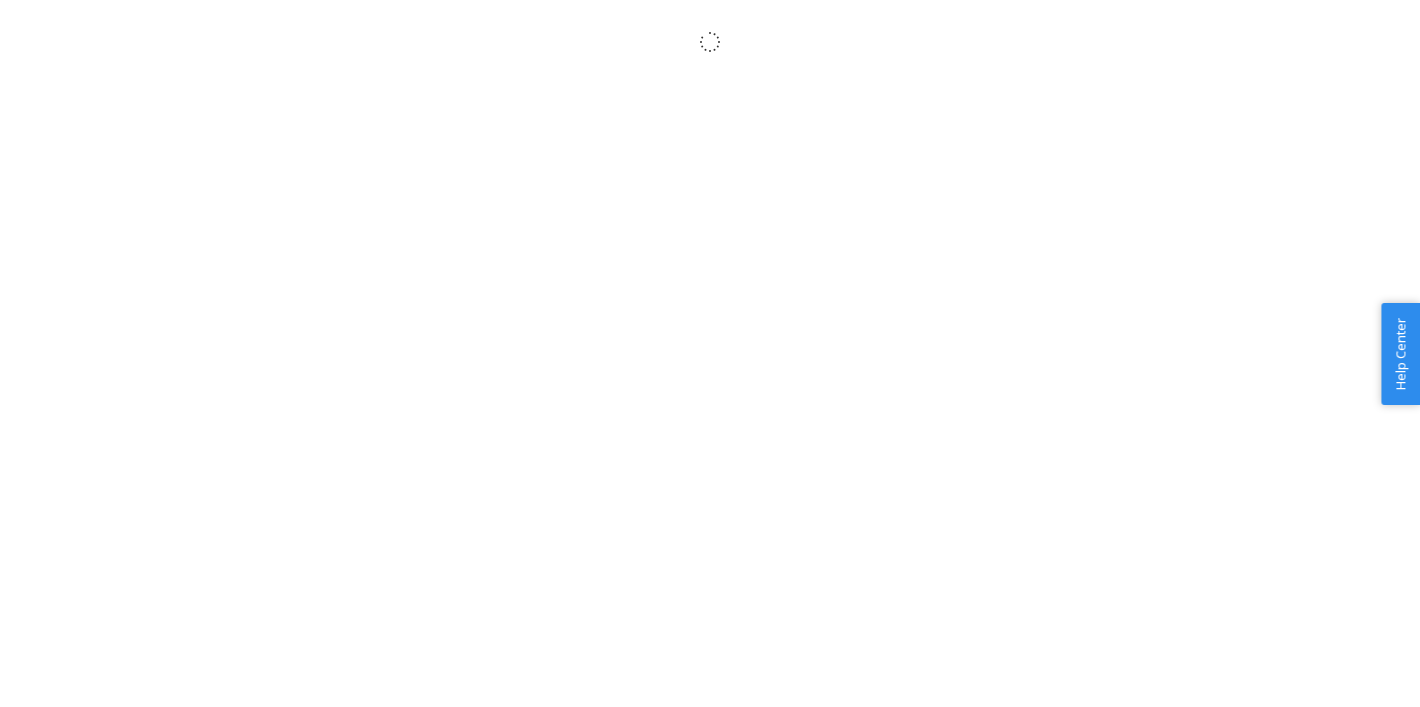 scroll, scrollTop: 22, scrollLeft: 0, axis: vertical 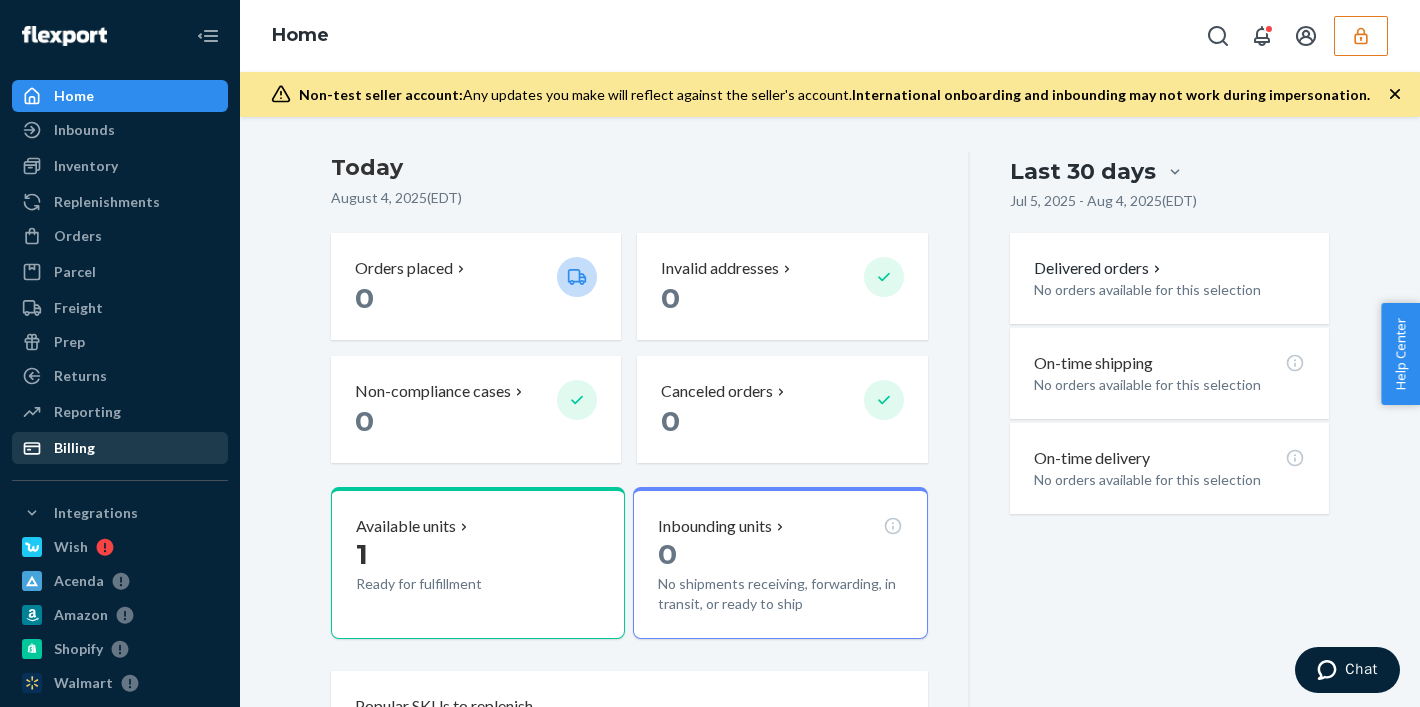 click on "Billing" at bounding box center [120, 448] 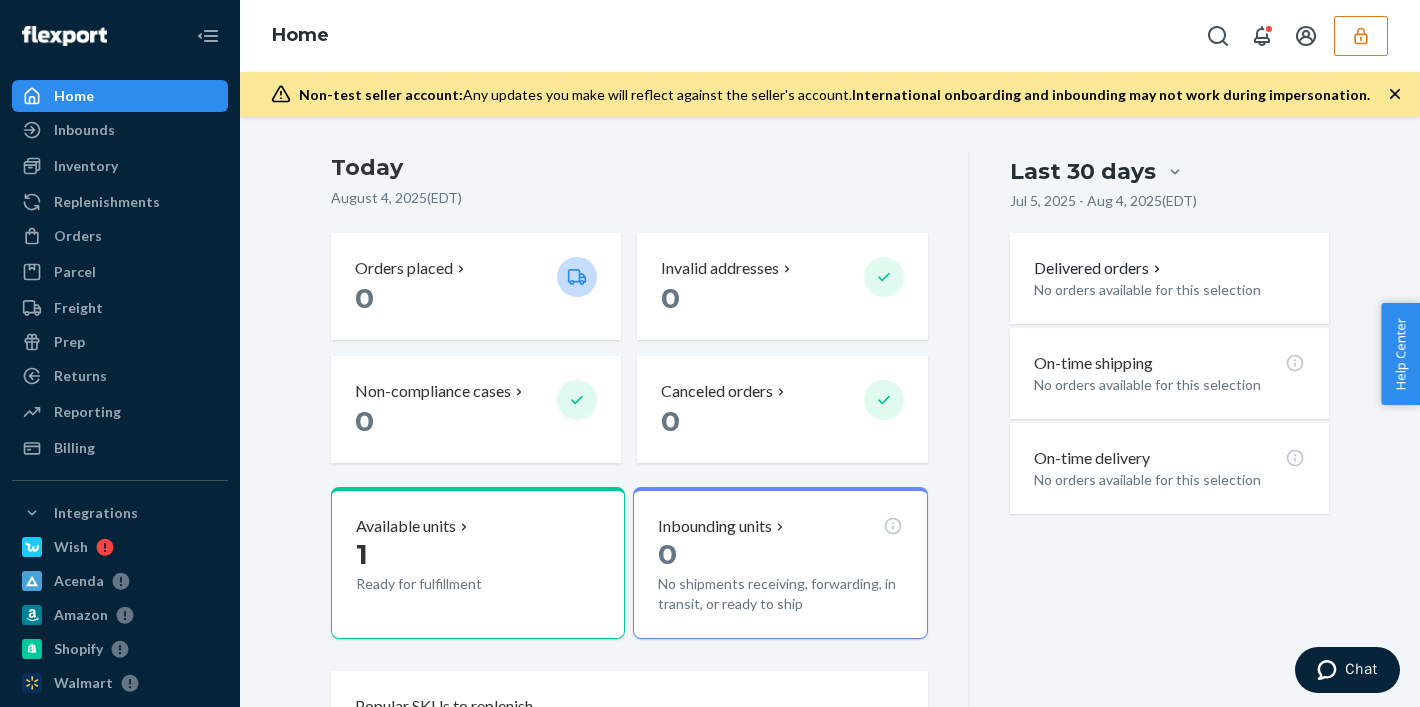 scroll, scrollTop: 0, scrollLeft: 0, axis: both 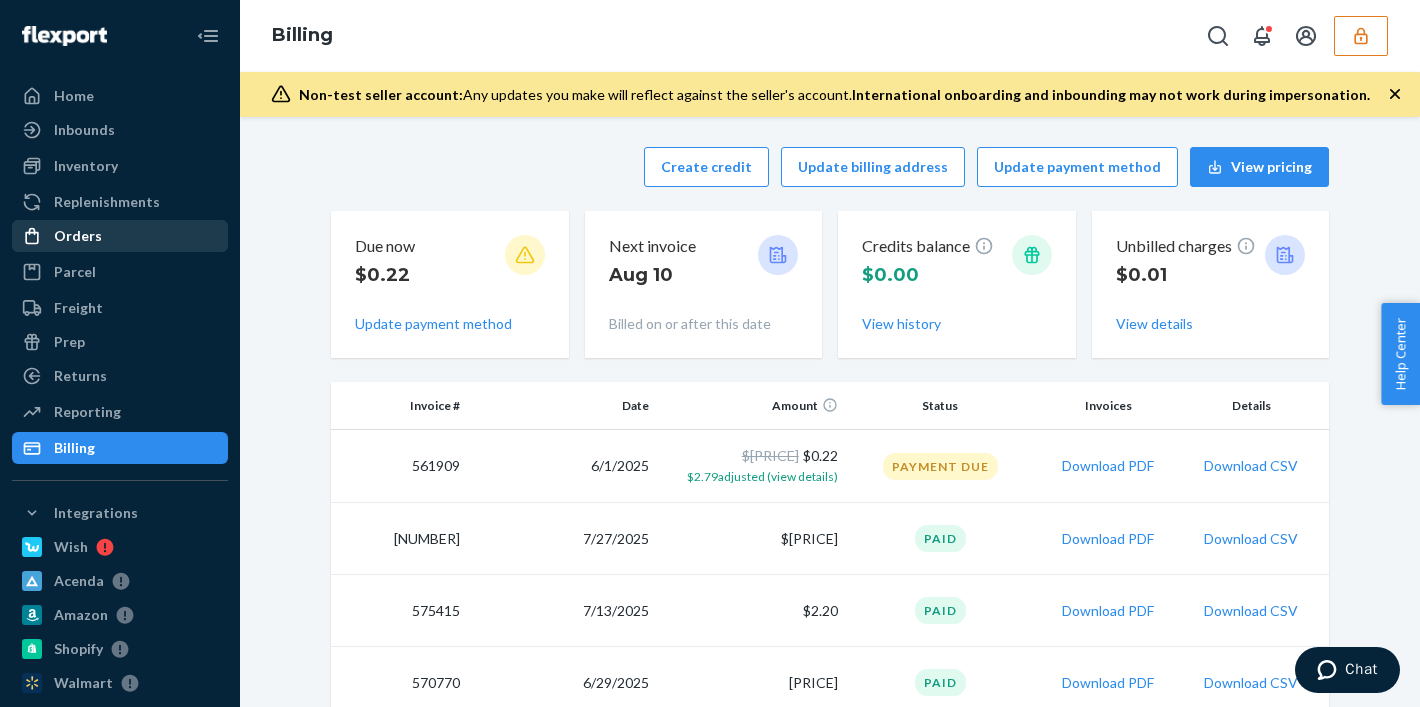 click on "Orders" at bounding box center (120, 236) 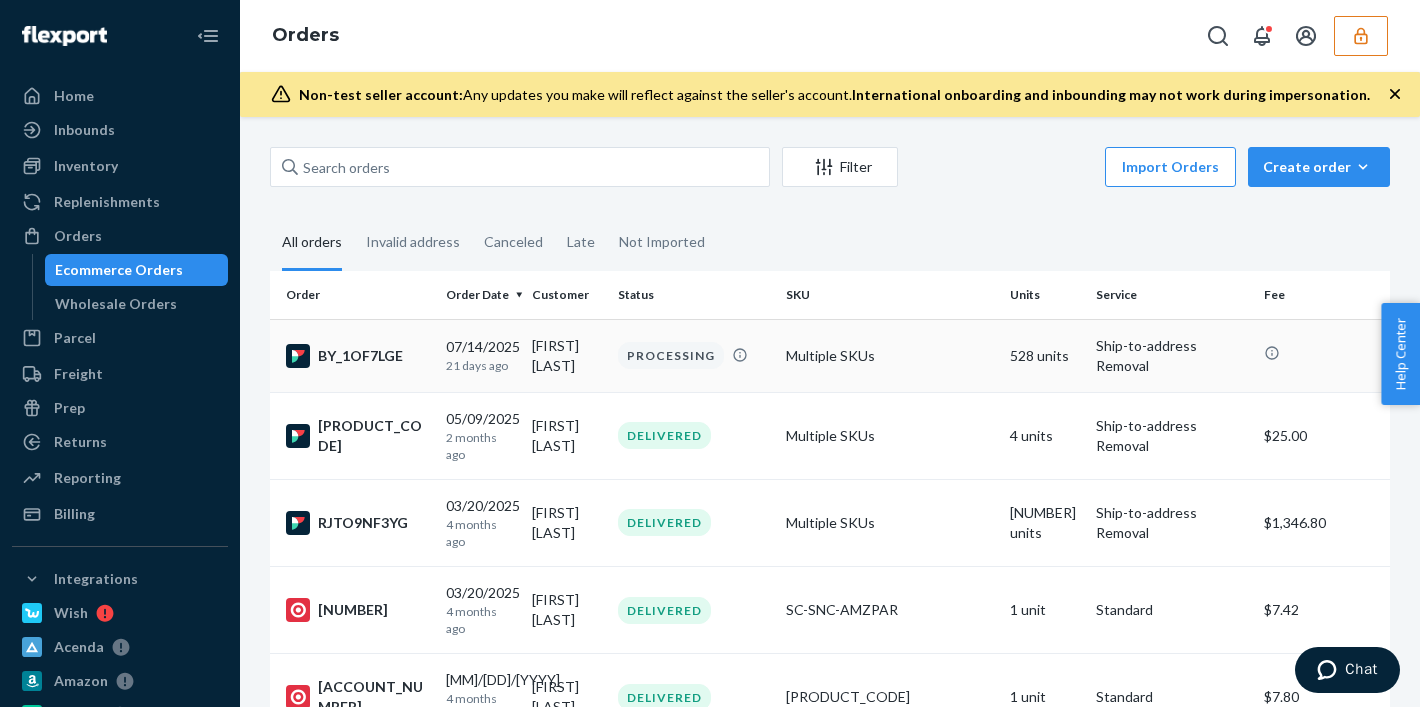click on "PROCESSING" at bounding box center [671, 355] 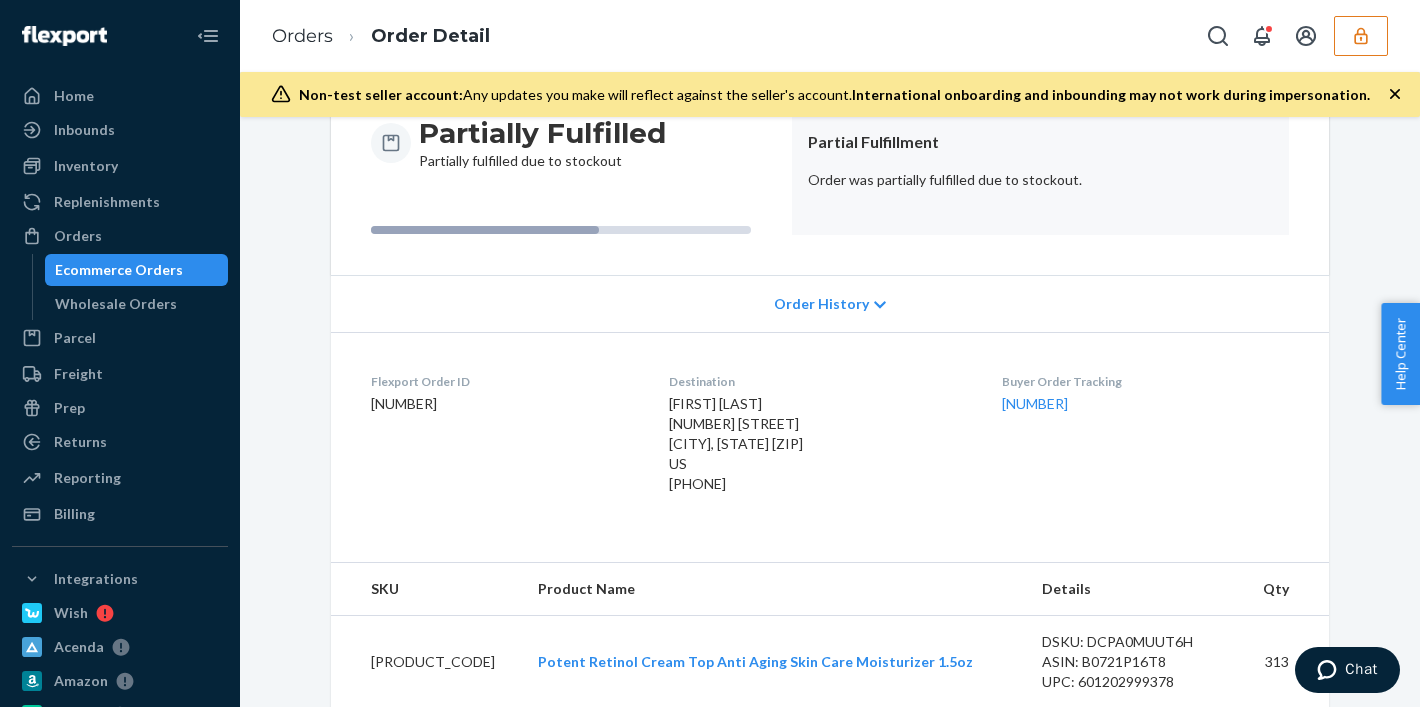 scroll, scrollTop: 159, scrollLeft: 0, axis: vertical 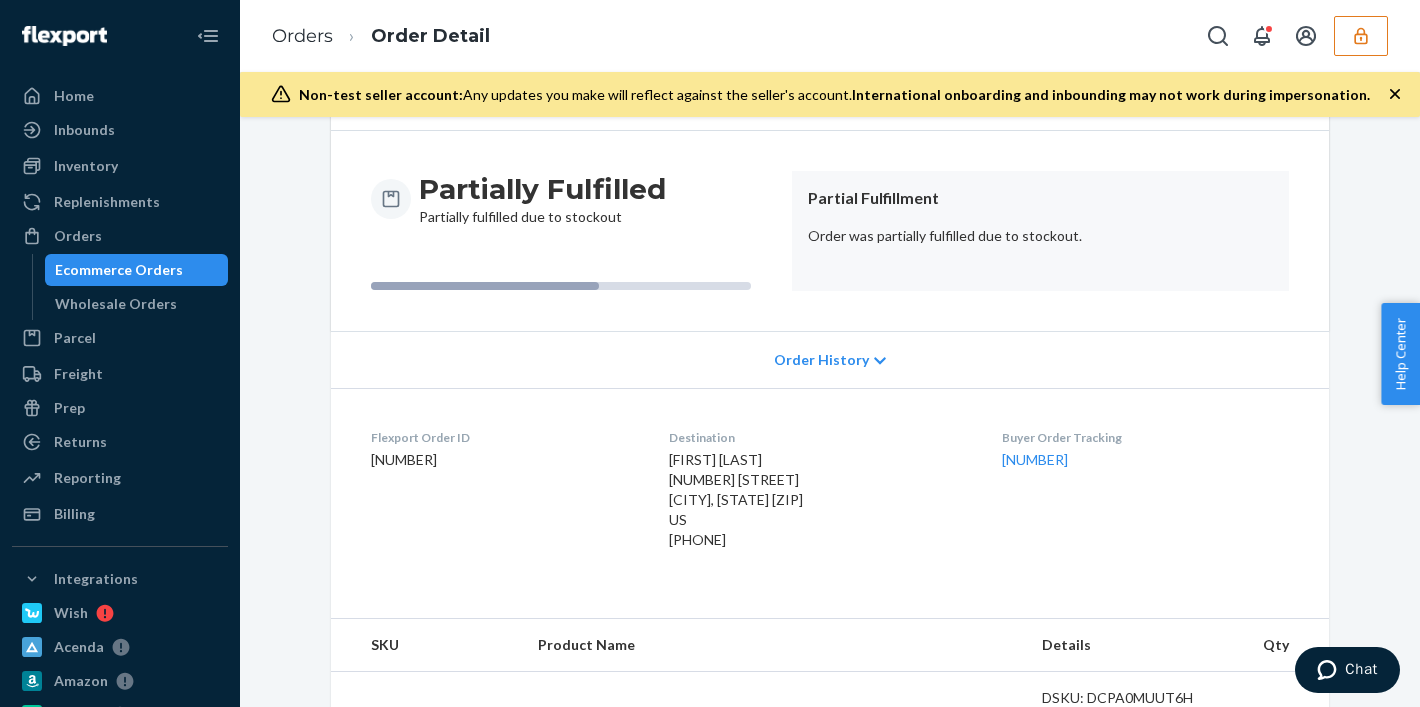 click on "Order History" at bounding box center [821, 360] 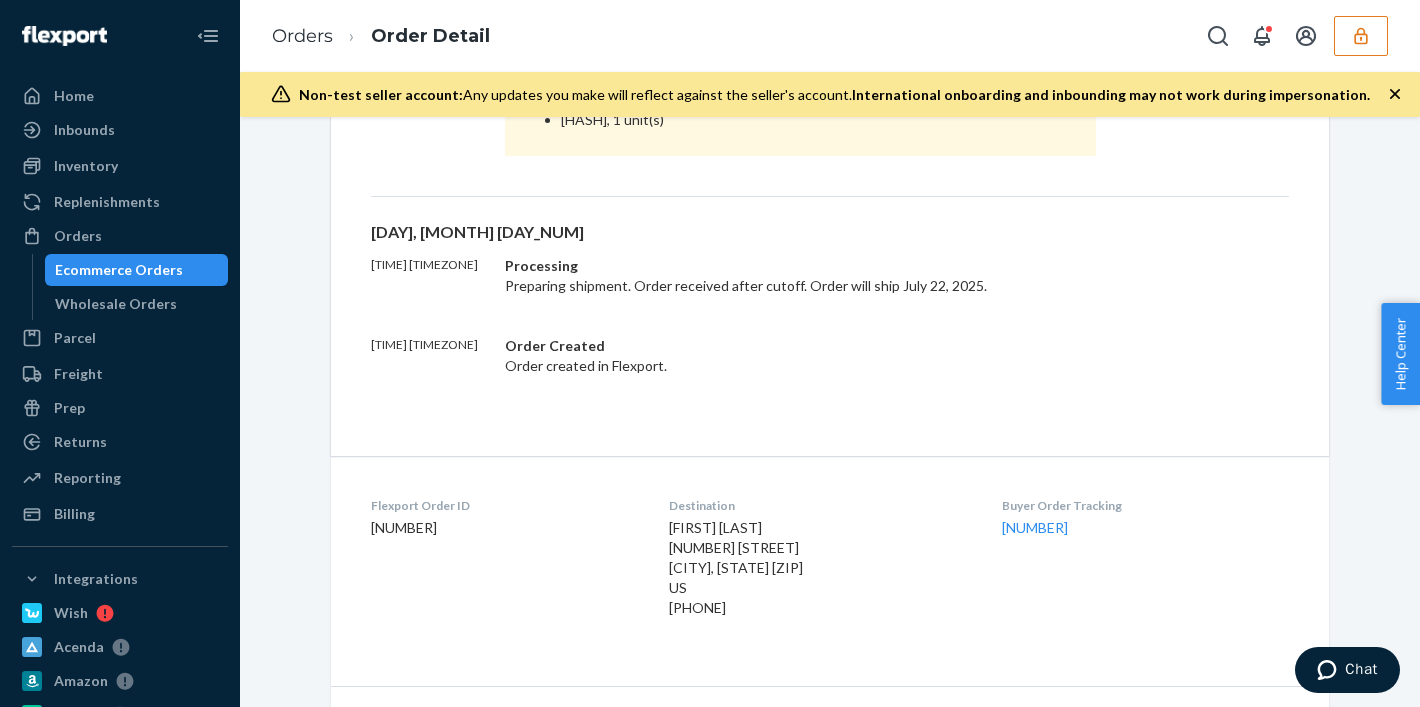scroll, scrollTop: 279, scrollLeft: 0, axis: vertical 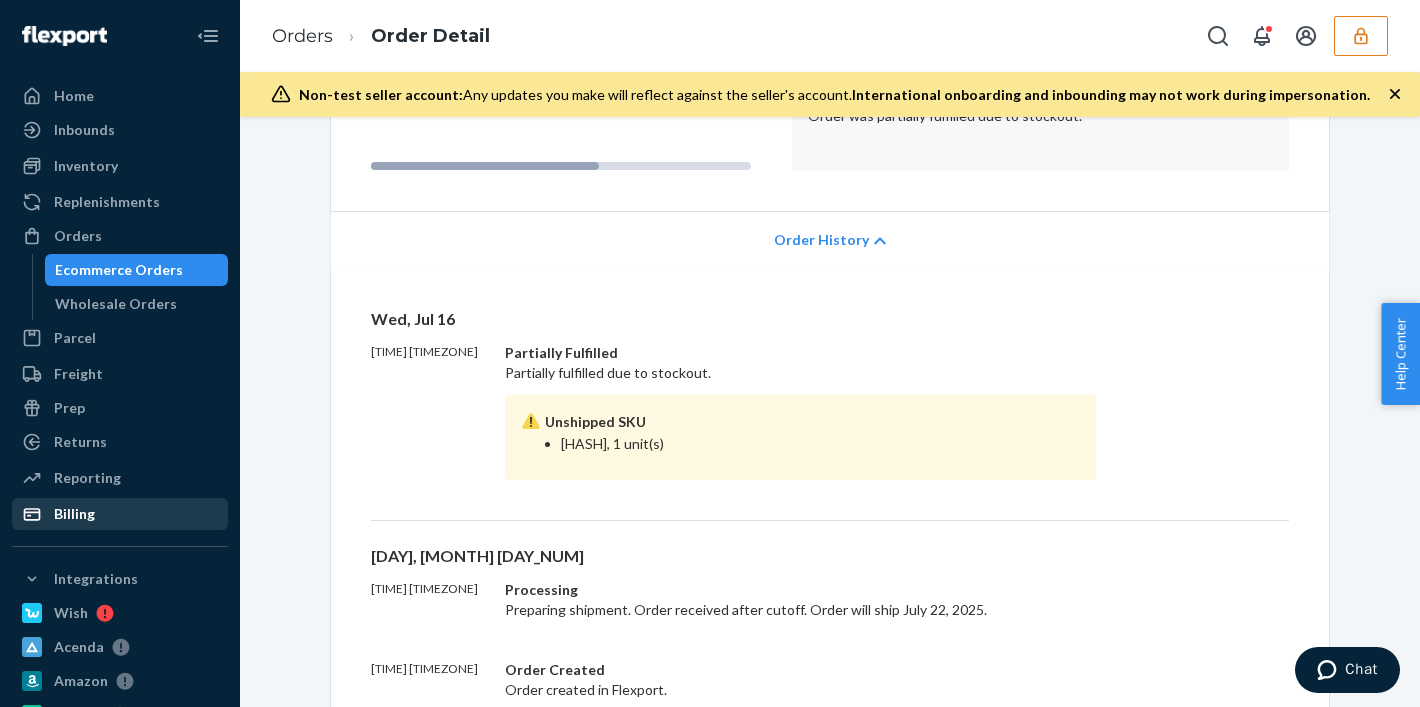 click on "Billing" at bounding box center (120, 514) 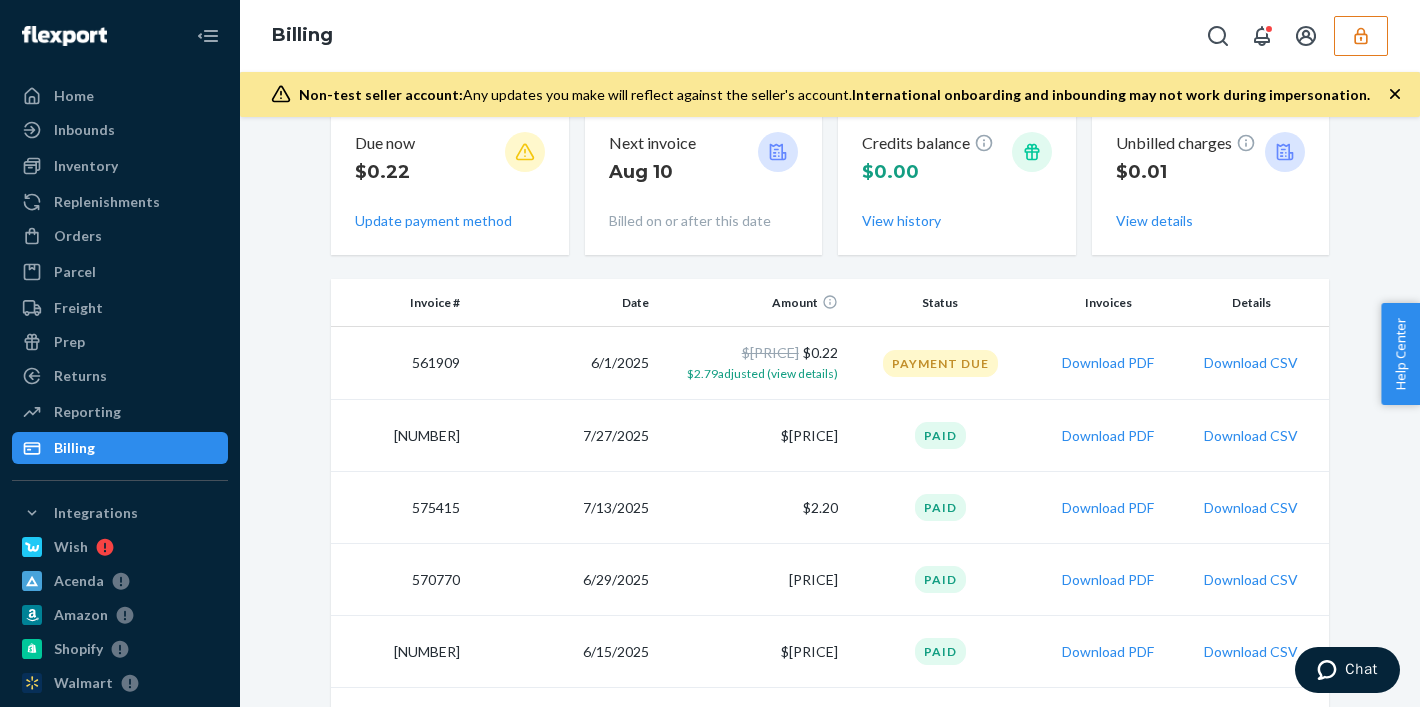 scroll, scrollTop: 161, scrollLeft: 0, axis: vertical 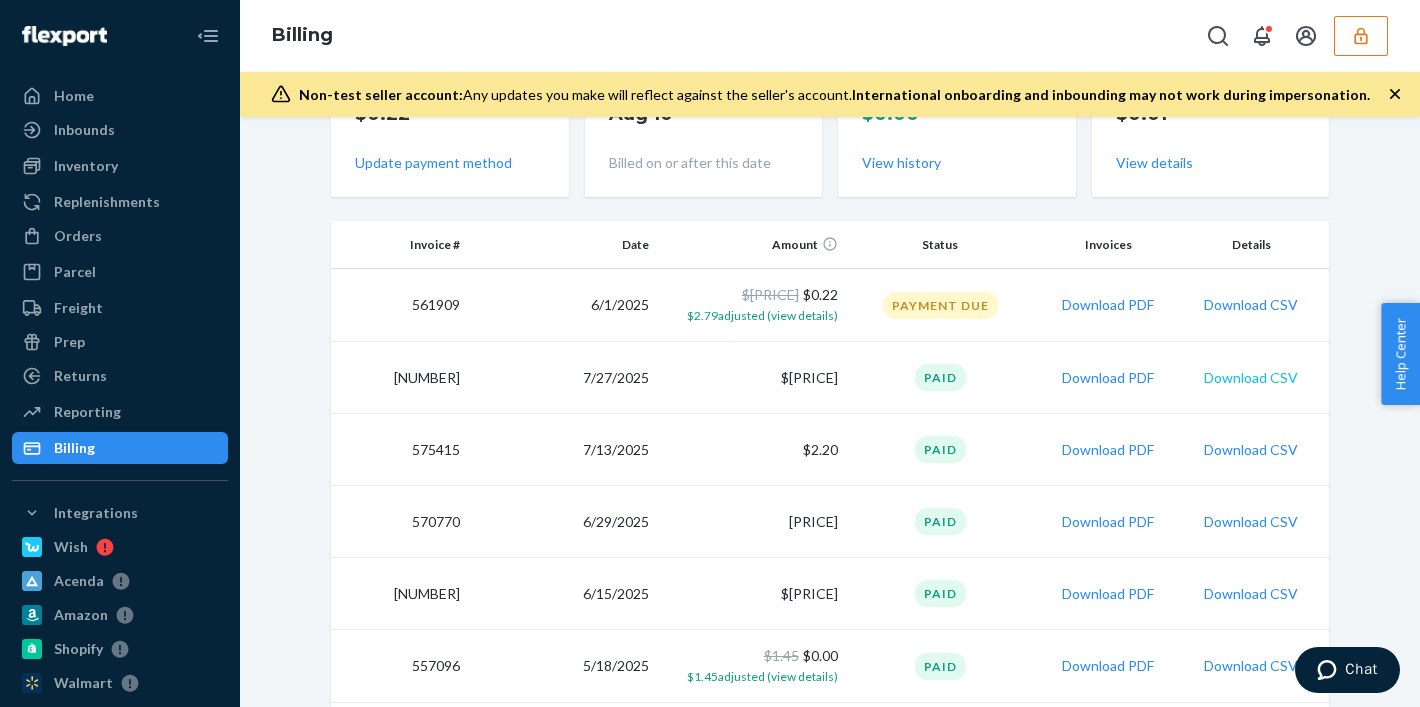 click on "Download CSV" at bounding box center (1251, 378) 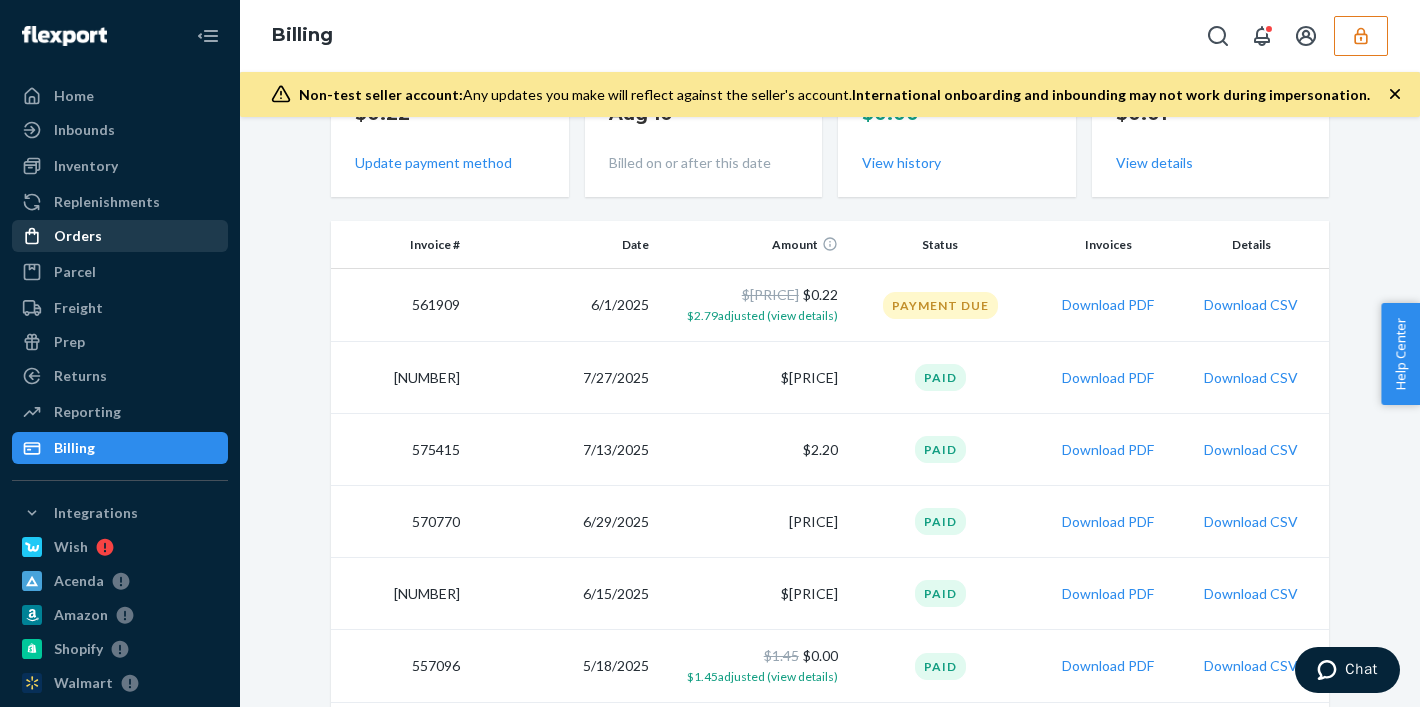 click on "Orders" at bounding box center (78, 236) 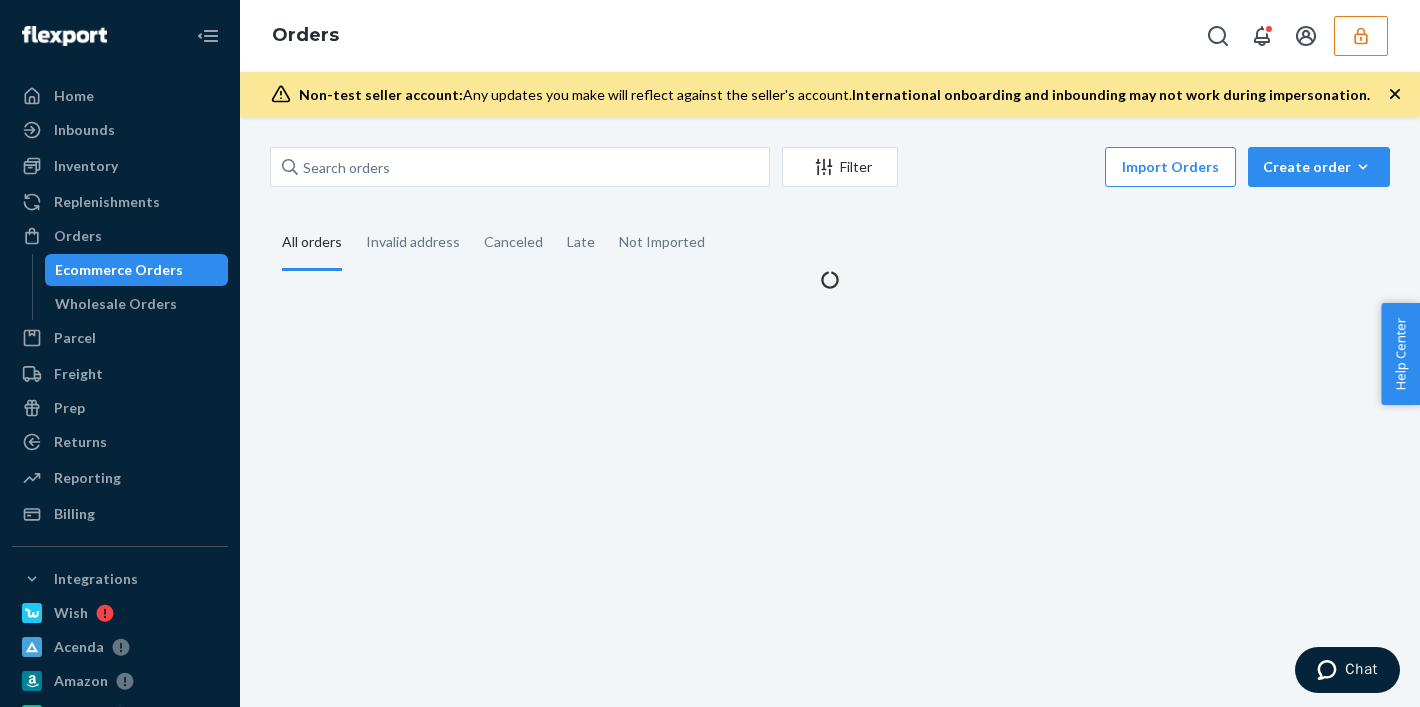 scroll, scrollTop: 0, scrollLeft: 0, axis: both 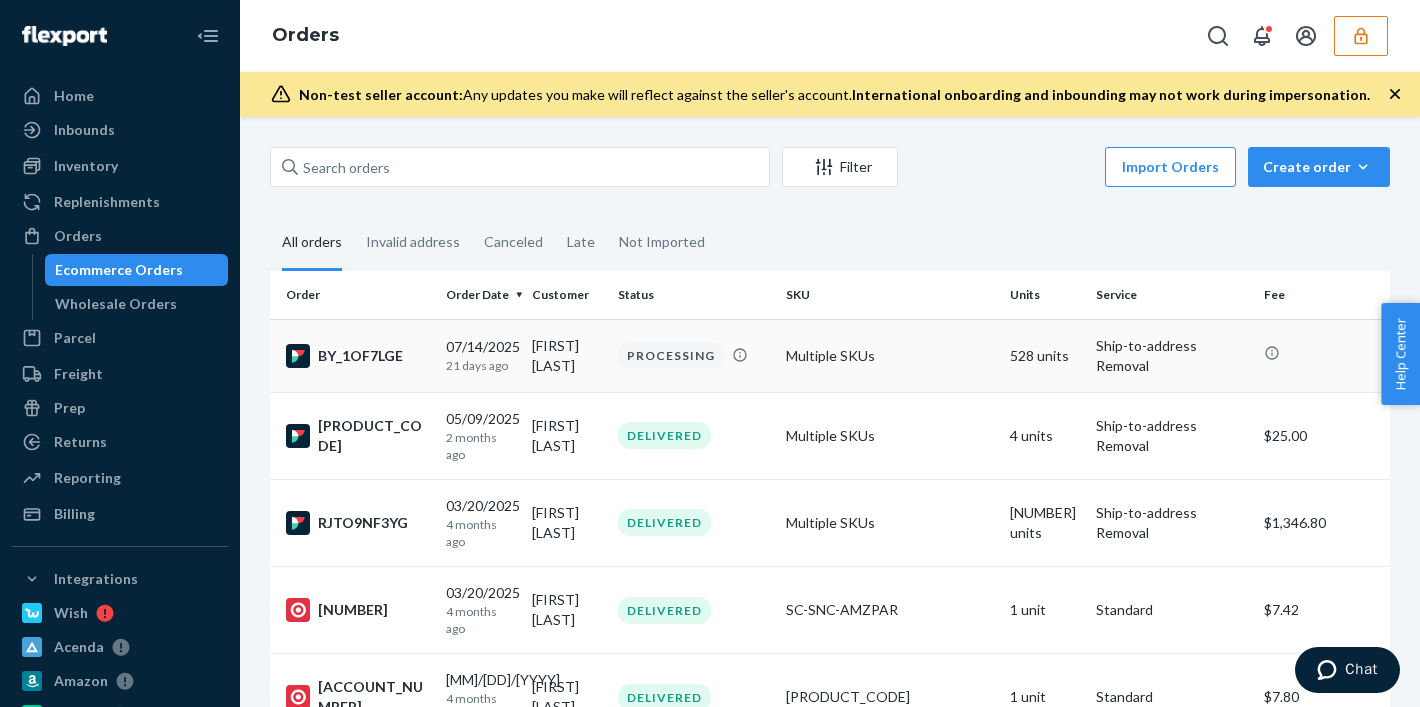 click on "PROCESSING" at bounding box center (671, 355) 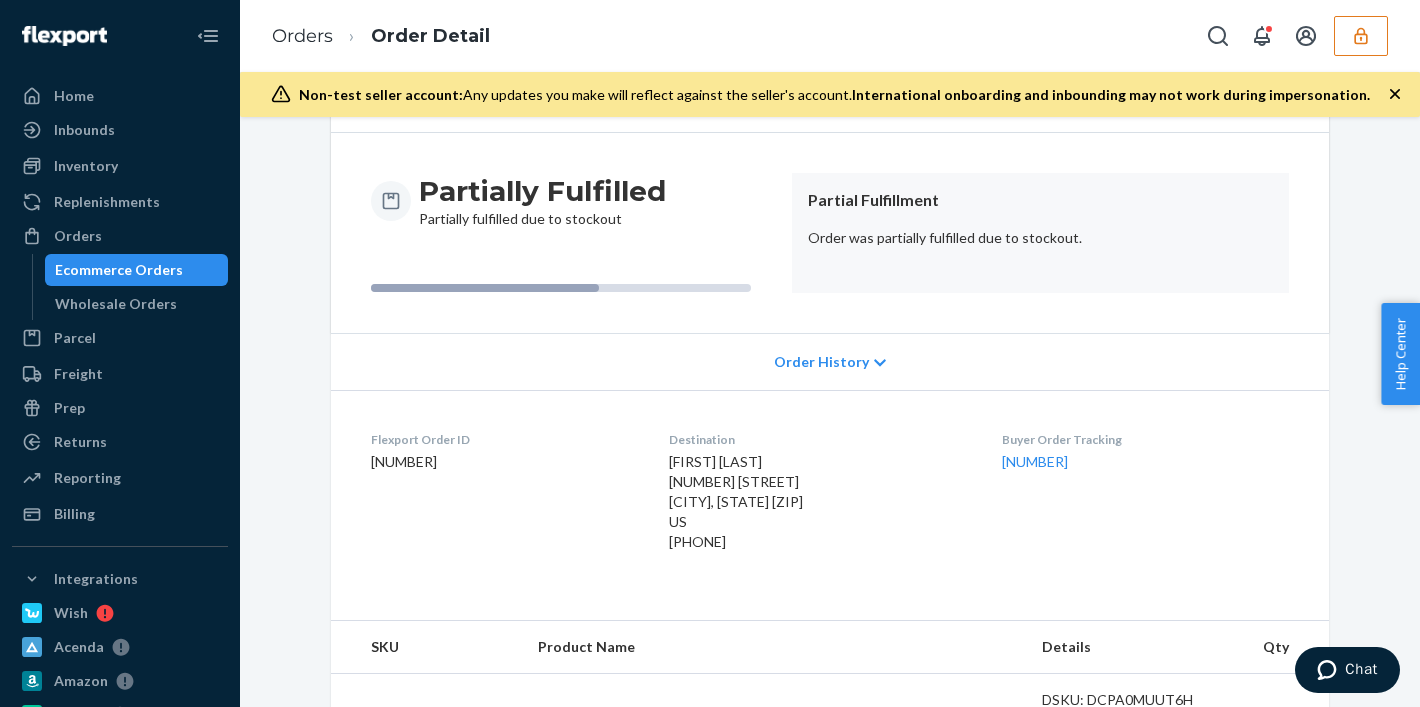 scroll, scrollTop: 161, scrollLeft: 0, axis: vertical 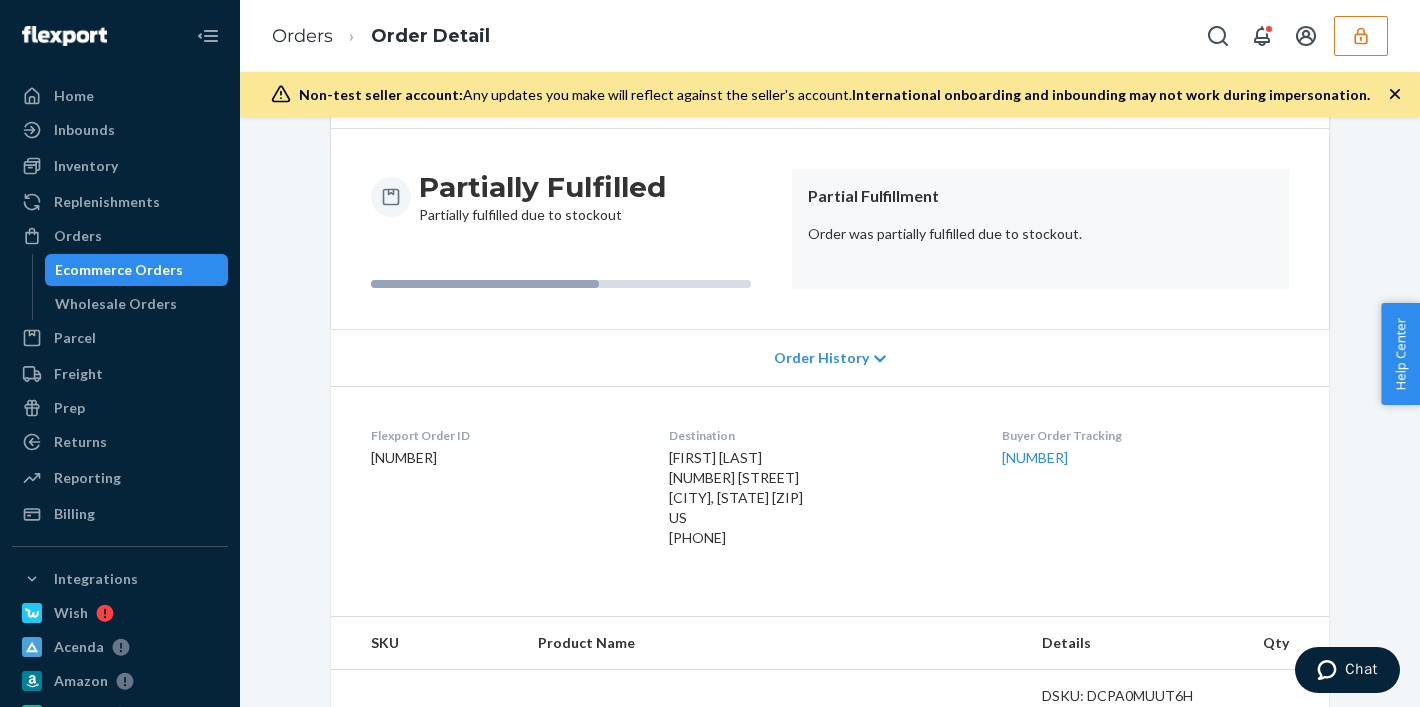 click on "Order History" at bounding box center [830, 357] 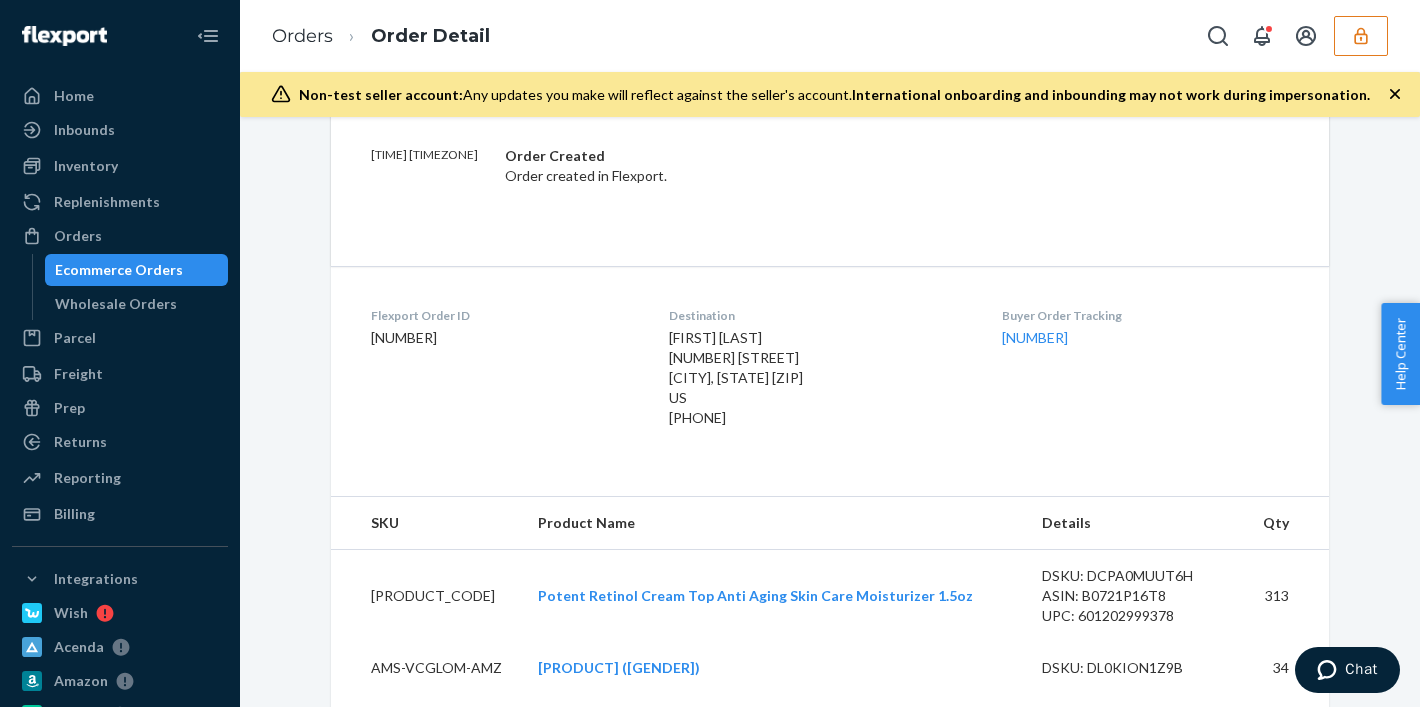 scroll, scrollTop: 796, scrollLeft: 0, axis: vertical 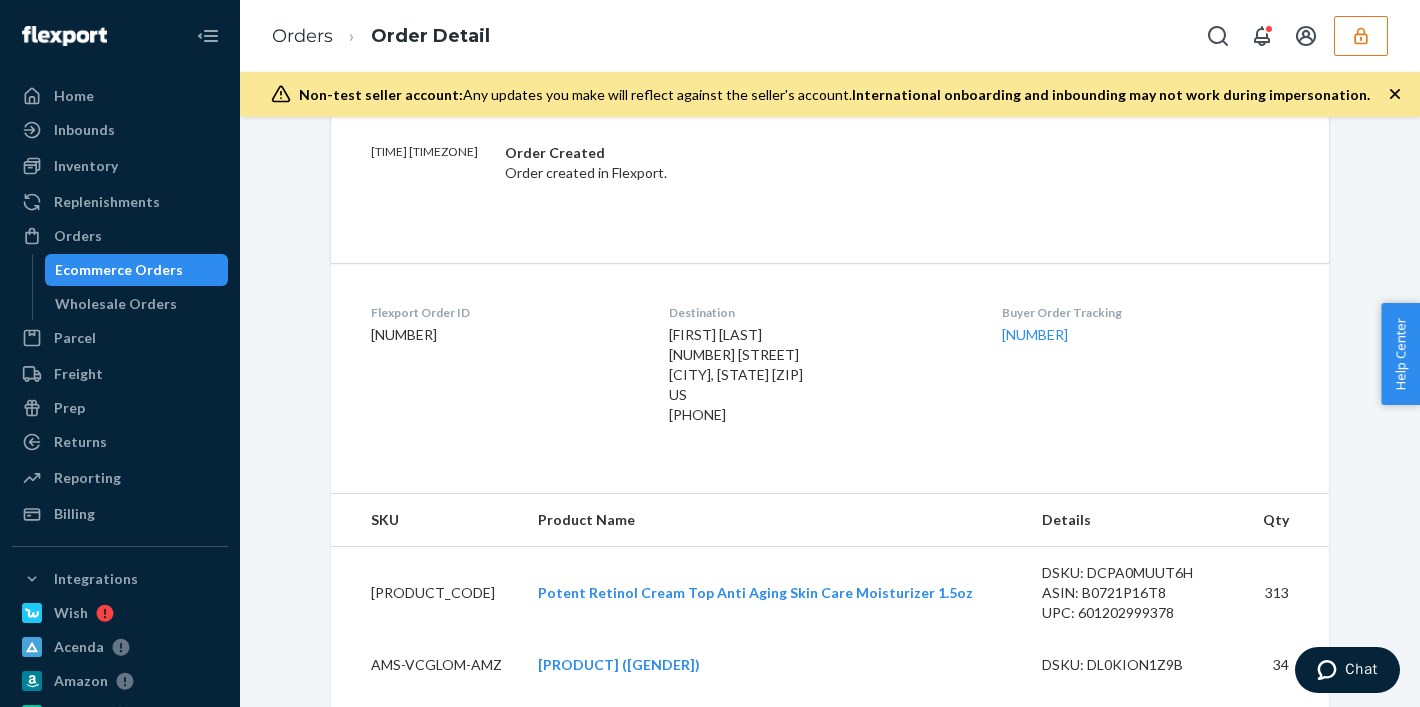 click on "Flexport Order ID 132394577 Destination Eric Dunham
1013 27th Ave N
Saint Cloud, MN 56303-2442
US +10013202921 Buyer Order Tracking 132394577" at bounding box center (830, 368) 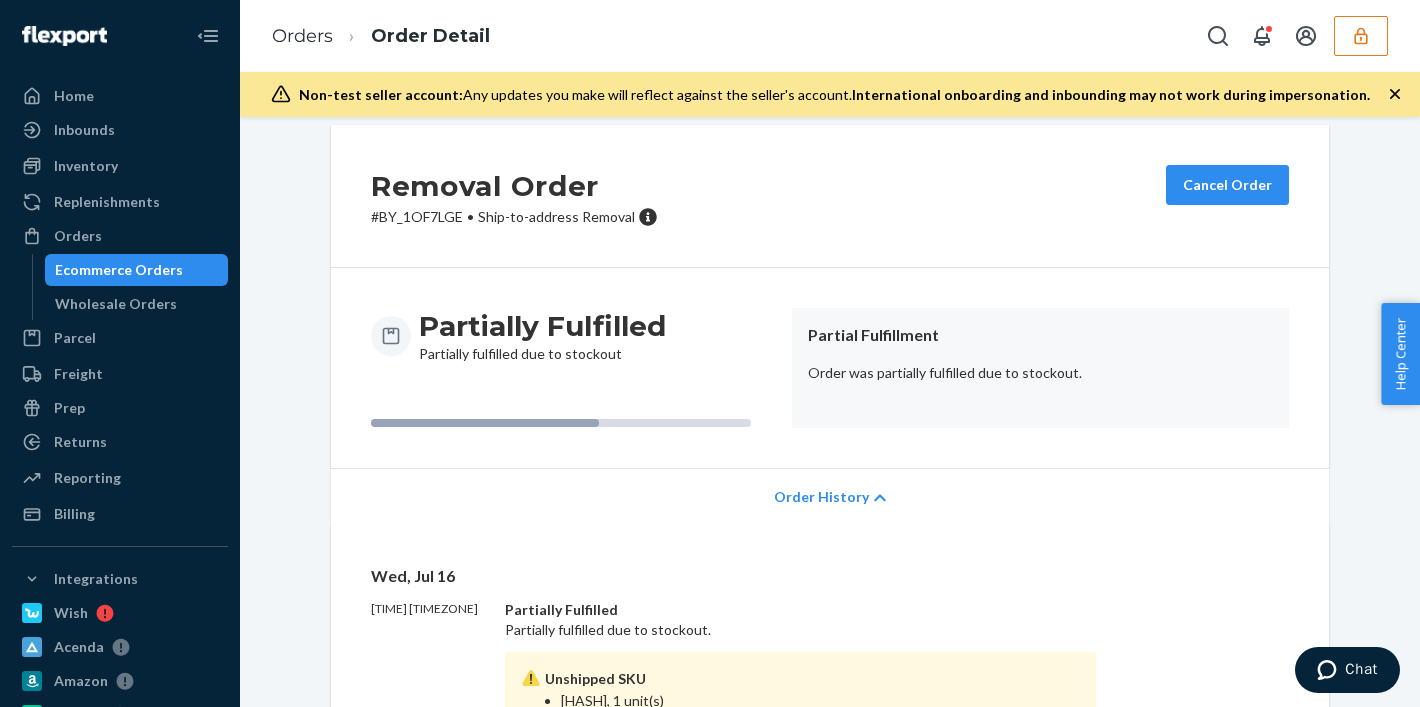 scroll, scrollTop: 0, scrollLeft: 0, axis: both 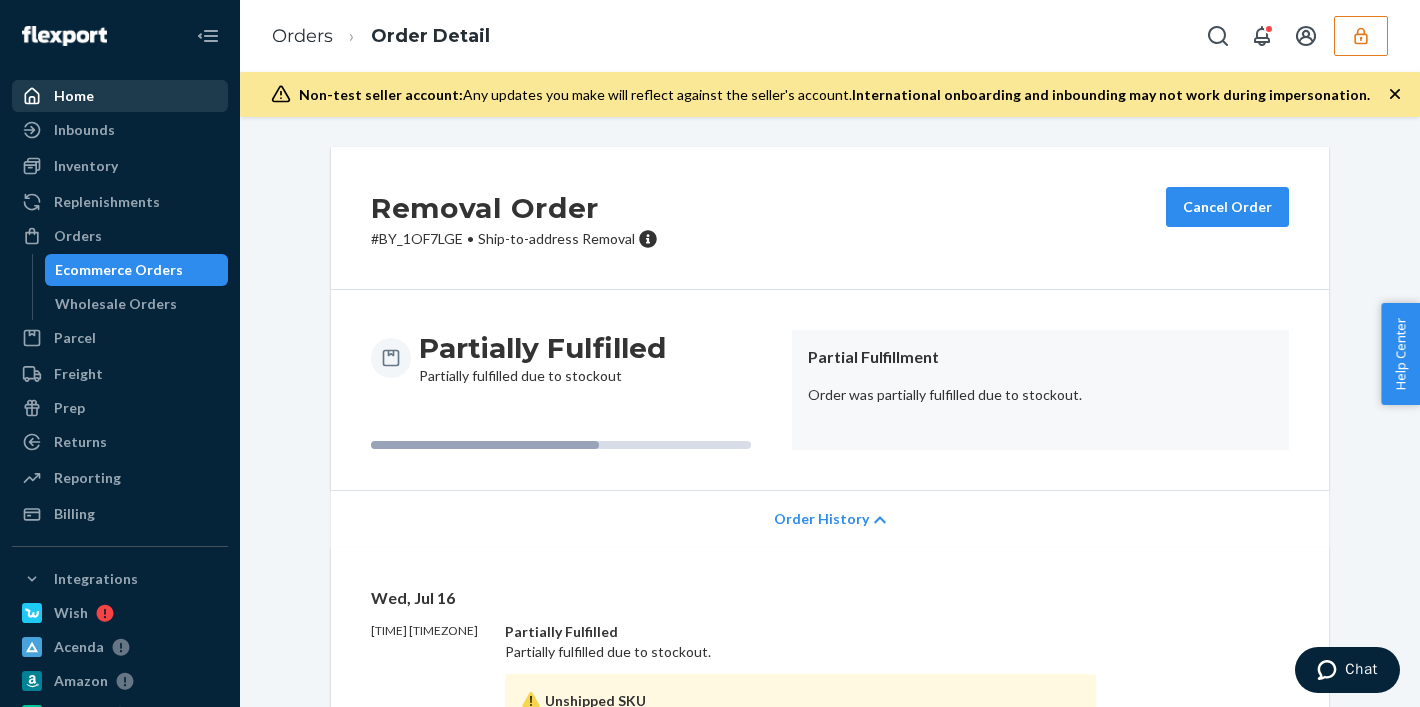 click on "Home" at bounding box center [120, 96] 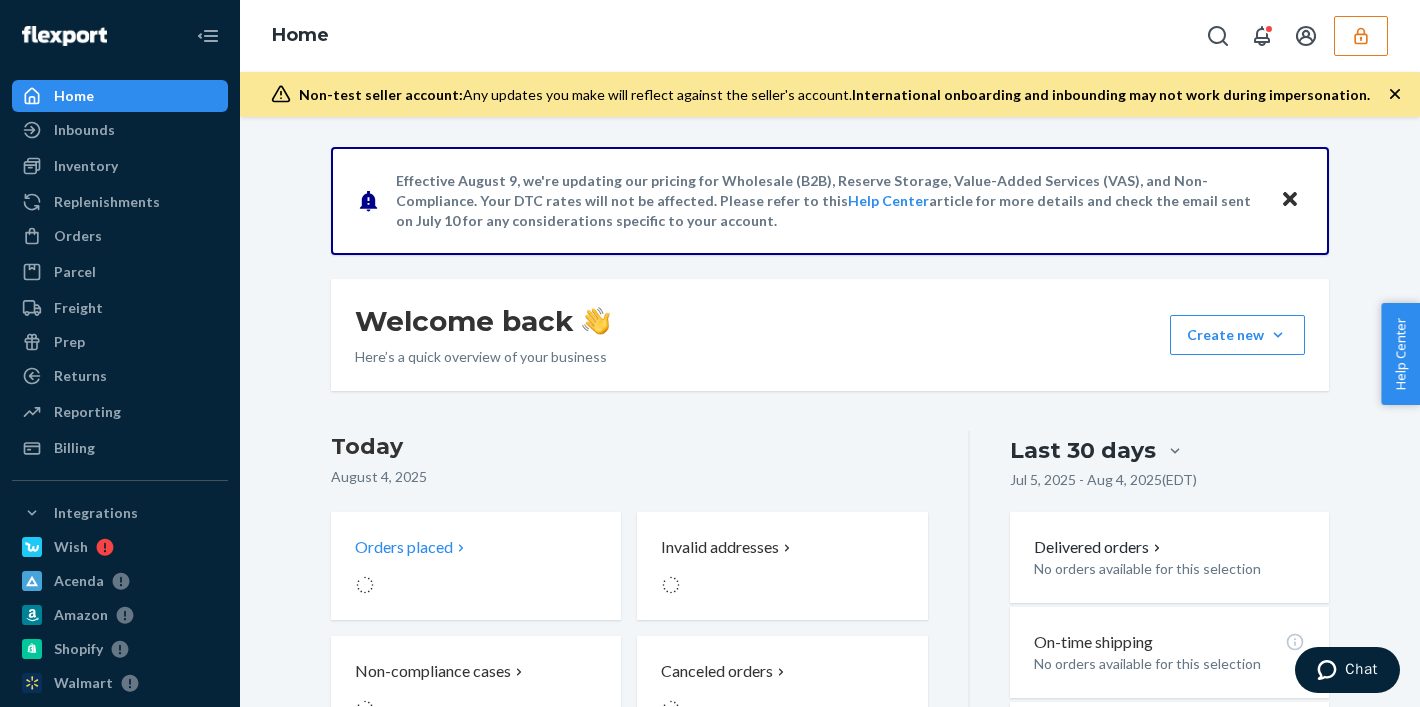 scroll, scrollTop: 161, scrollLeft: 0, axis: vertical 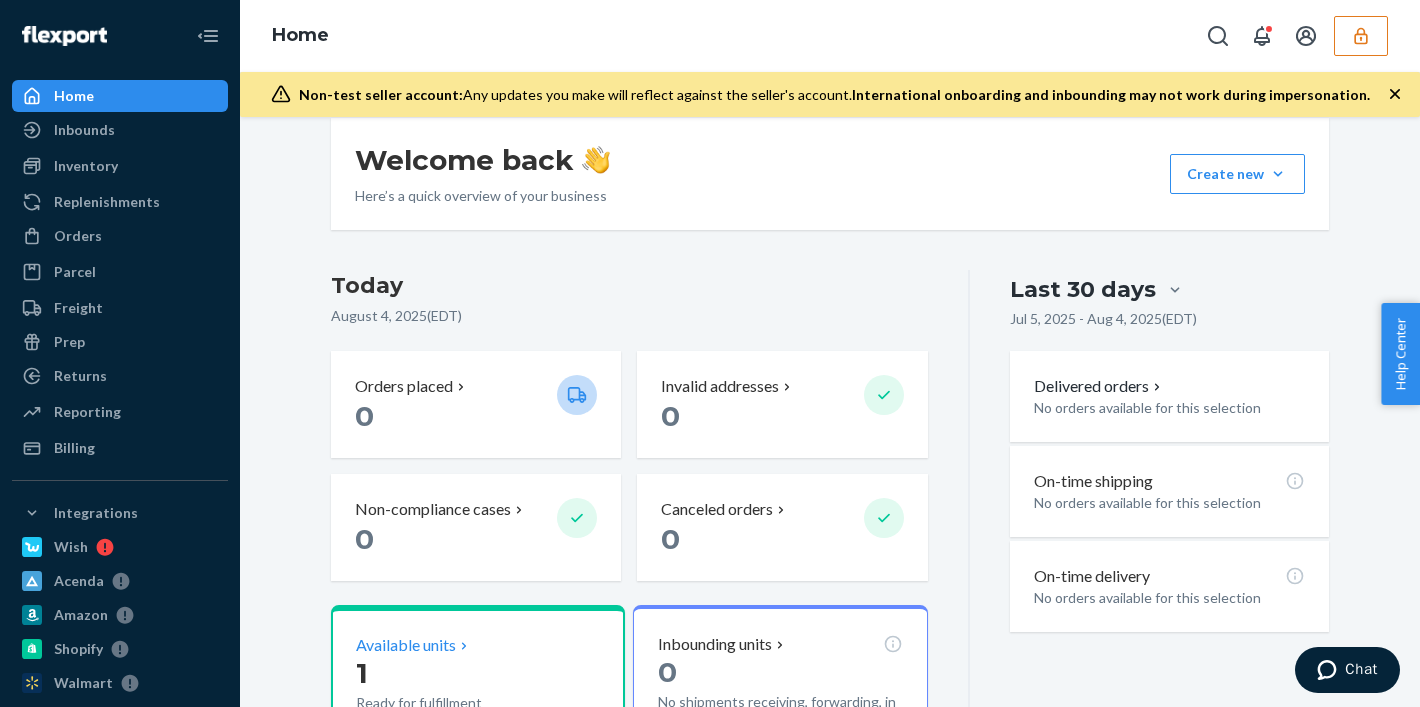 click on "1" at bounding box center [448, 673] 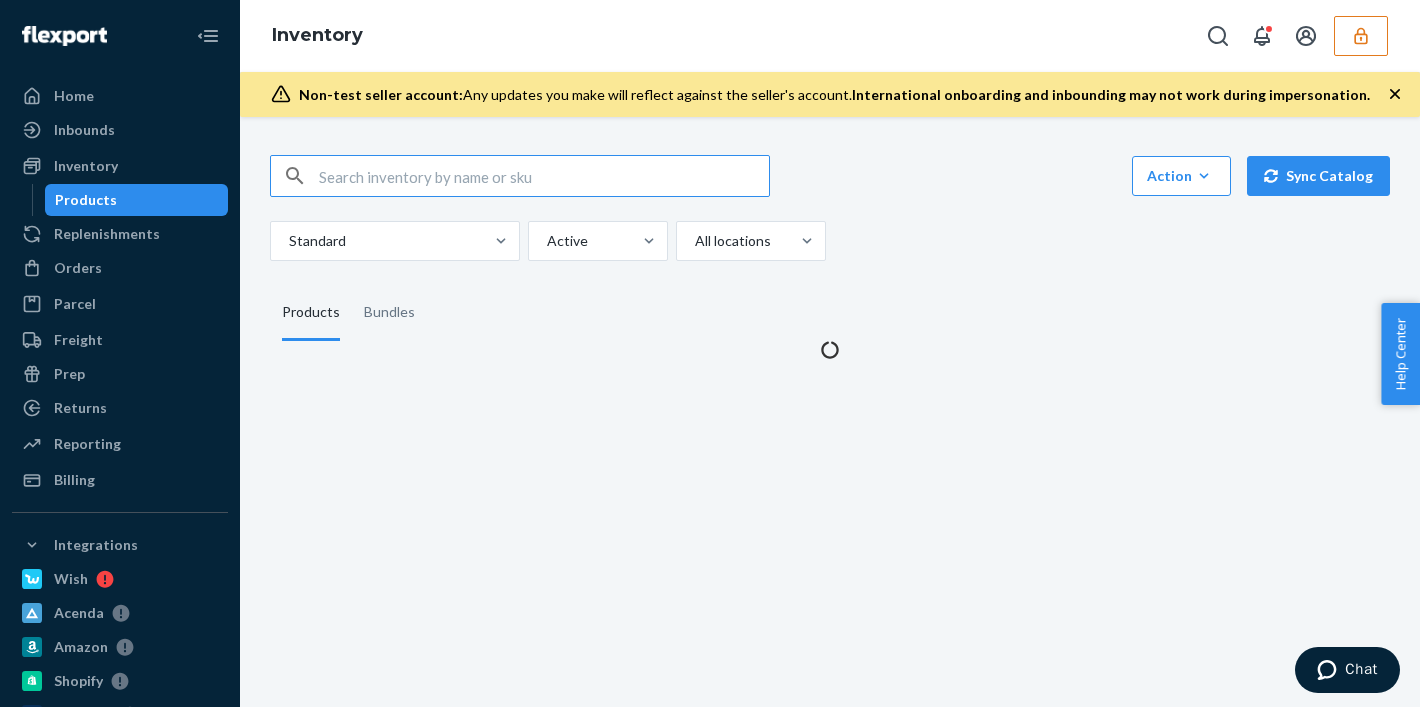 scroll, scrollTop: 0, scrollLeft: 0, axis: both 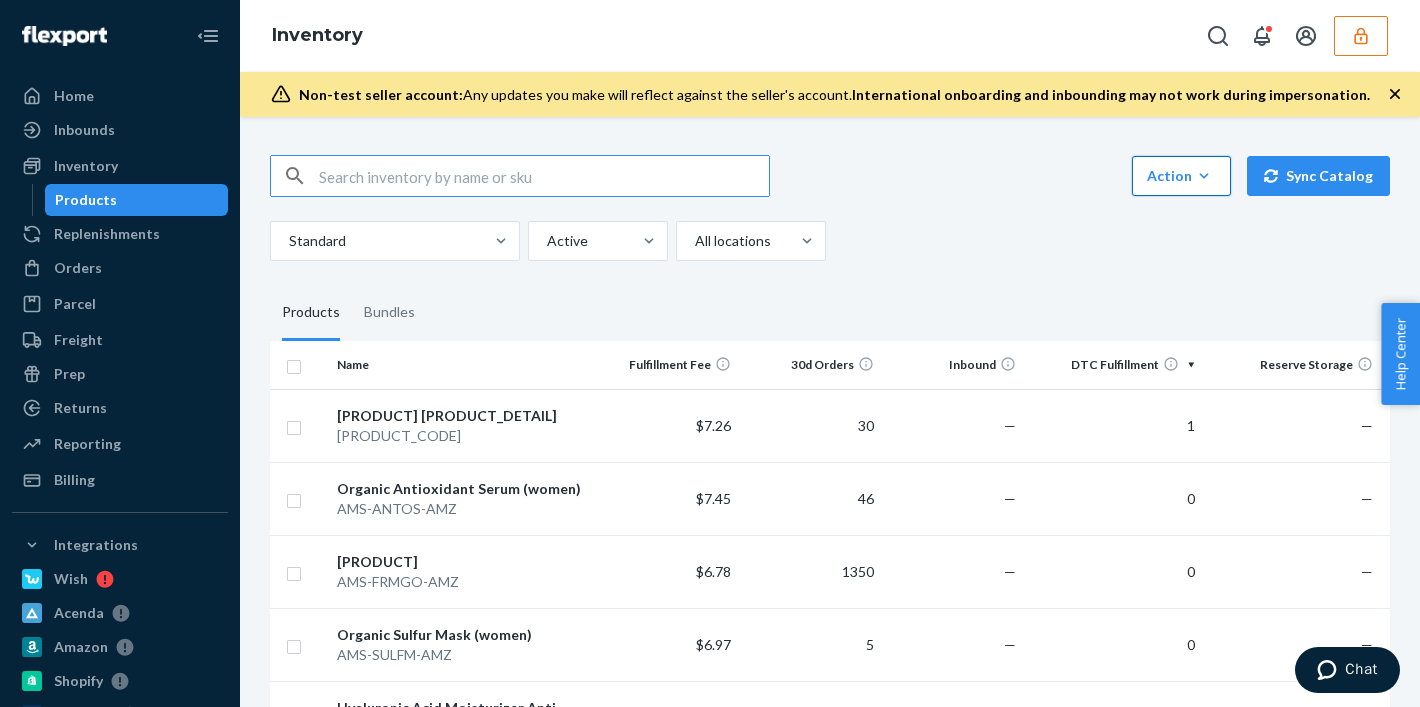 click on "Action" at bounding box center [1181, 176] 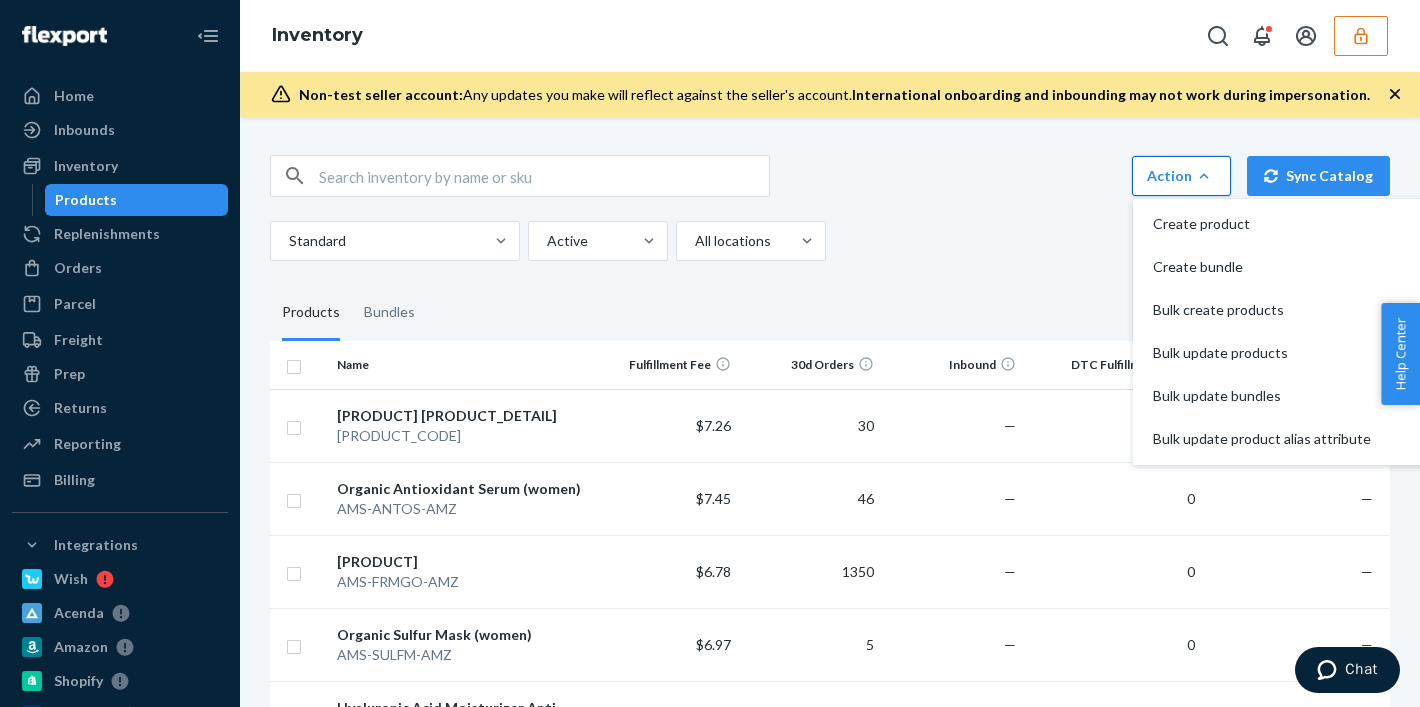 click on "Action" at bounding box center [1181, 176] 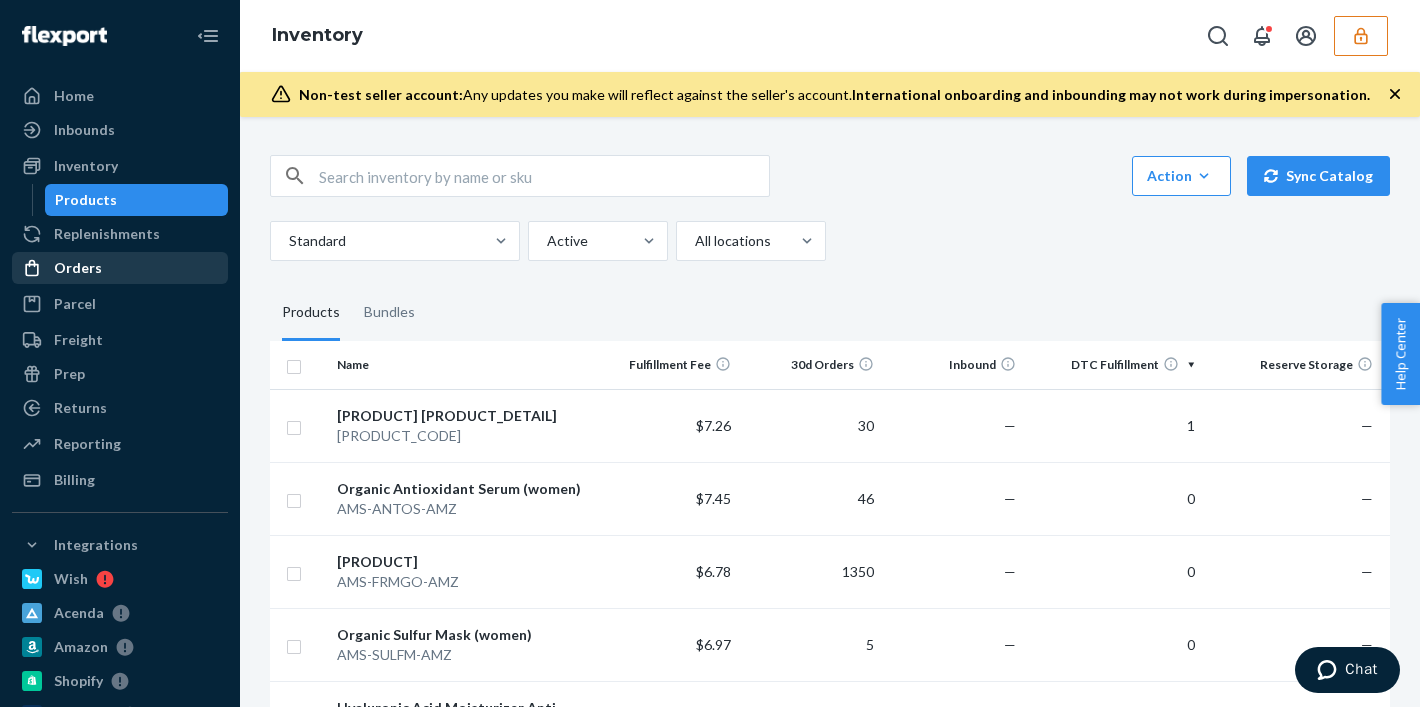 click on "Orders" at bounding box center (120, 268) 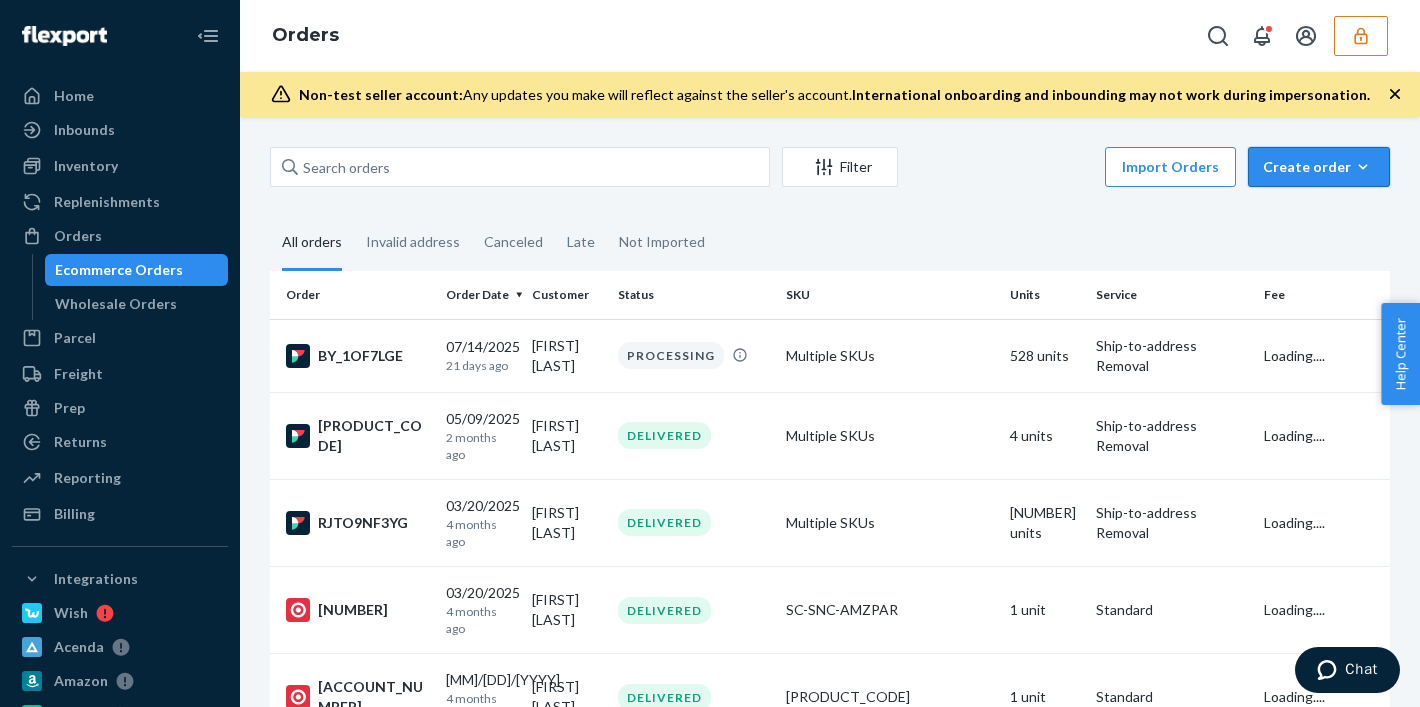 click on "Create order" at bounding box center (1319, 167) 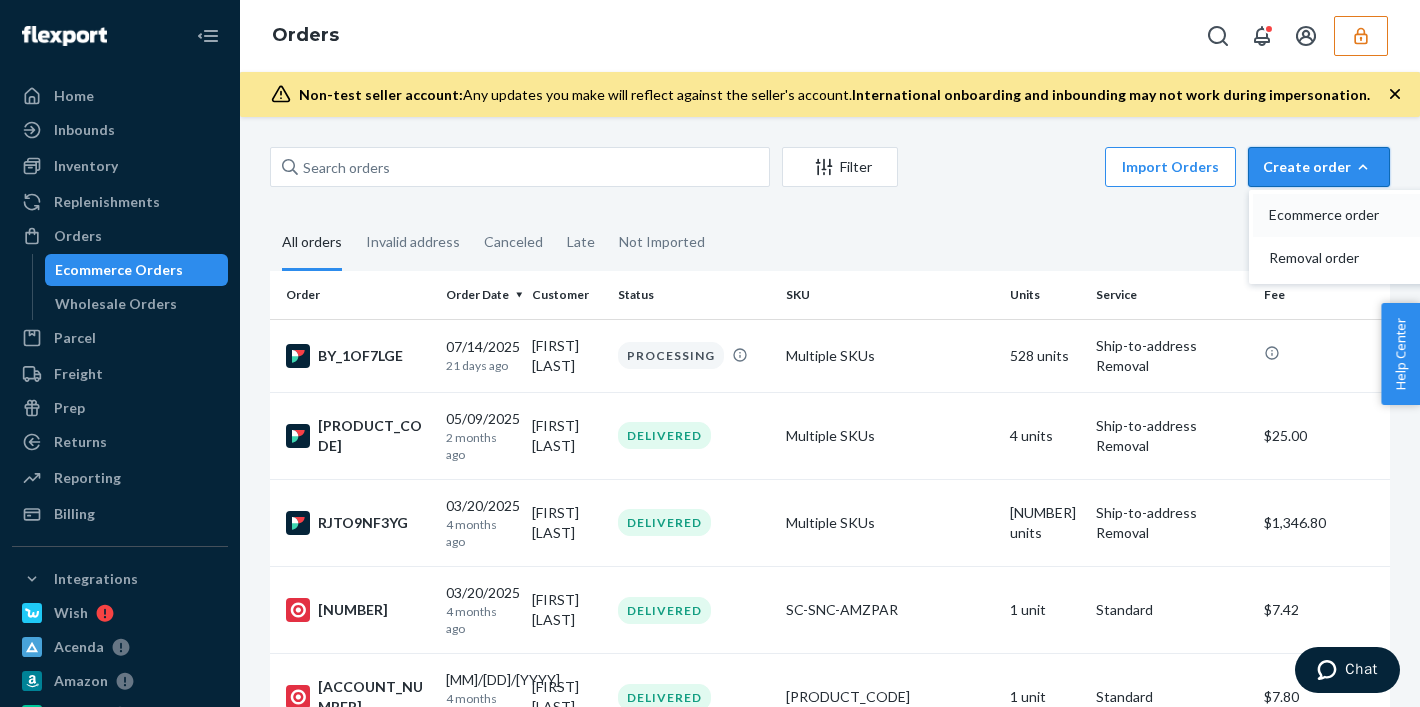 click on "Ecommerce order" at bounding box center (1349, 215) 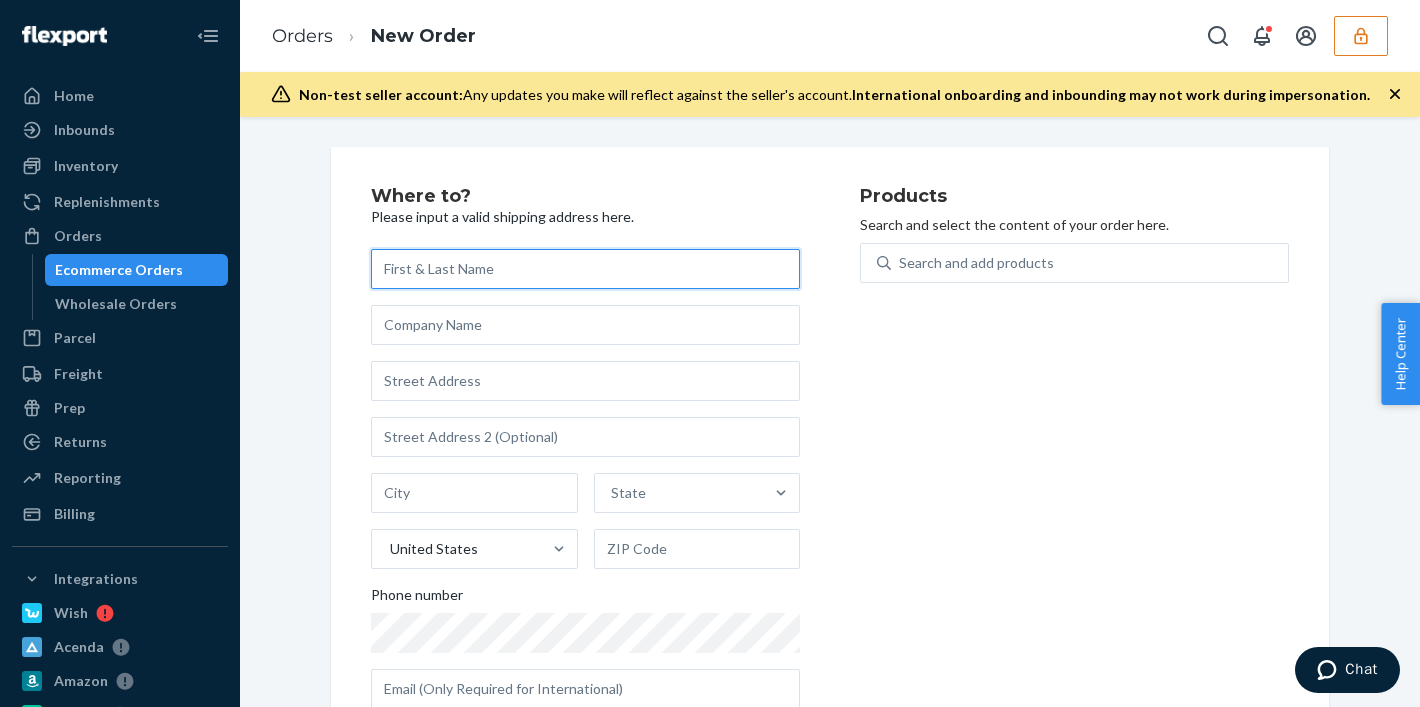 paste on "Eric Dunham" 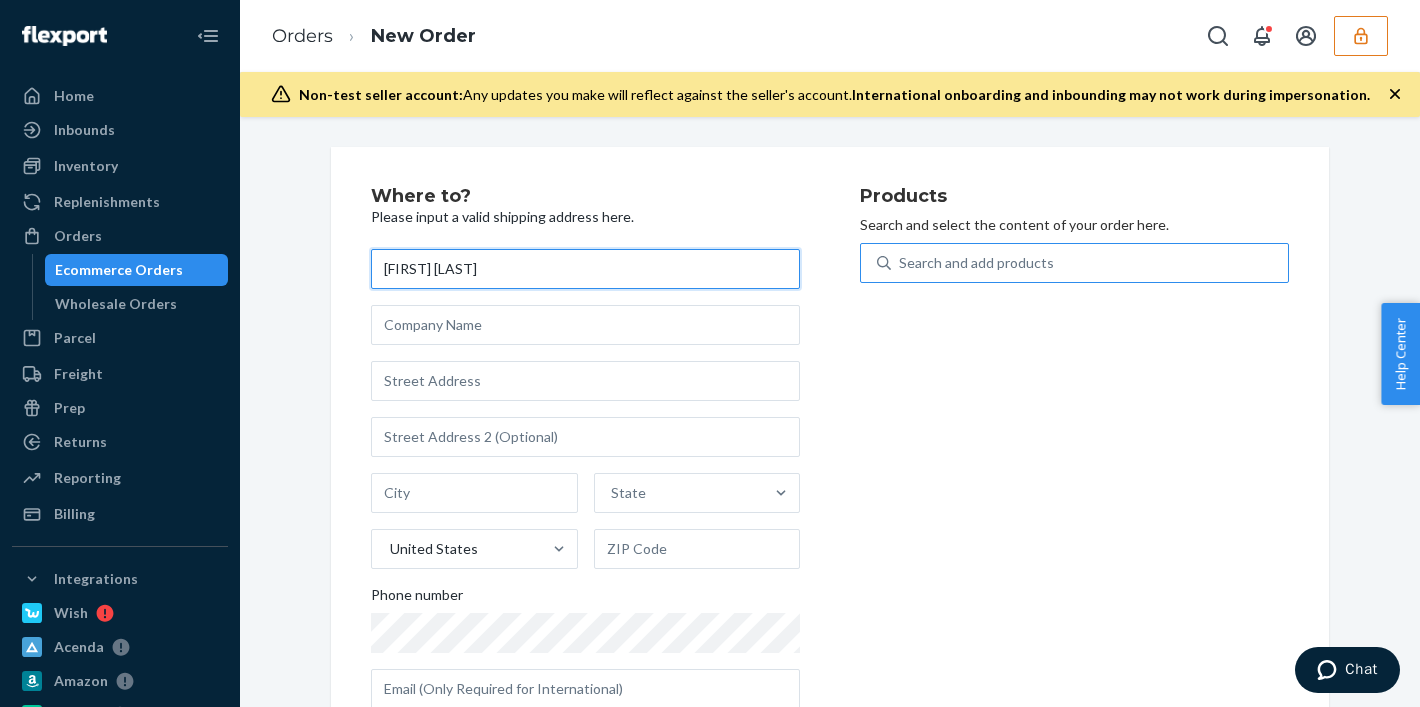 type on "Eric Dunham" 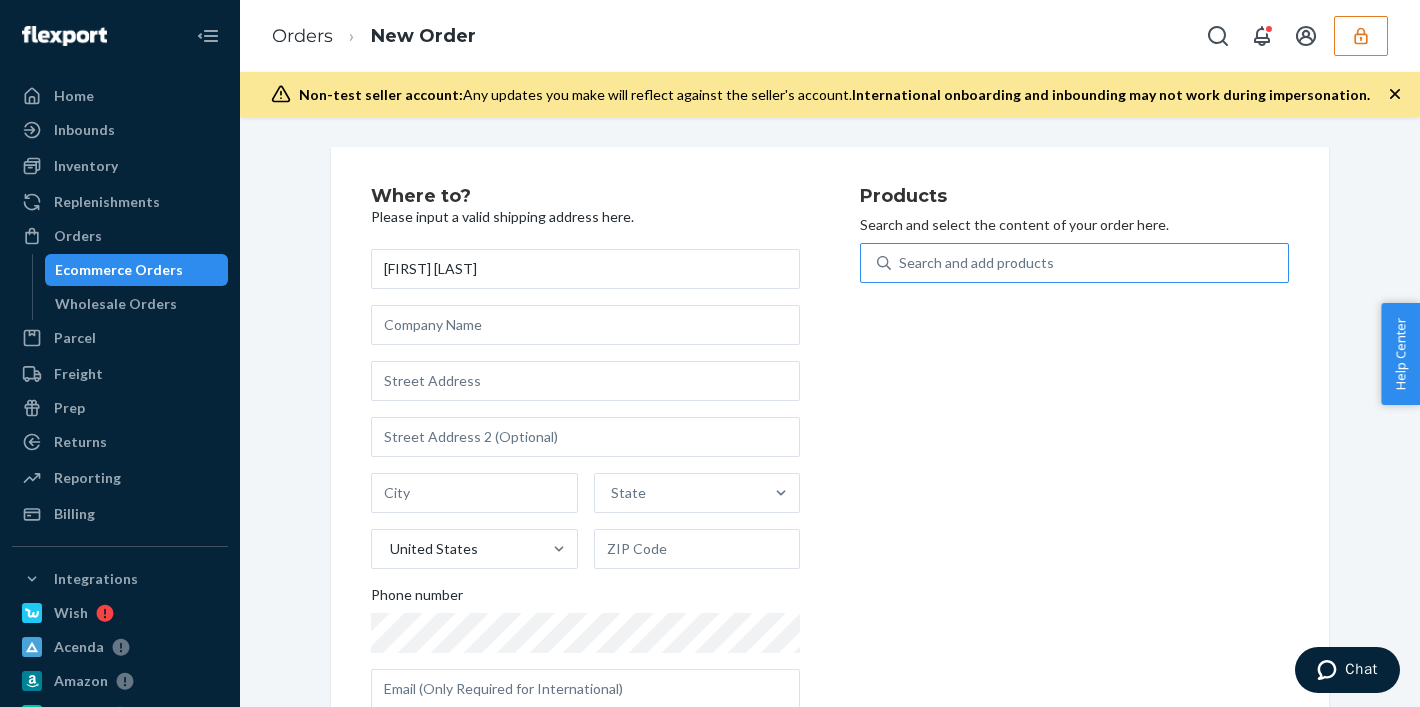 click on "Search and add products" at bounding box center (976, 263) 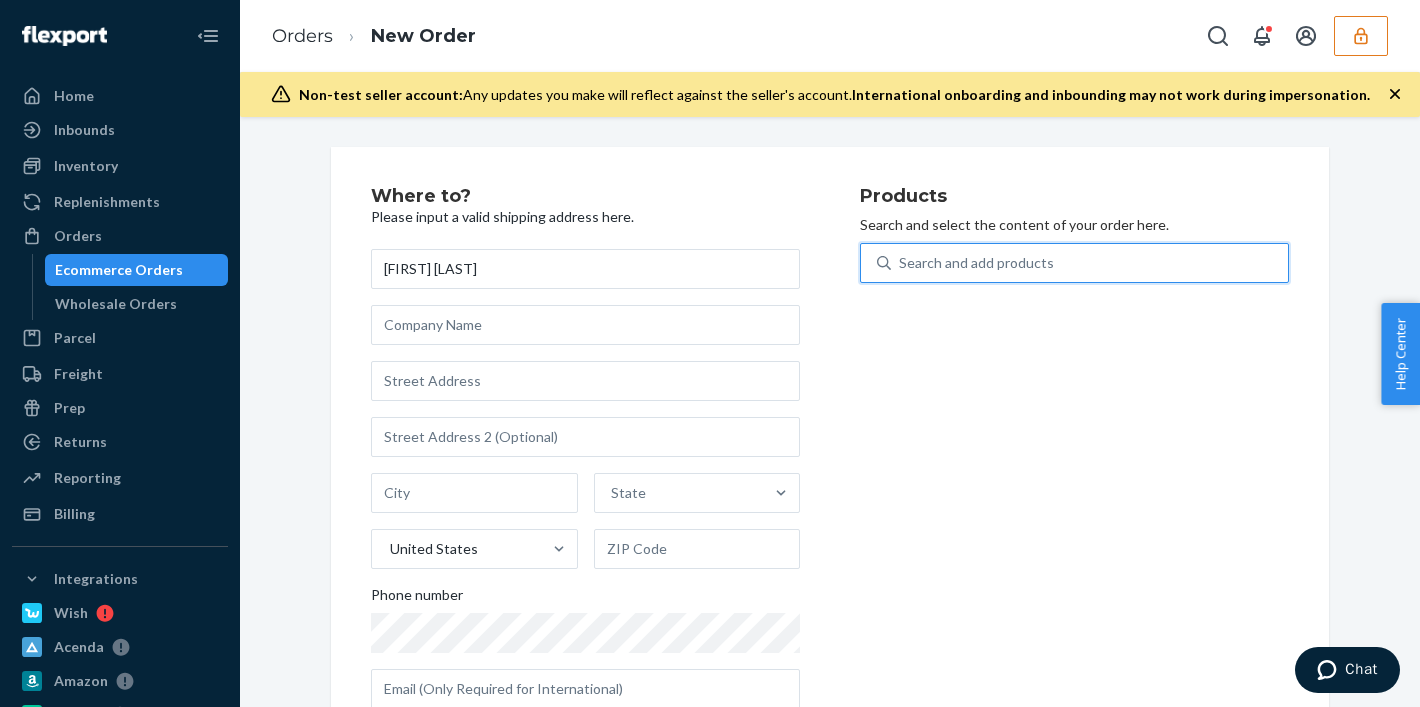 type on "d" 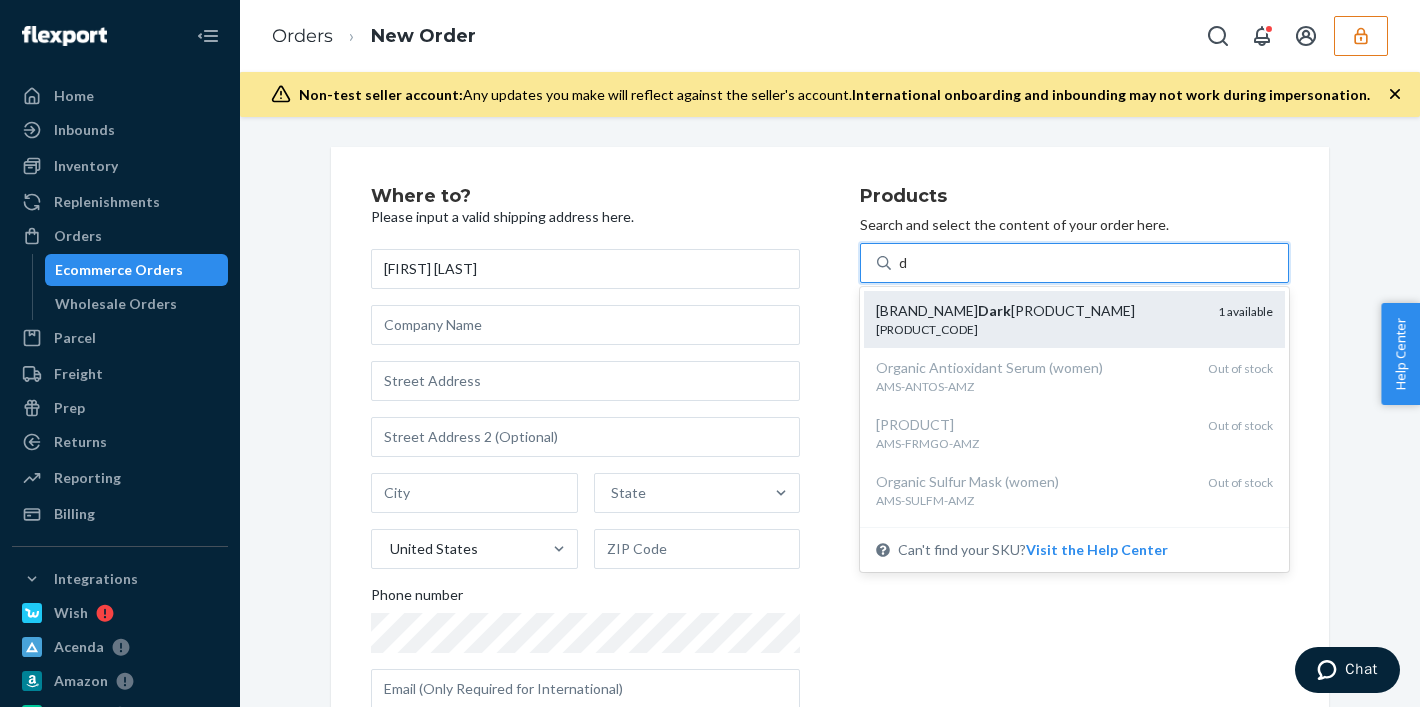 click on "Admire My Skin  Dark  Spot Corrector Remover 1% Synovea Fade Cream with Kojic Acid Vitamin C, Salicylic" at bounding box center [1039, 311] 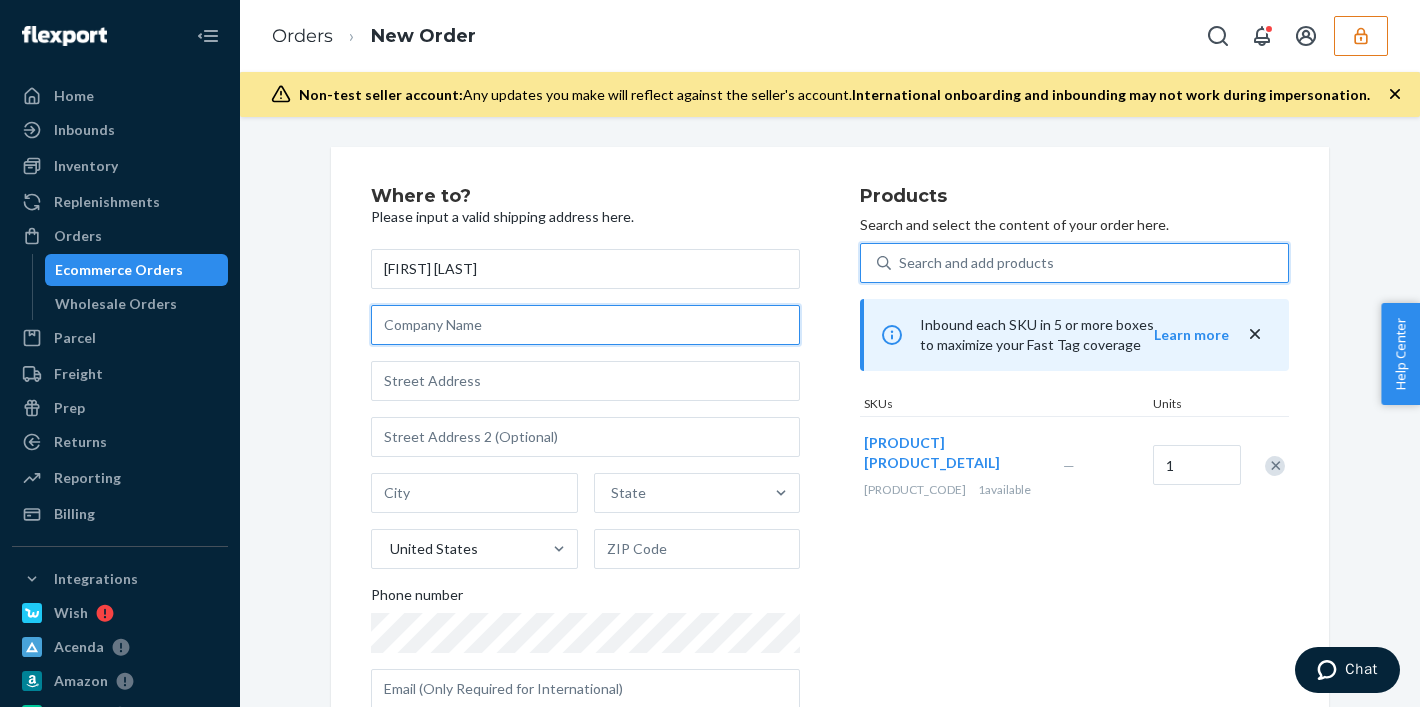 click at bounding box center [585, 325] 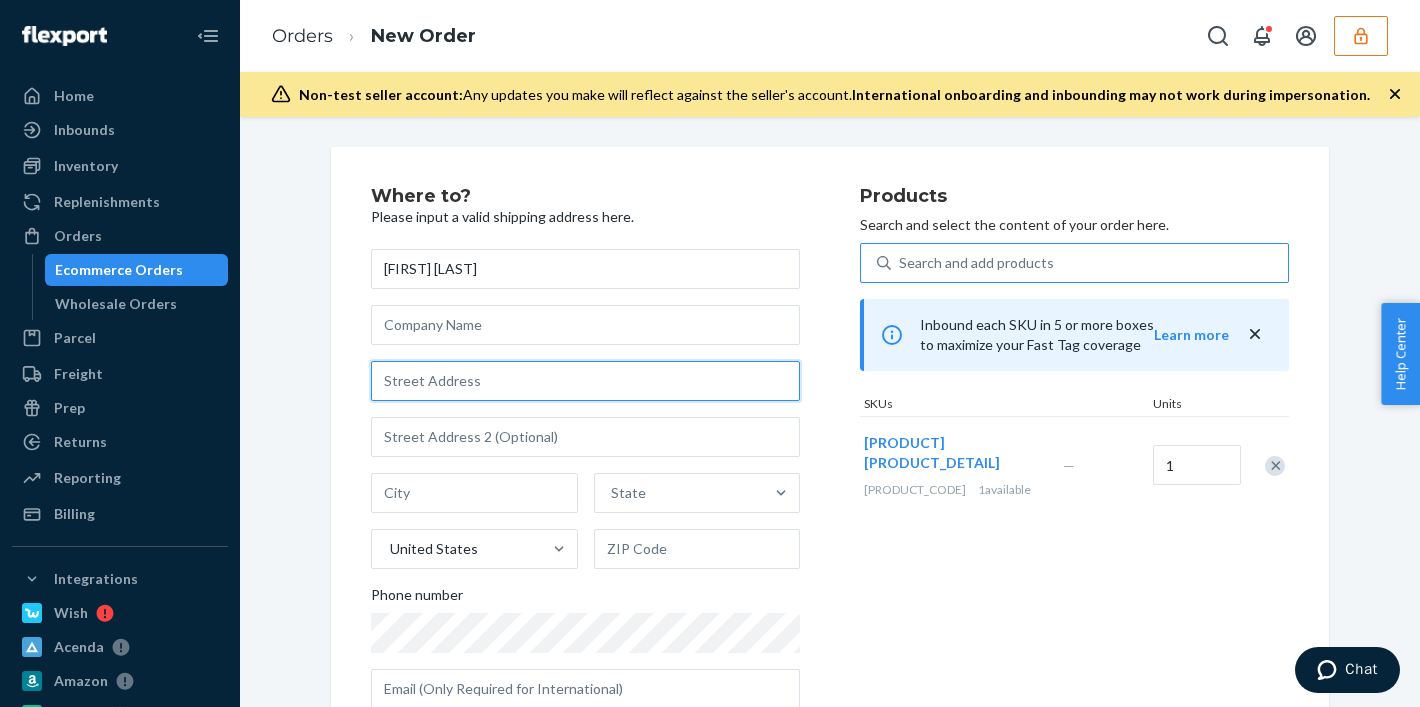 click at bounding box center [585, 381] 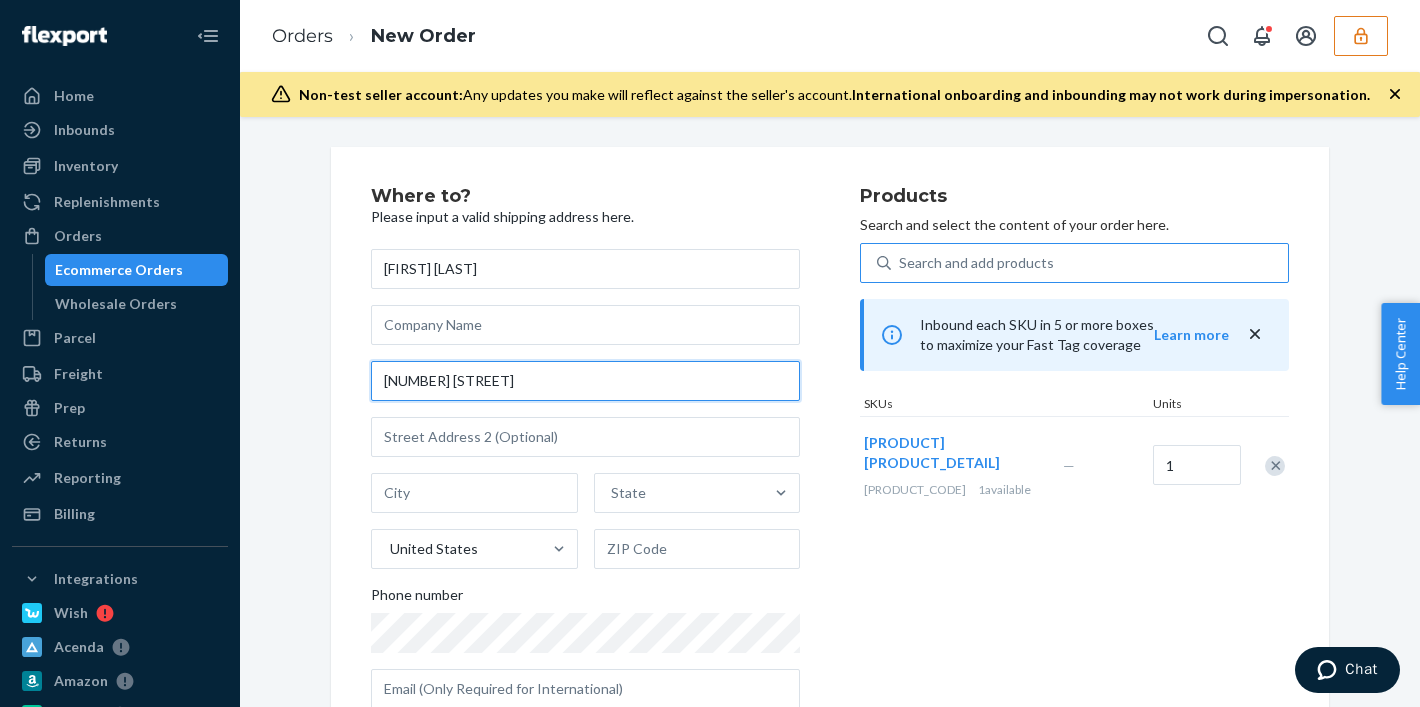click on "1013 27th Ave N" at bounding box center (585, 381) 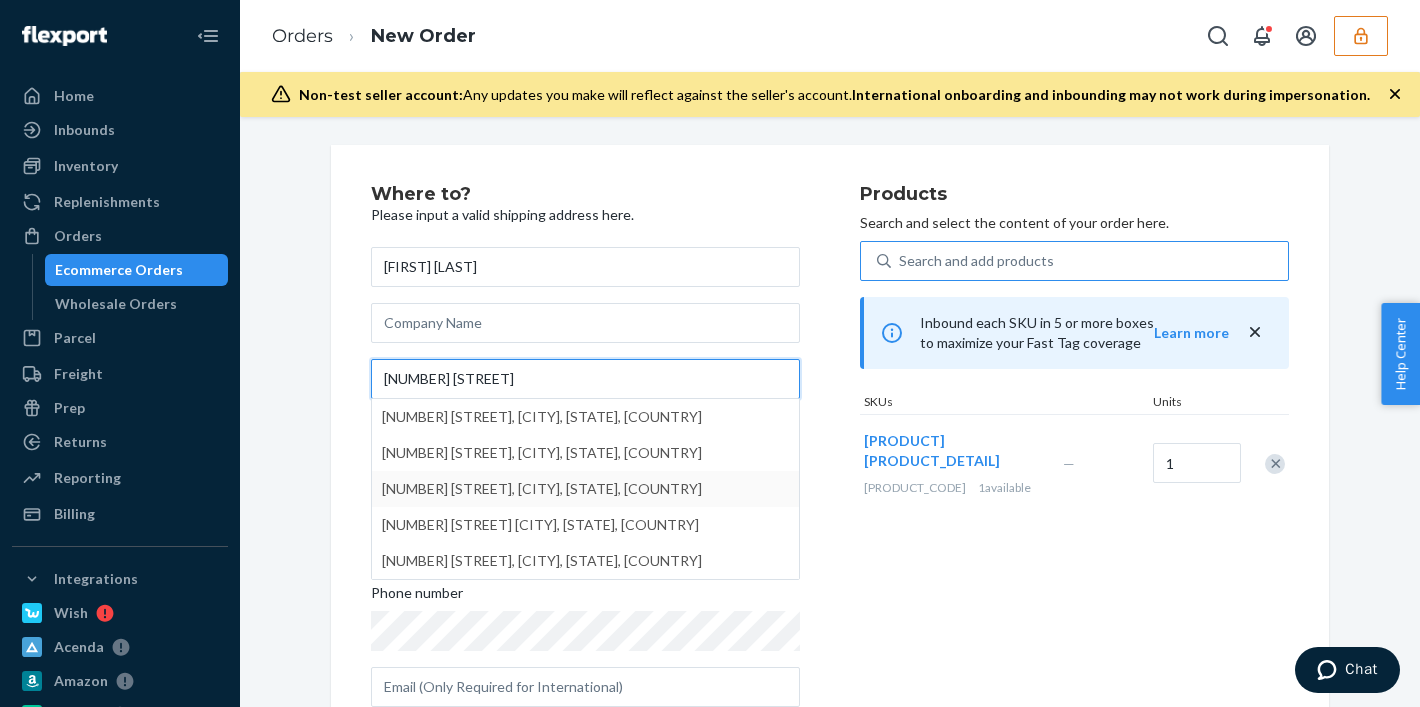 scroll, scrollTop: 0, scrollLeft: 0, axis: both 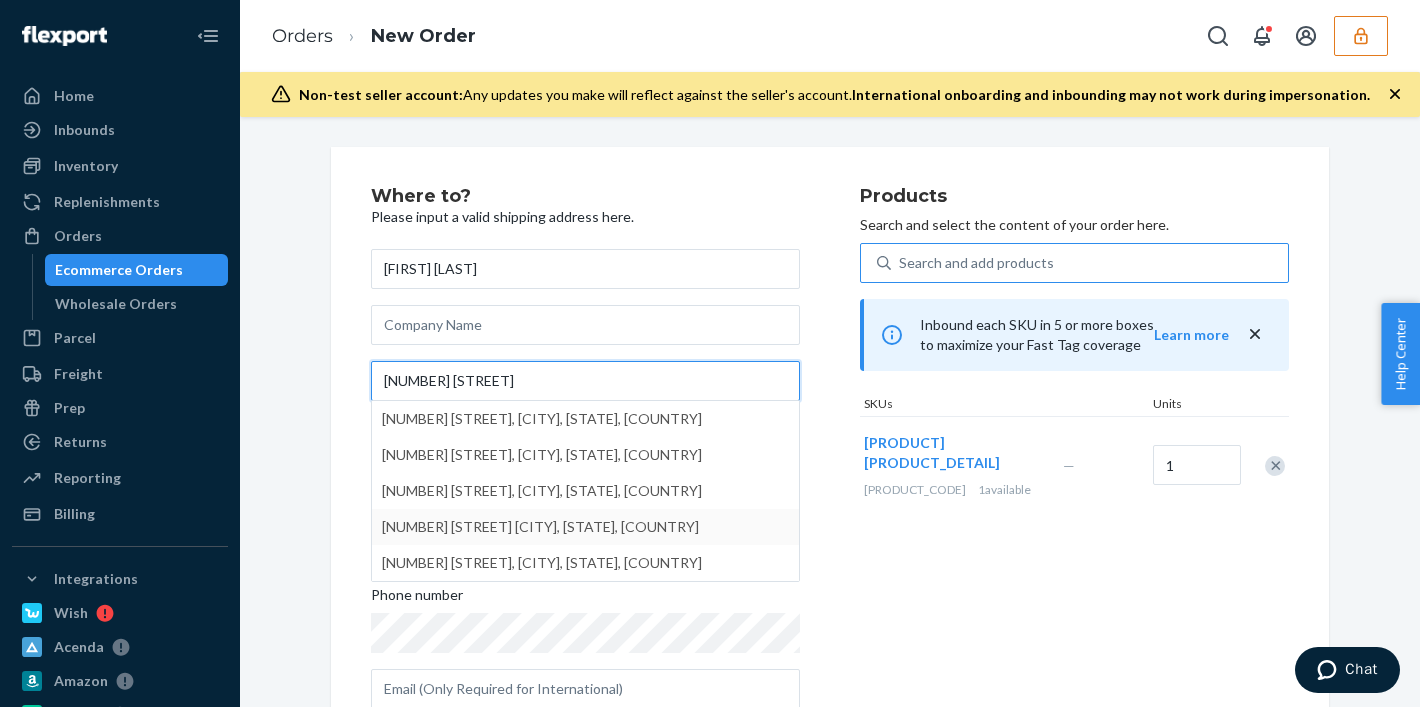 type on "1013 27th Ave" 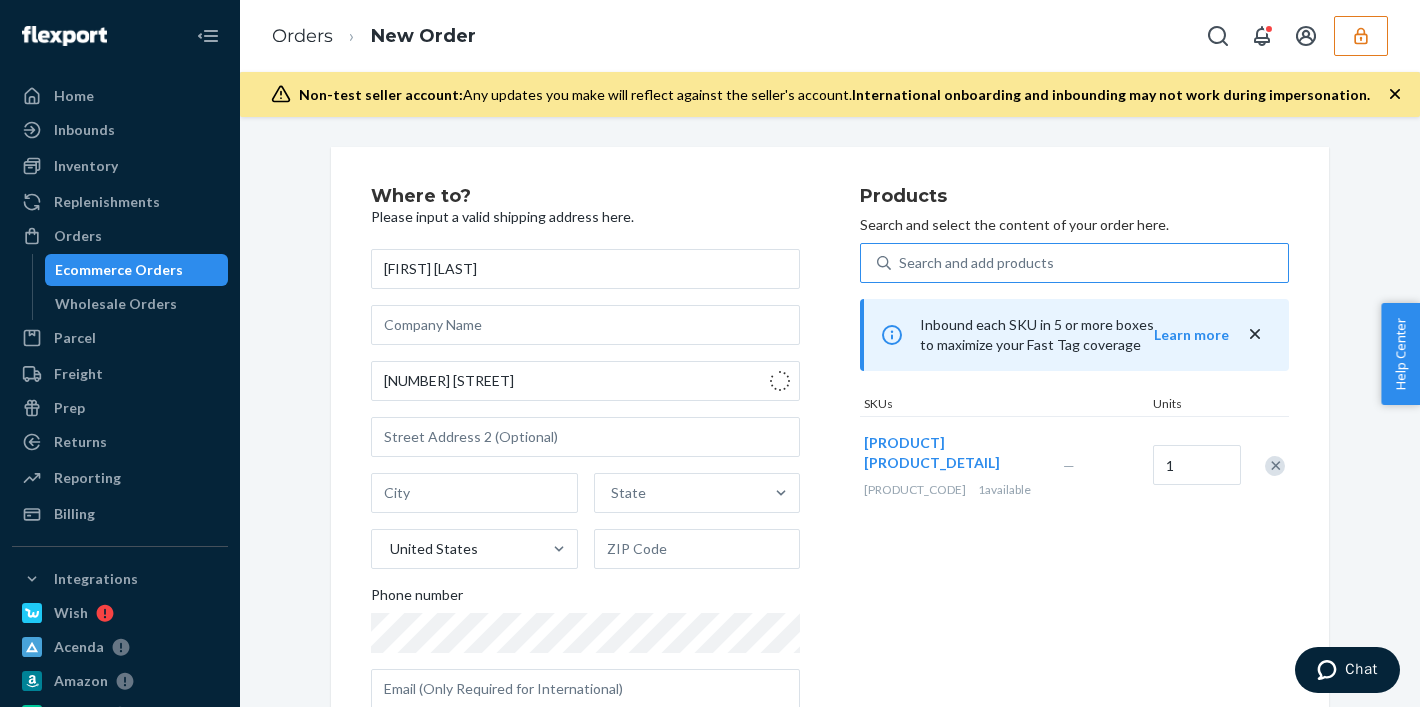 type on "St. Cloud" 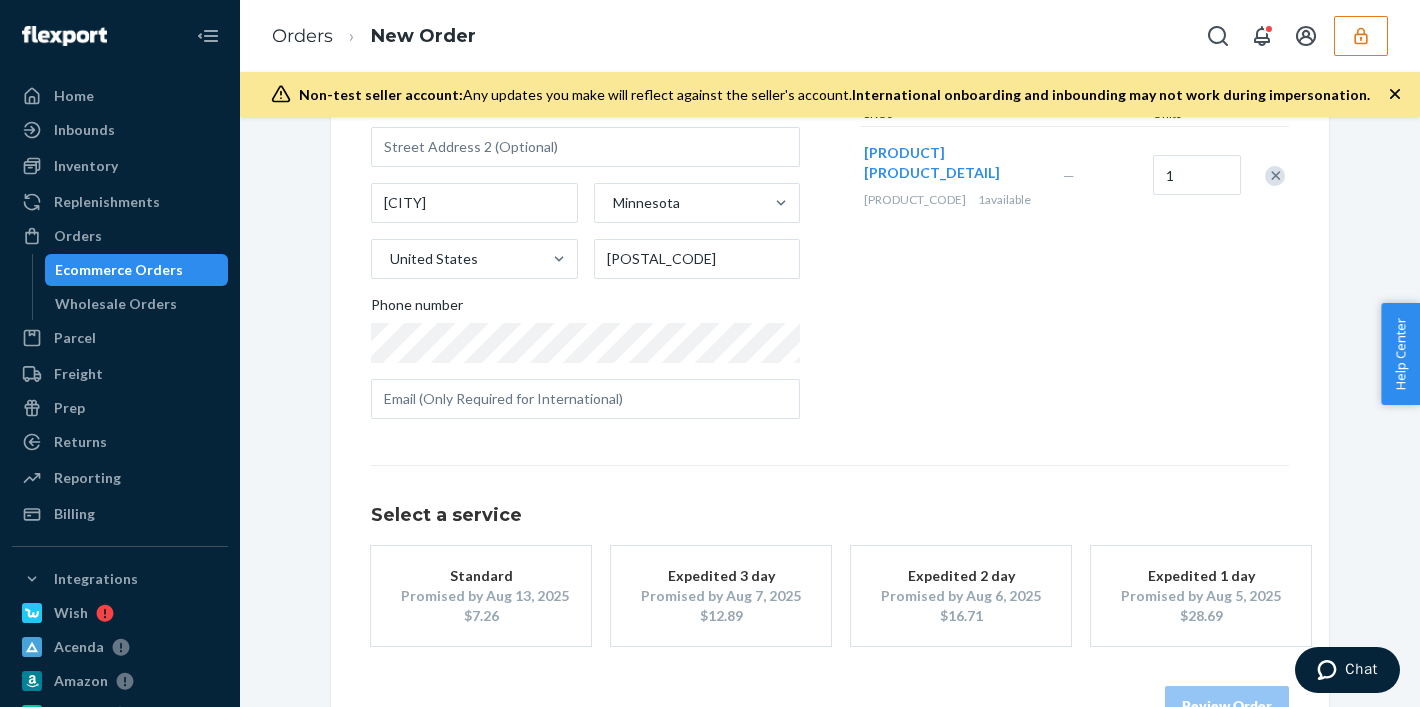scroll, scrollTop: 348, scrollLeft: 0, axis: vertical 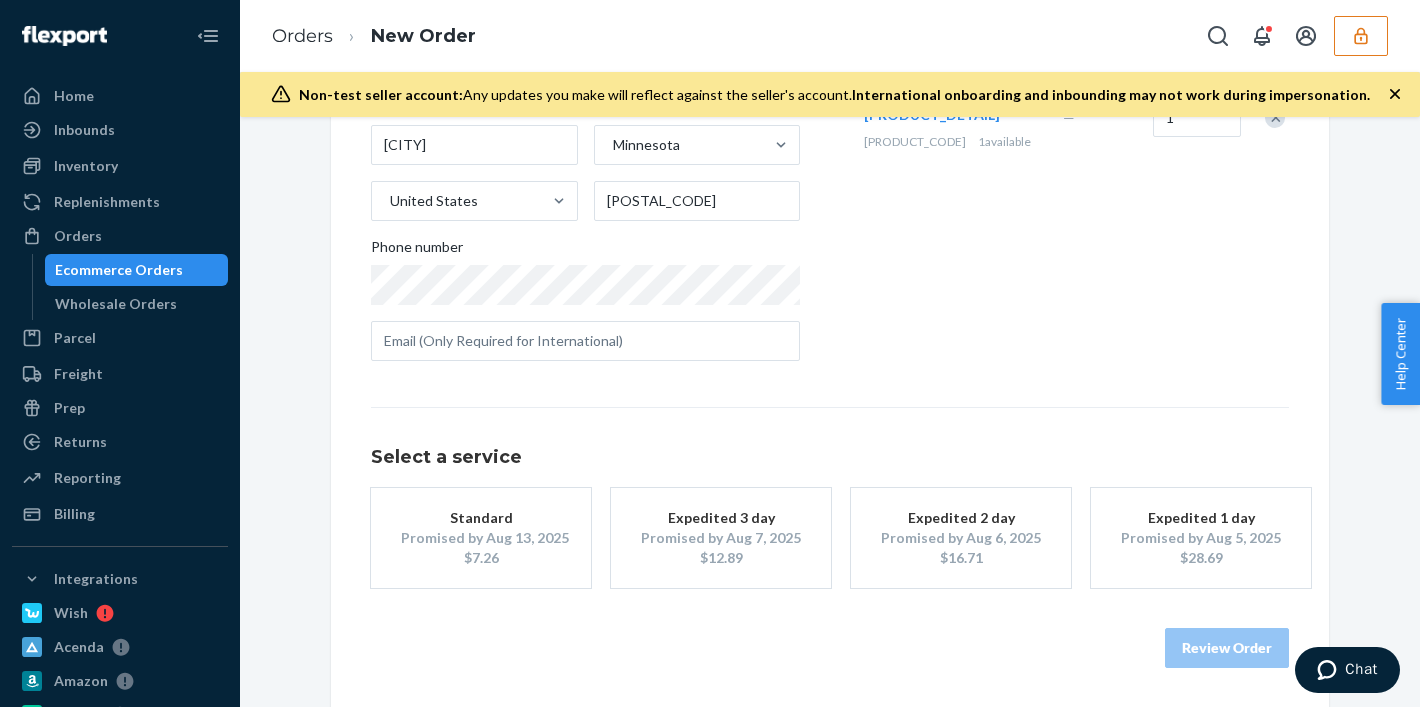click on "Promised by Aug 13, 2025" at bounding box center [481, 538] 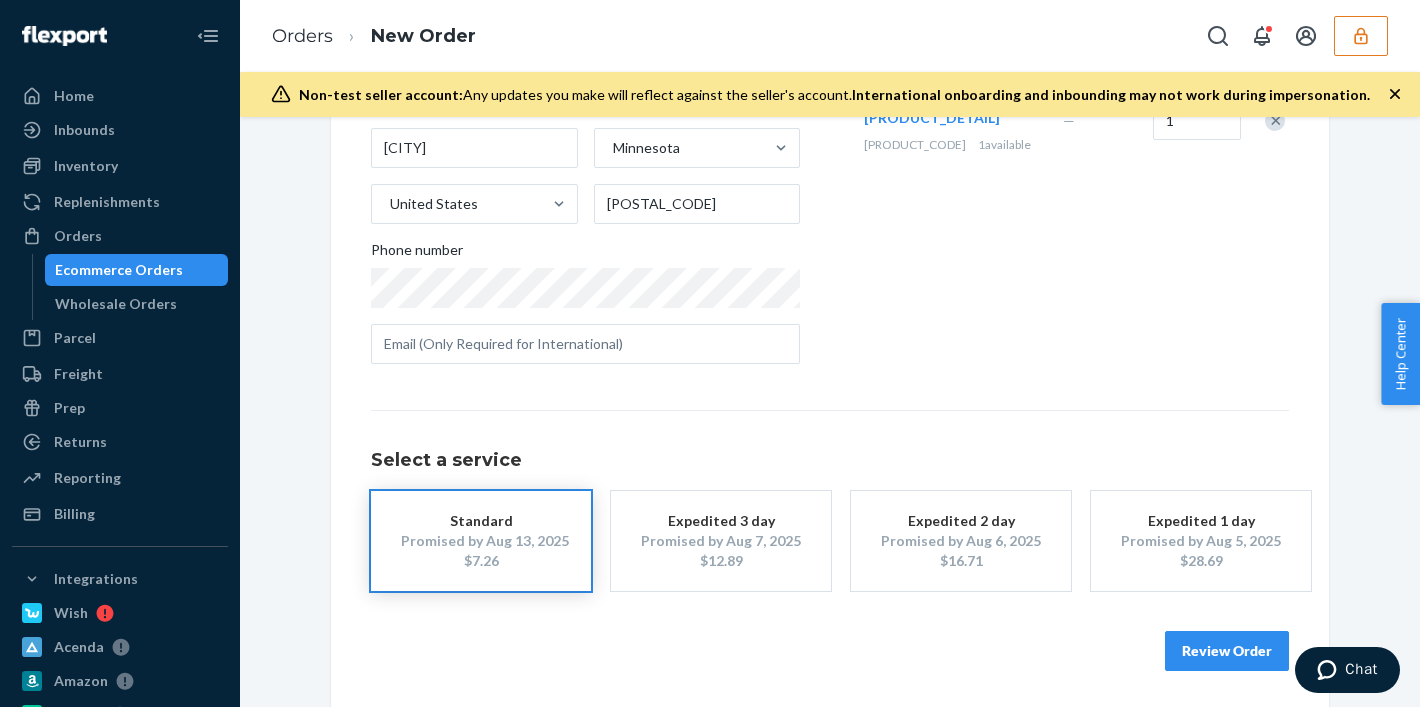 scroll, scrollTop: 348, scrollLeft: 0, axis: vertical 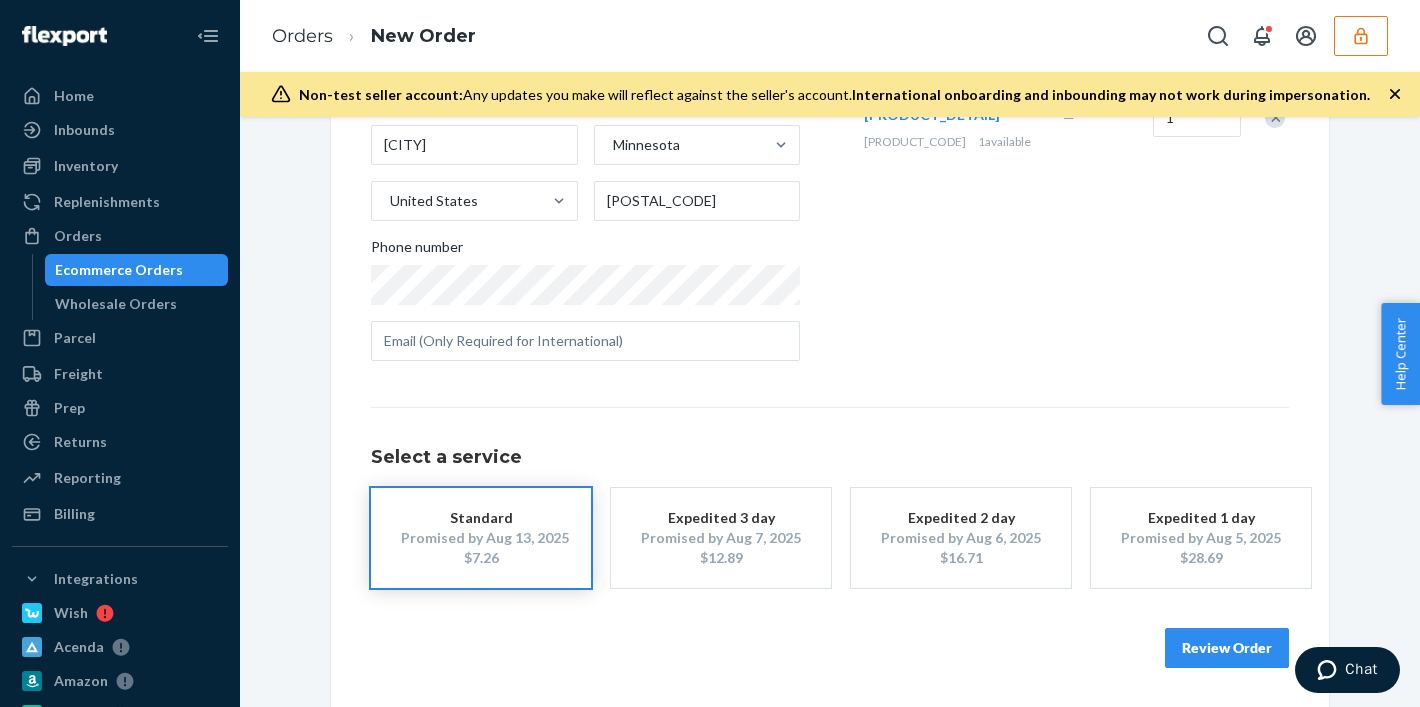 click on "Review Order" at bounding box center (1227, 648) 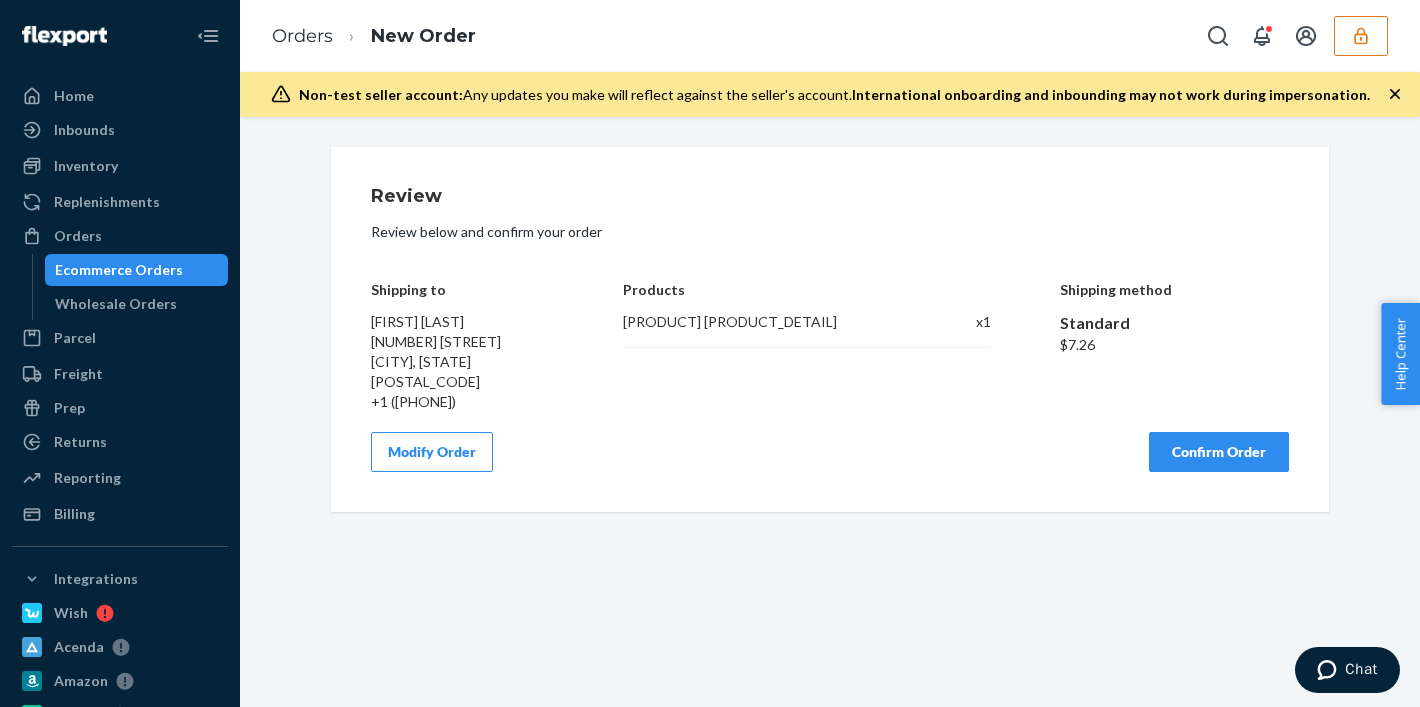 click on "Confirm Order" at bounding box center [1219, 452] 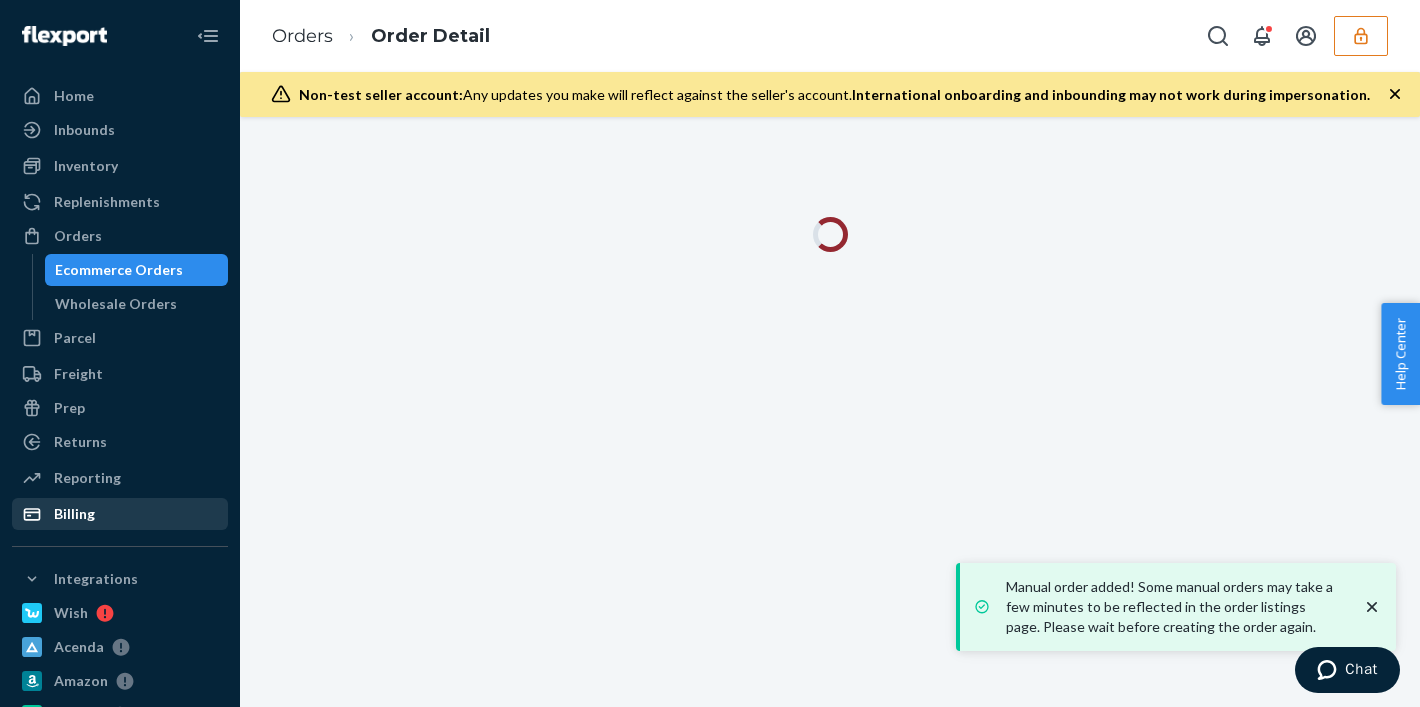 click on "Billing" at bounding box center [120, 514] 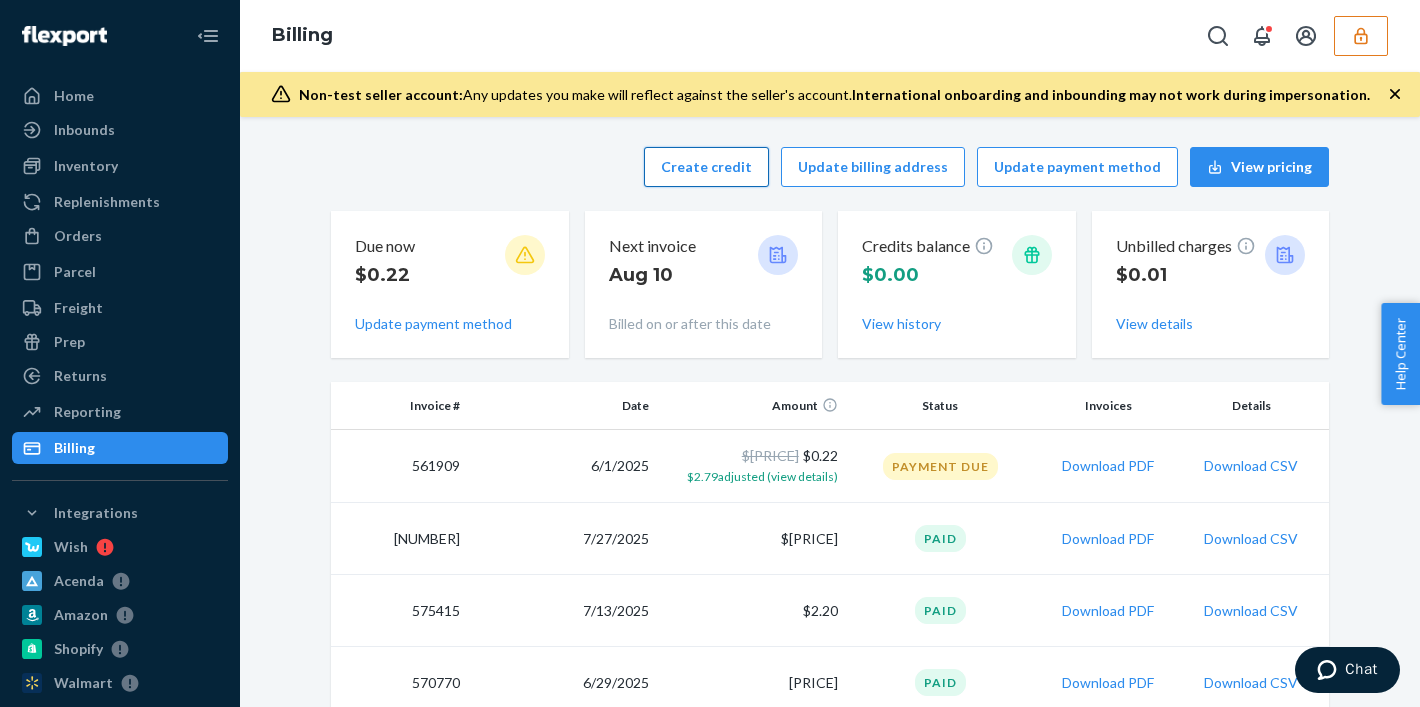 click on "Create credit" at bounding box center [706, 167] 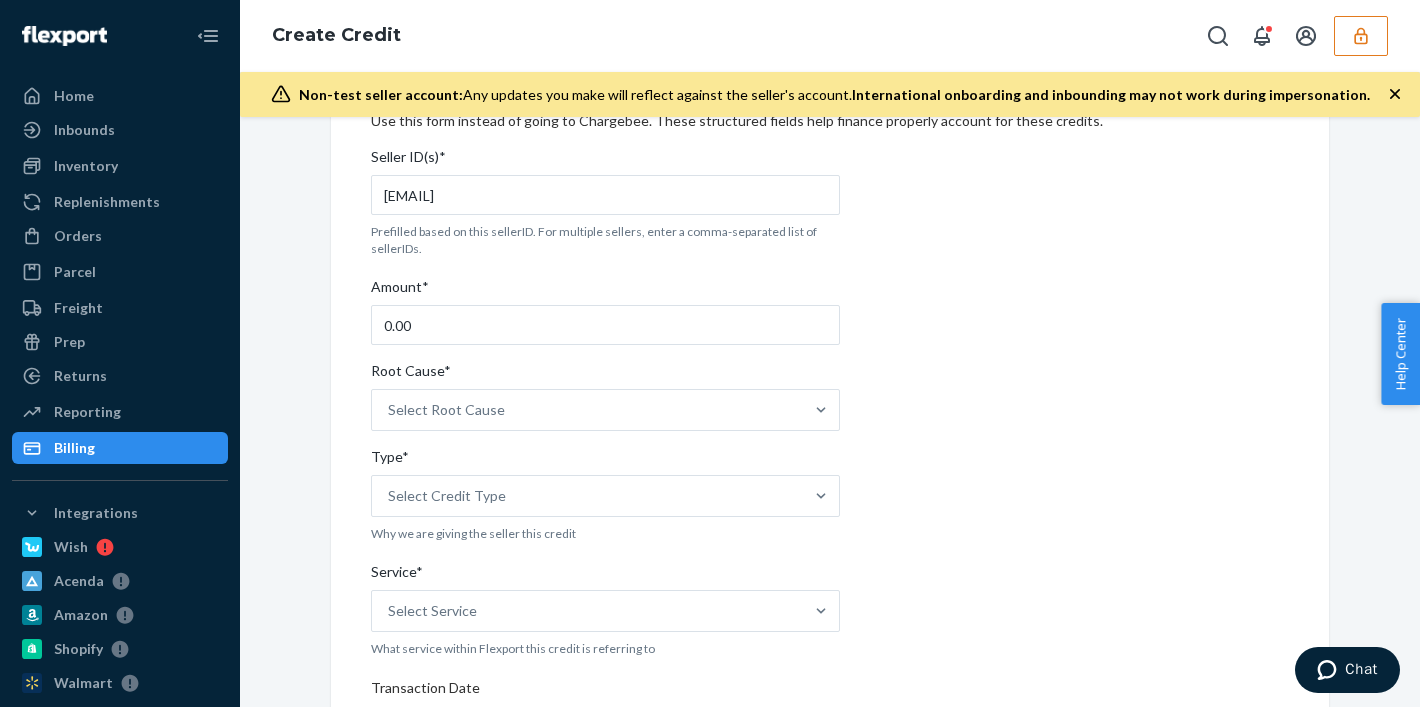 scroll, scrollTop: 117, scrollLeft: 0, axis: vertical 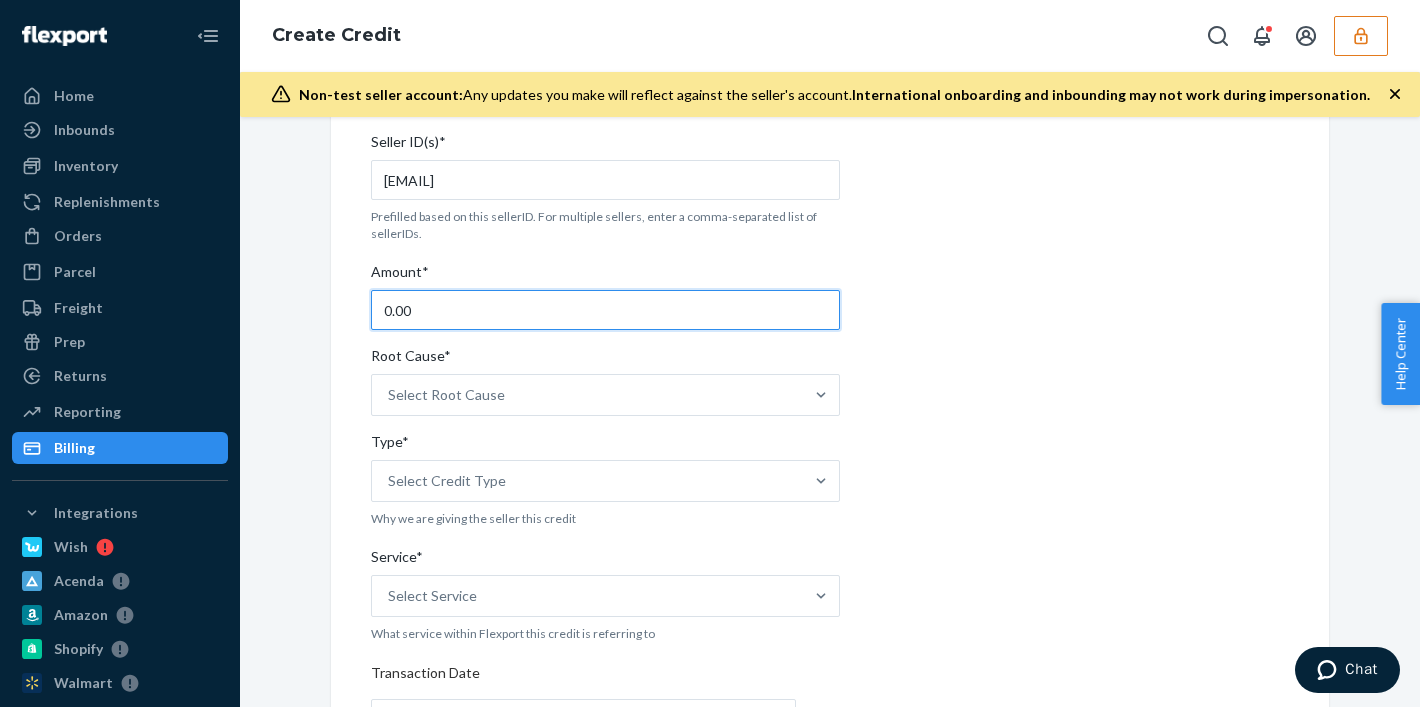 click on "0.00" at bounding box center (605, 310) 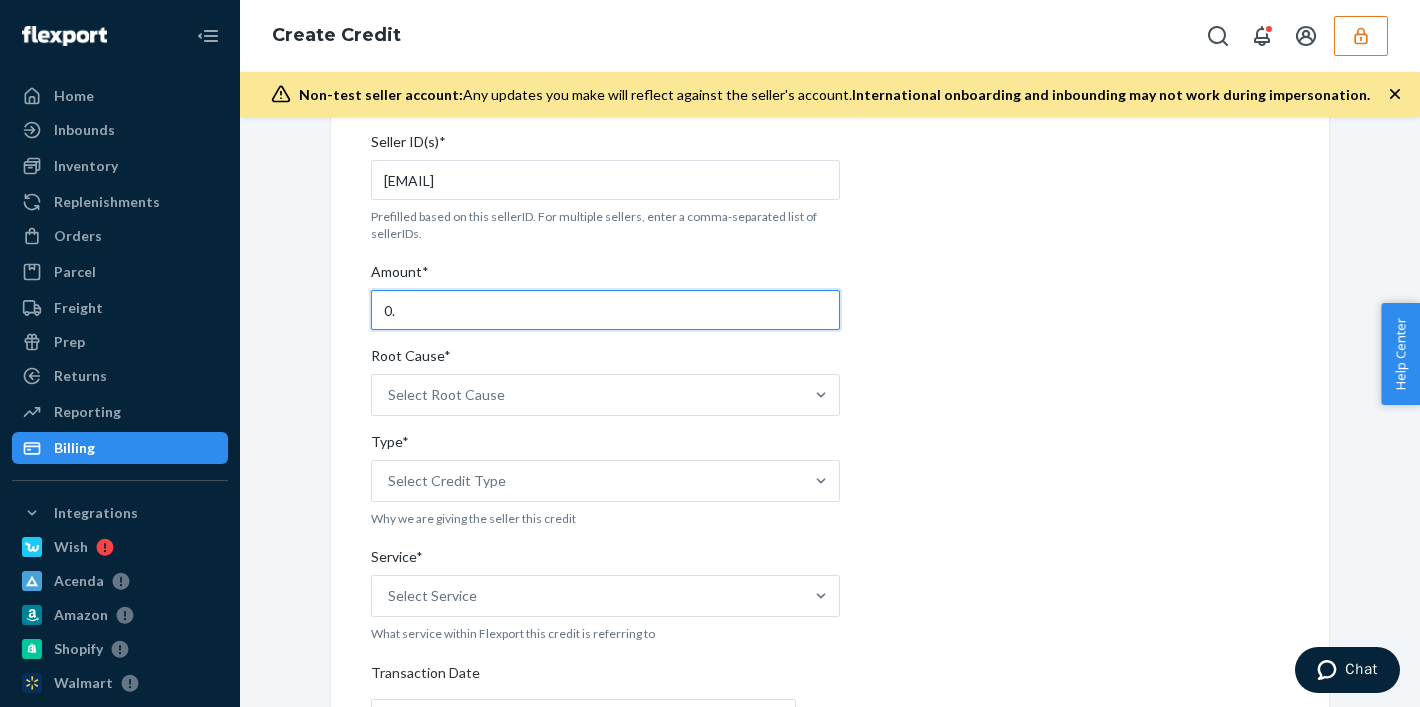 type on "0" 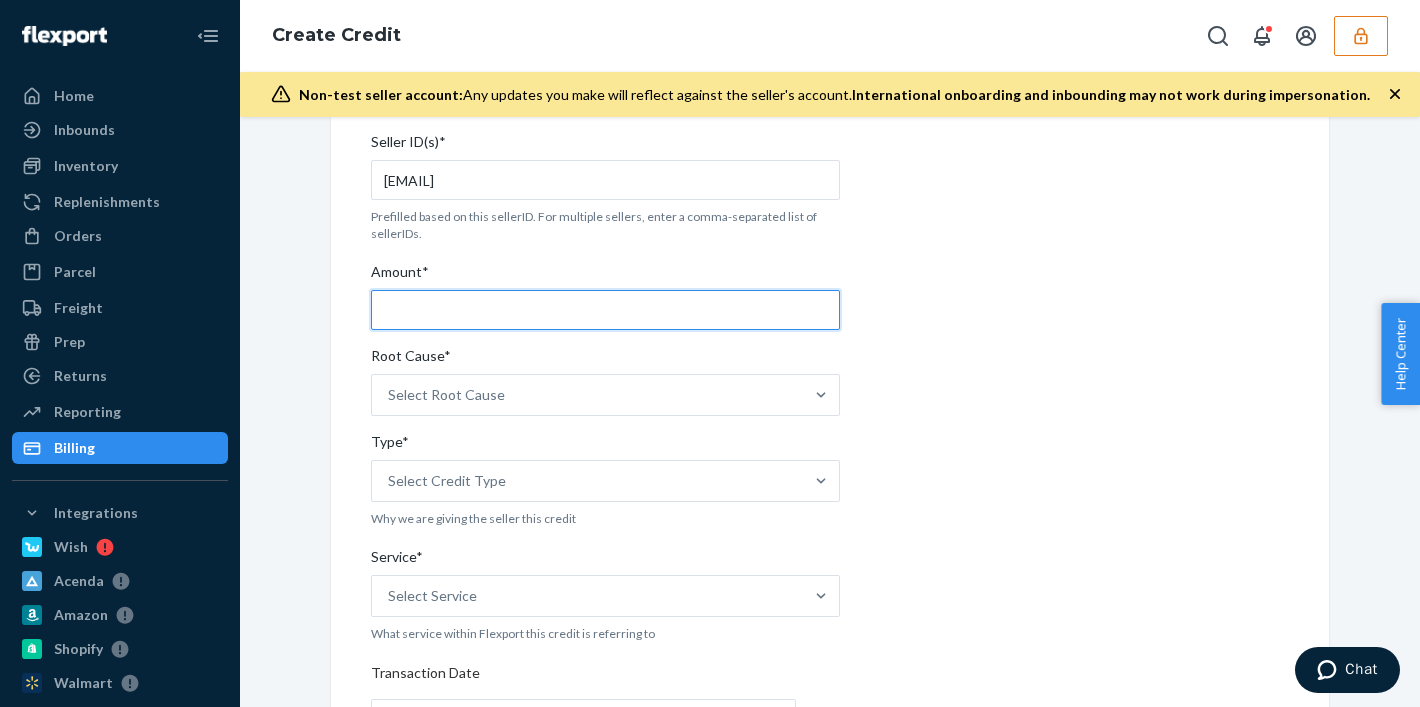 type on "7" 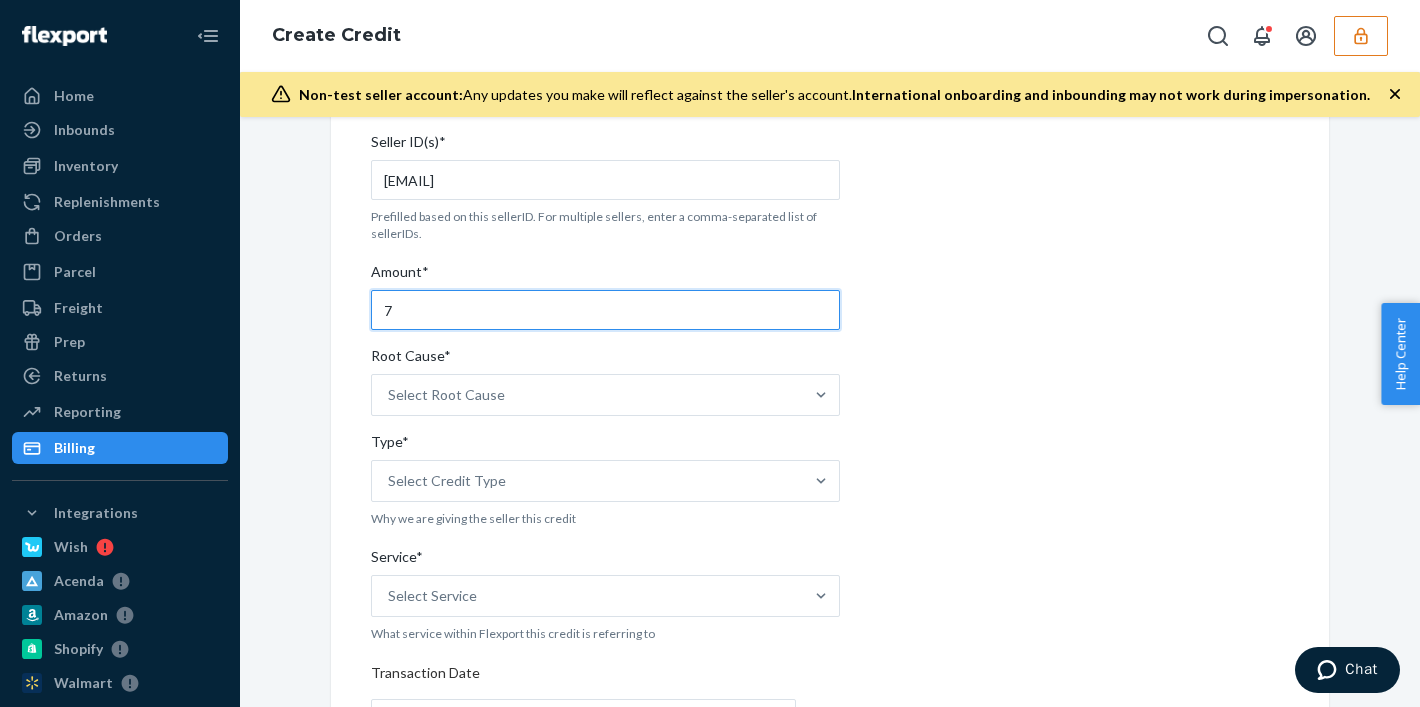 type 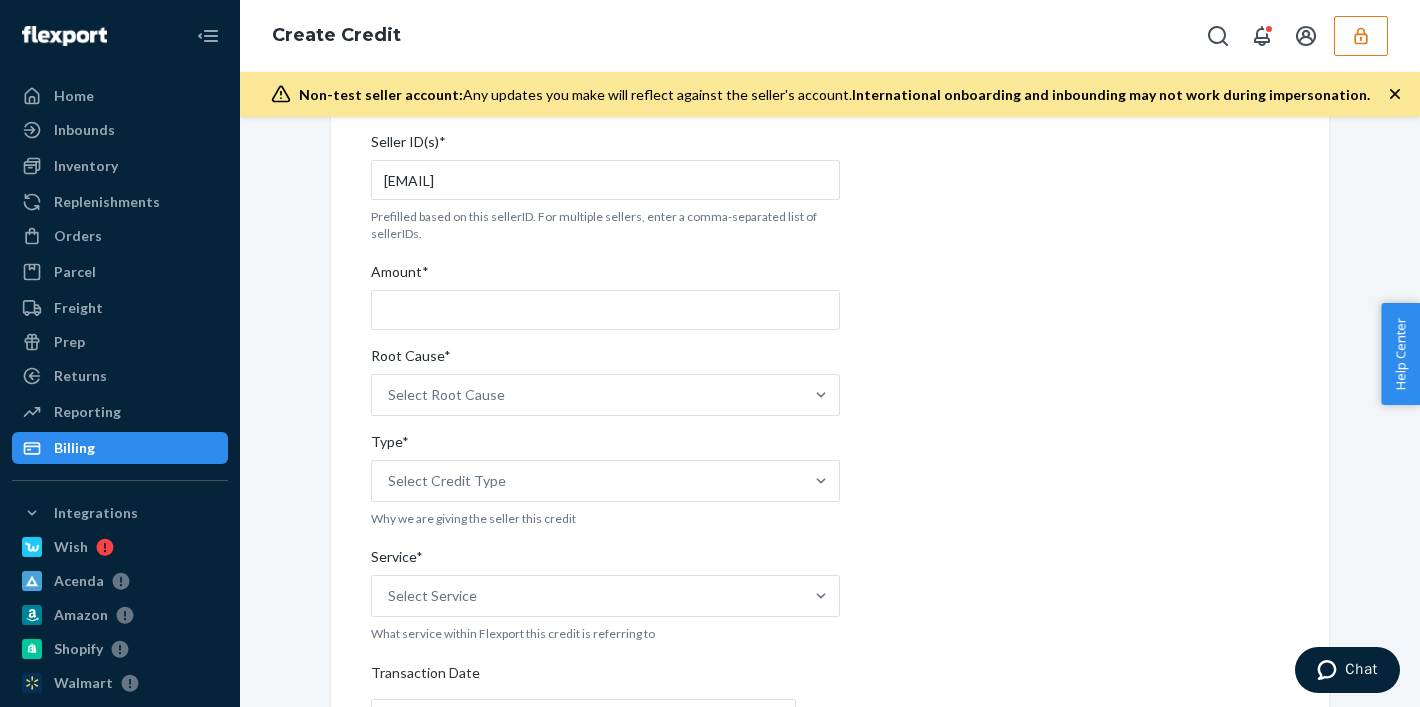 click on "Billing" at bounding box center (120, 448) 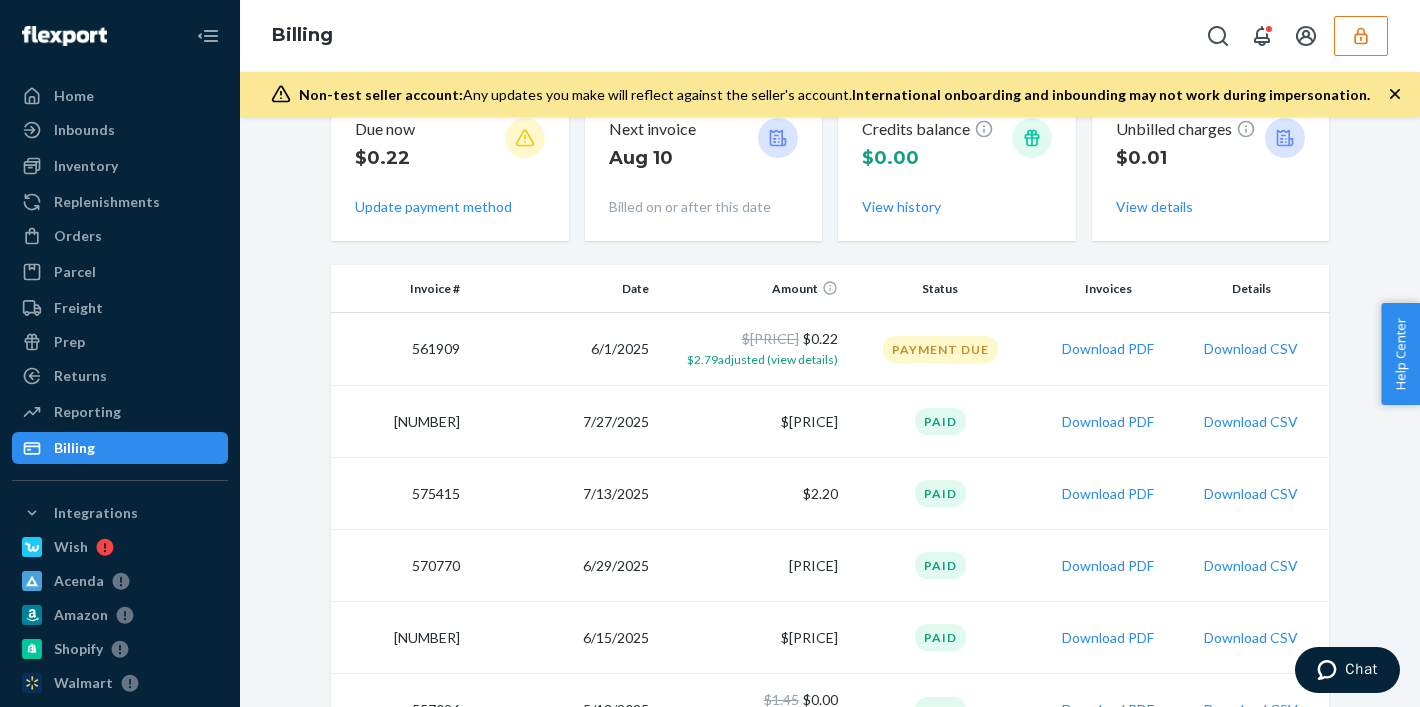 scroll, scrollTop: 0, scrollLeft: 0, axis: both 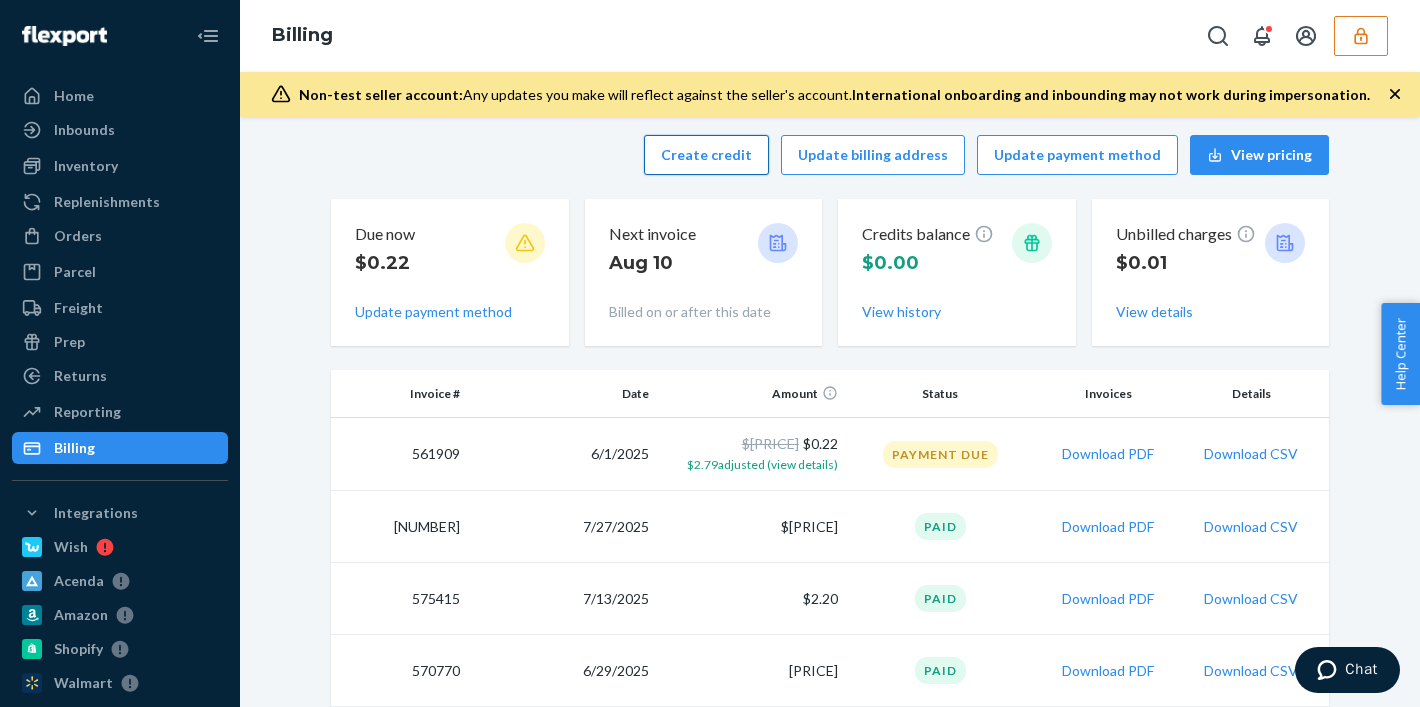 click on "Create credit" at bounding box center [706, 155] 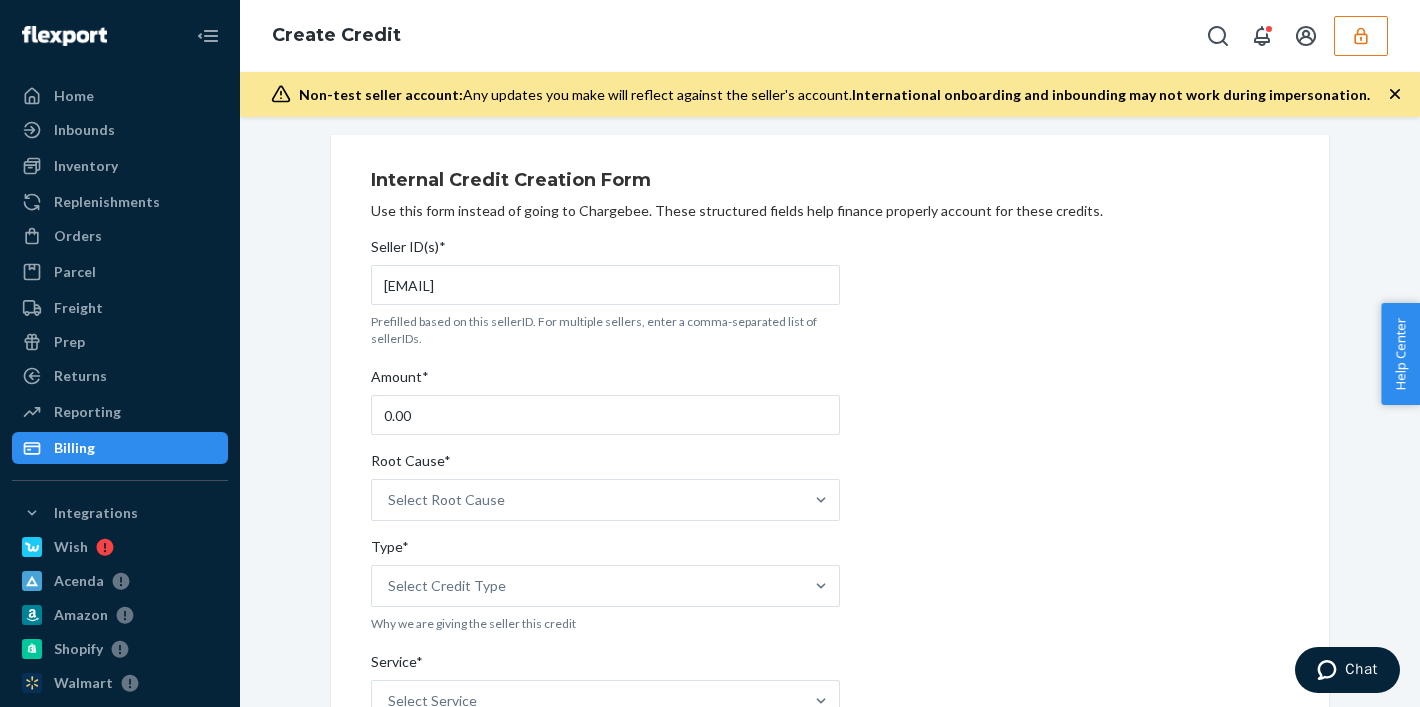 scroll, scrollTop: 0, scrollLeft: 0, axis: both 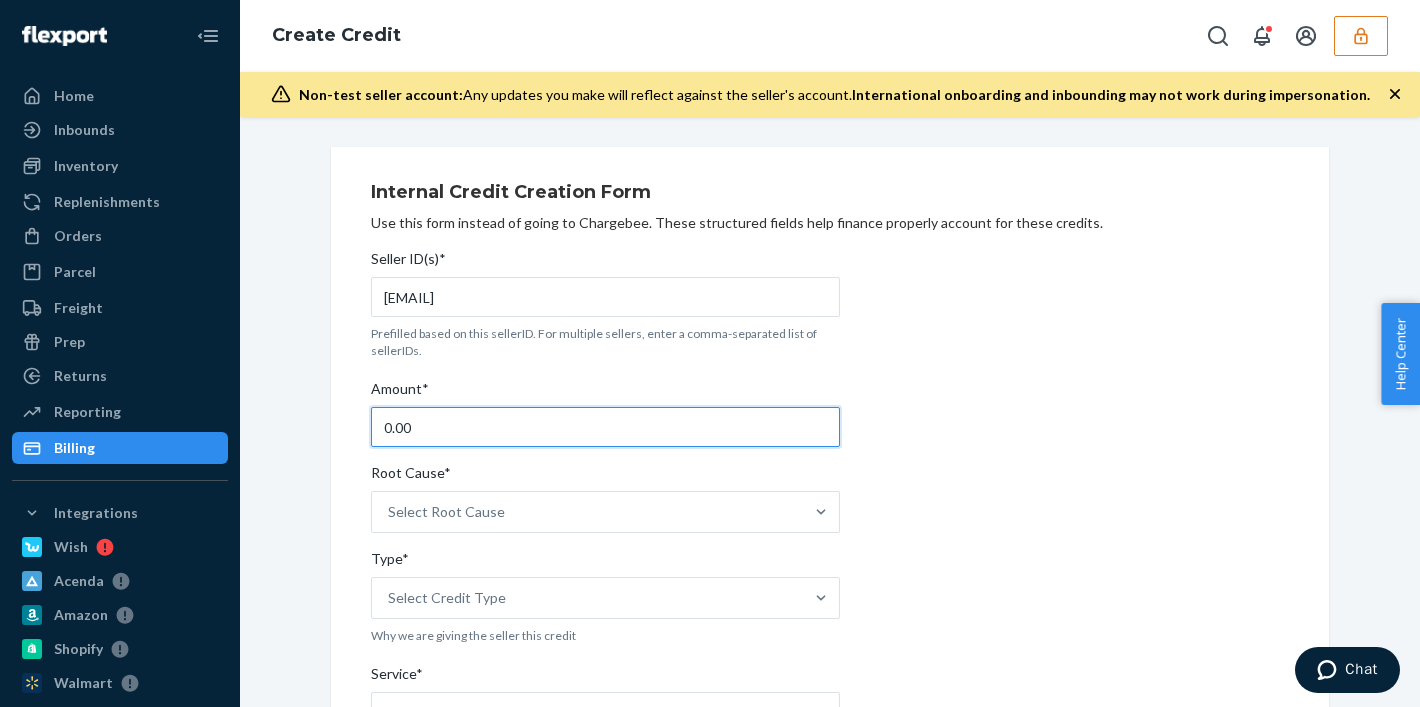 click on "0.00" at bounding box center (605, 427) 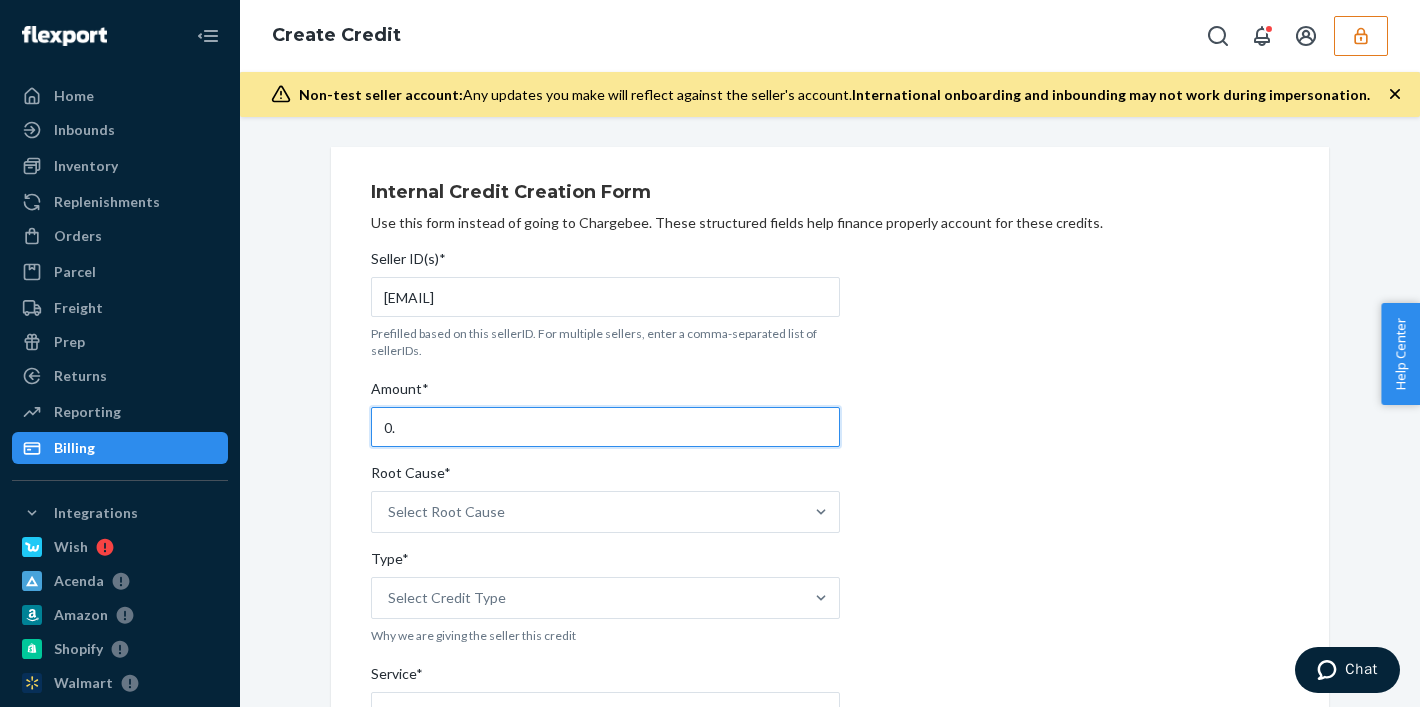 type on "0" 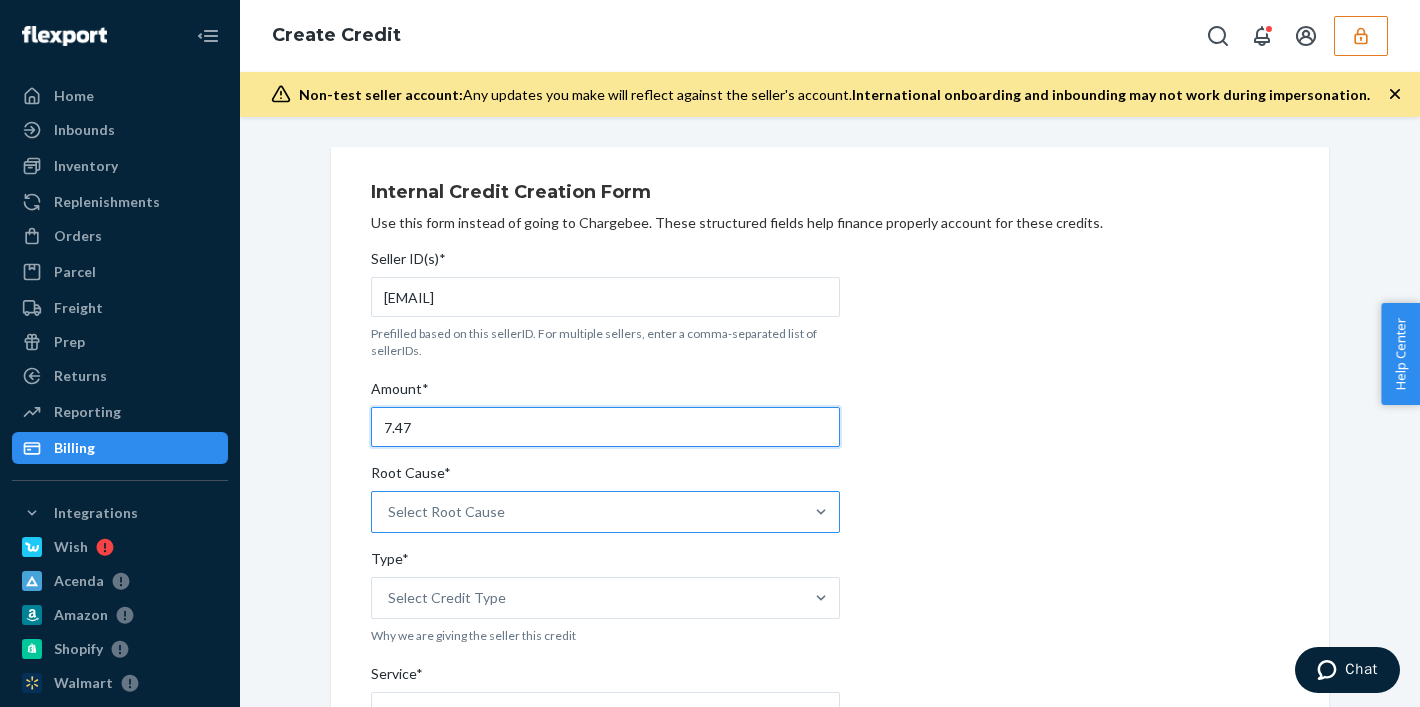 type on "7.47" 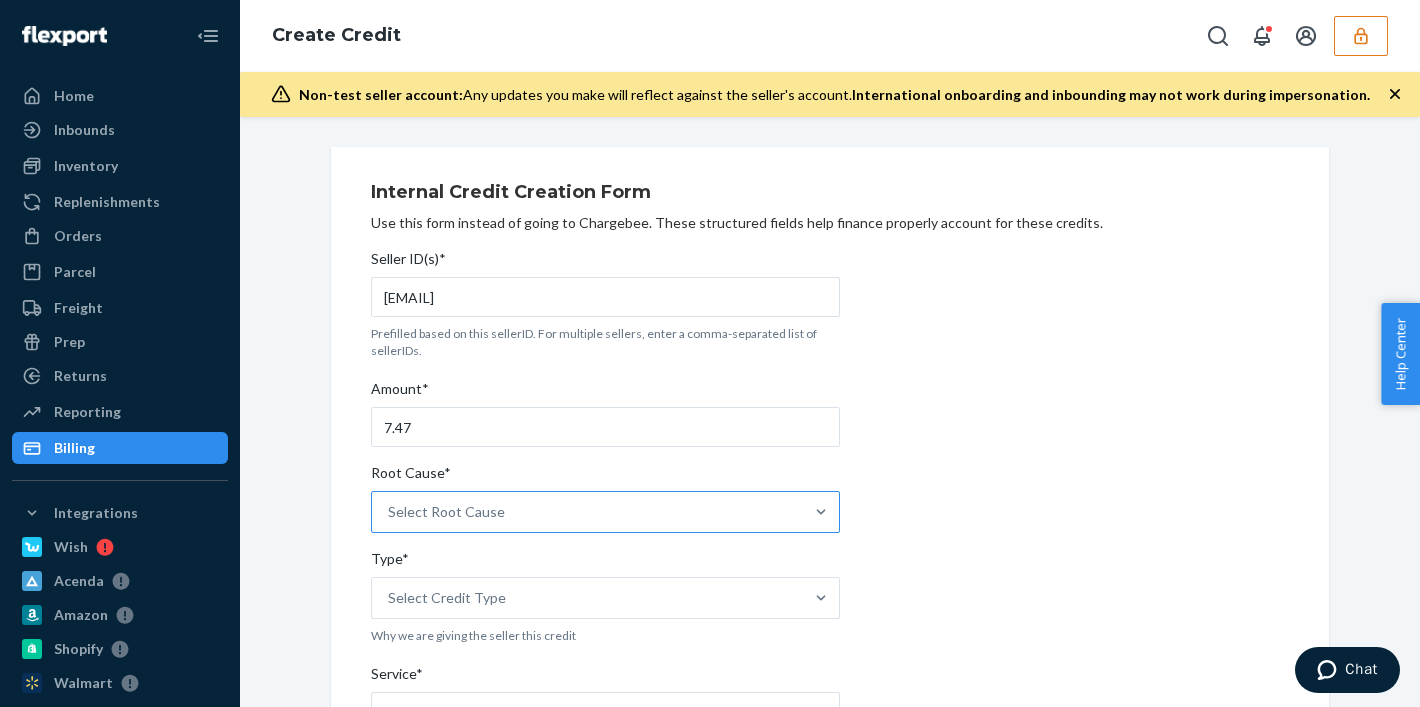 click on "Select Root Cause" at bounding box center (446, 512) 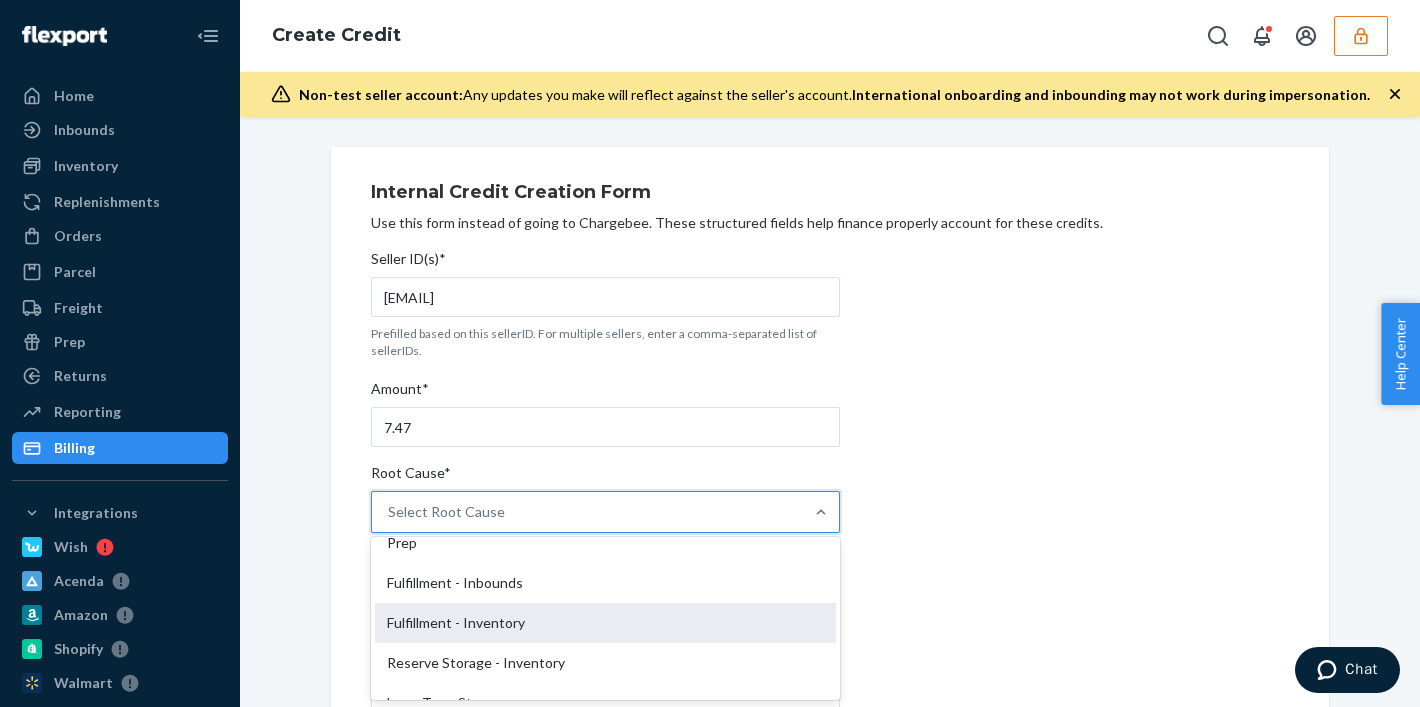 scroll, scrollTop: 183, scrollLeft: 0, axis: vertical 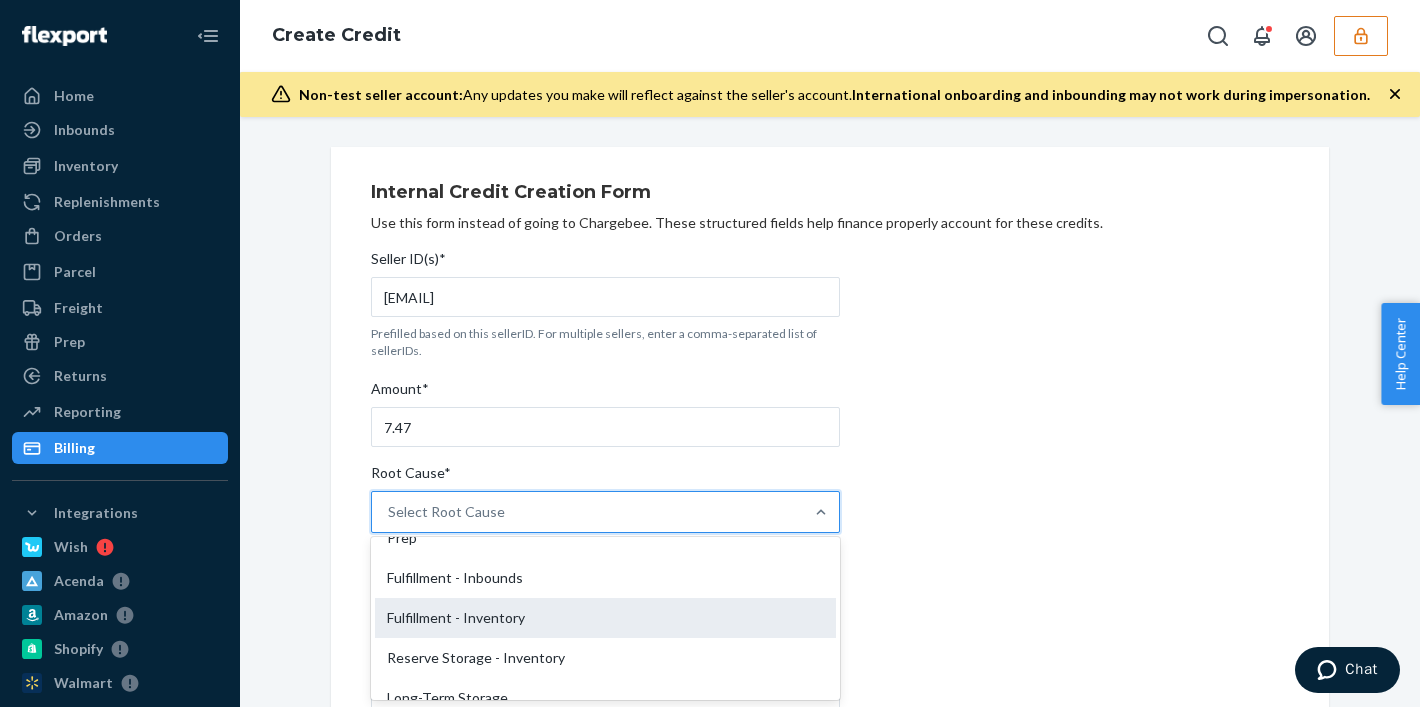 click on "Fulfillment - Inventory" at bounding box center [605, 618] 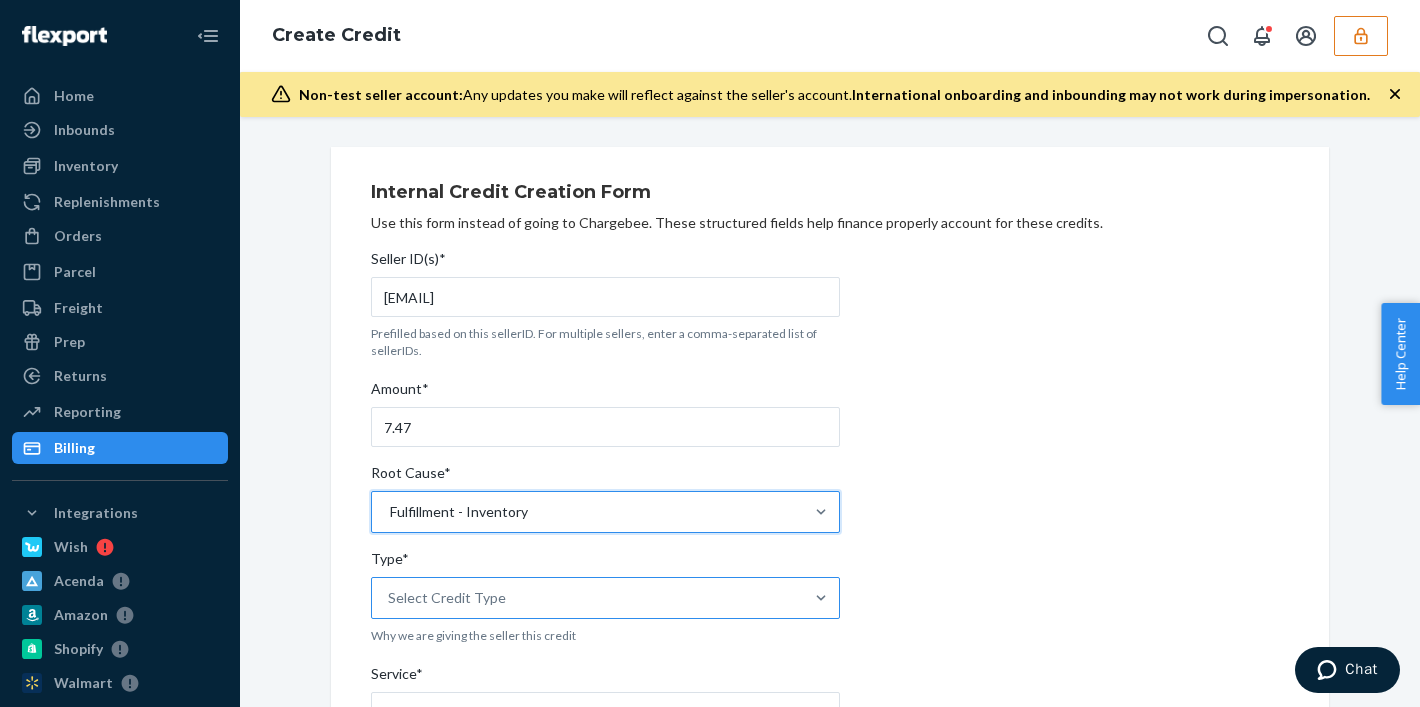 click on "Select Credit Type" at bounding box center (587, 598) 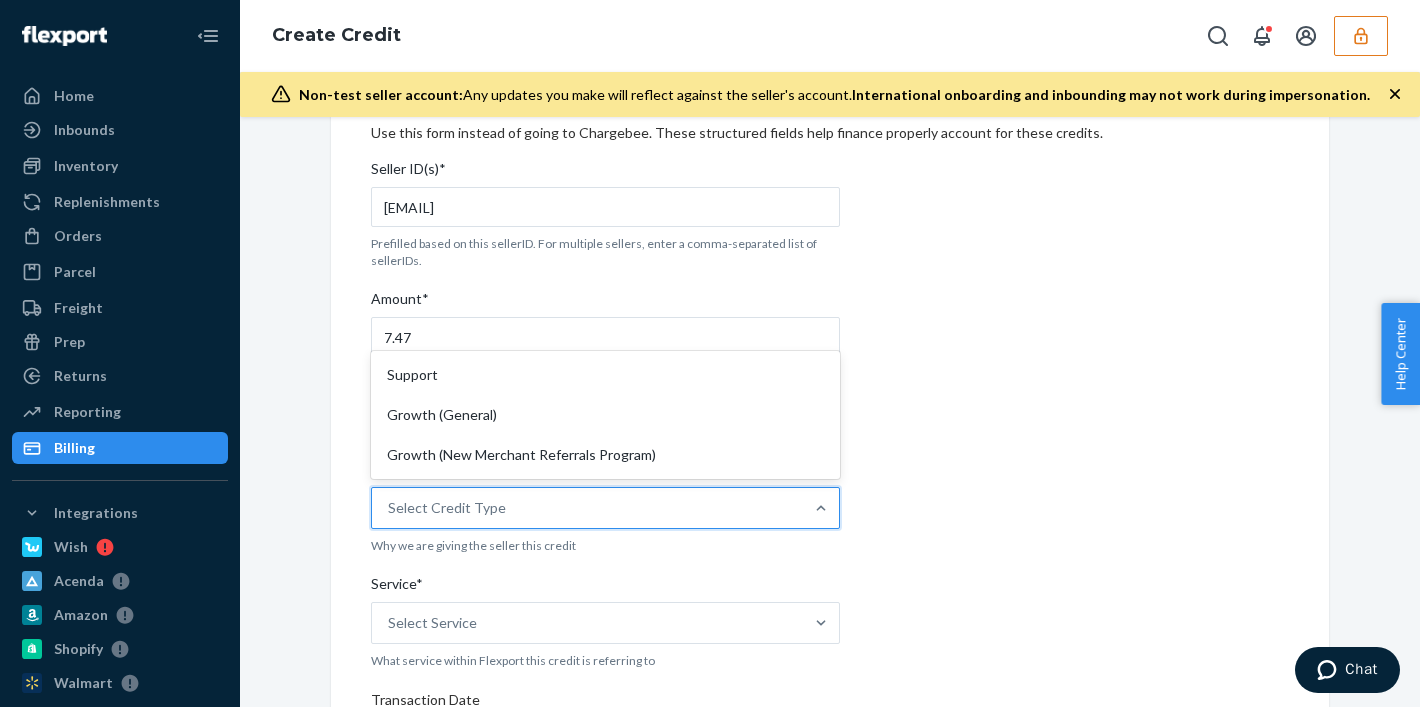 scroll, scrollTop: 91, scrollLeft: 0, axis: vertical 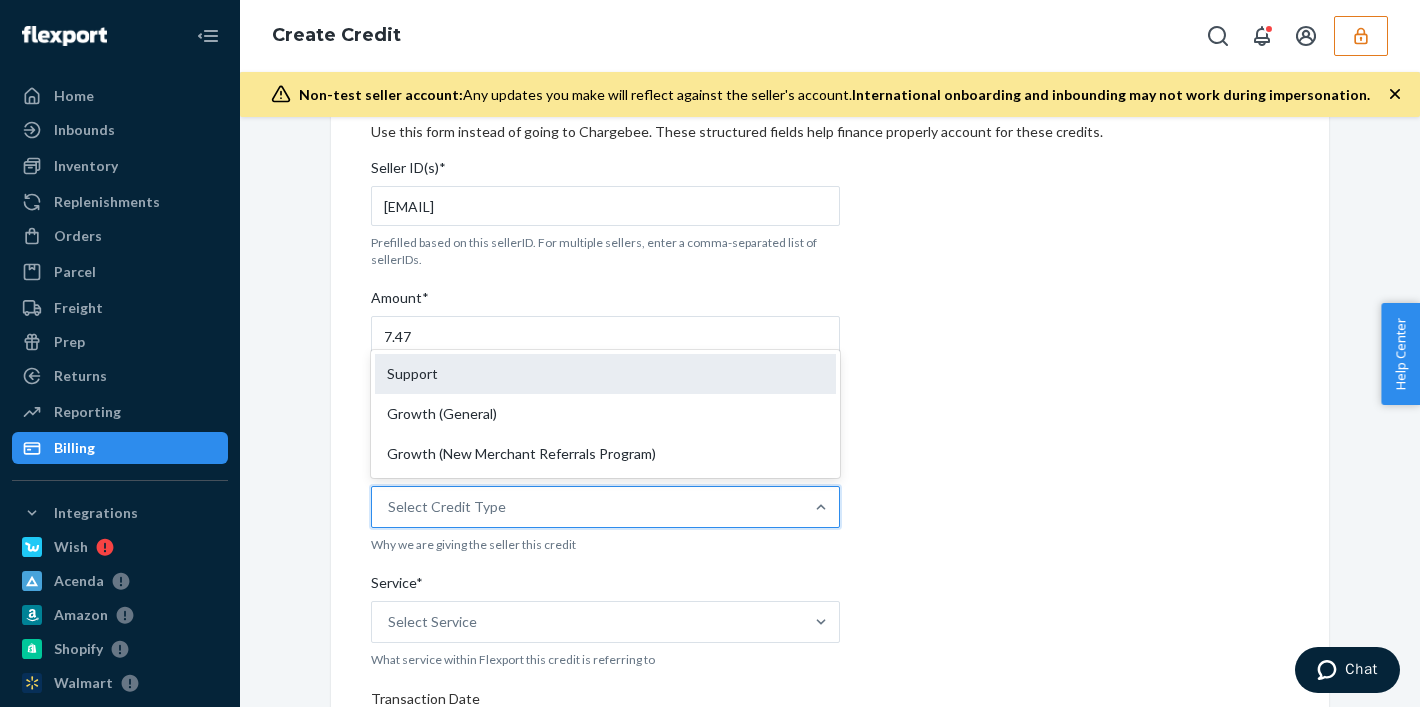 click on "Support" at bounding box center [605, 374] 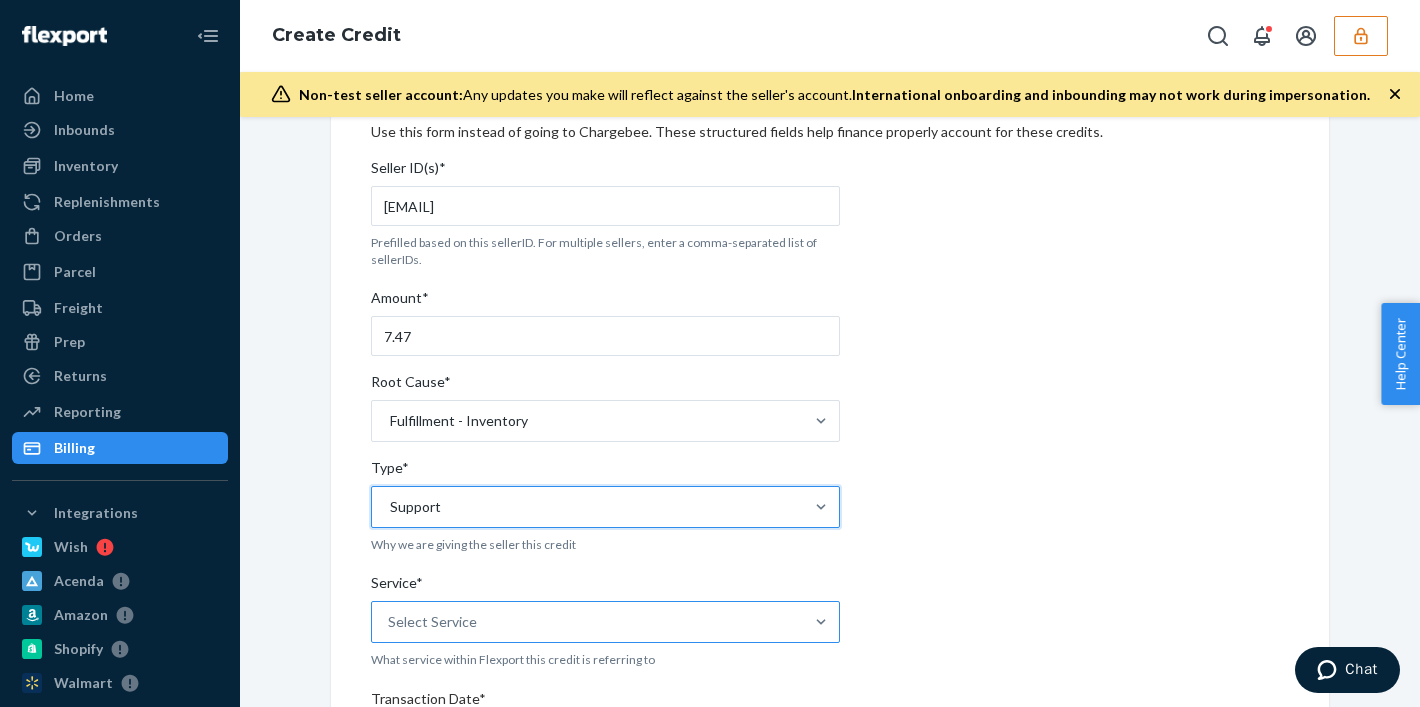 scroll, scrollTop: 168, scrollLeft: 0, axis: vertical 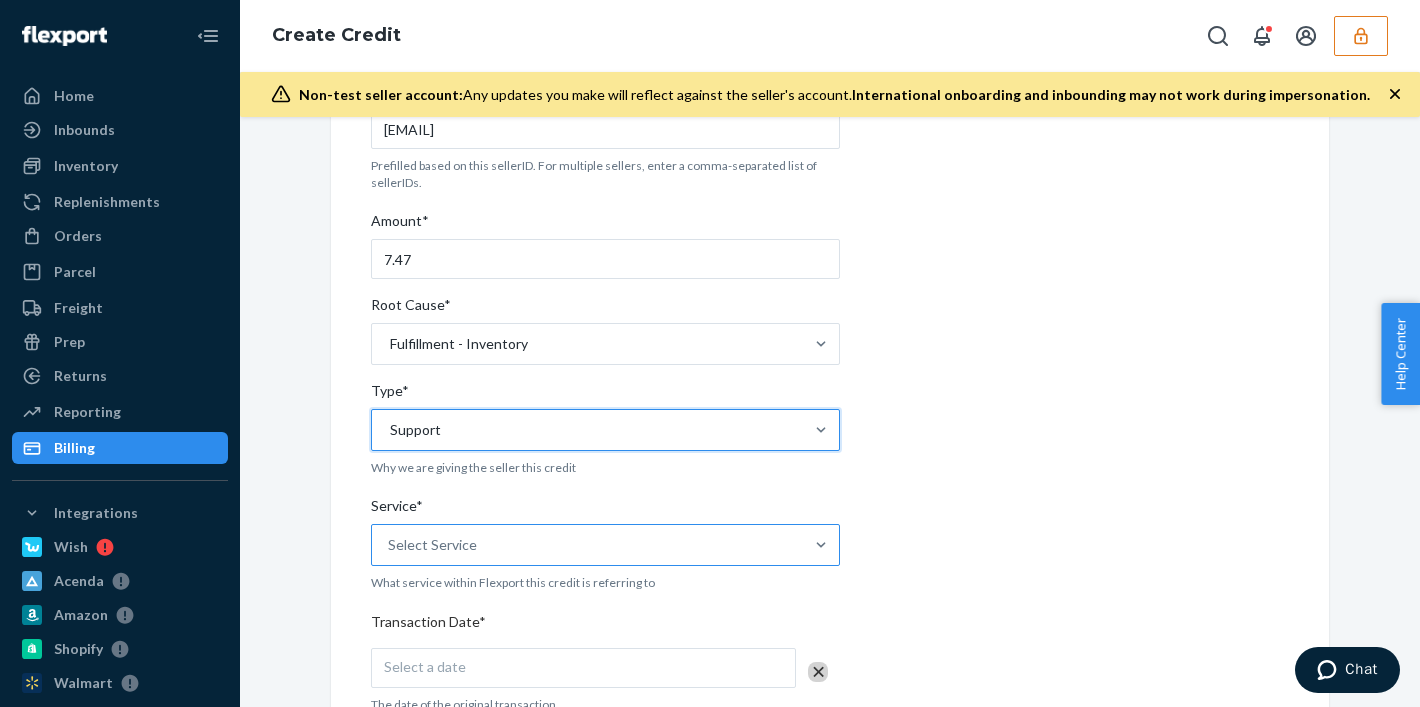 click on "Select Service" at bounding box center [587, 545] 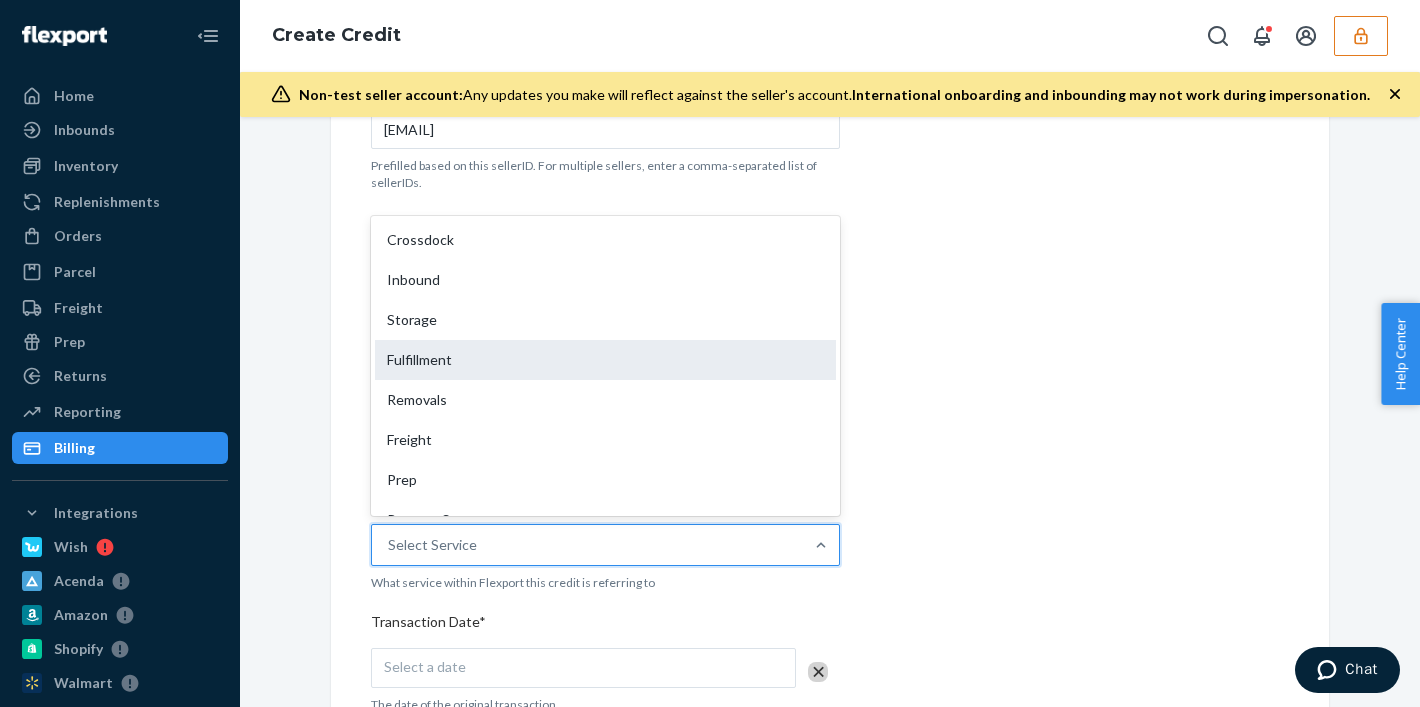 scroll, scrollTop: 34, scrollLeft: 0, axis: vertical 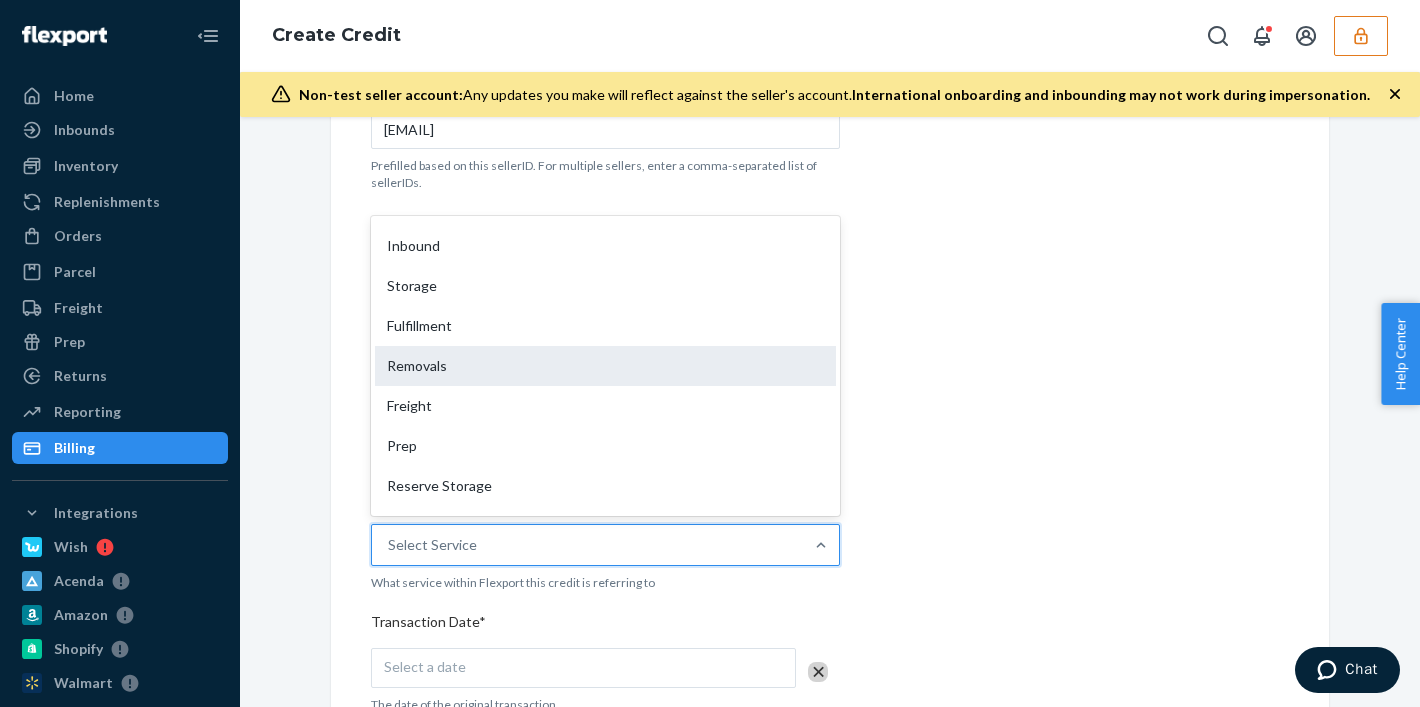 click on "Removals" at bounding box center (605, 366) 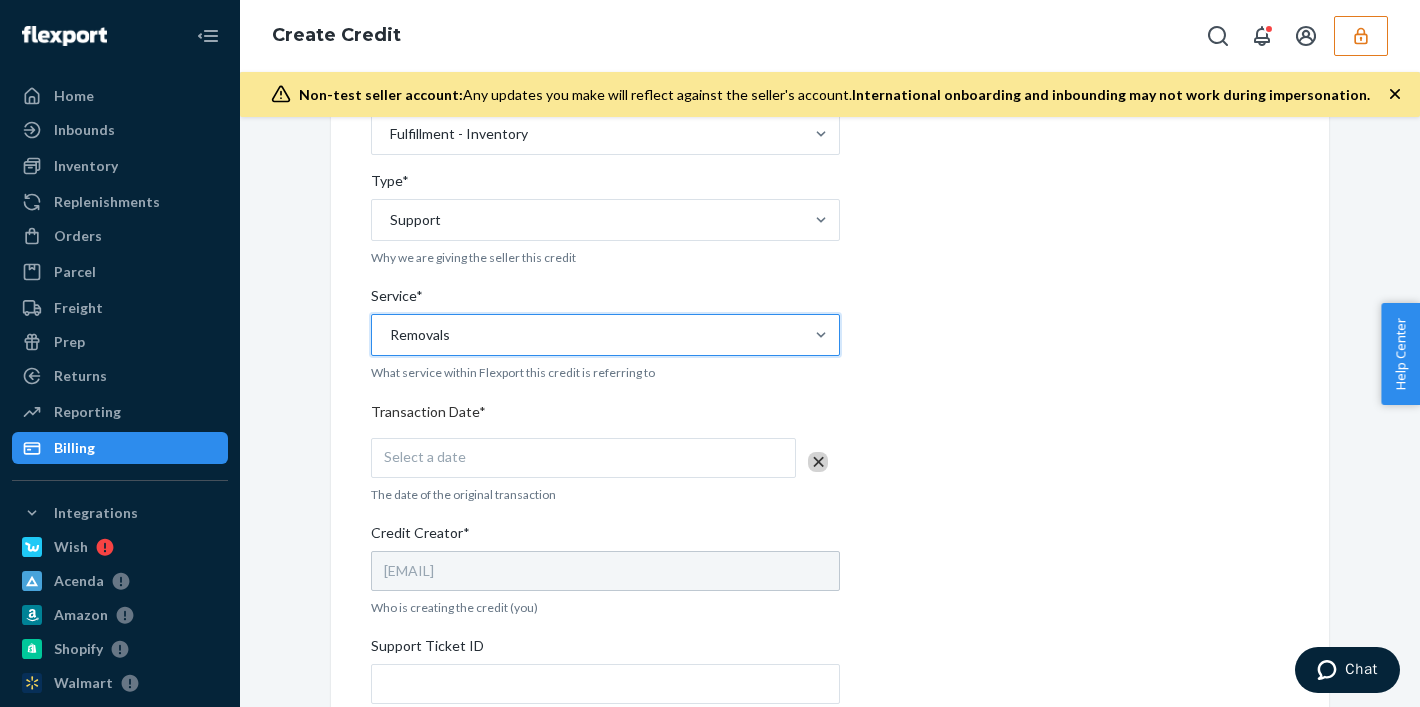 scroll, scrollTop: 381, scrollLeft: 0, axis: vertical 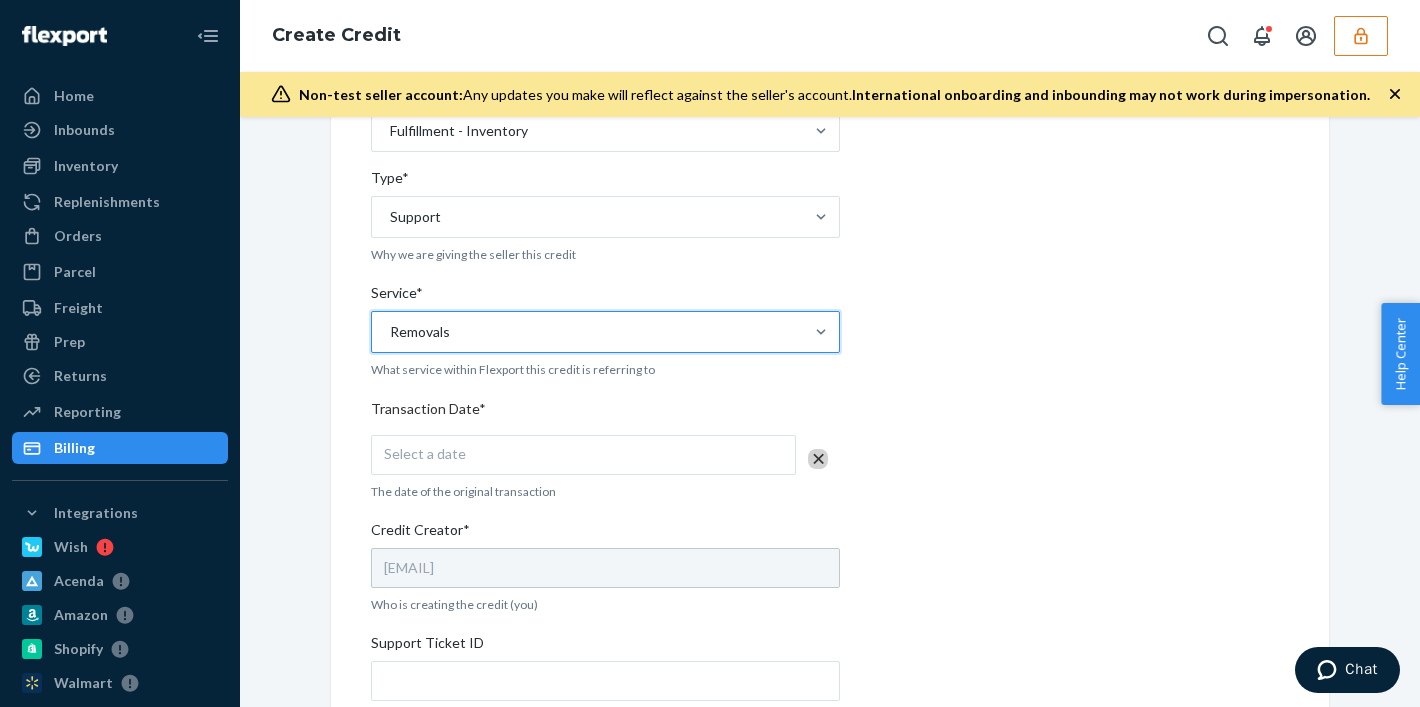 click on "Select a date" at bounding box center [425, 453] 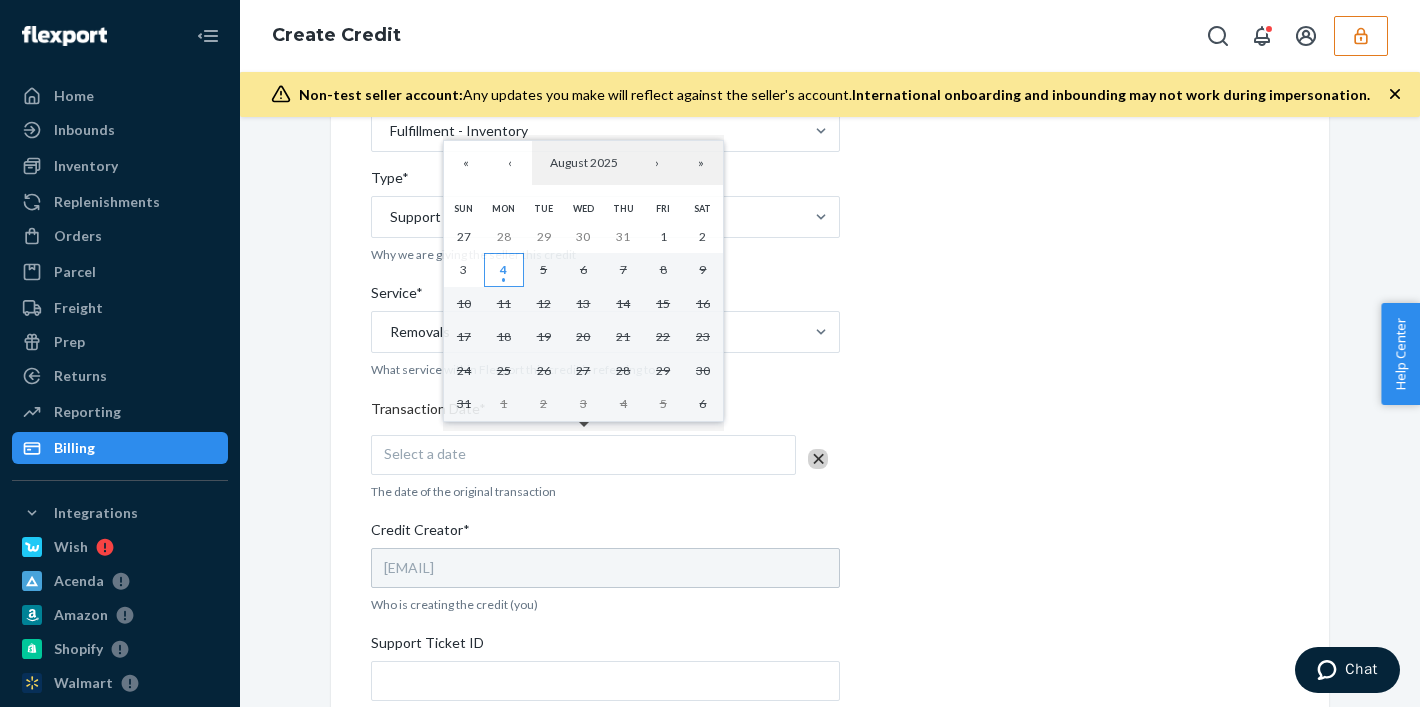click on "4" at bounding box center [504, 270] 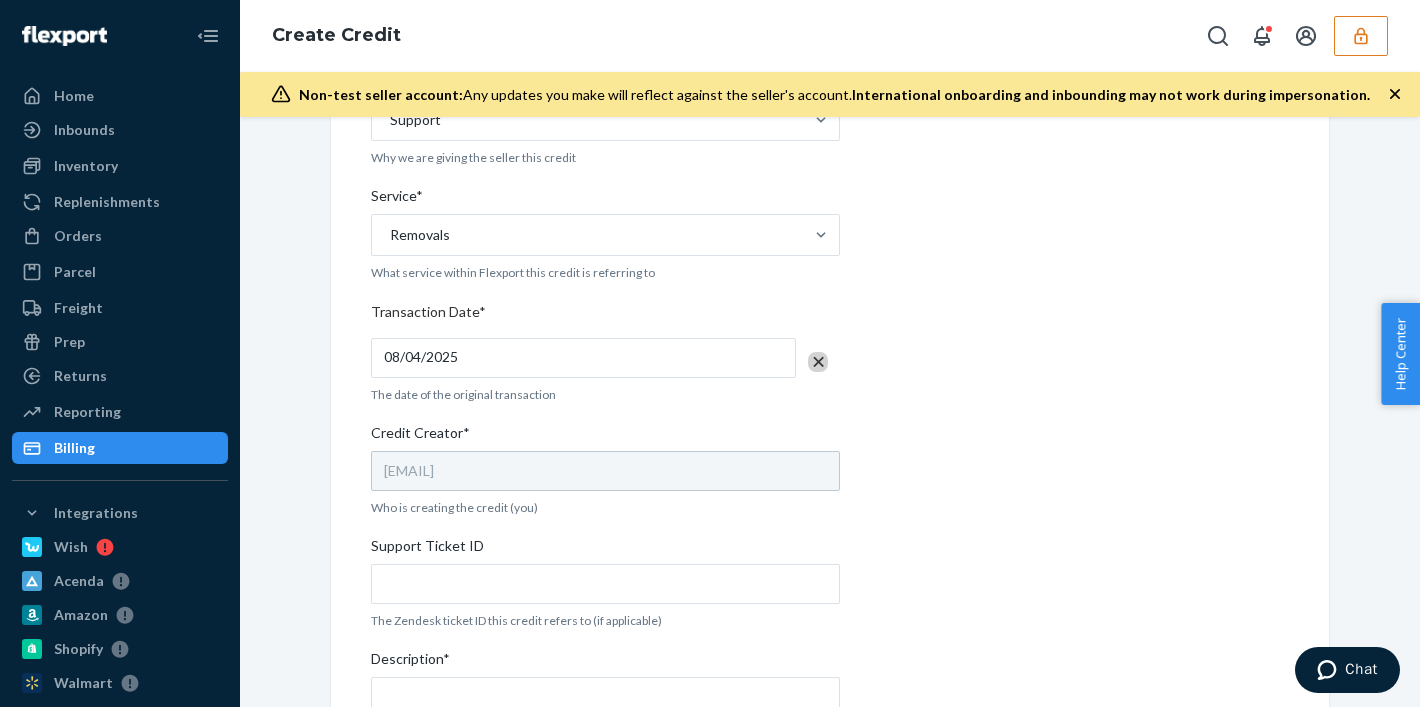 scroll, scrollTop: 500, scrollLeft: 0, axis: vertical 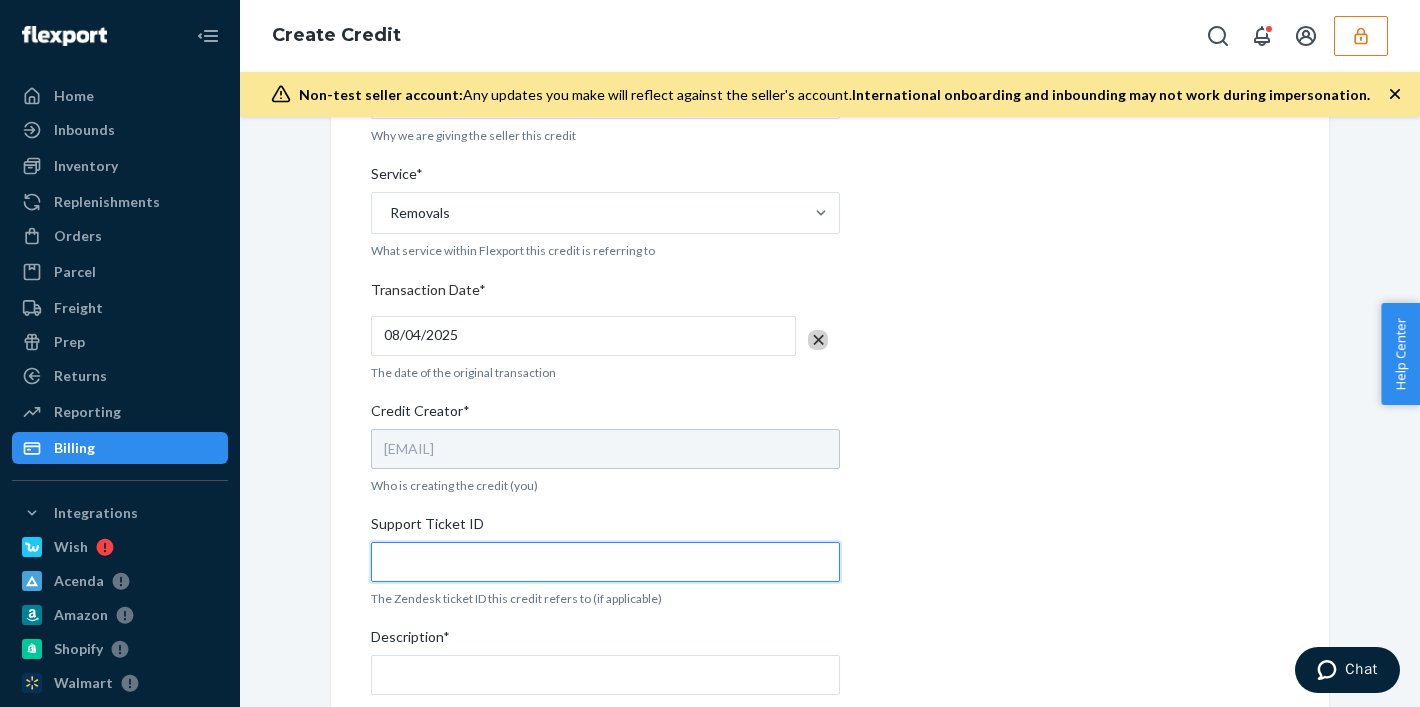 click on "Support Ticket ID" at bounding box center (605, 562) 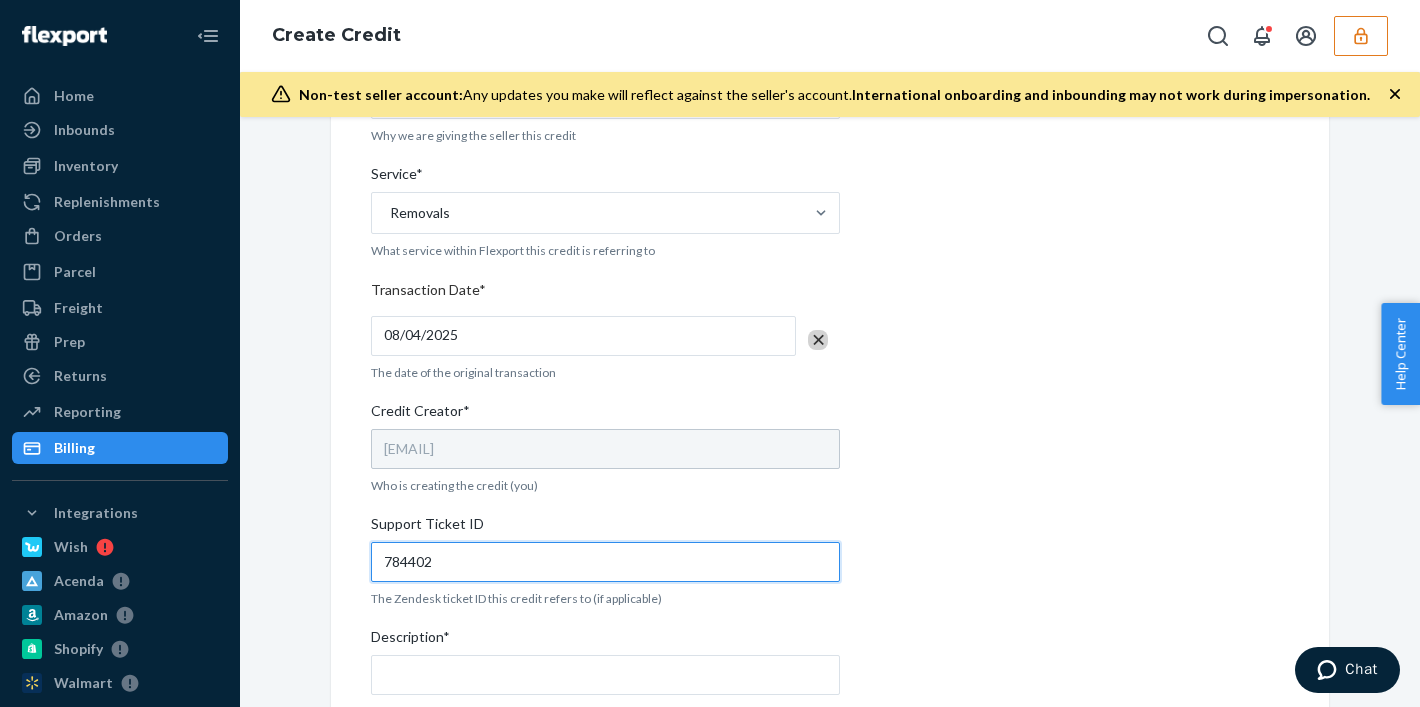 scroll, scrollTop: 647, scrollLeft: 0, axis: vertical 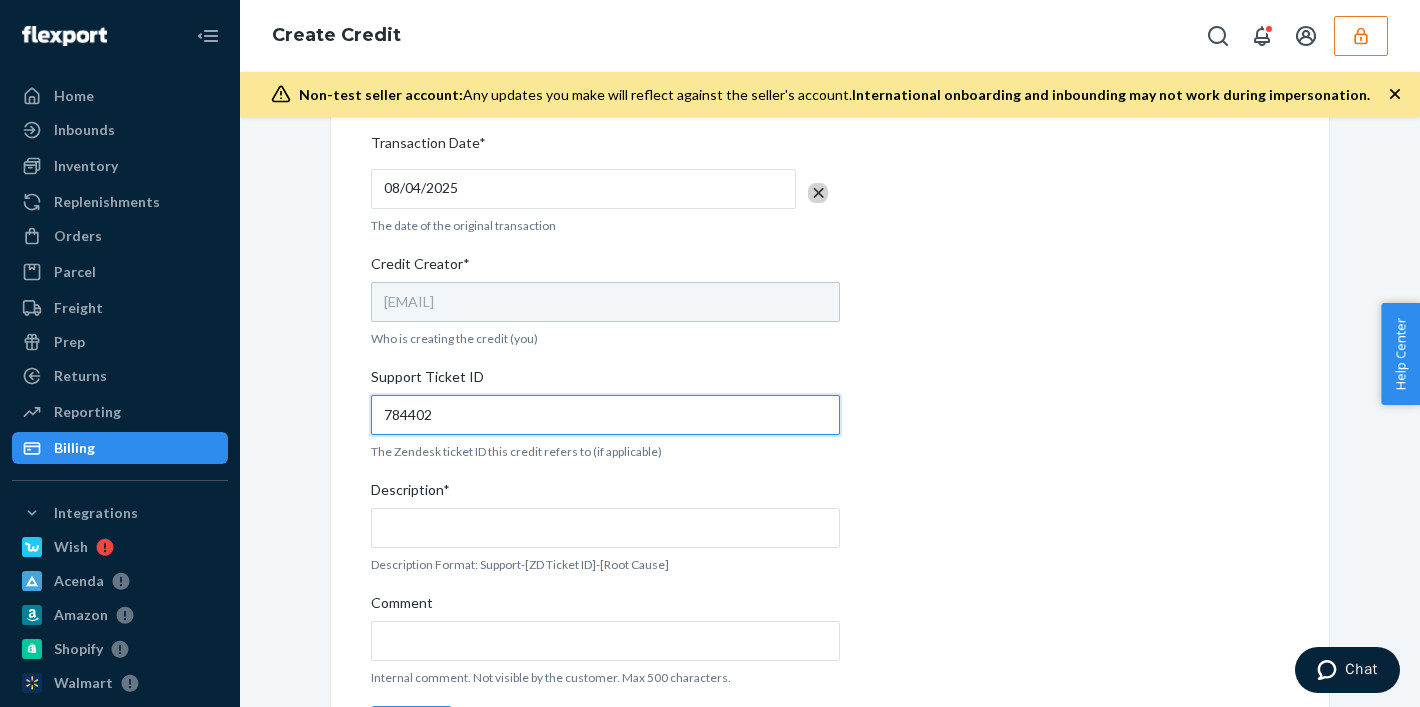 type on "784402" 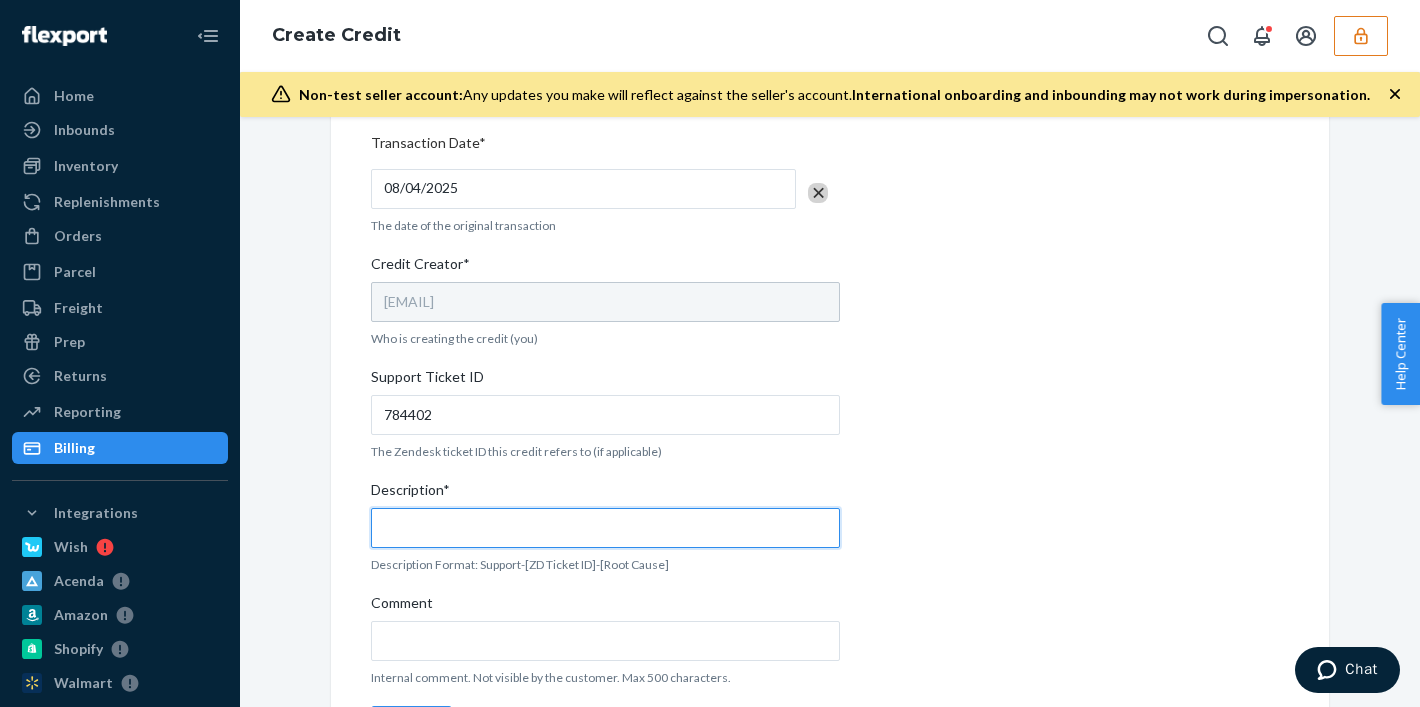 click on "Description*" at bounding box center [605, 528] 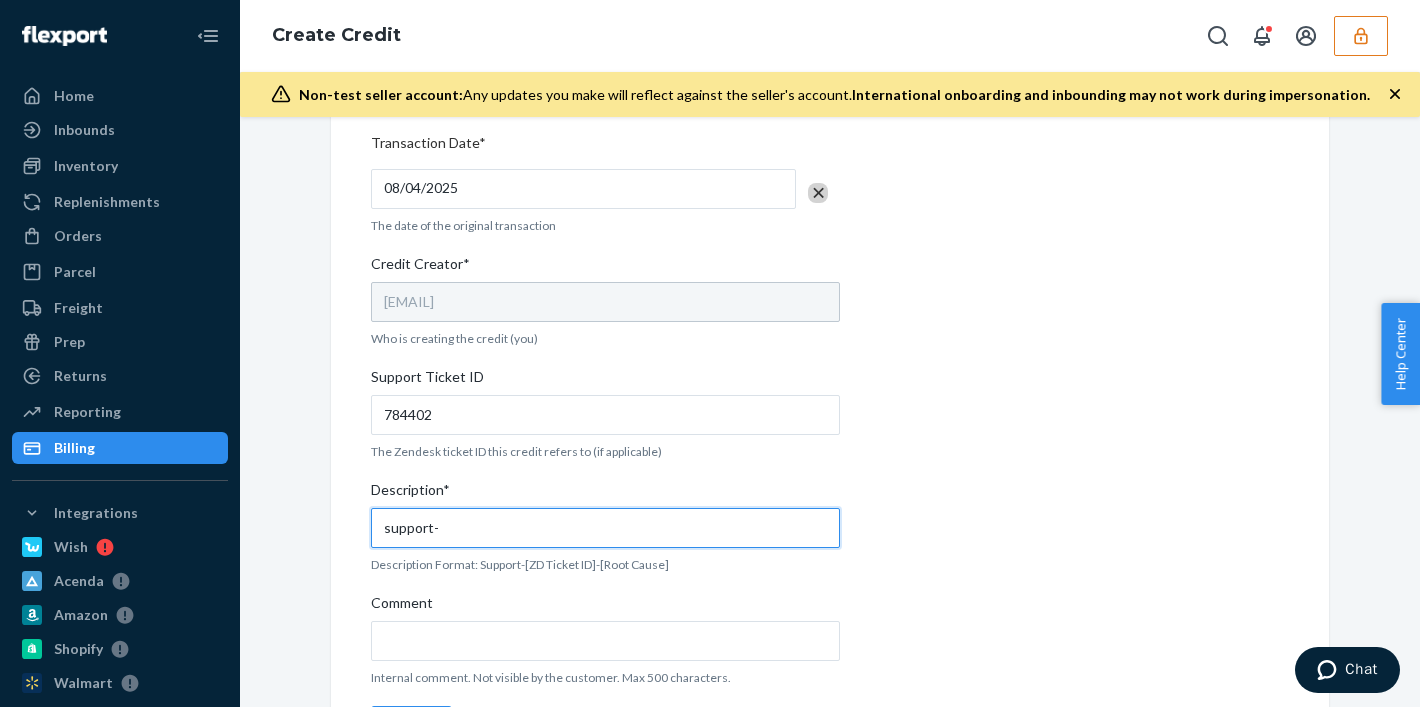 paste on "784402" 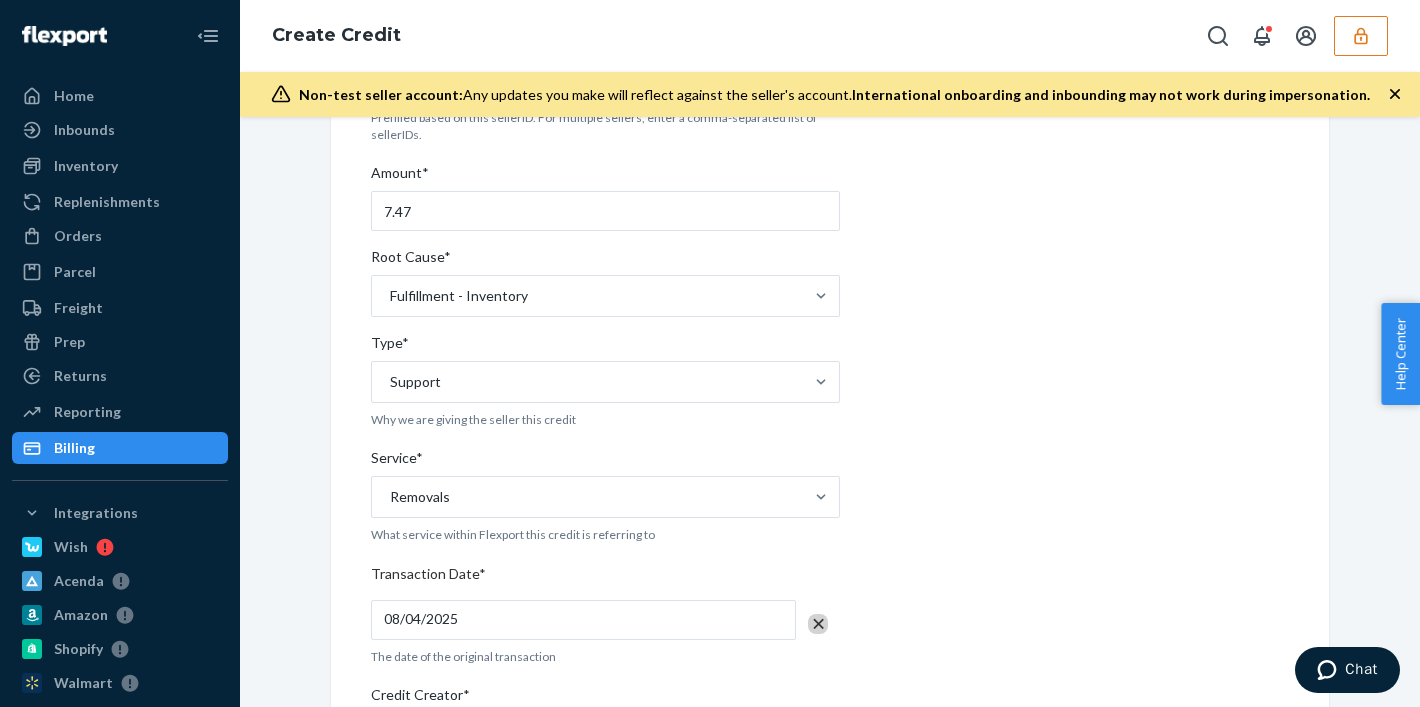 scroll, scrollTop: 718, scrollLeft: 0, axis: vertical 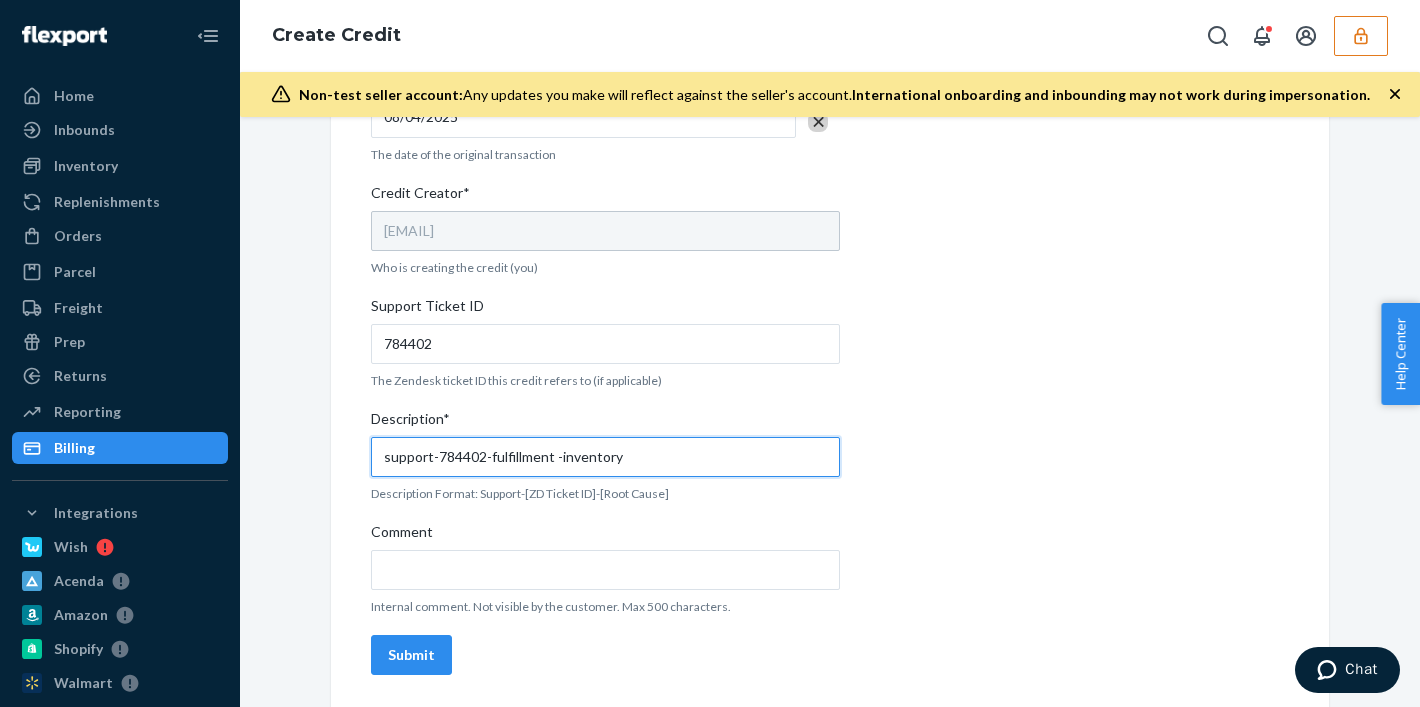 type on "support-784402-fulfillment -inventory" 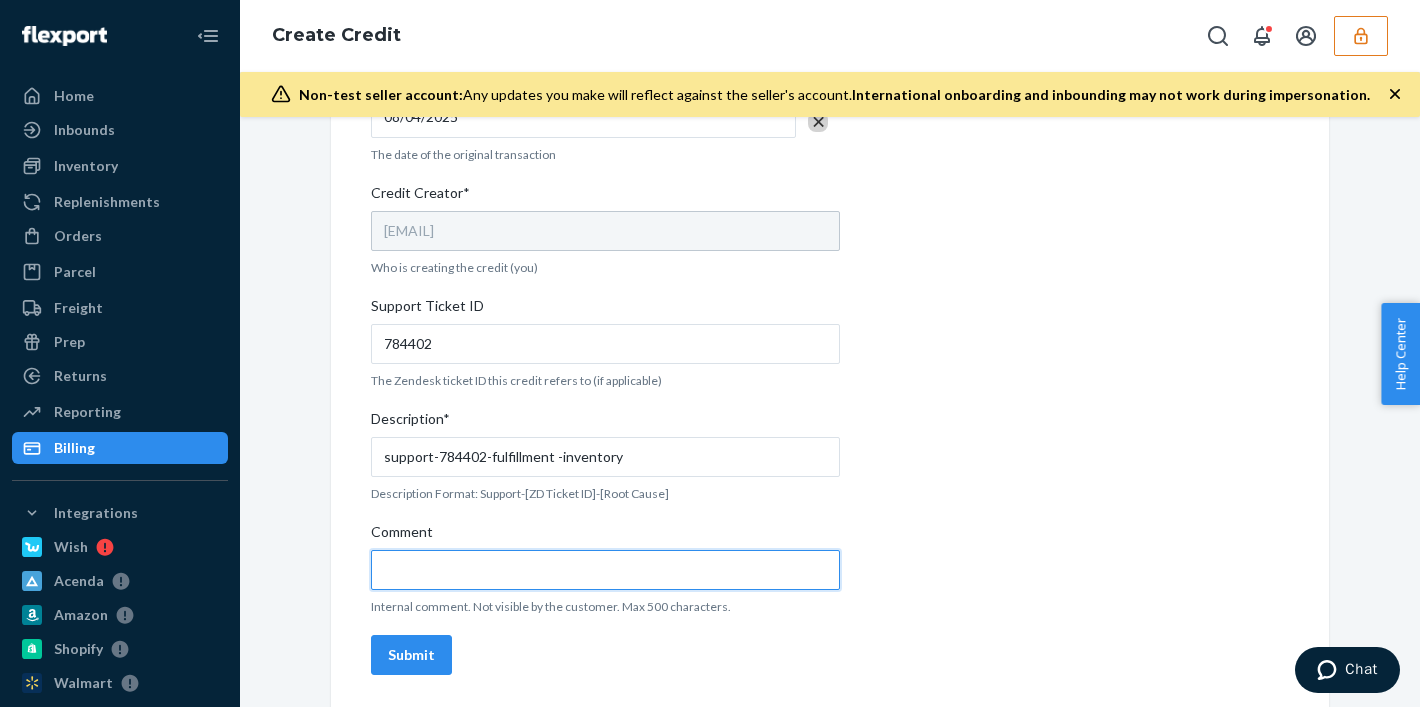 click on "Comment" at bounding box center [605, 570] 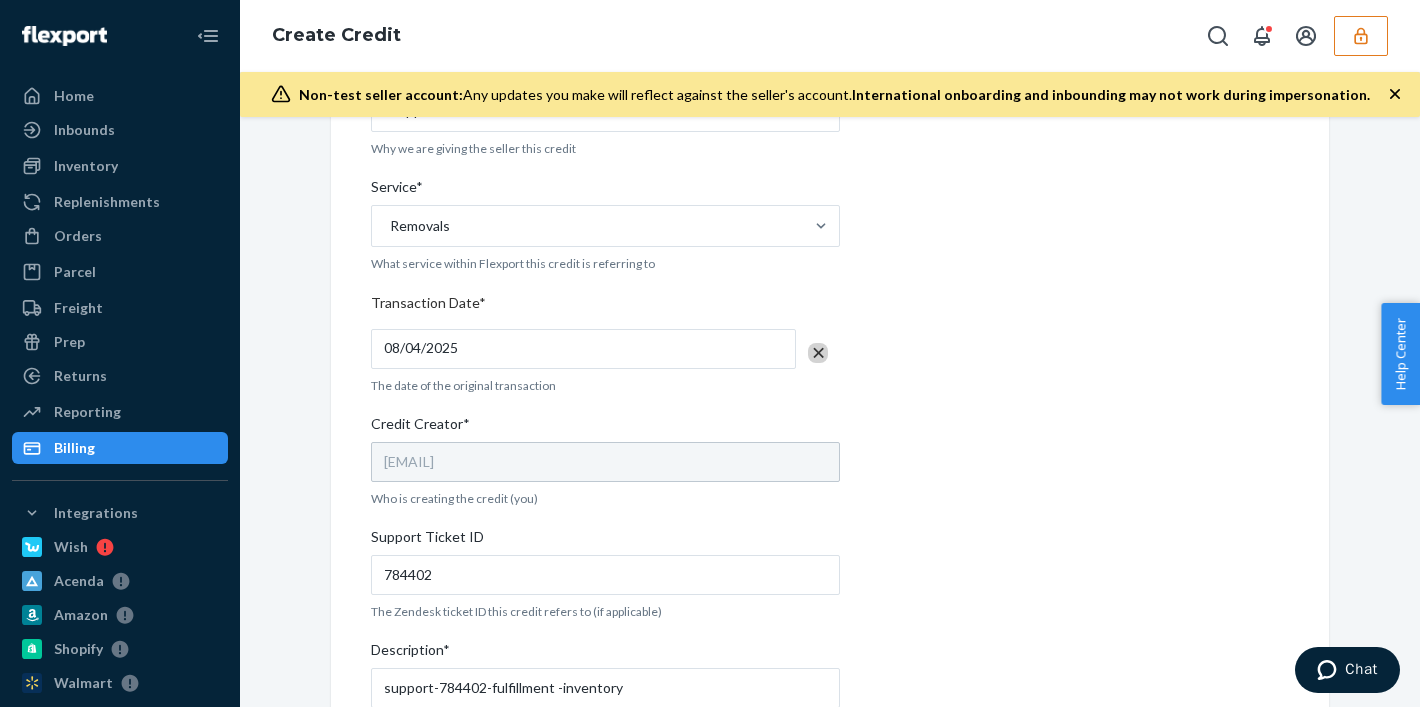 scroll, scrollTop: 718, scrollLeft: 0, axis: vertical 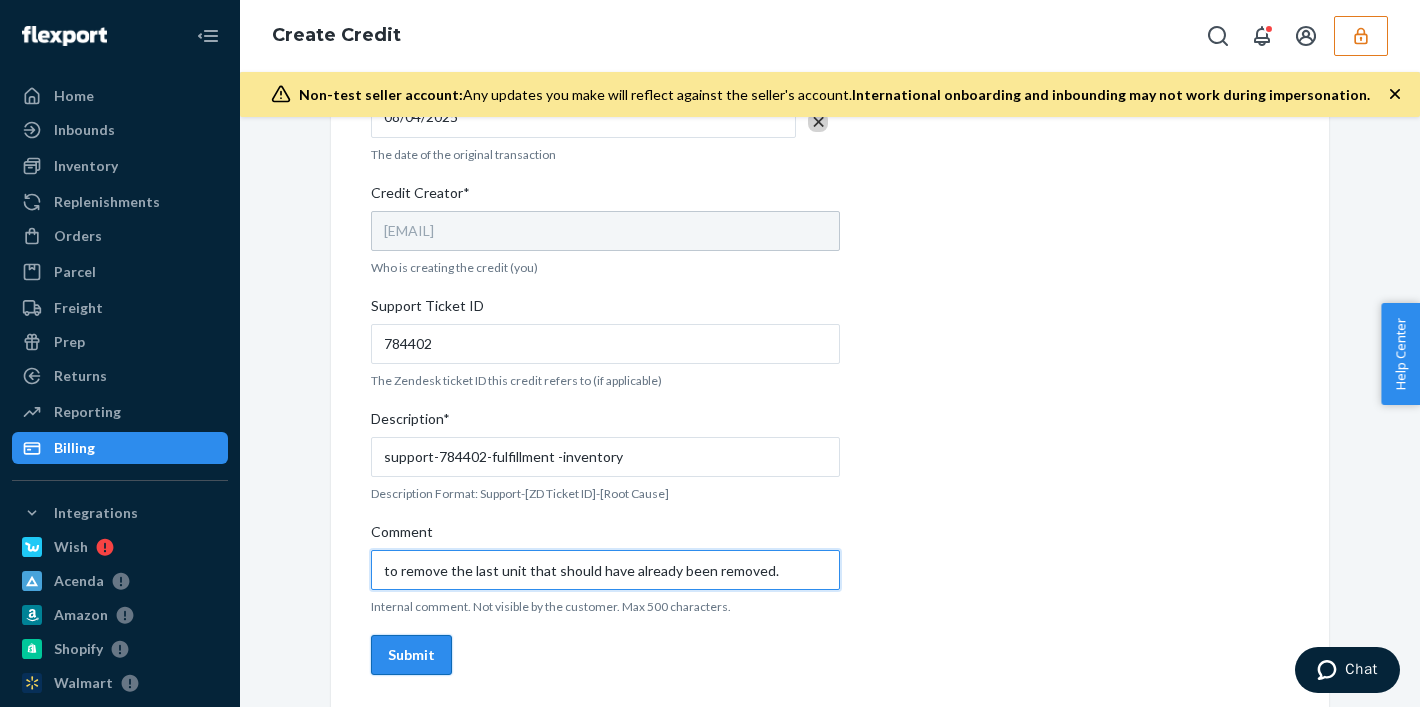 type on "to remove the last unit that should have already been removed." 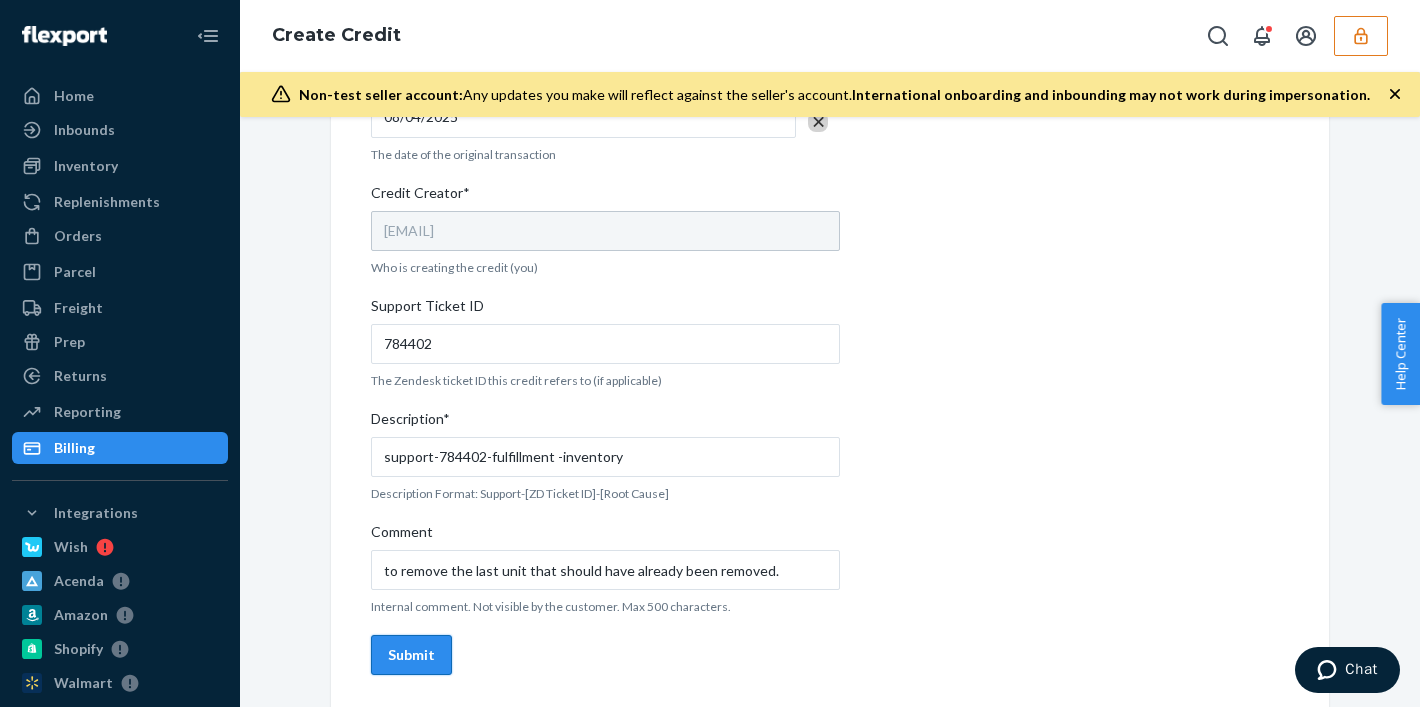 click on "Submit" at bounding box center (411, 655) 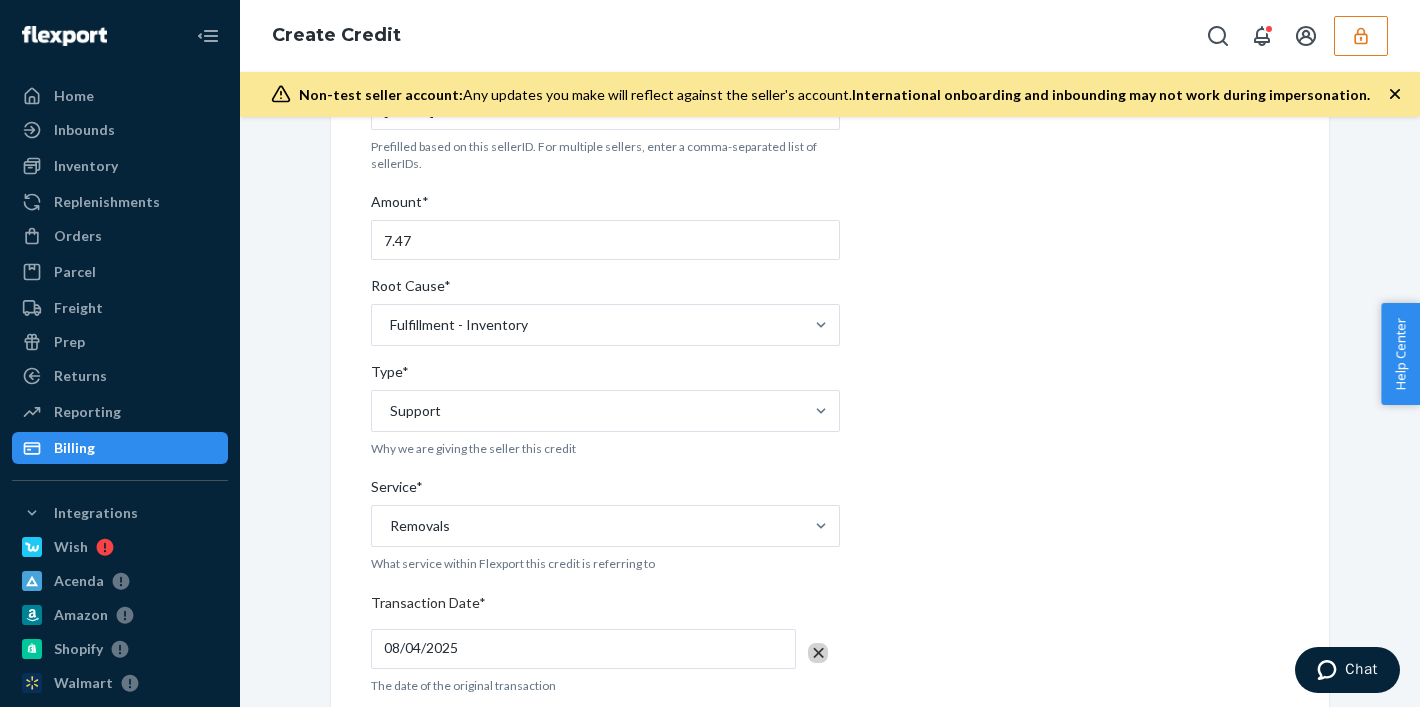 scroll, scrollTop: 718, scrollLeft: 0, axis: vertical 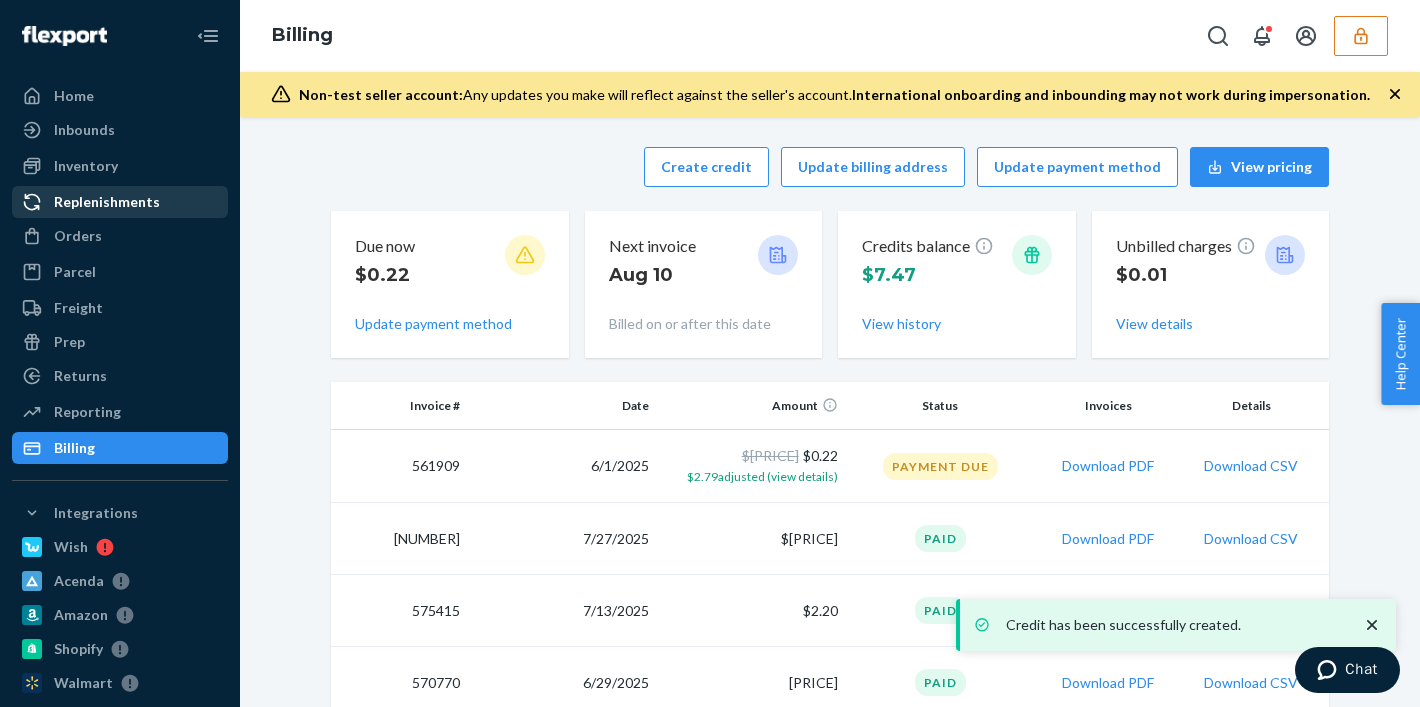click on "Replenishments" at bounding box center [120, 202] 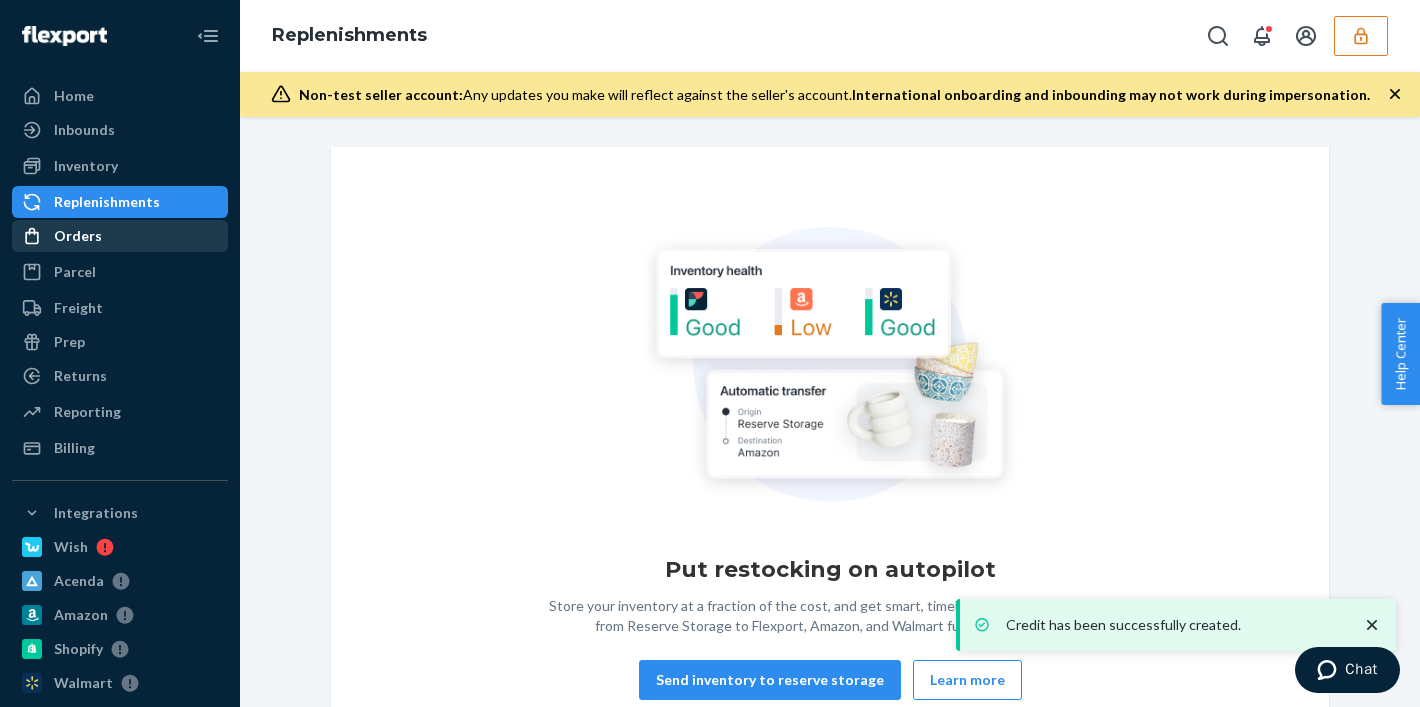 click on "Orders" at bounding box center [78, 236] 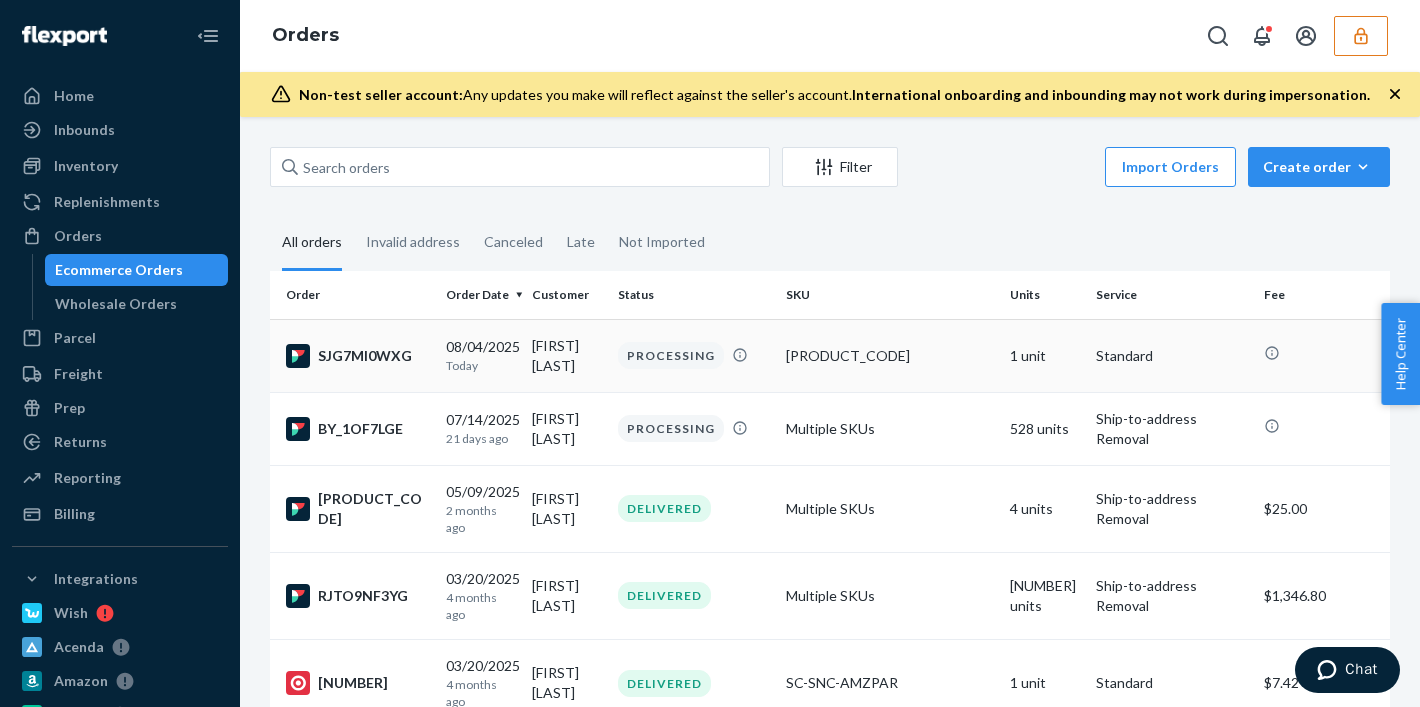 click on "PROCESSING" at bounding box center (694, 355) 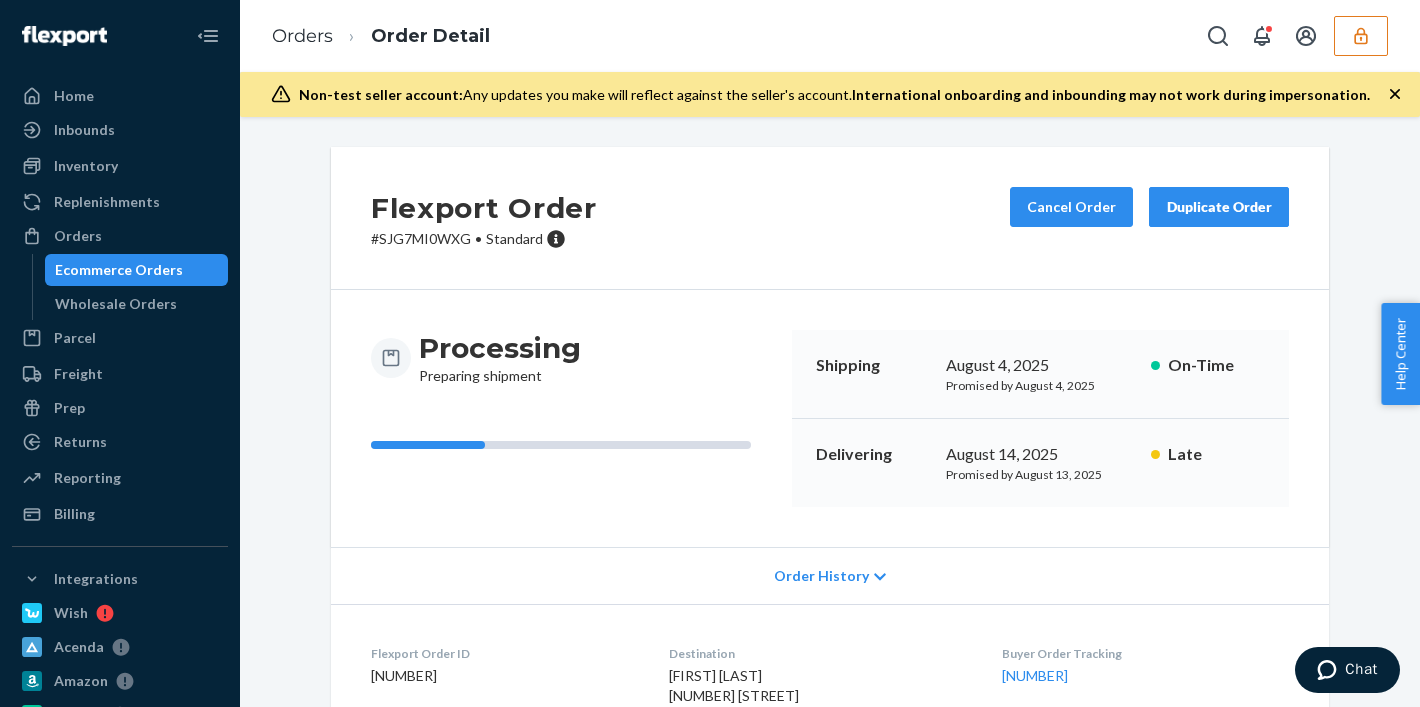 click on "Orders Order Detail" at bounding box center (830, 36) 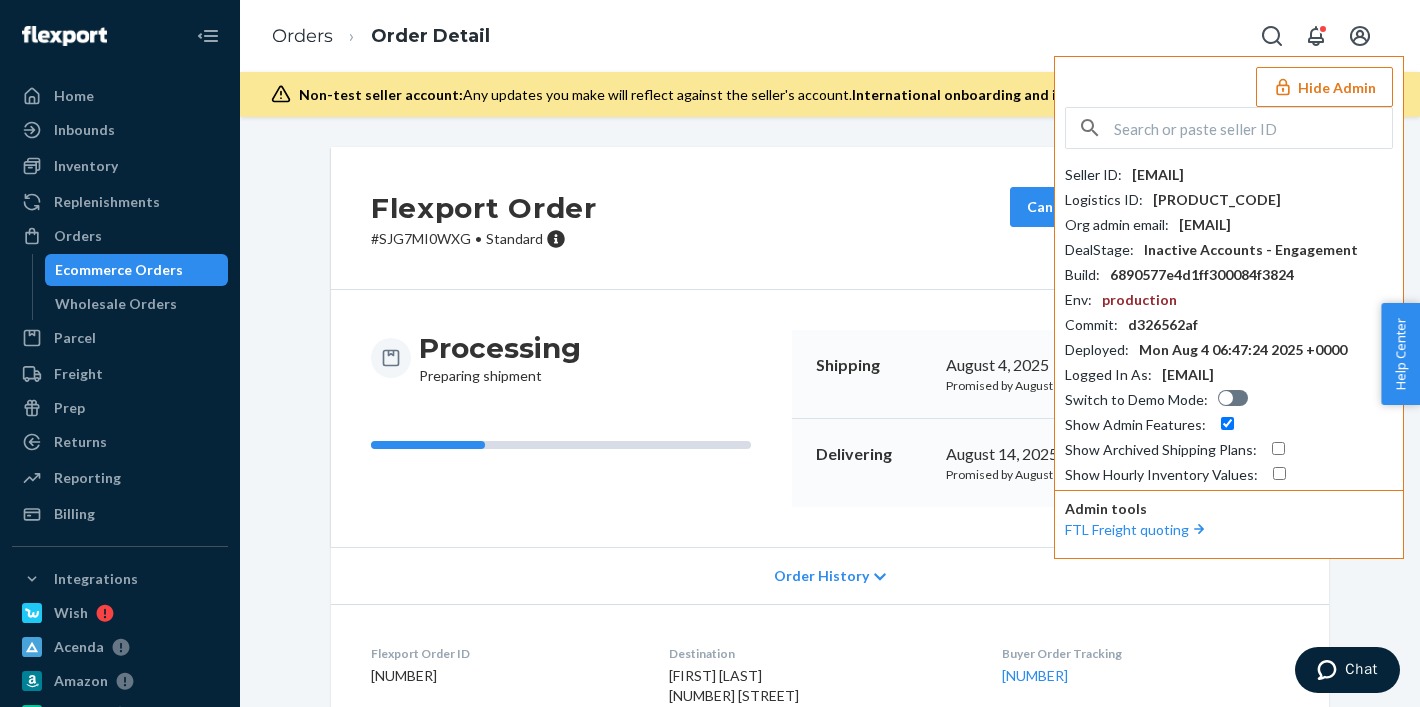 click on "craigadmiremyskincom" at bounding box center (1158, 175) 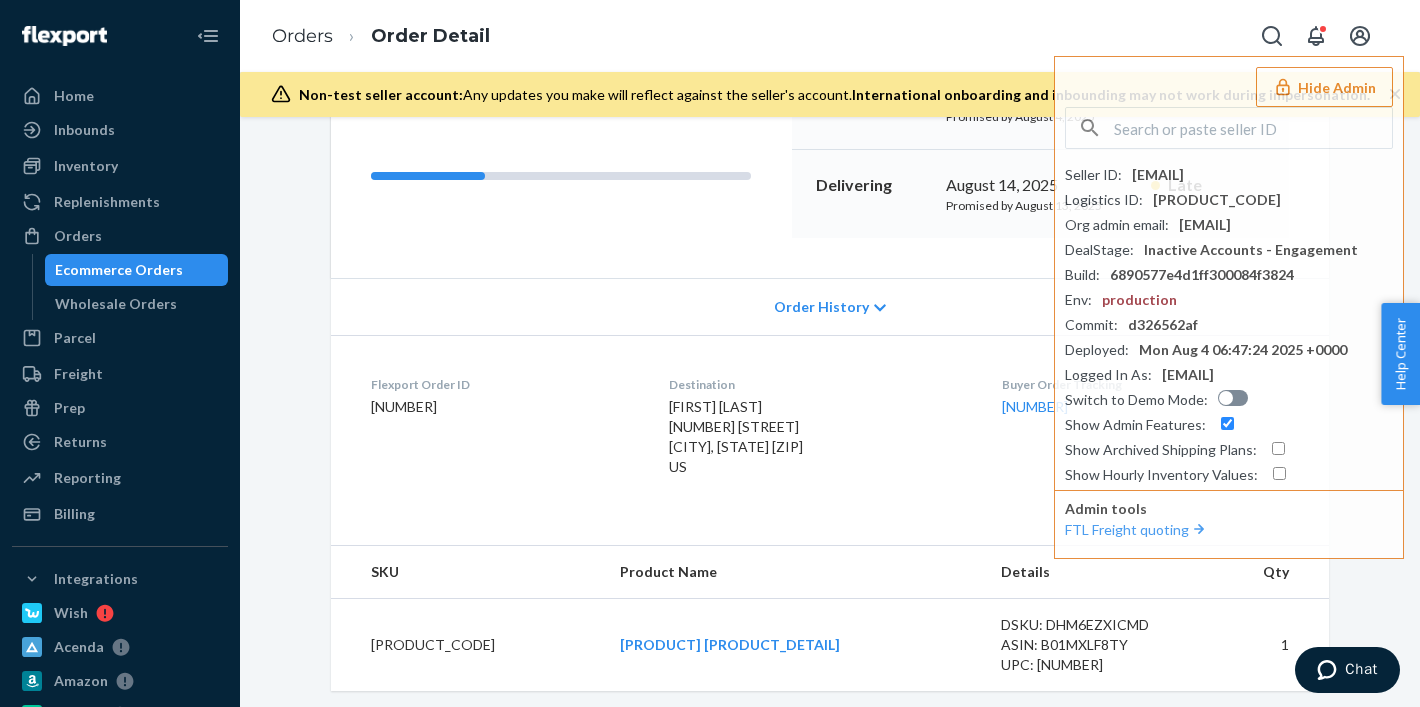 scroll, scrollTop: 253, scrollLeft: 0, axis: vertical 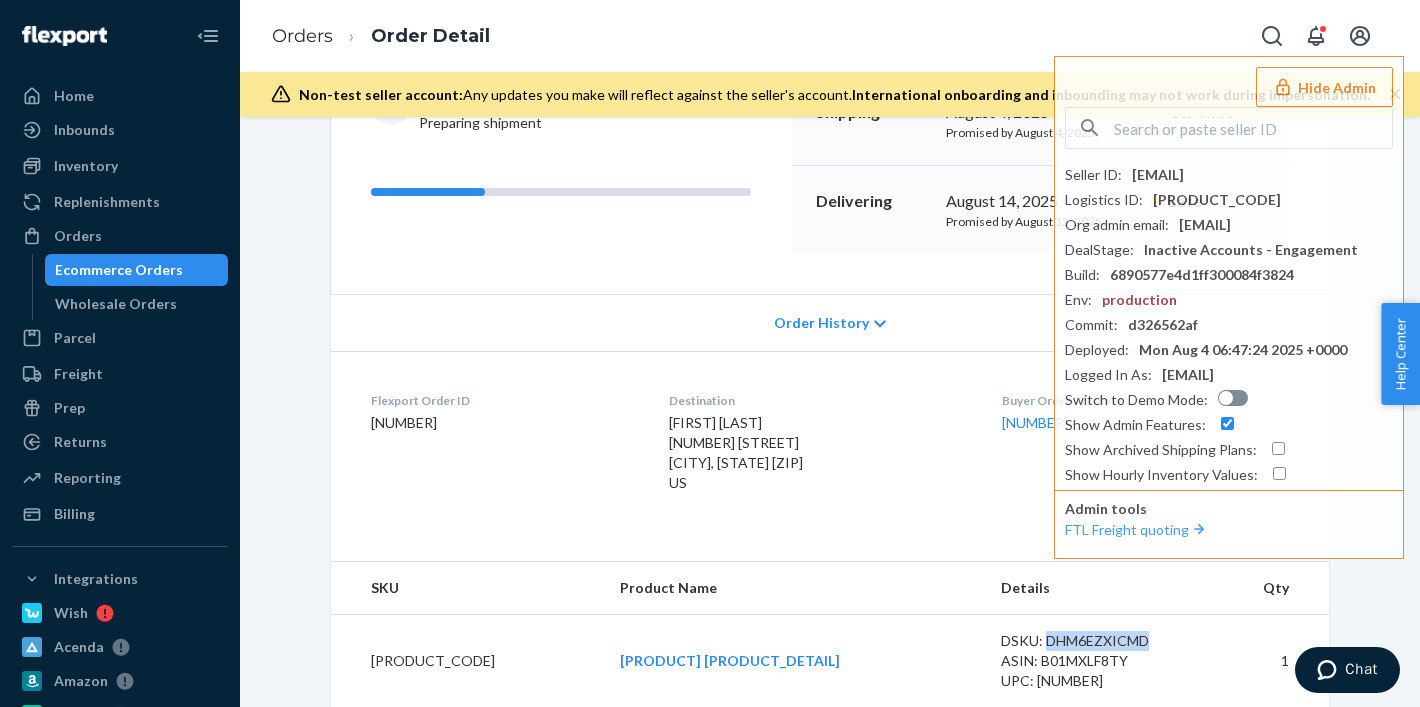 drag, startPoint x: 1092, startPoint y: 643, endPoint x: 1232, endPoint y: 640, distance: 140.03214 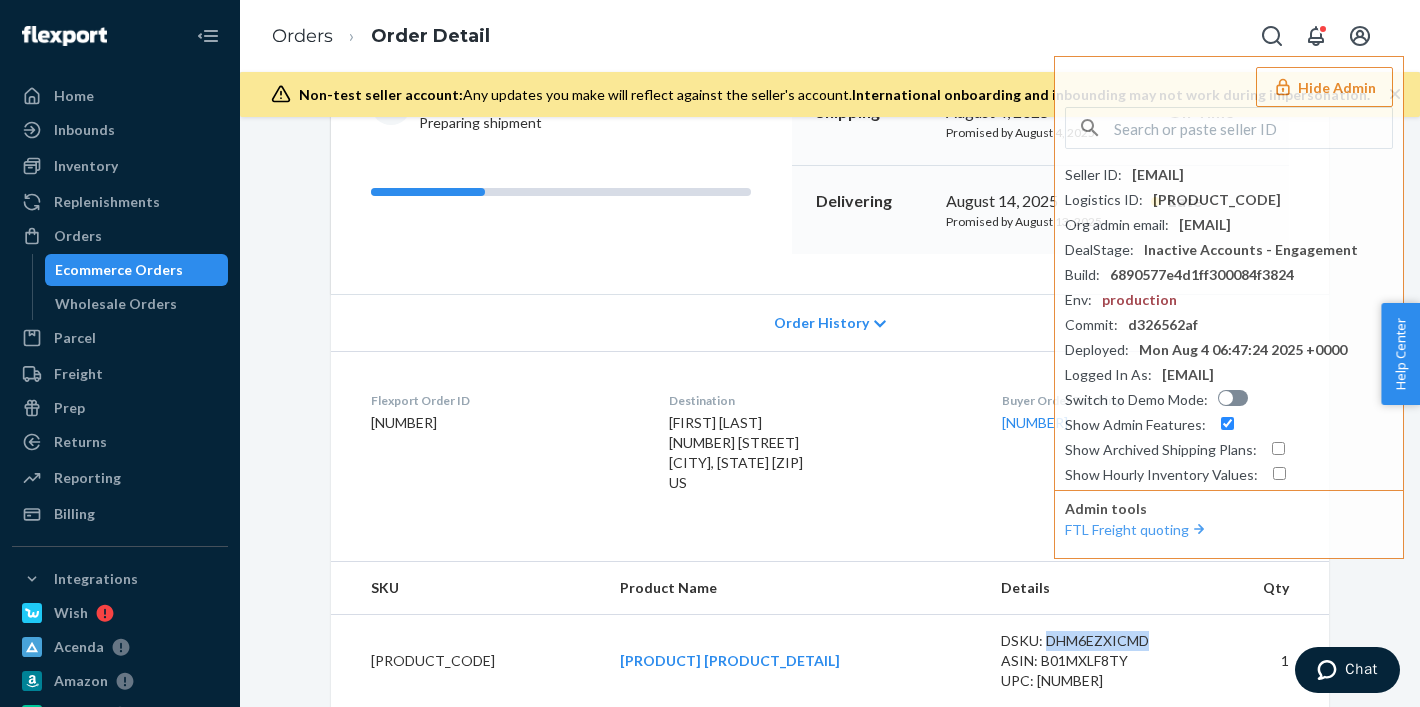 scroll, scrollTop: 219, scrollLeft: 0, axis: vertical 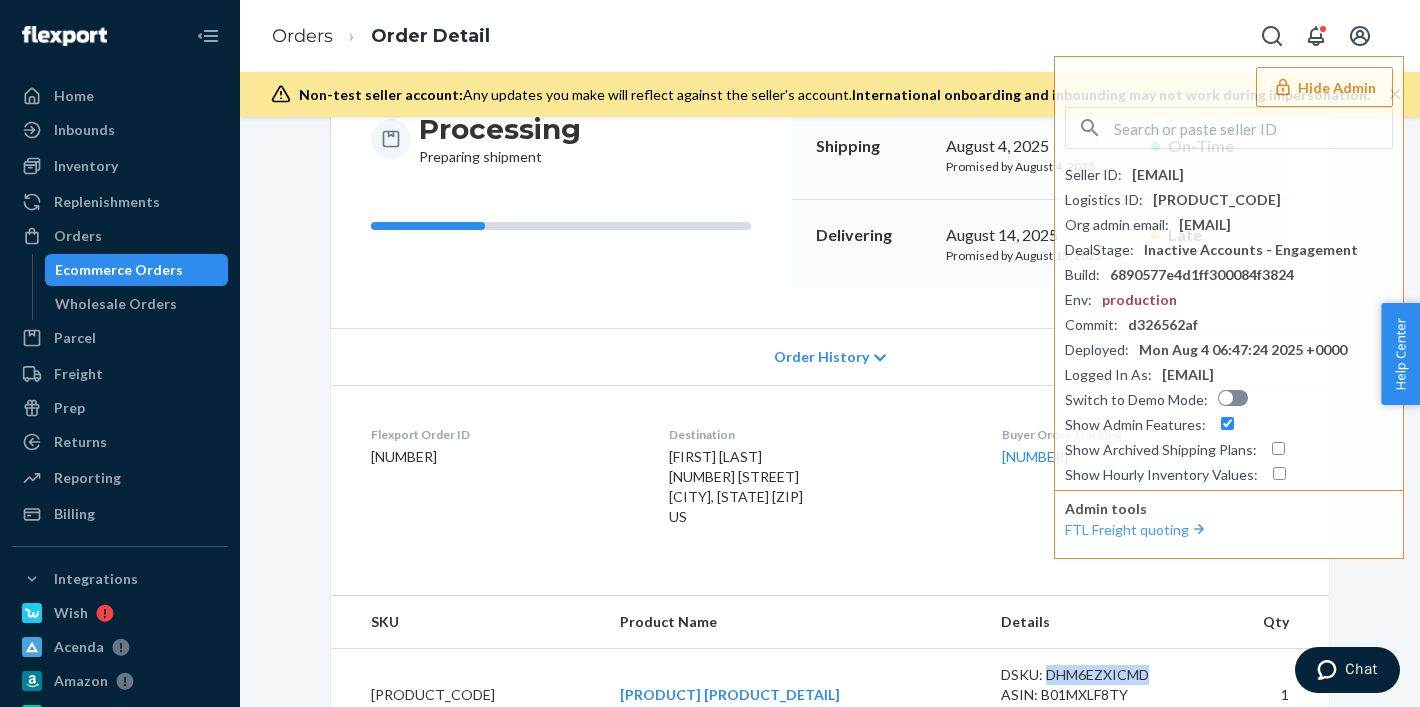 drag, startPoint x: 370, startPoint y: 459, endPoint x: 482, endPoint y: 468, distance: 112.36102 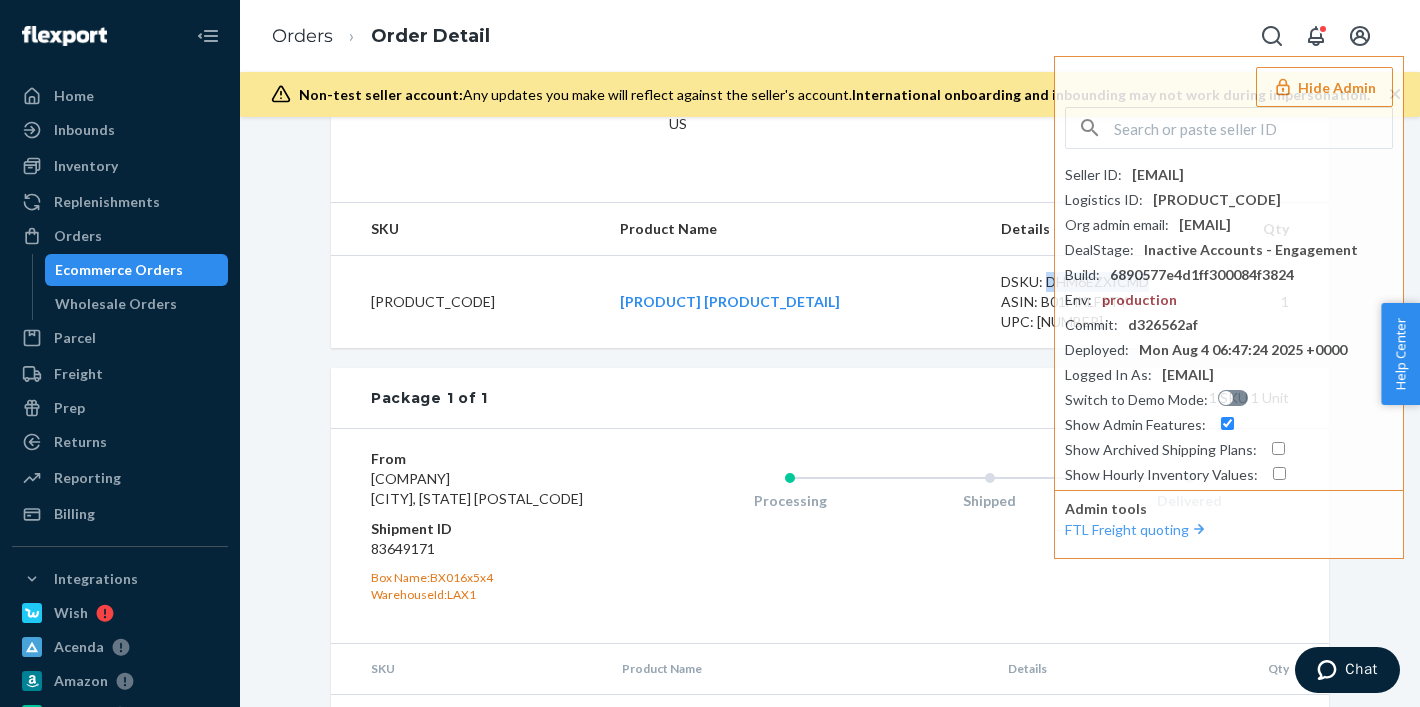 scroll, scrollTop: 441, scrollLeft: 0, axis: vertical 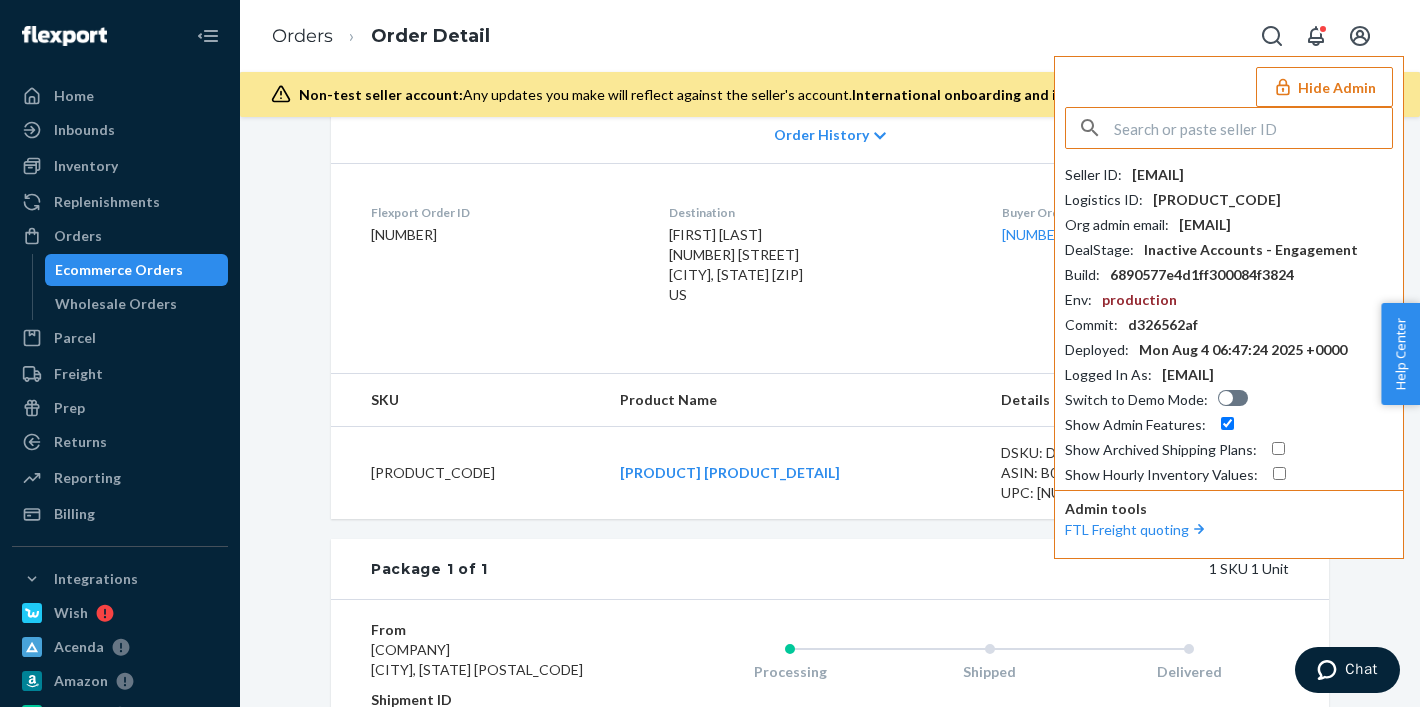 click at bounding box center [1253, 128] 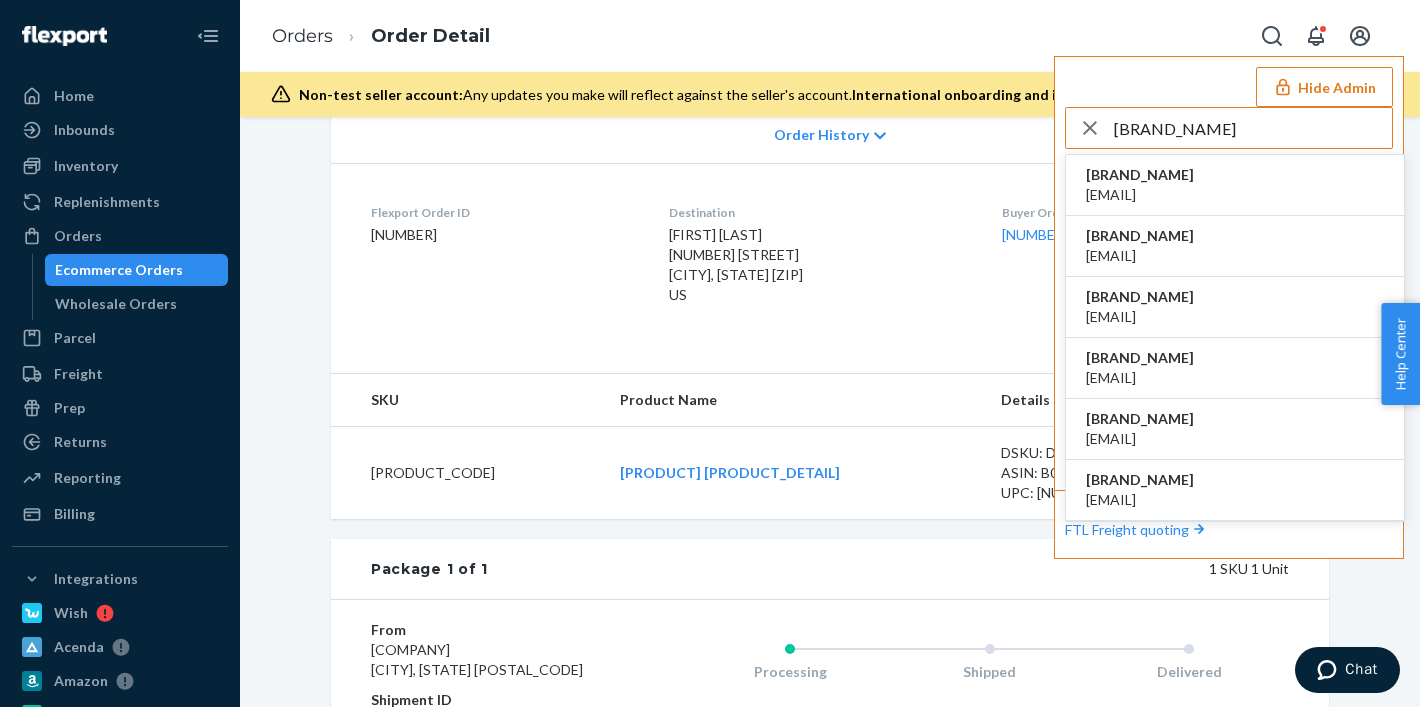 type on "craigseoulceuticalscom" 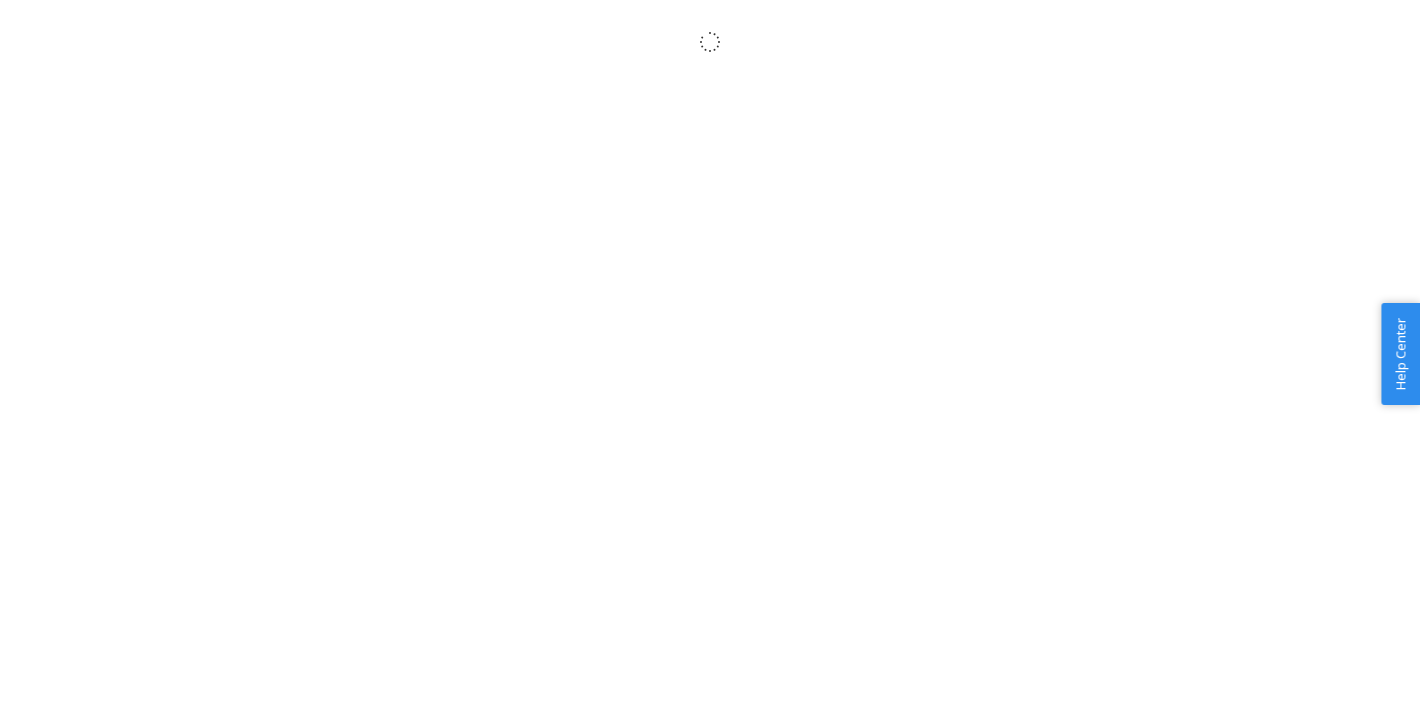 scroll, scrollTop: 0, scrollLeft: 0, axis: both 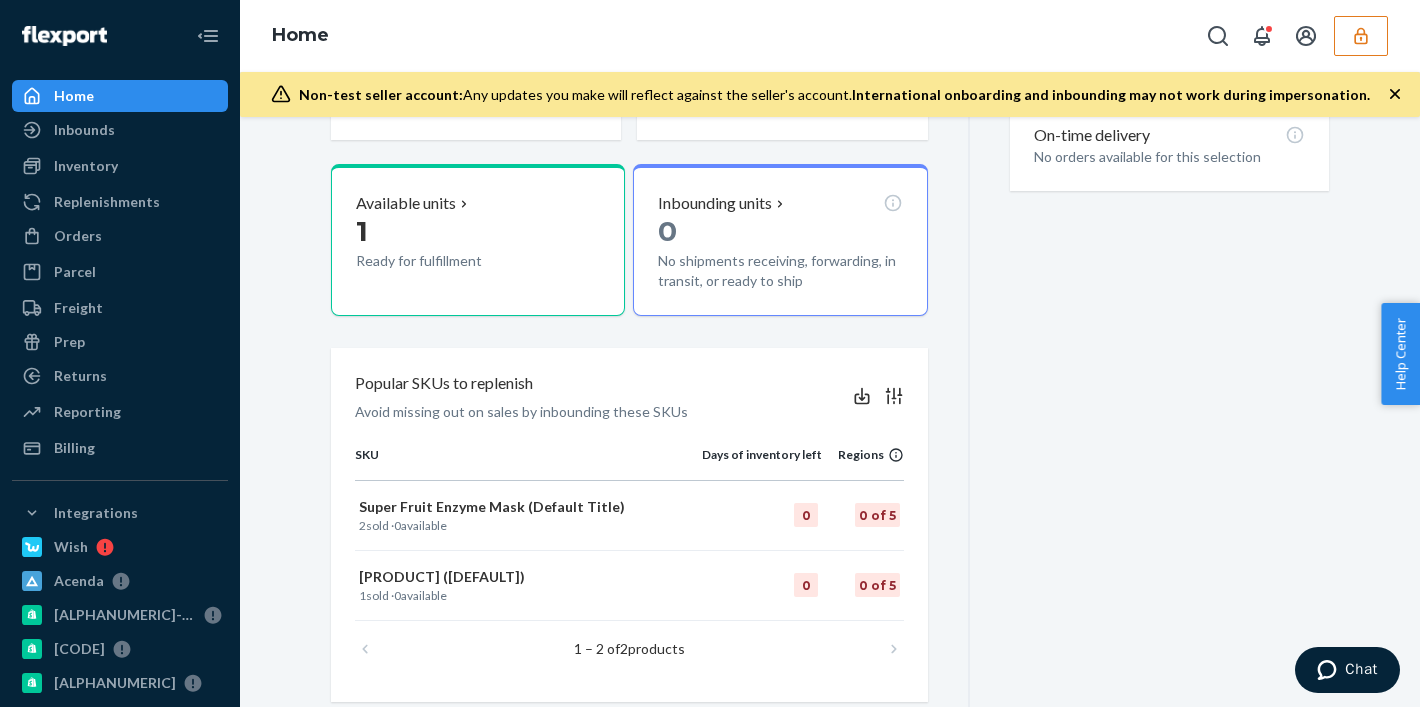 click at bounding box center [1361, 36] 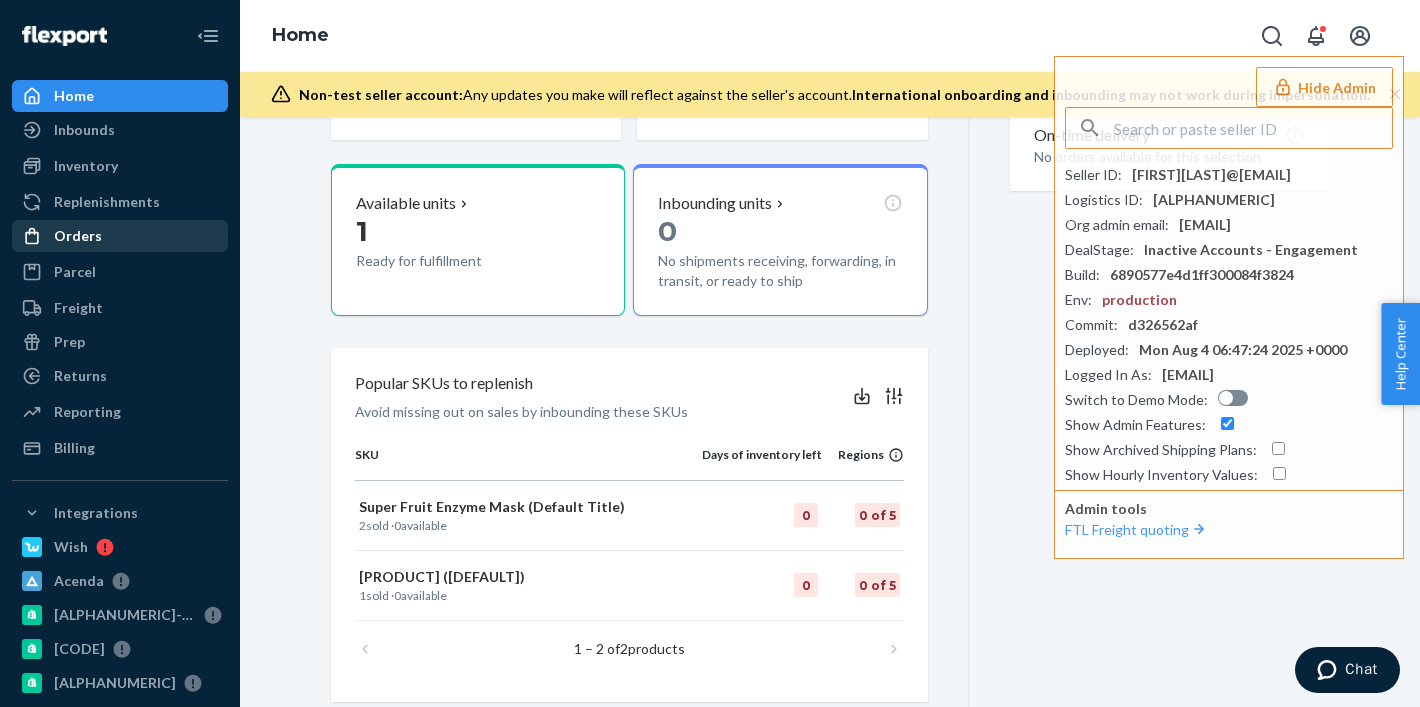 click on "Orders" at bounding box center (120, 236) 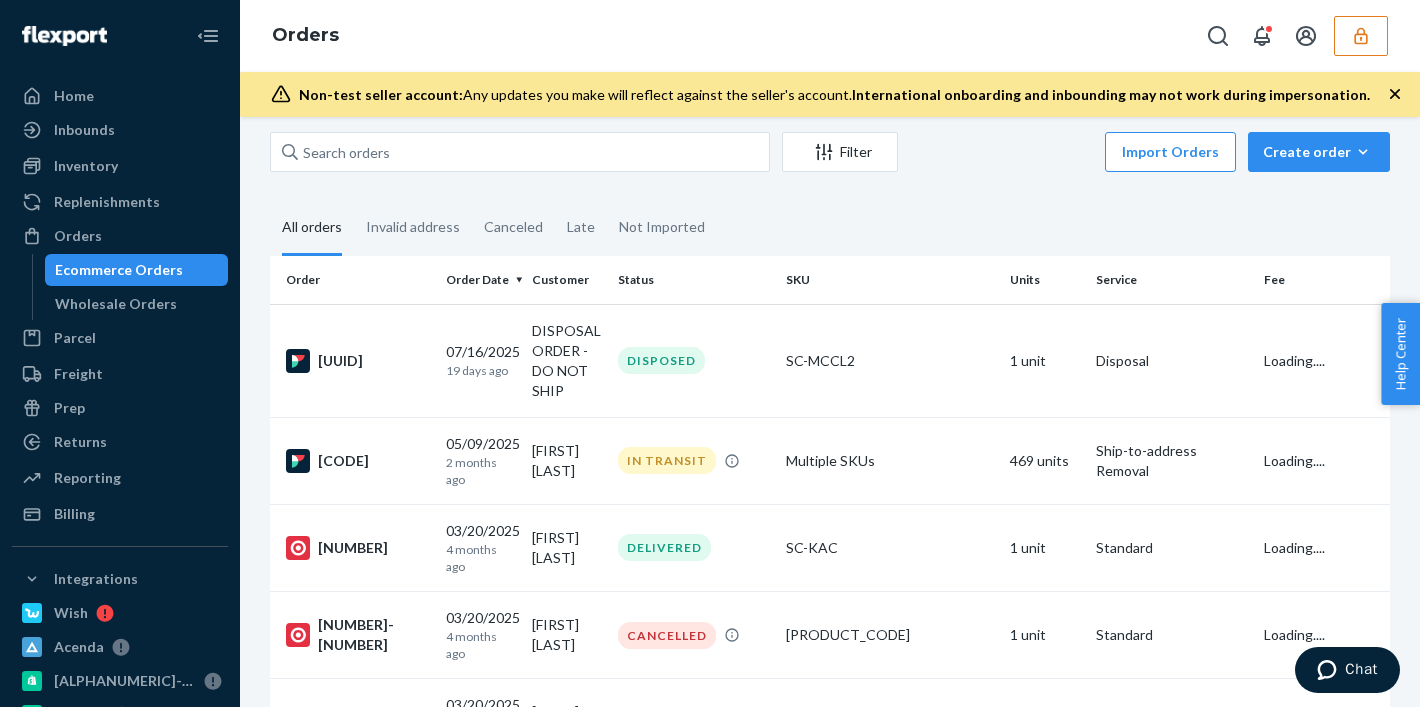 scroll, scrollTop: 0, scrollLeft: 0, axis: both 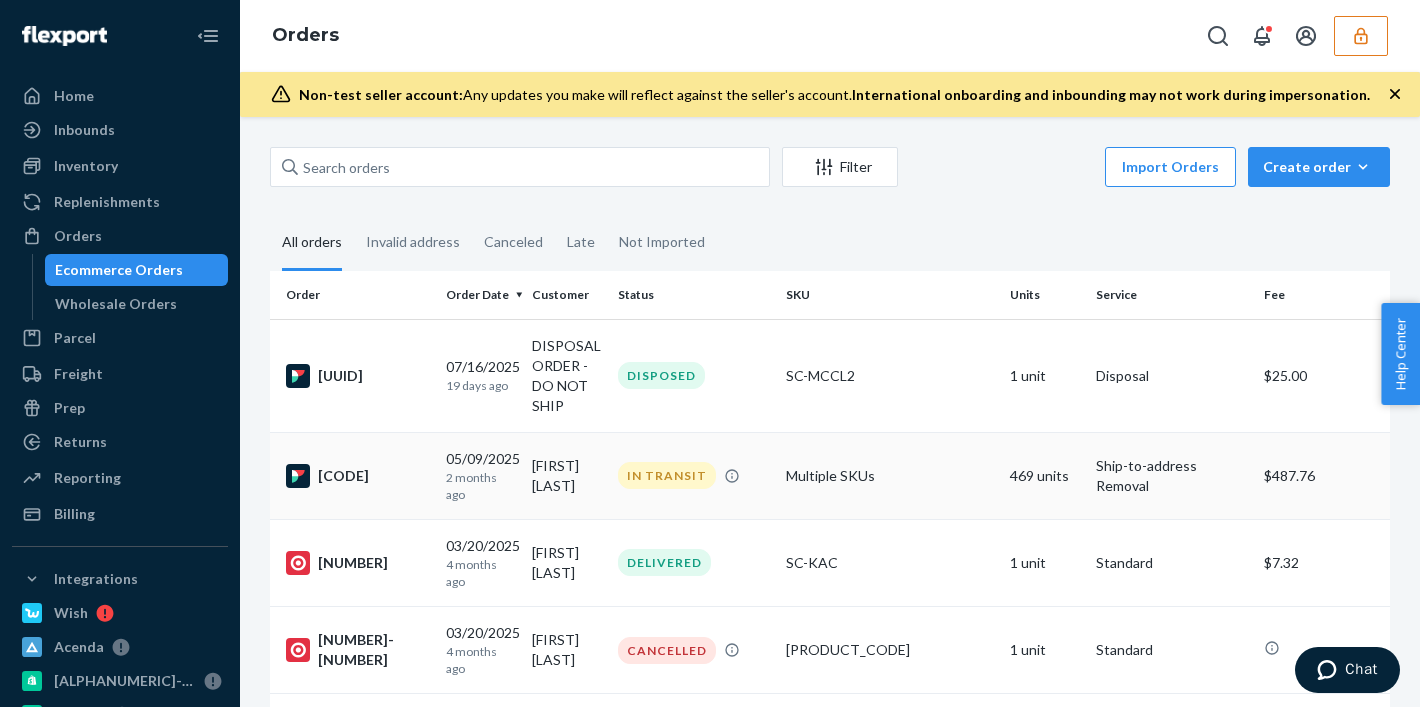click on "IN TRANSIT" at bounding box center [694, 475] 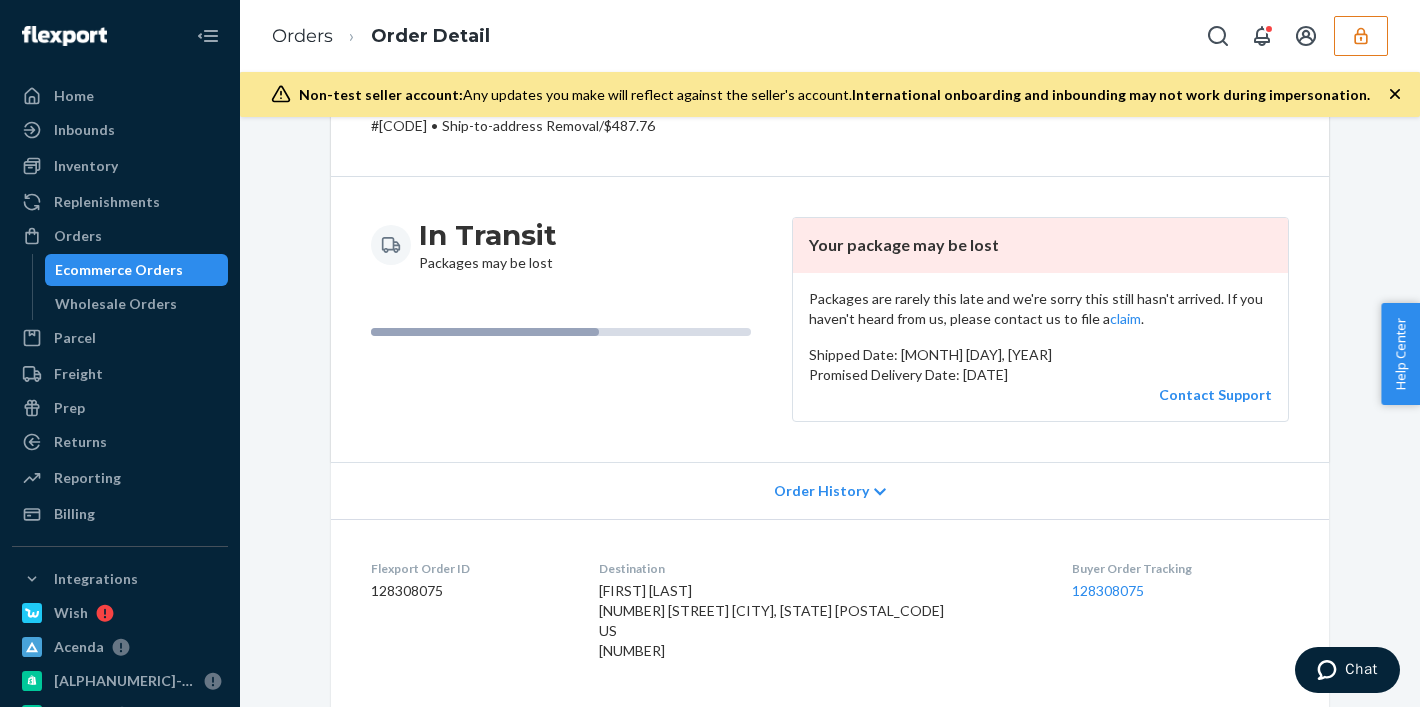 scroll, scrollTop: 114, scrollLeft: 0, axis: vertical 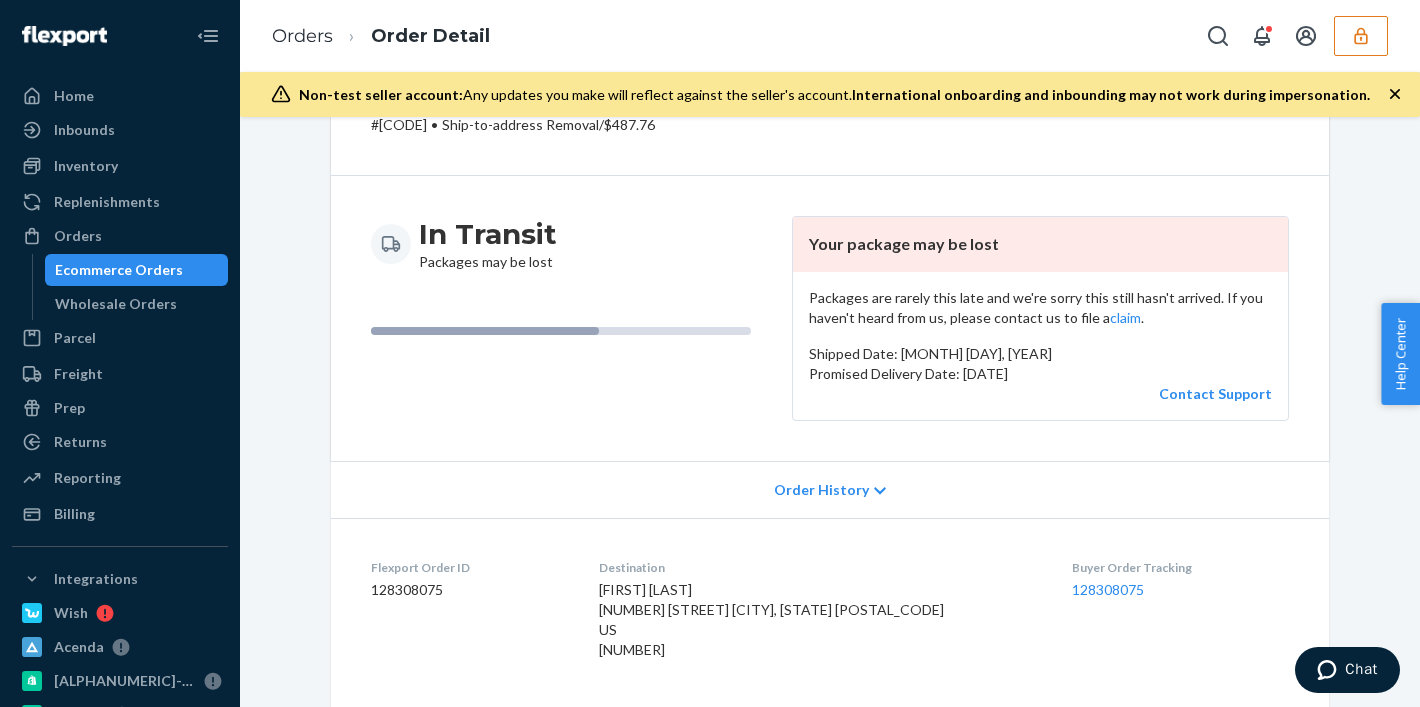 click on "Order History" at bounding box center [821, 490] 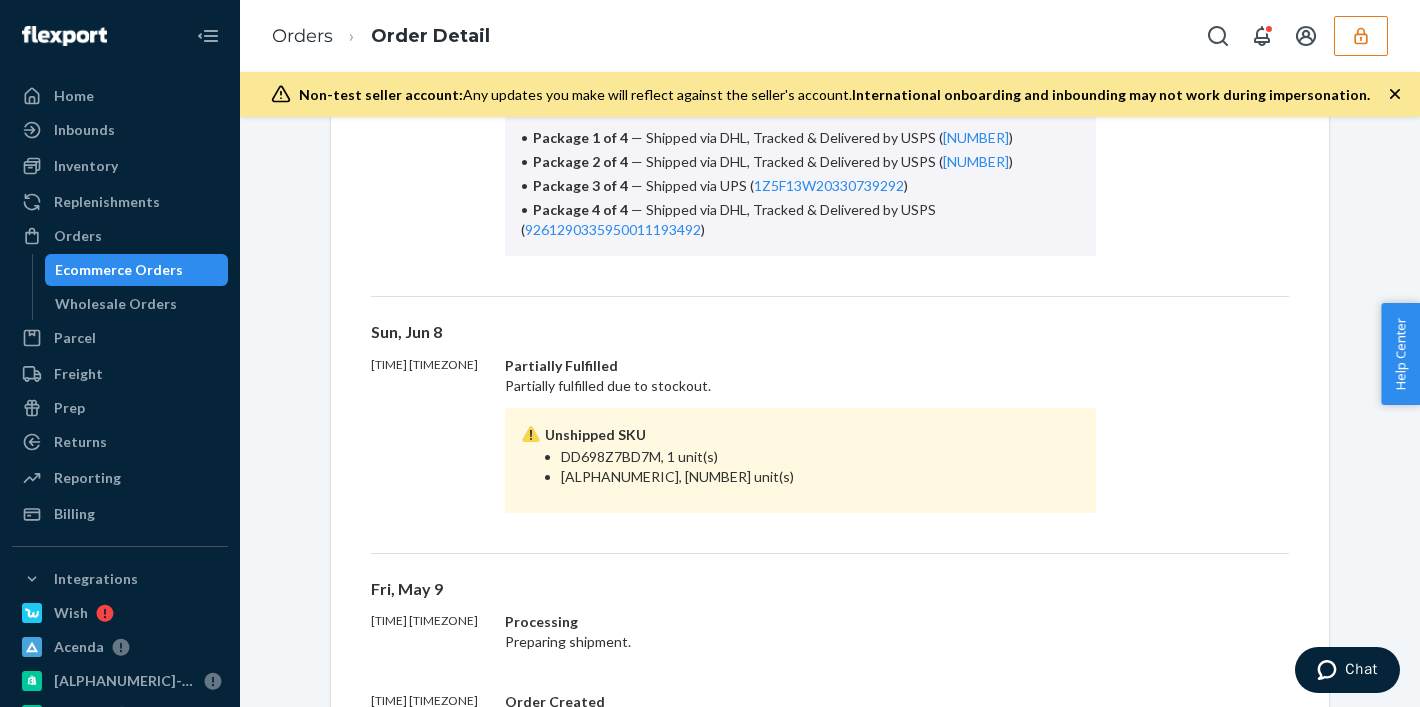 scroll, scrollTop: 680, scrollLeft: 0, axis: vertical 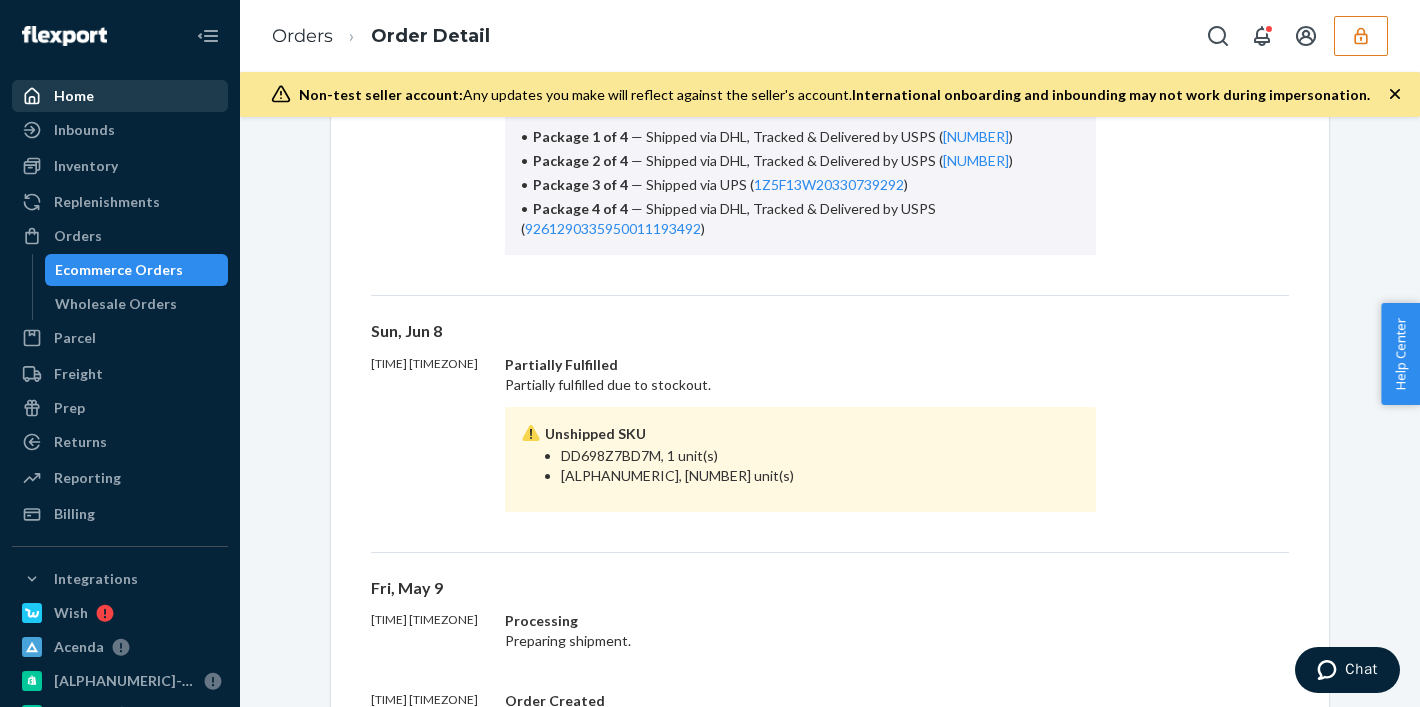 click on "Home" at bounding box center [120, 96] 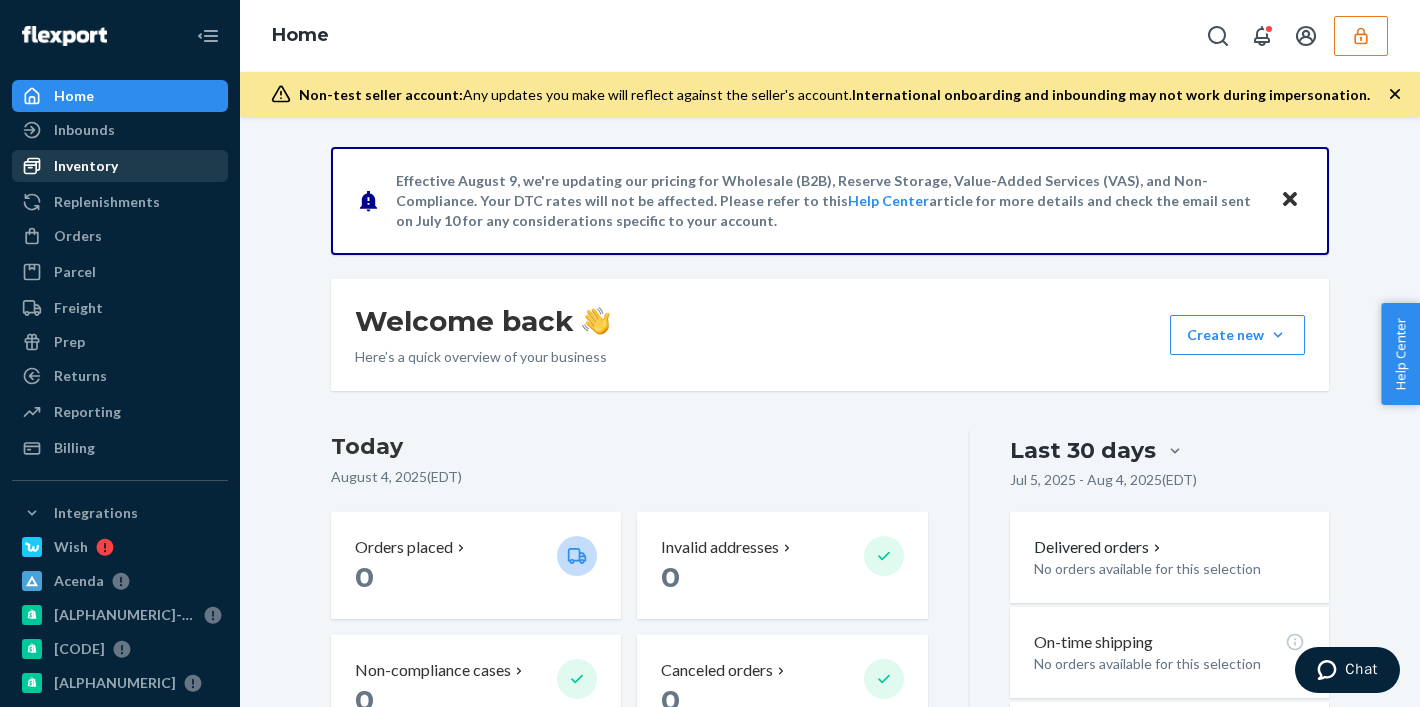 click on "Inventory" at bounding box center [86, 166] 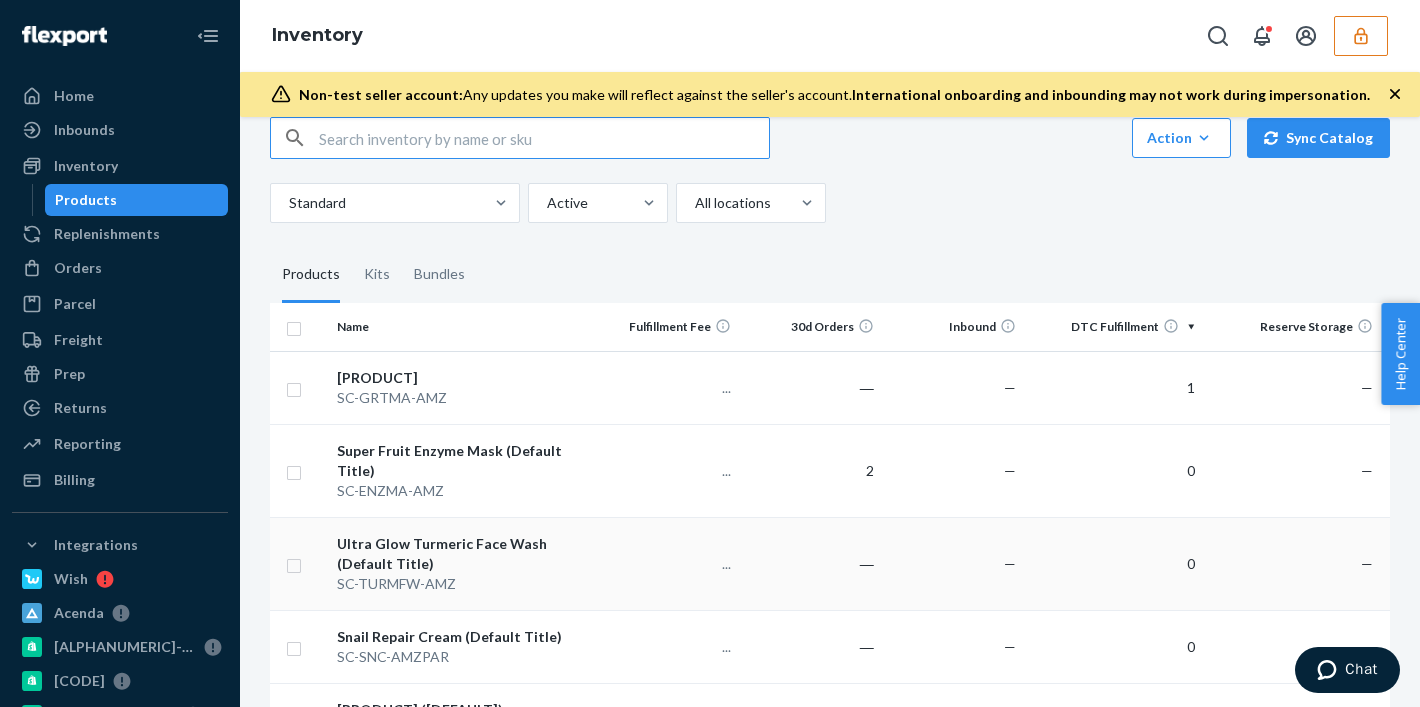 scroll, scrollTop: 46, scrollLeft: 0, axis: vertical 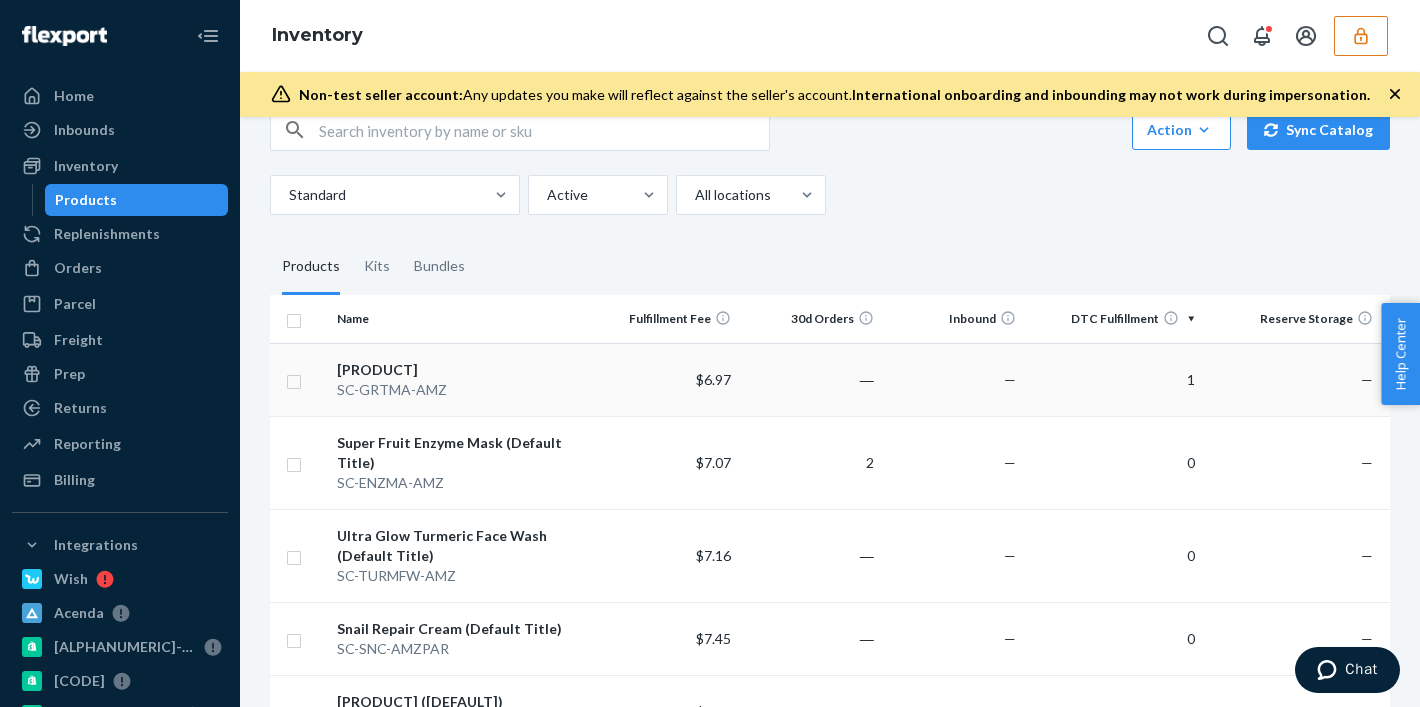 click on "$6.97" at bounding box center (668, 379) 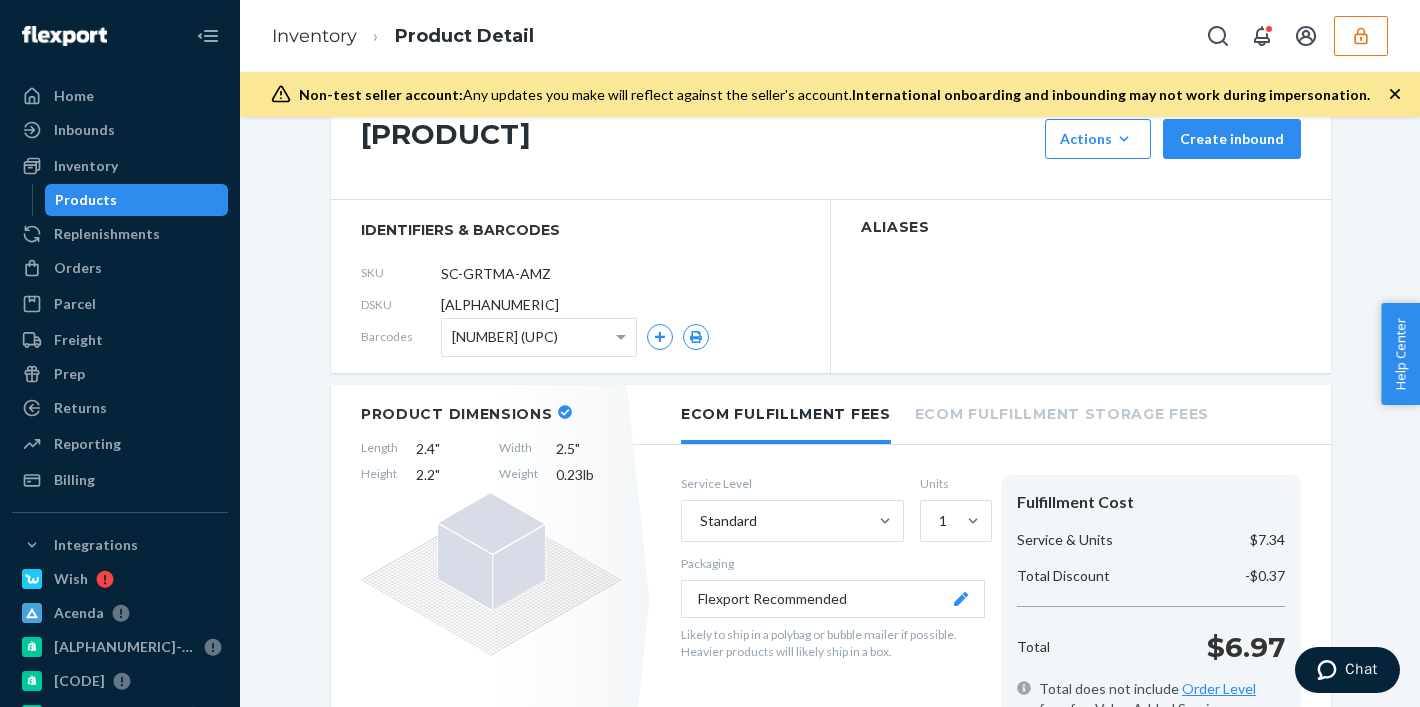 scroll, scrollTop: 69, scrollLeft: 0, axis: vertical 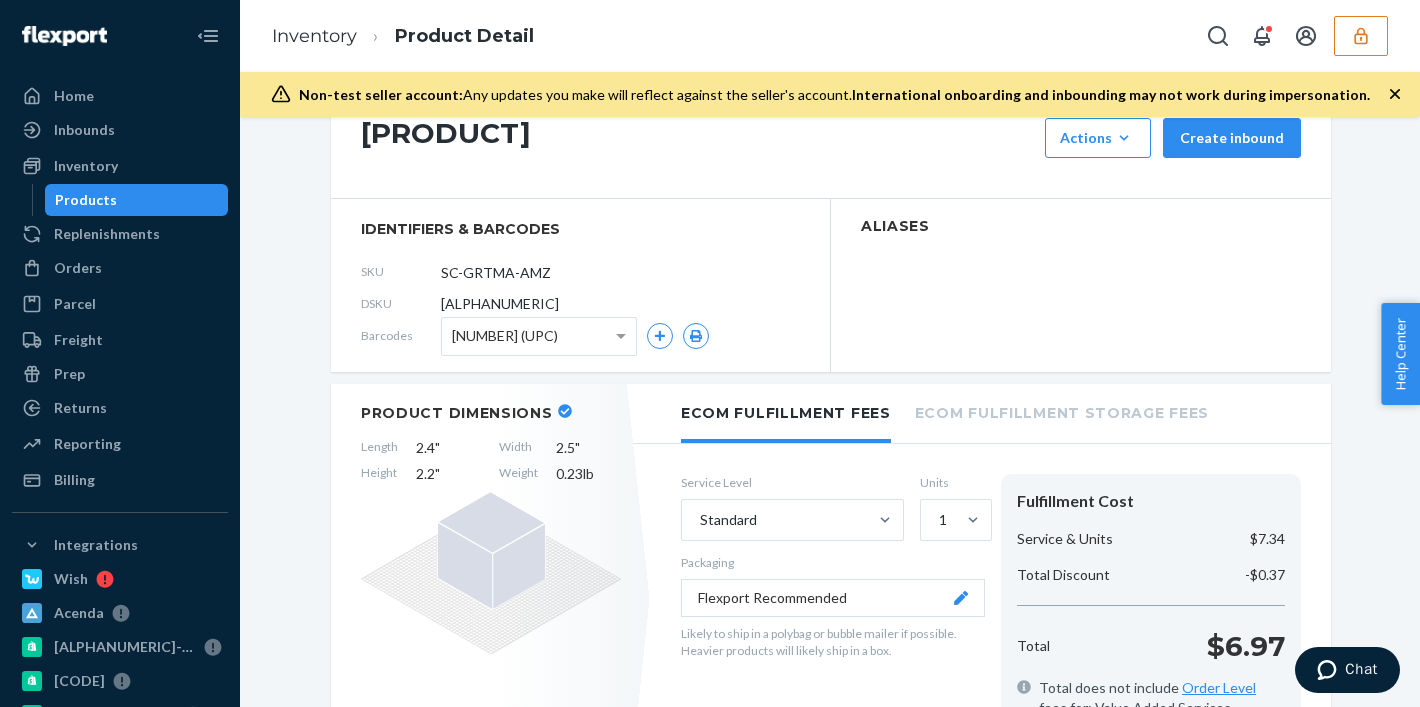 click on "DY5BS7R7YAQ" at bounding box center (500, 304) 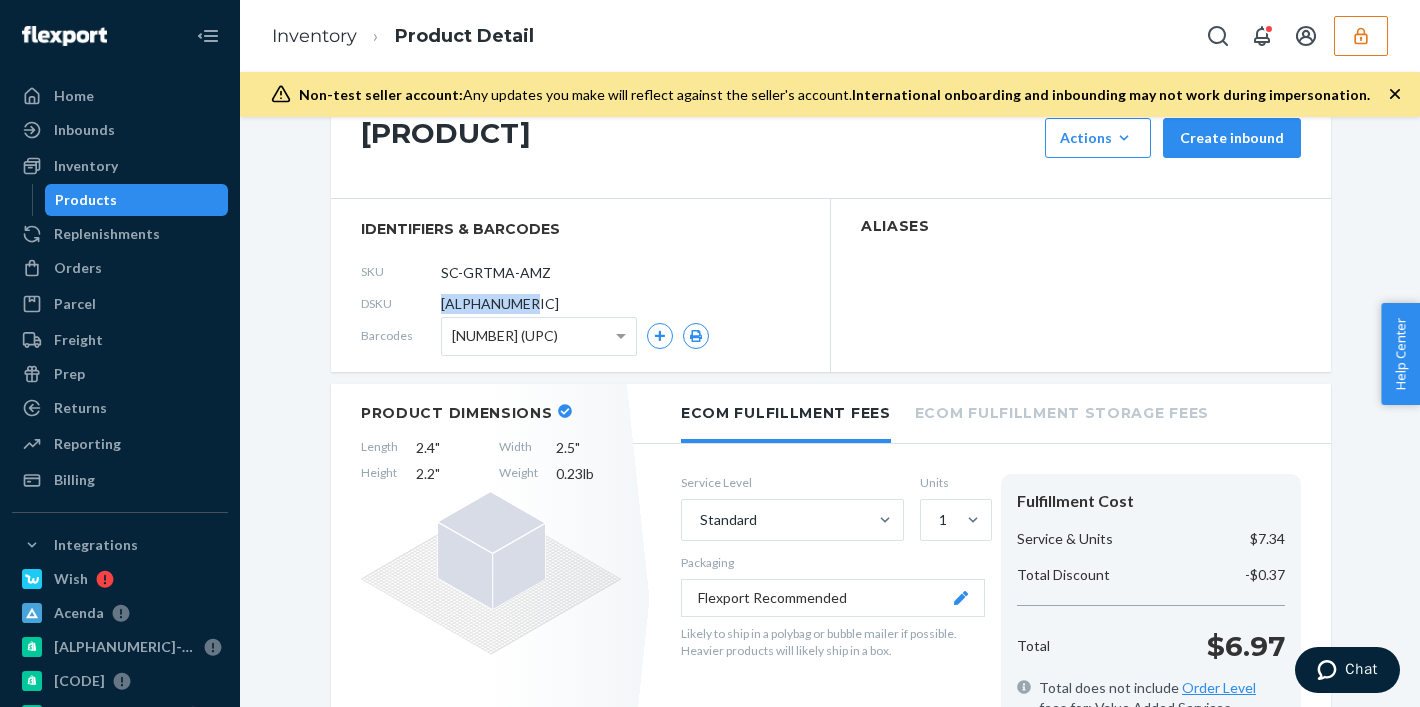 click on "DY5BS7R7YAQ" at bounding box center [500, 304] 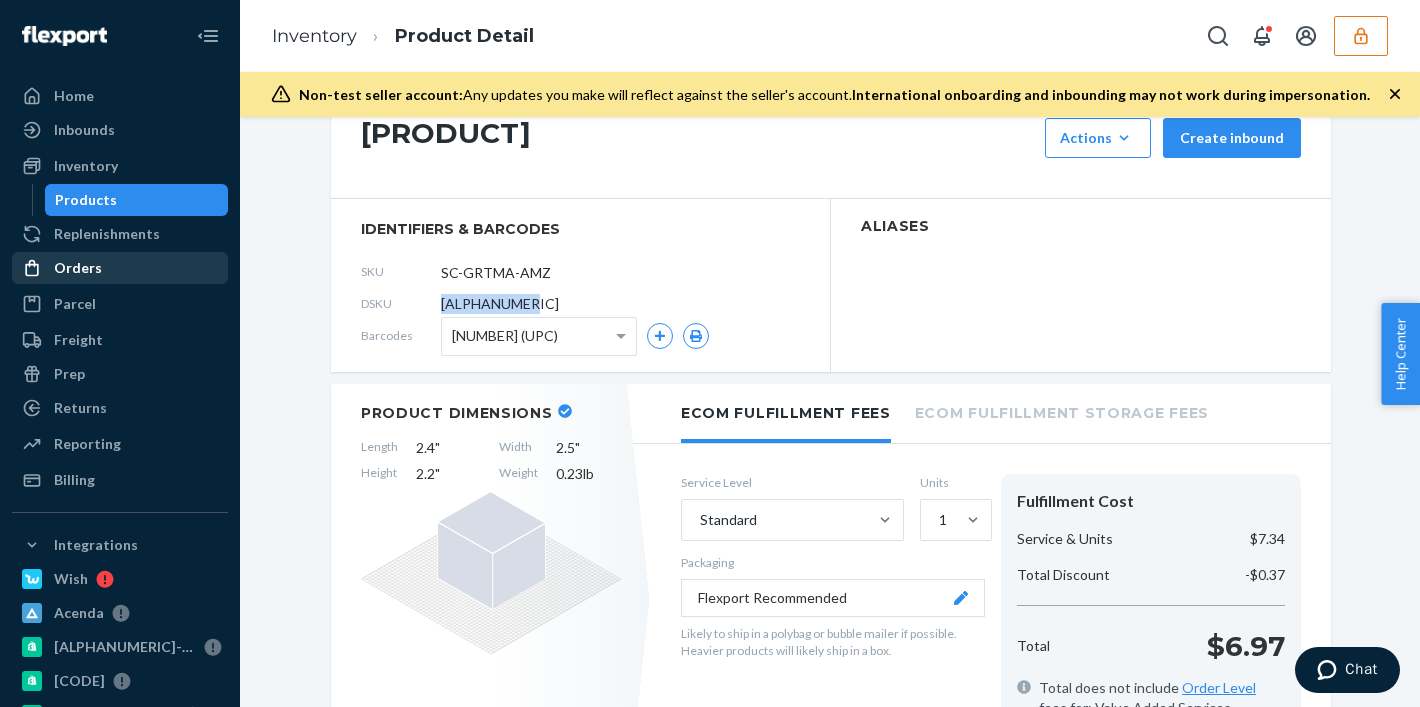 click on "Orders" at bounding box center [120, 268] 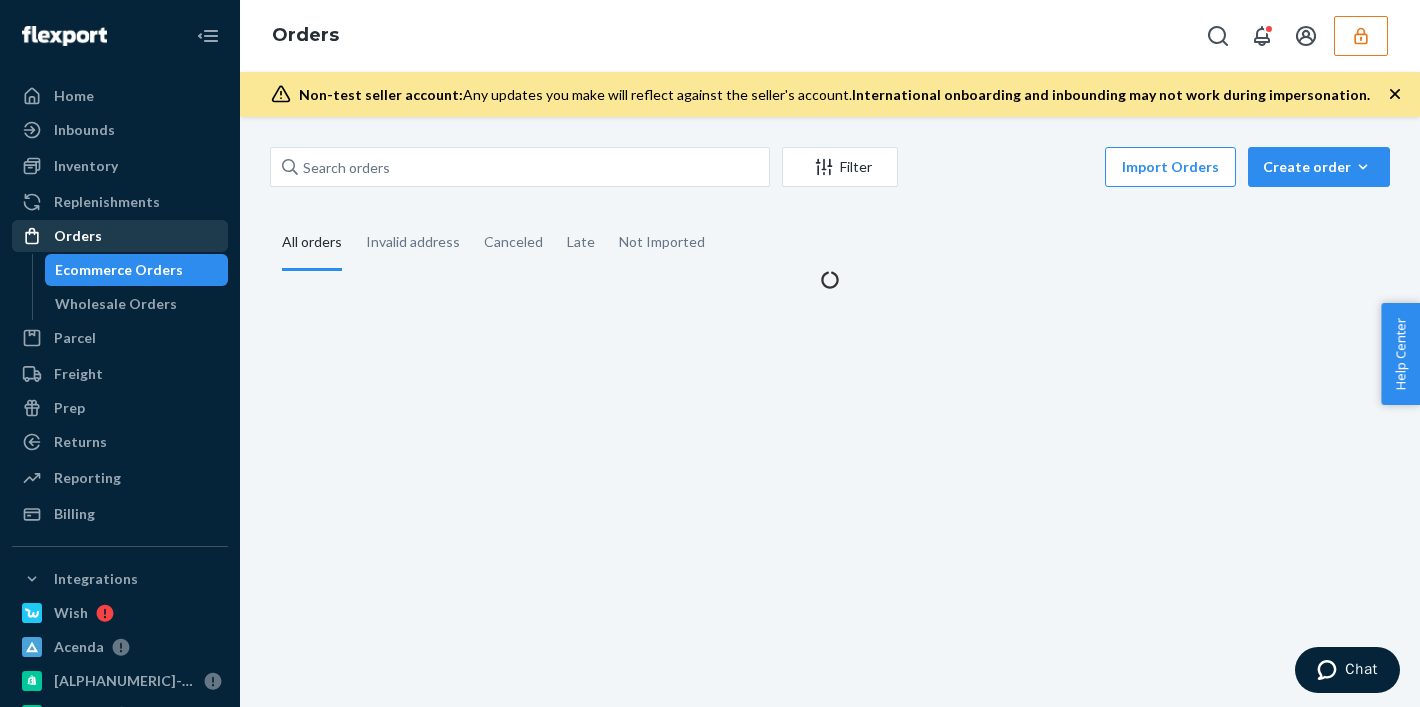 scroll, scrollTop: 0, scrollLeft: 0, axis: both 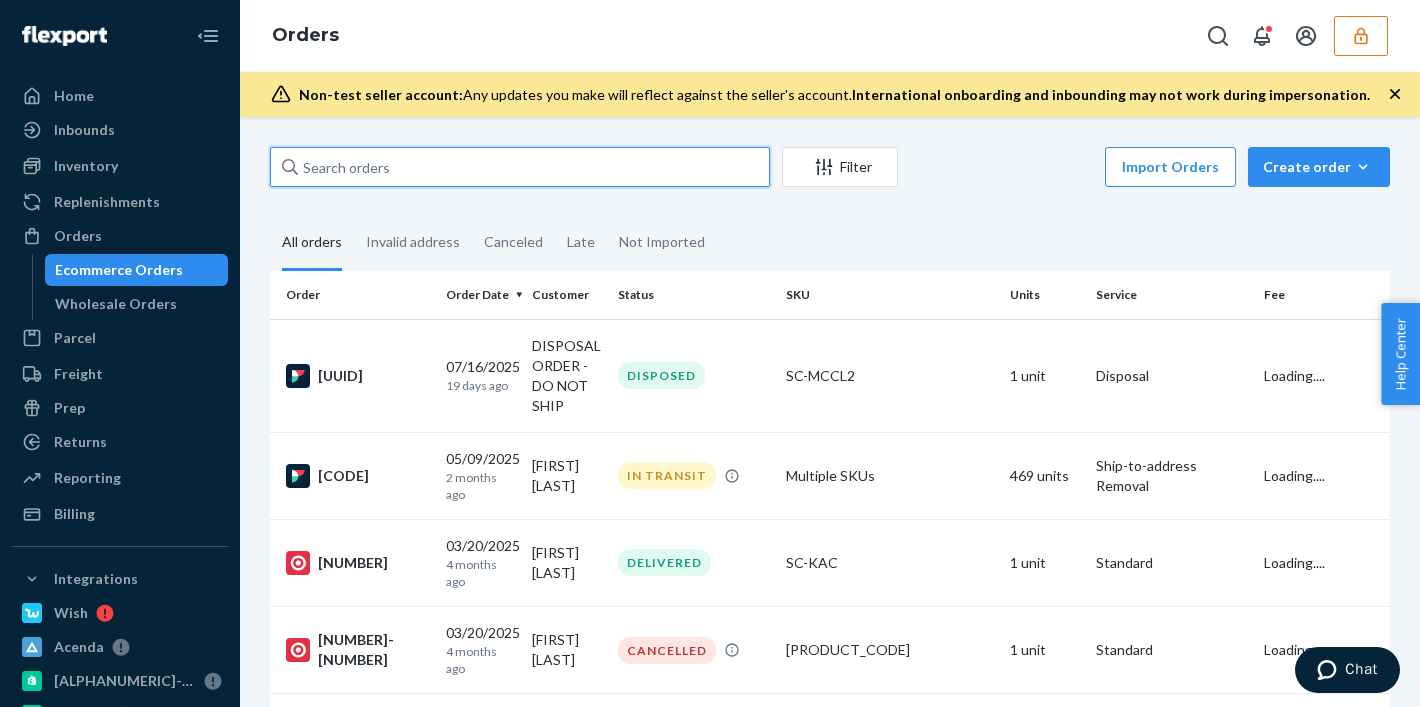 click at bounding box center [520, 167] 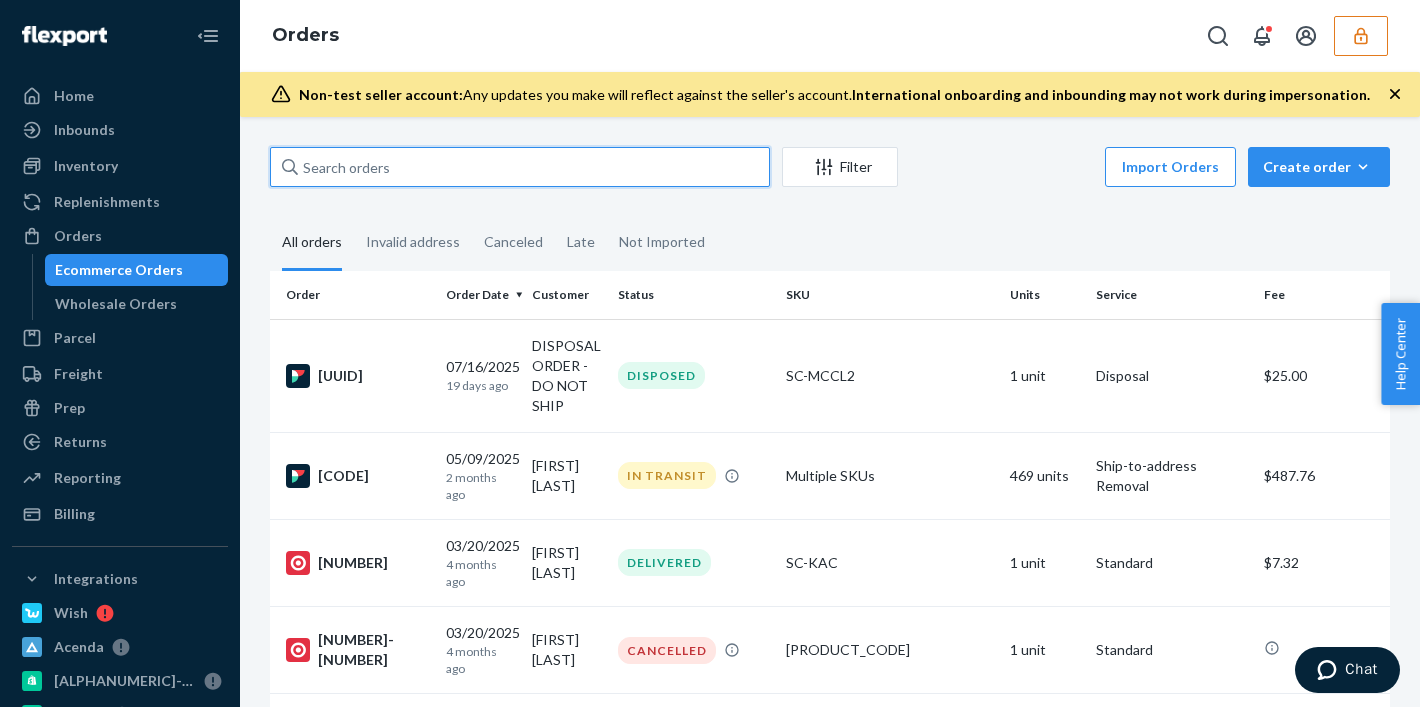 paste on "DY5BS7R7YAQ" 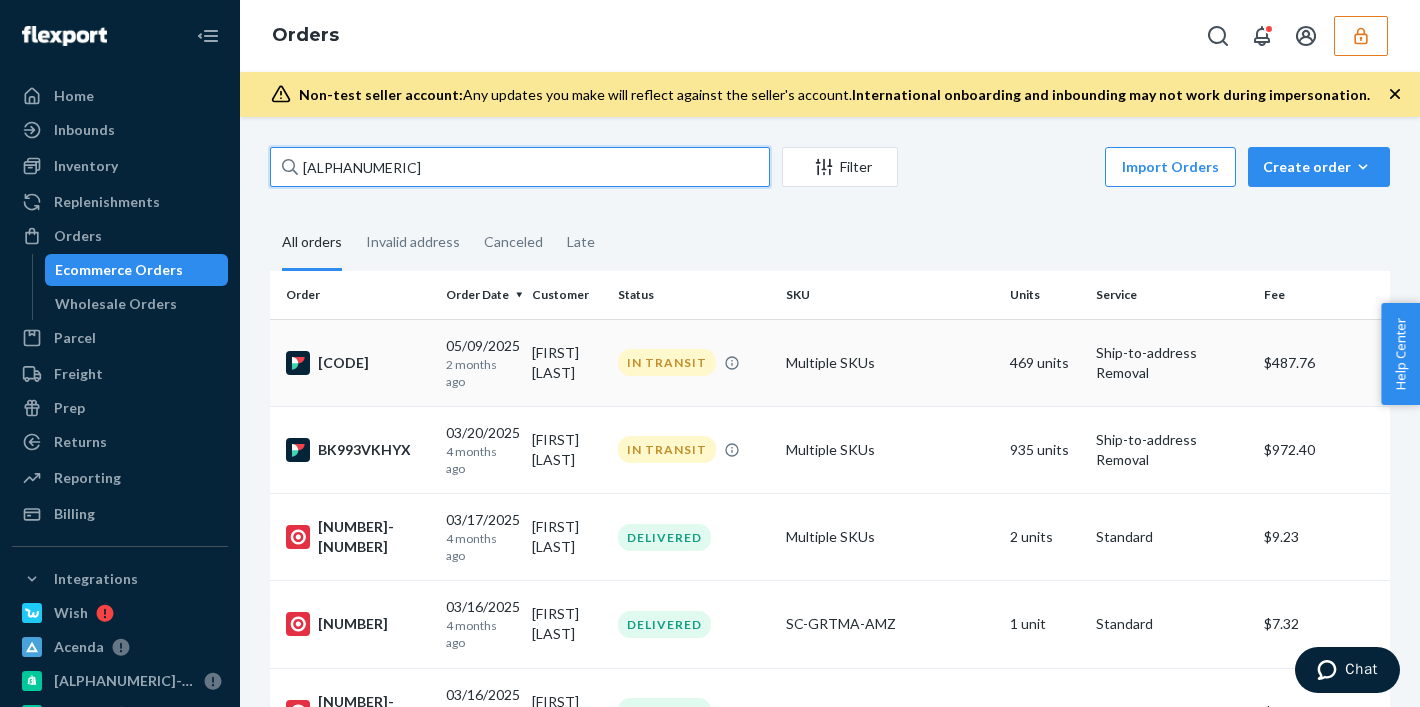 type on "DY5BS7R7YAQ" 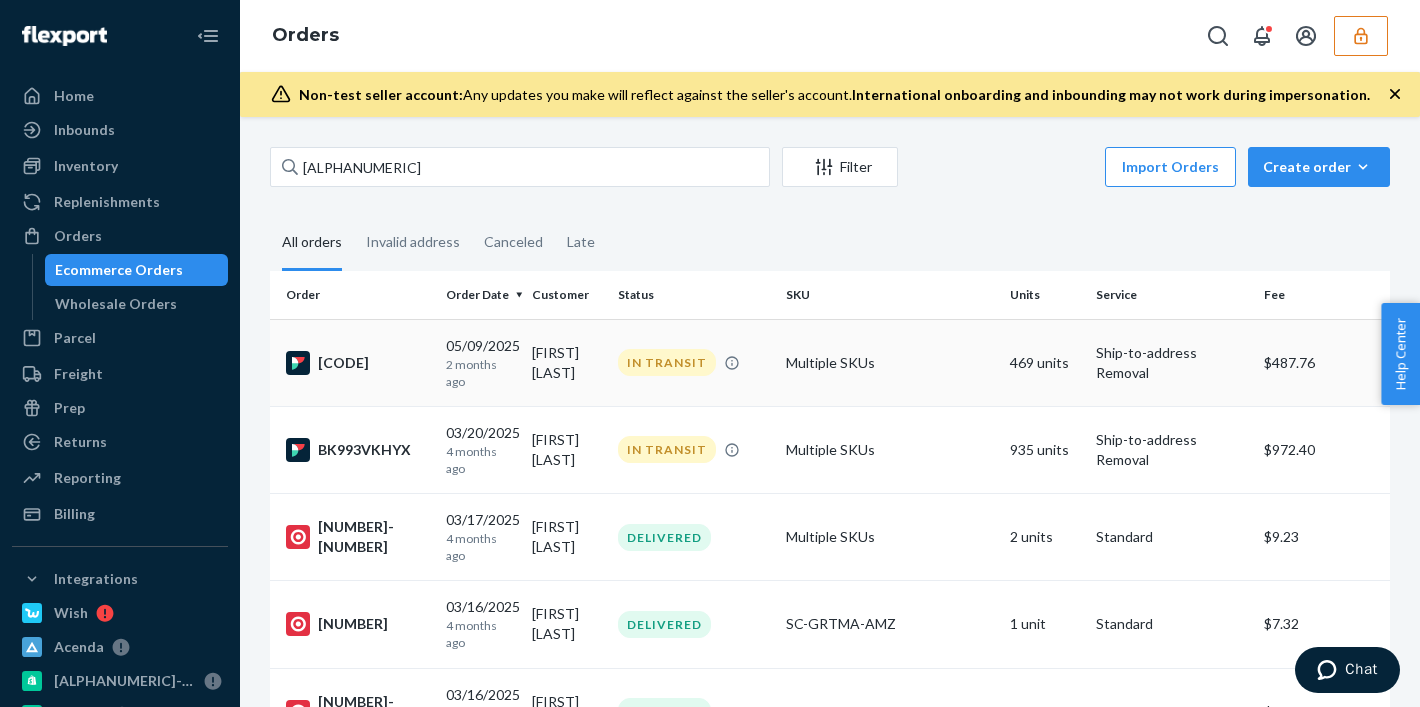 click on "IN TRANSIT" at bounding box center (694, 362) 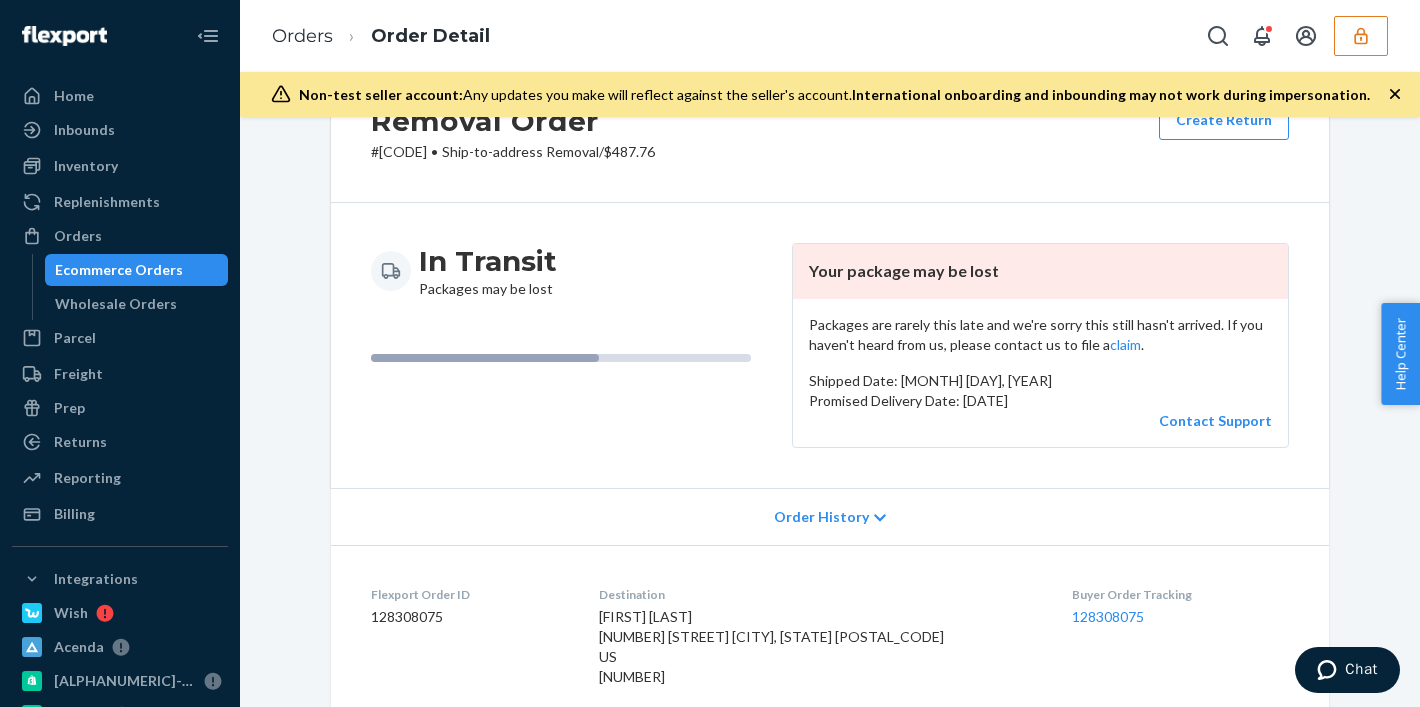 click on "Order History" at bounding box center [821, 517] 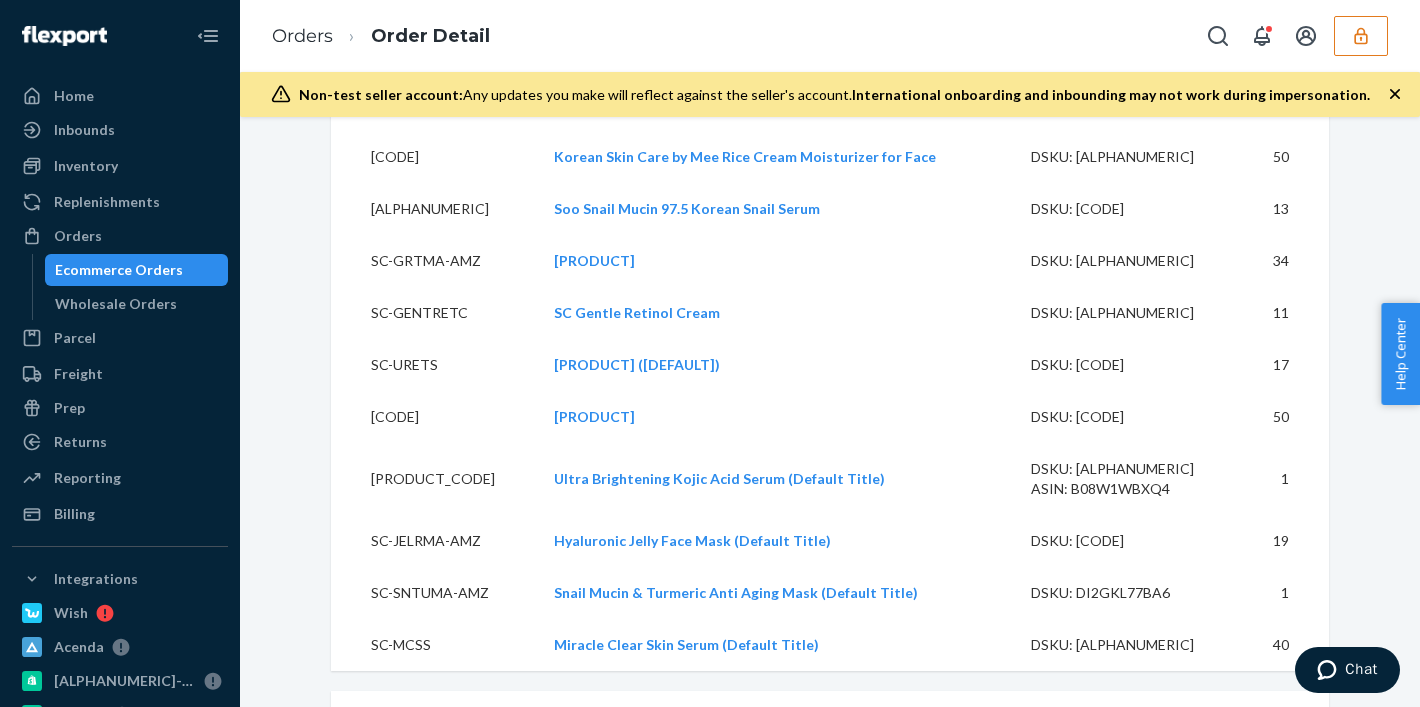 scroll, scrollTop: 1845, scrollLeft: 0, axis: vertical 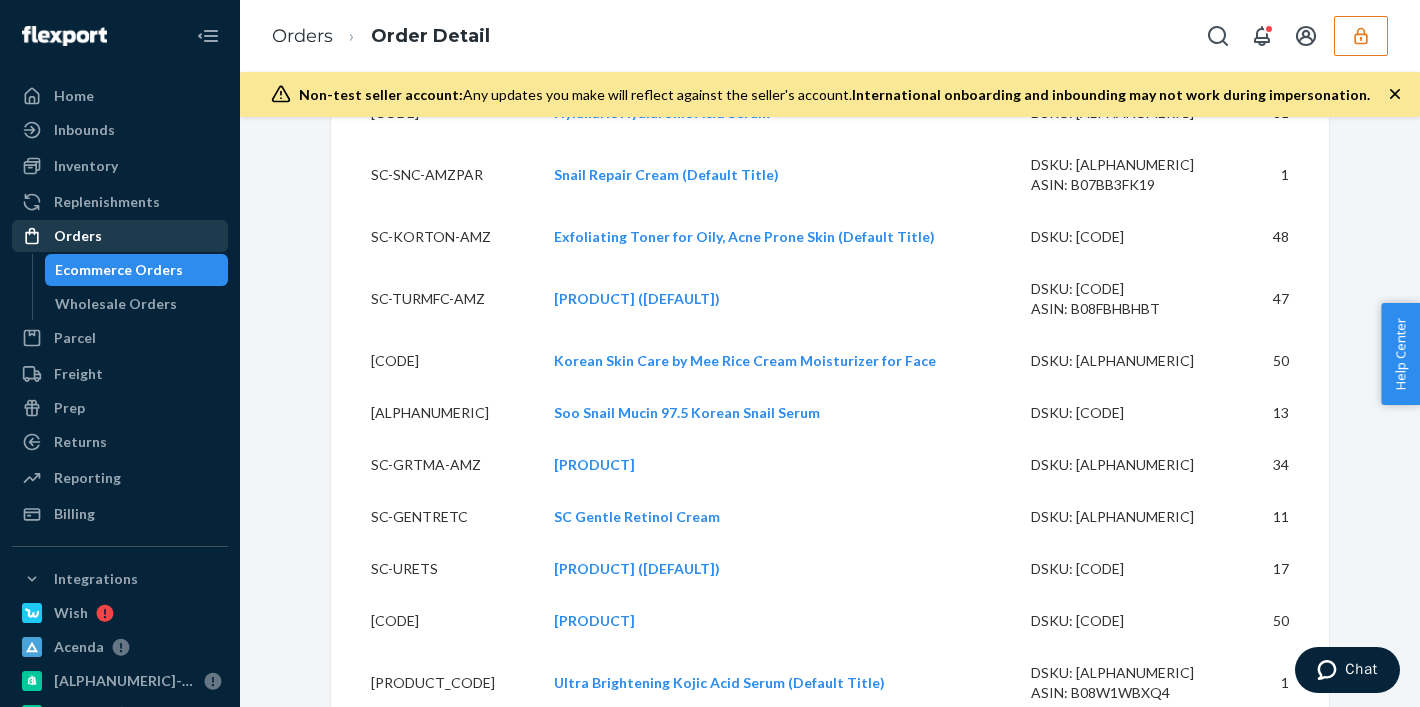 click on "Orders" at bounding box center [78, 236] 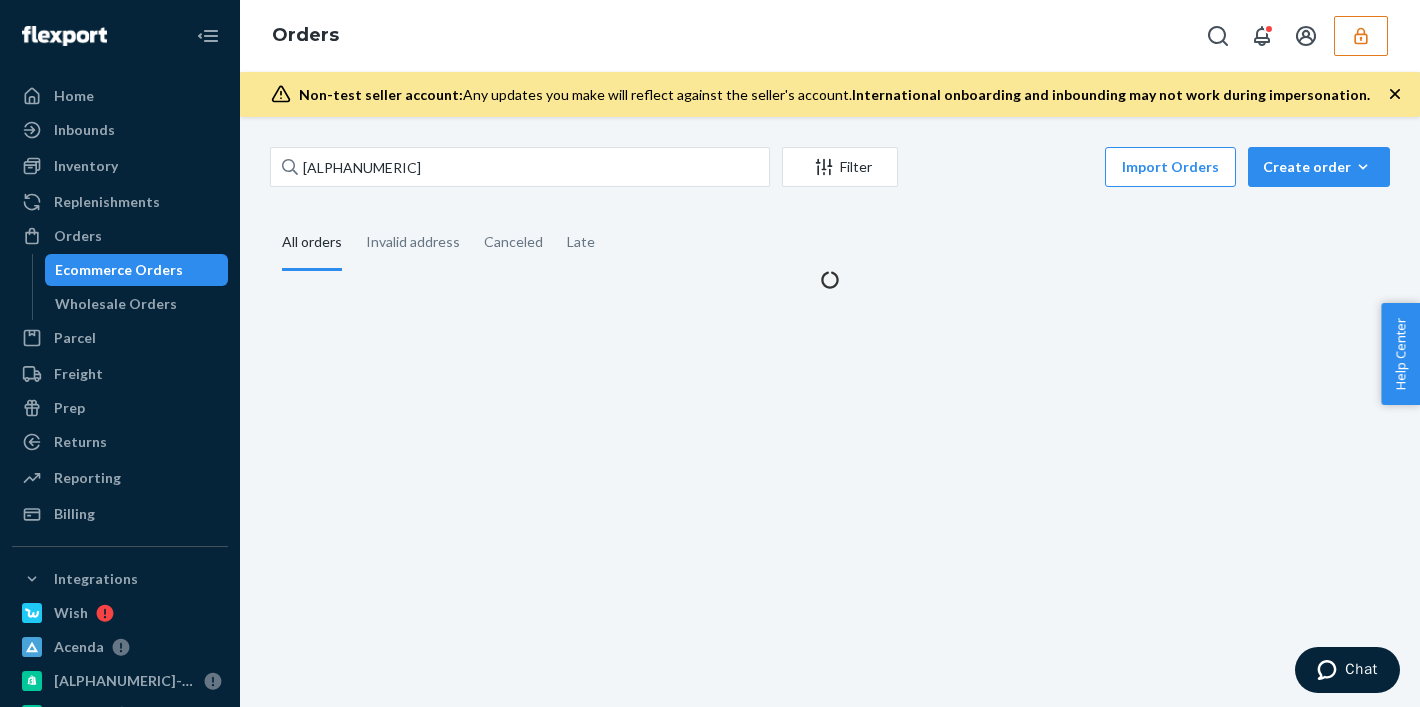 scroll, scrollTop: 0, scrollLeft: 0, axis: both 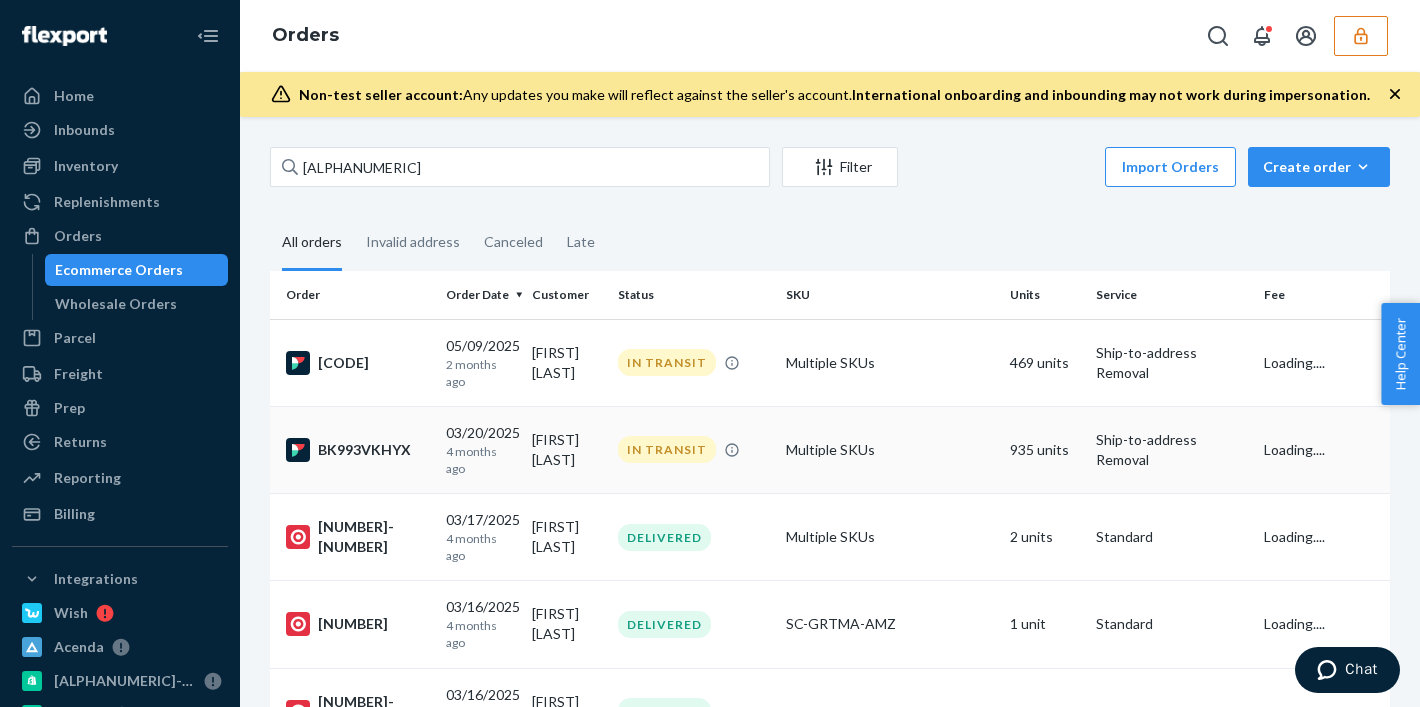 click on "Multiple SKUs" at bounding box center [890, 449] 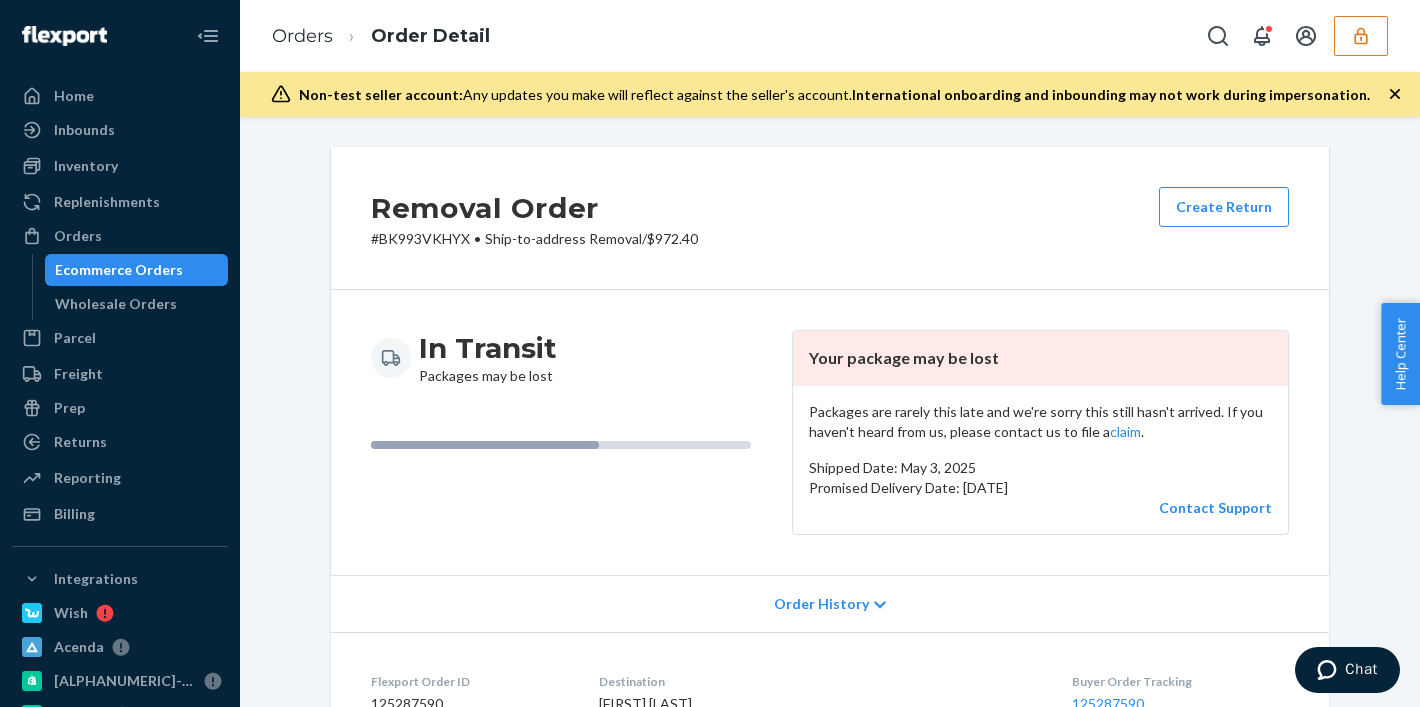 scroll, scrollTop: 185, scrollLeft: 0, axis: vertical 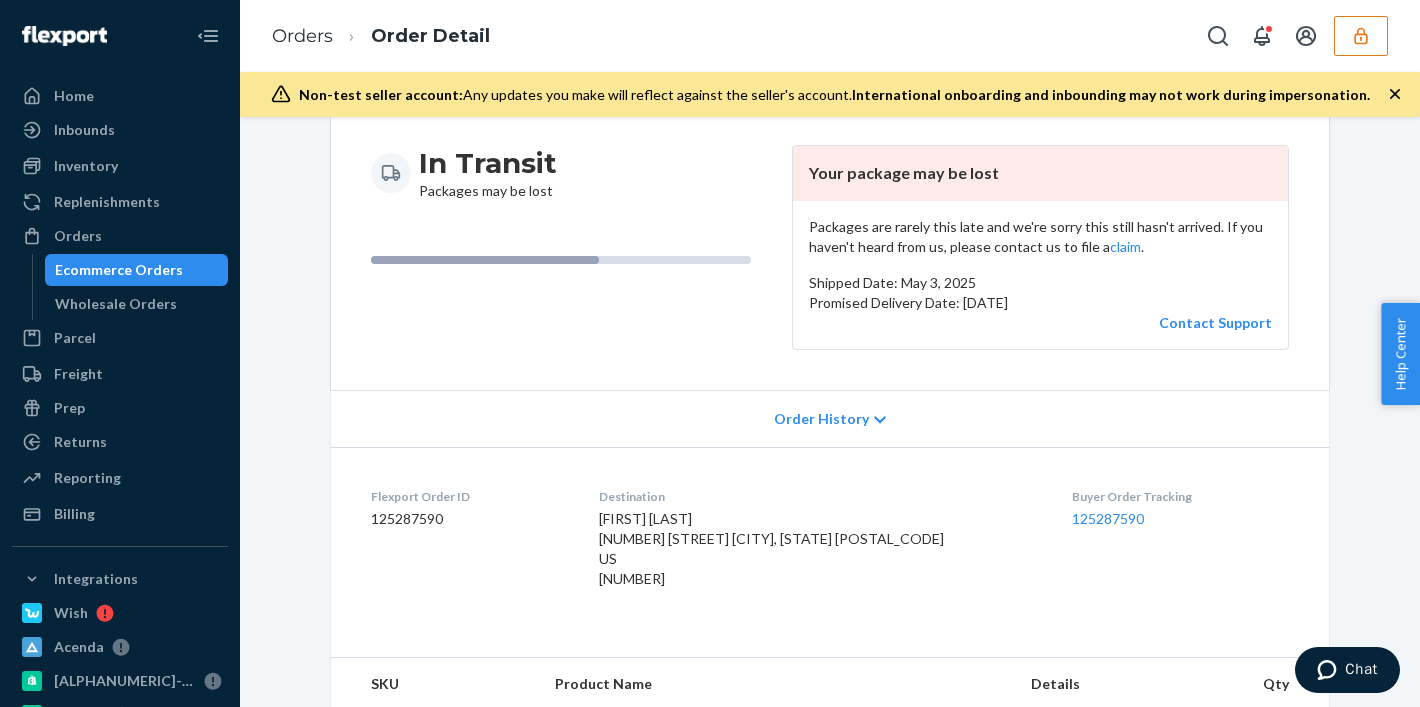 click on "Order History" at bounding box center (830, 418) 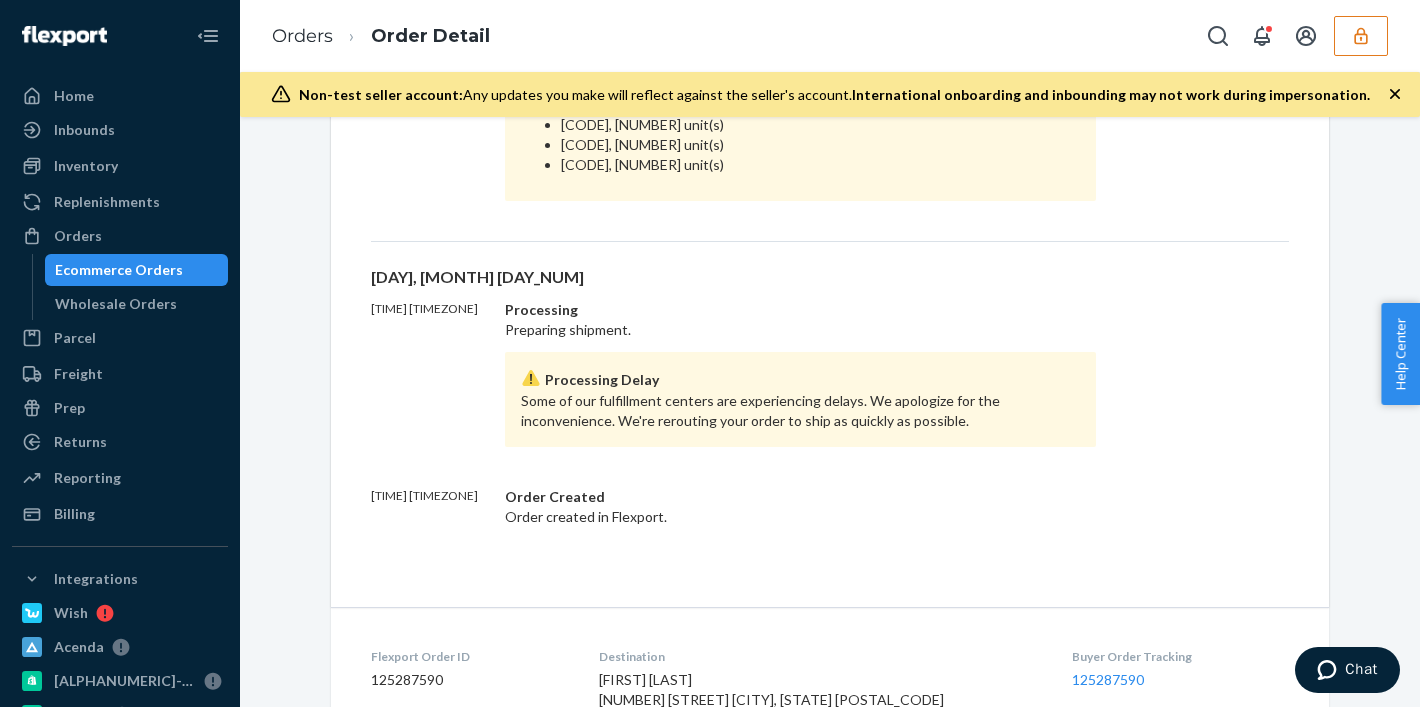 scroll, scrollTop: 1100, scrollLeft: 0, axis: vertical 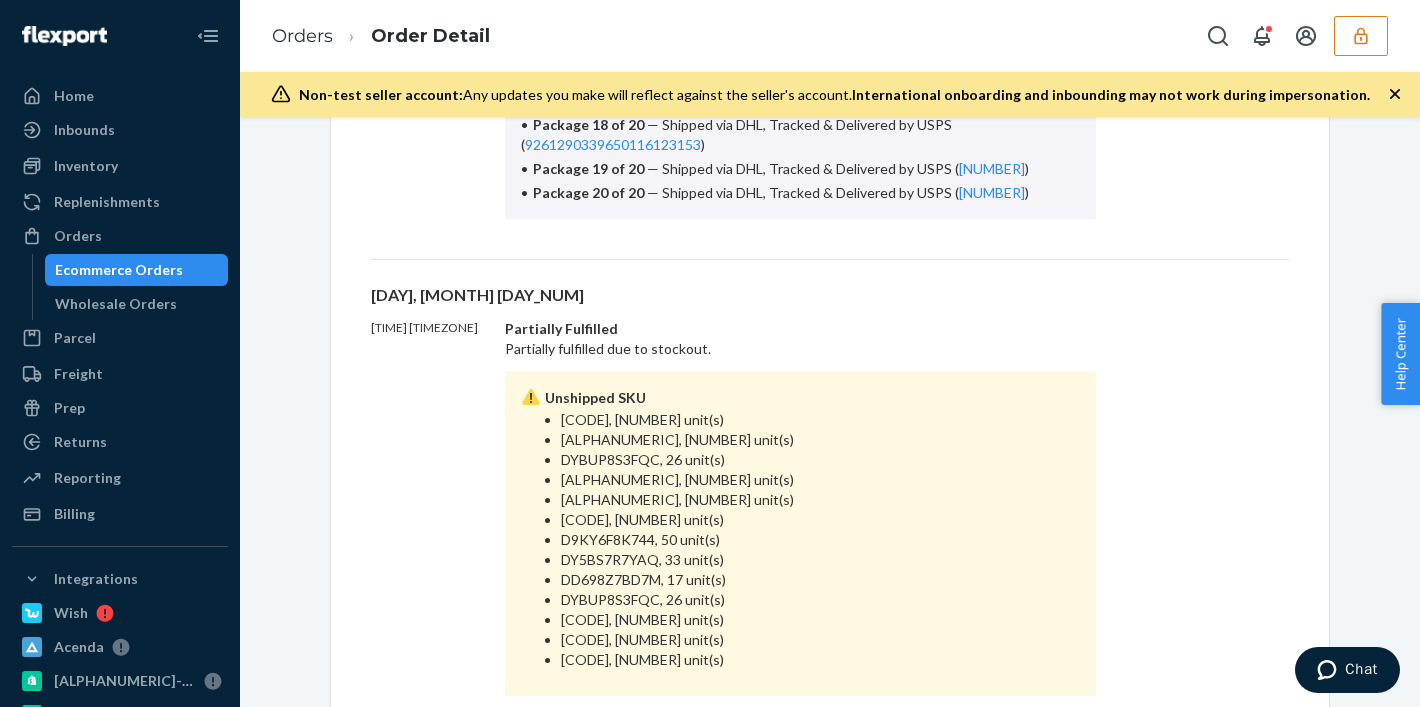 click at bounding box center [1361, 36] 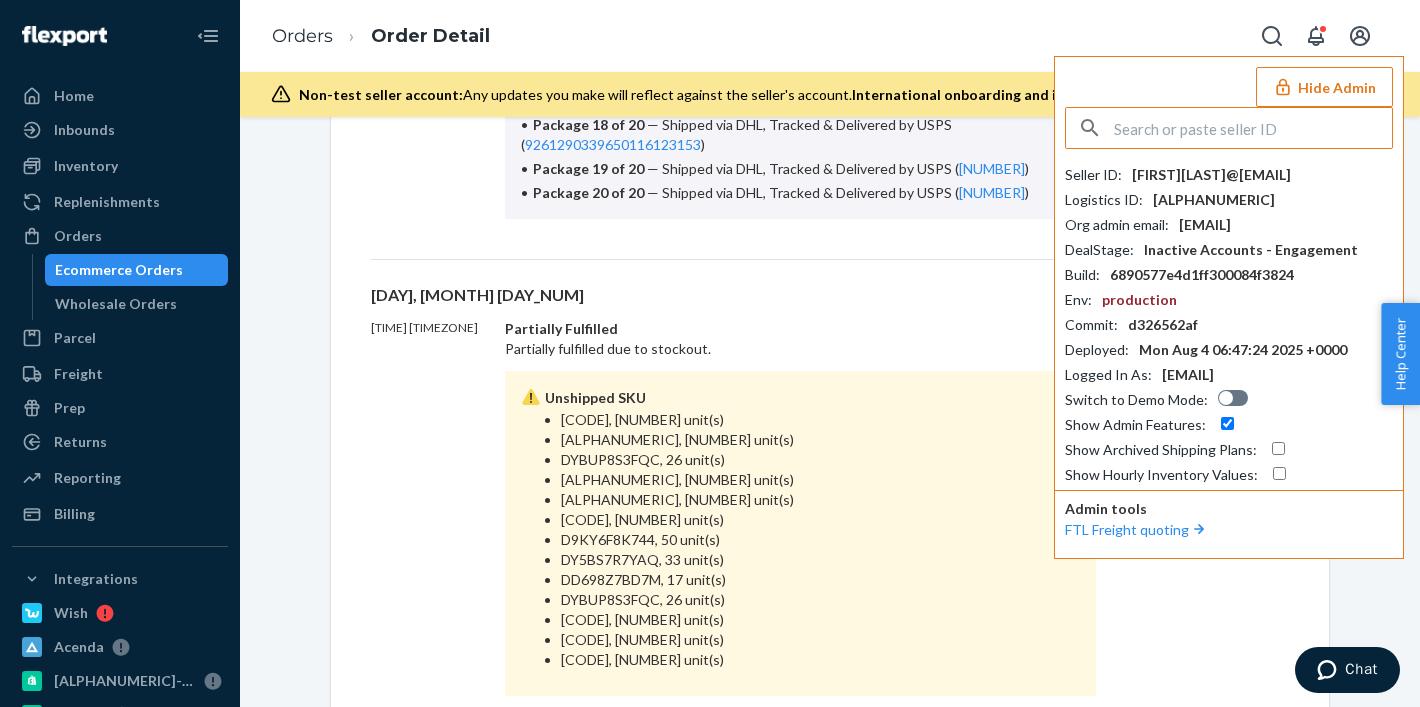 click on "craigseoulceuticalscom" at bounding box center (1211, 175) 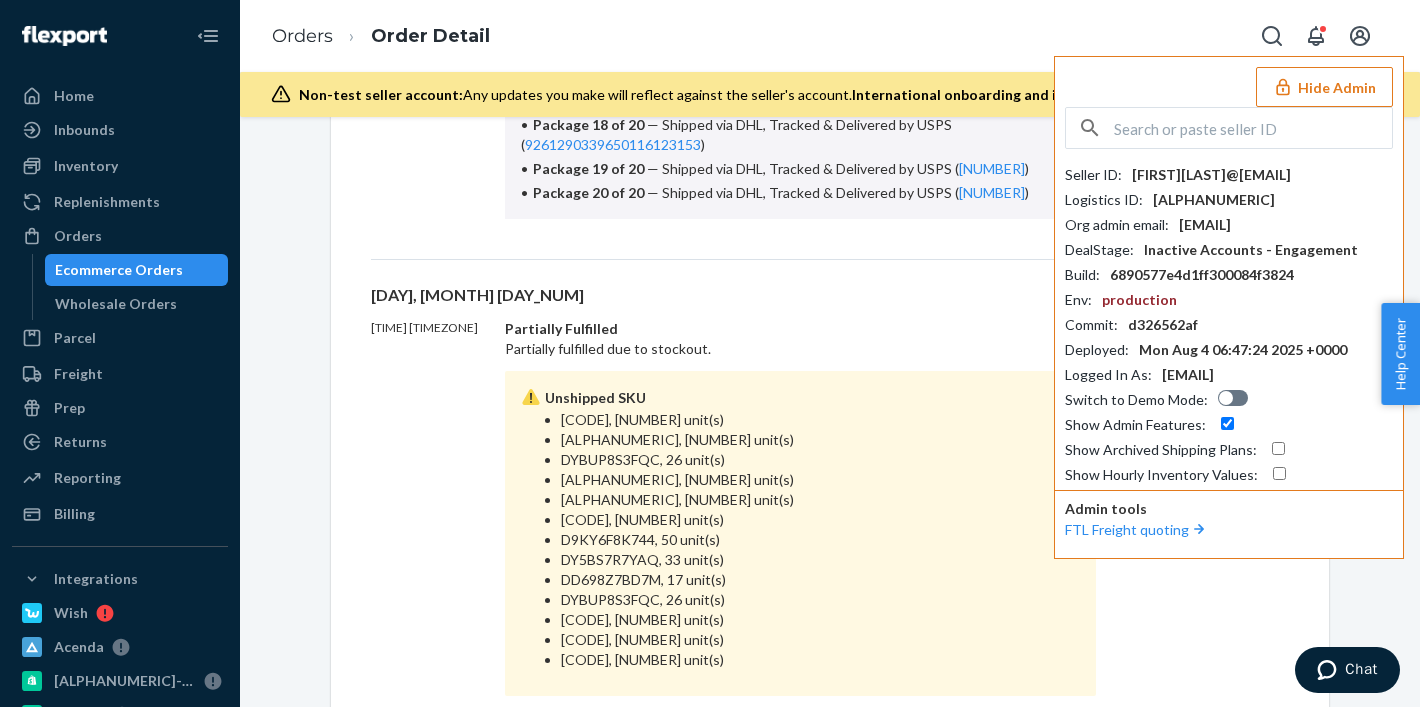 click on "craigseoulceuticalscom" at bounding box center (1211, 175) 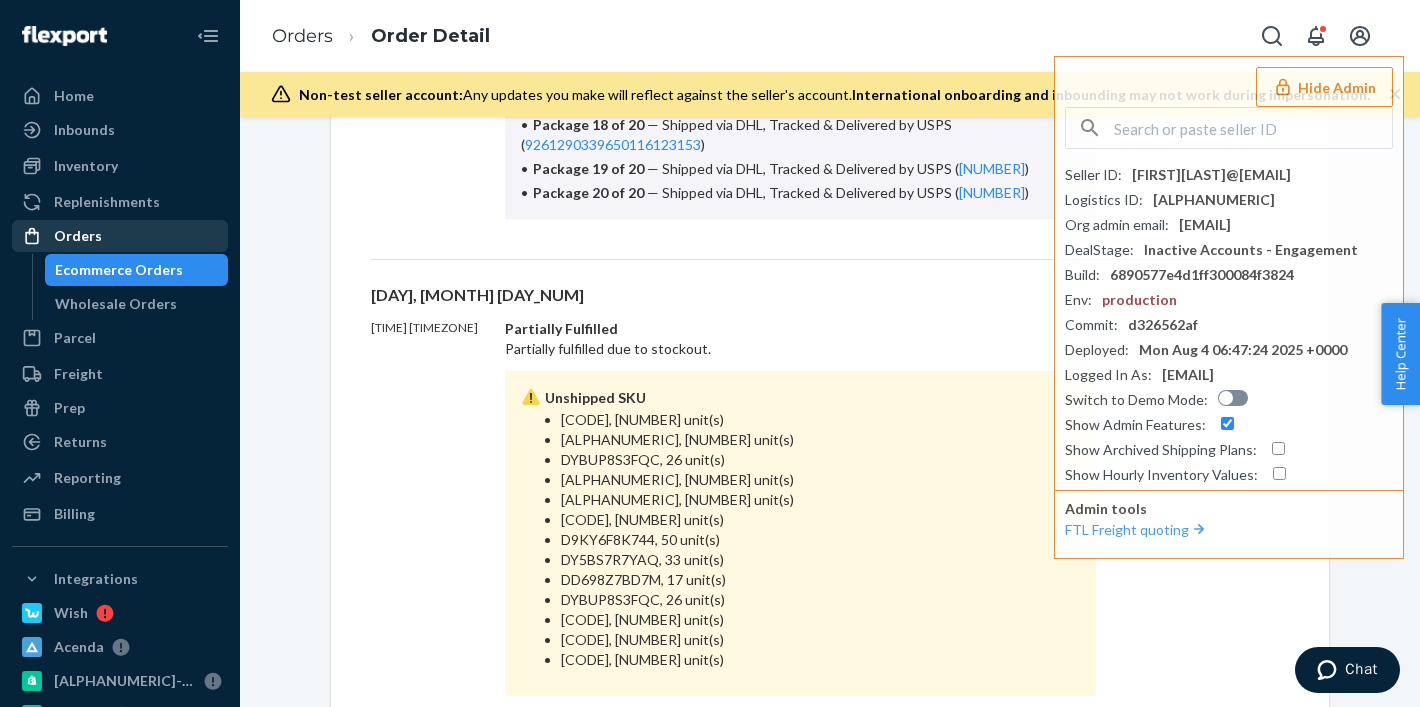 click on "Orders" at bounding box center (120, 236) 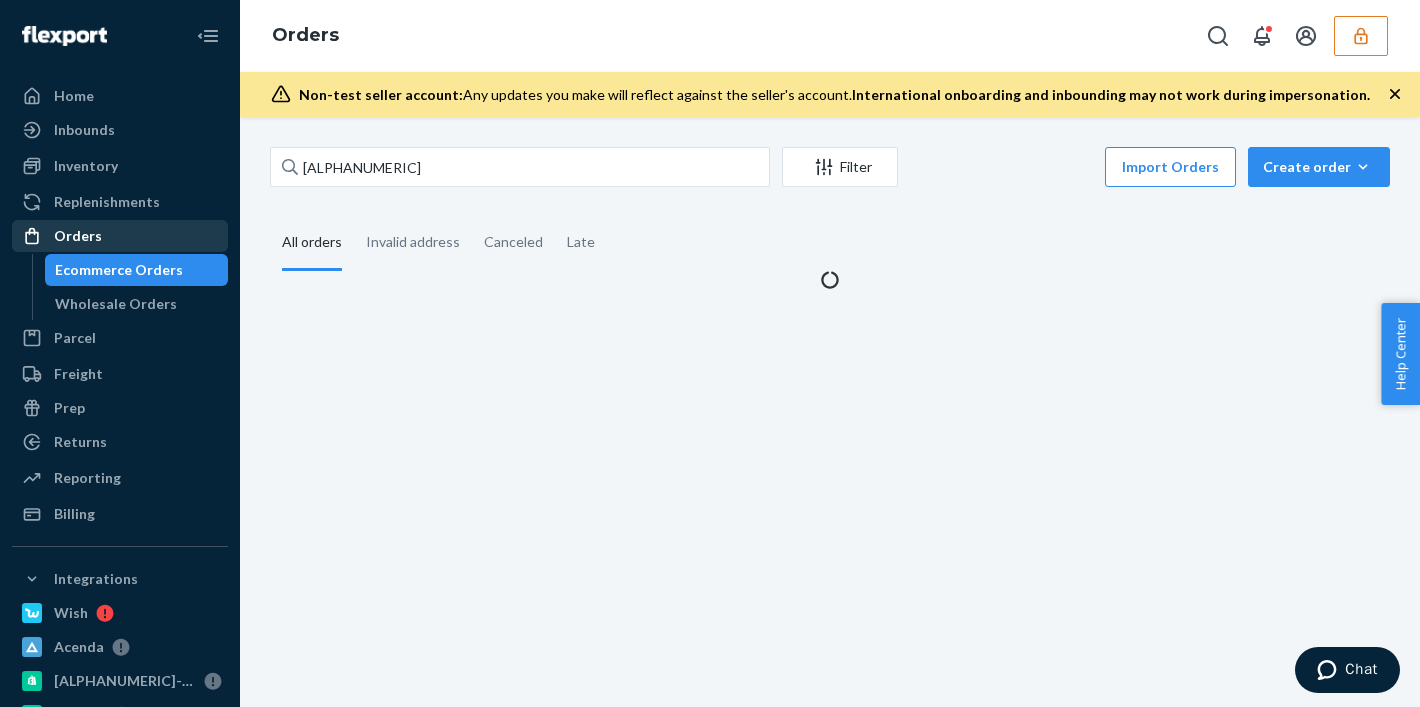 scroll, scrollTop: 0, scrollLeft: 0, axis: both 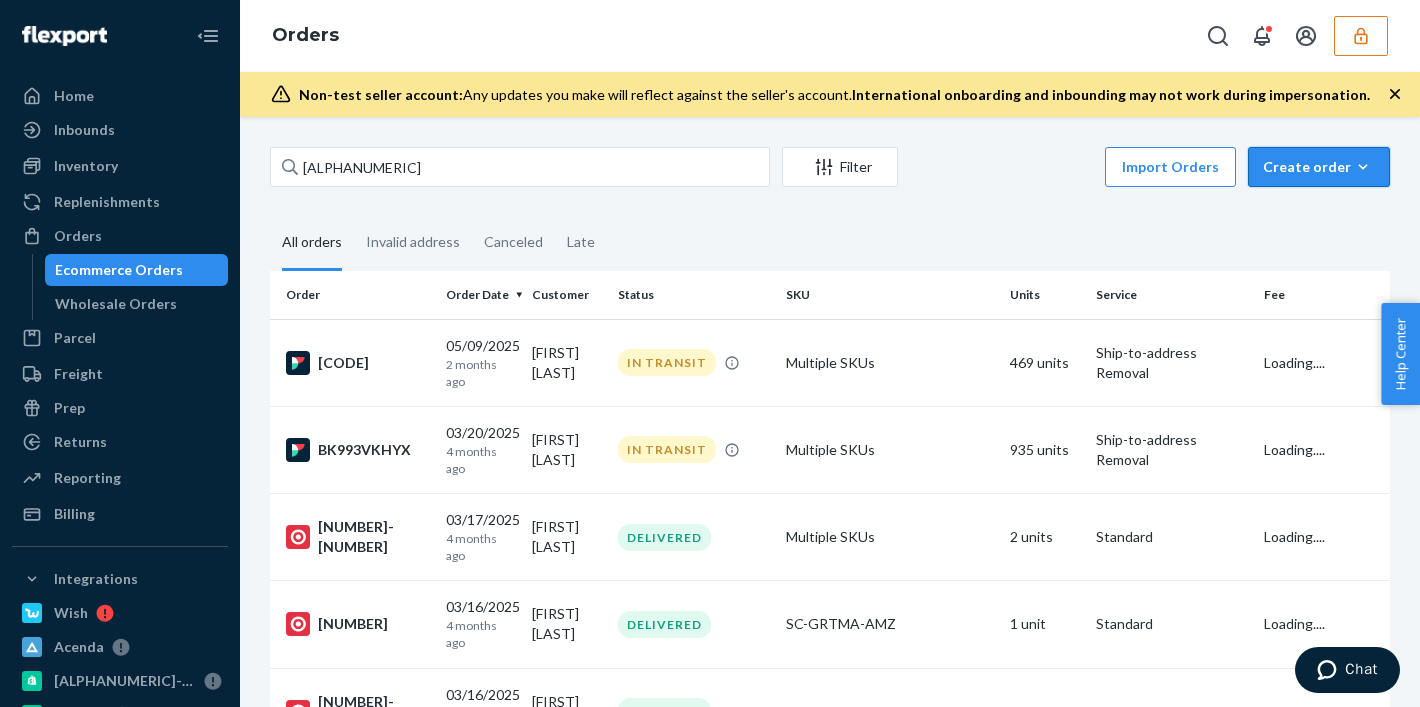 click on "Create order" at bounding box center [1319, 167] 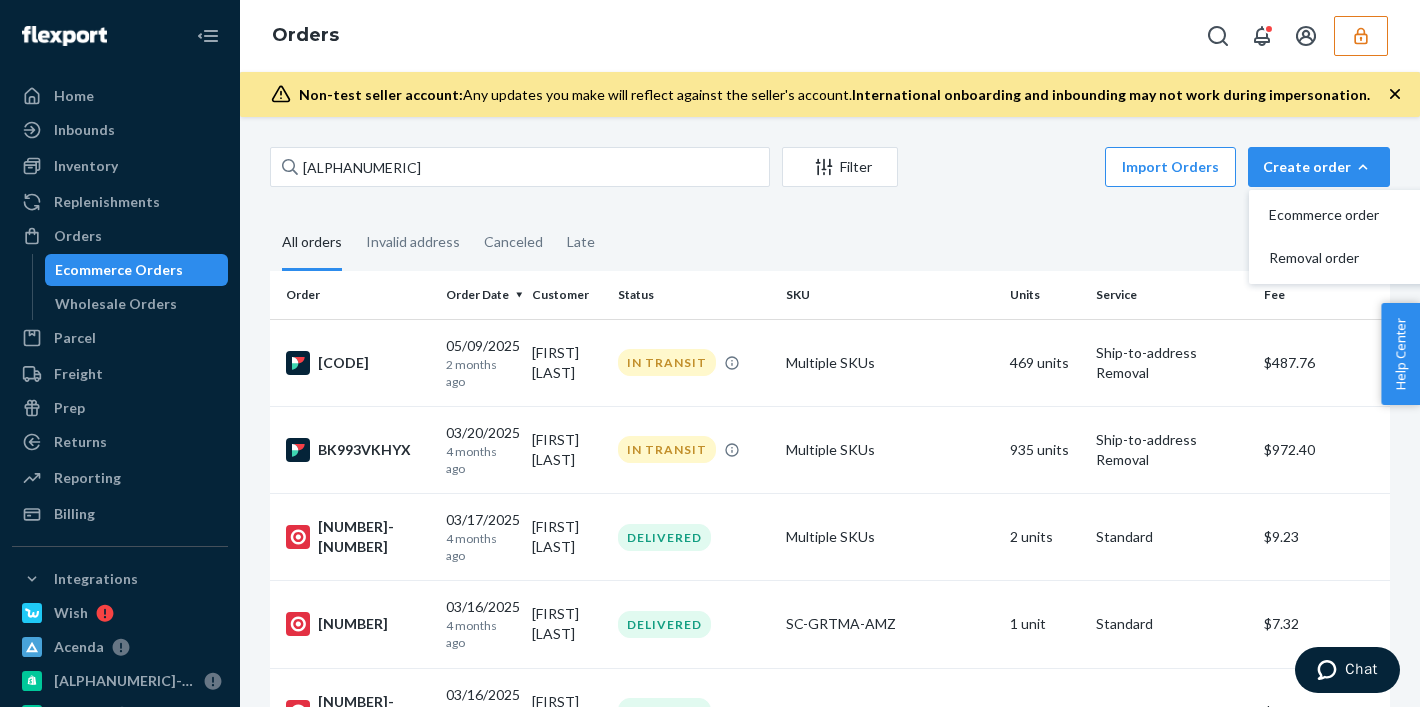 click at bounding box center (1361, 36) 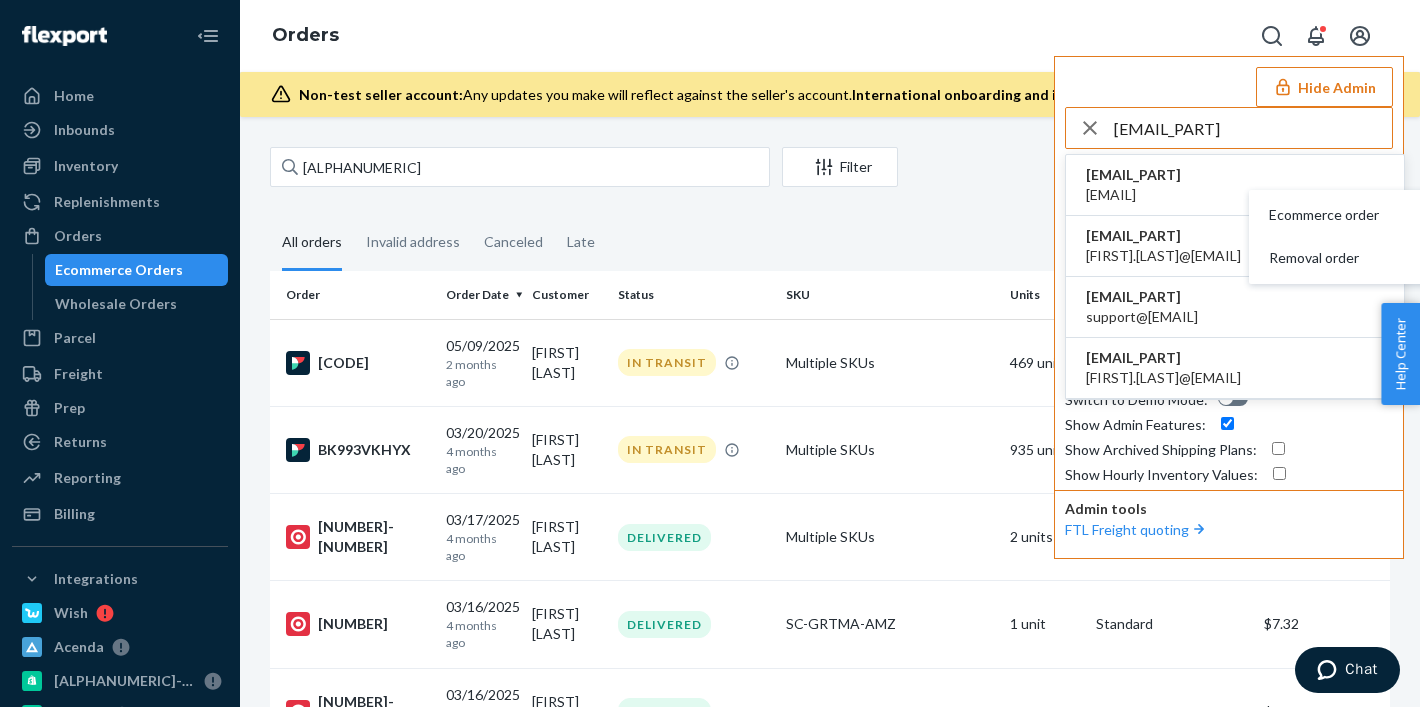 type on "craigclearactivescom" 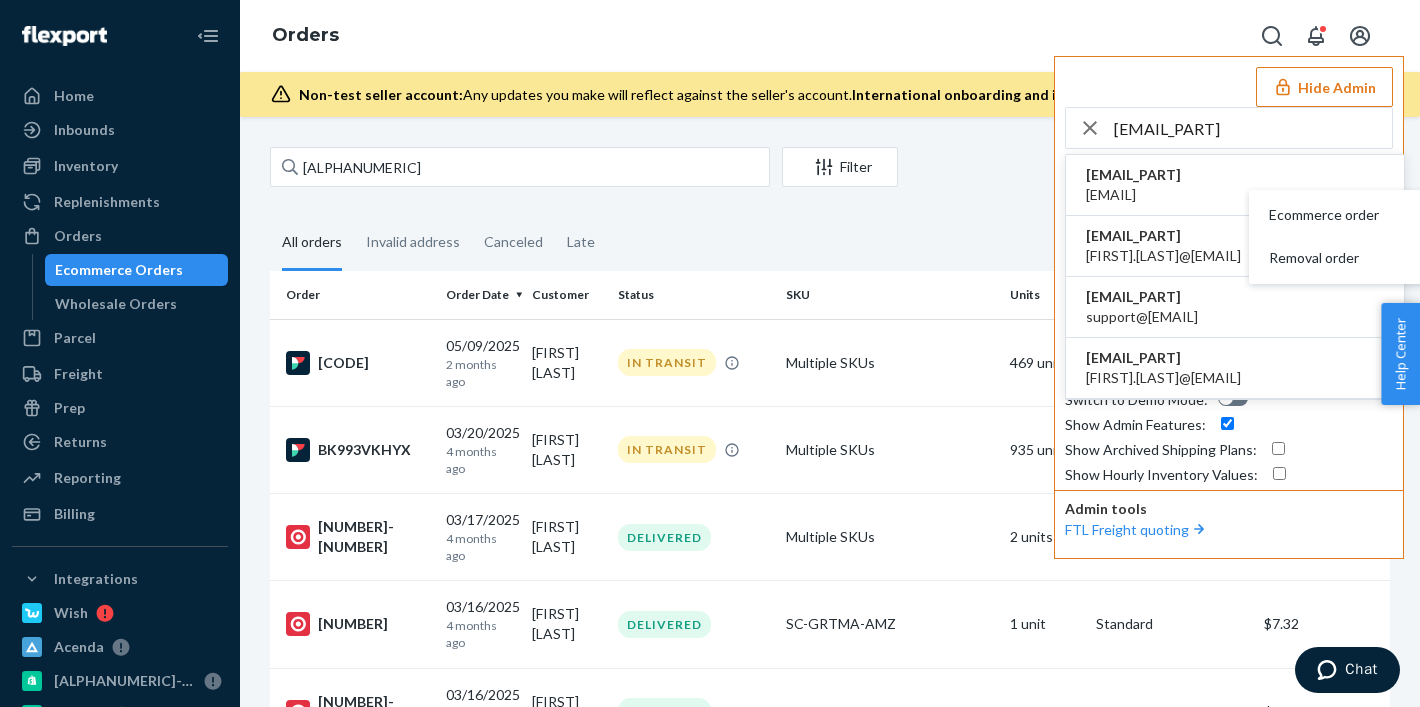 click on "craigclearactivescom" at bounding box center [1133, 175] 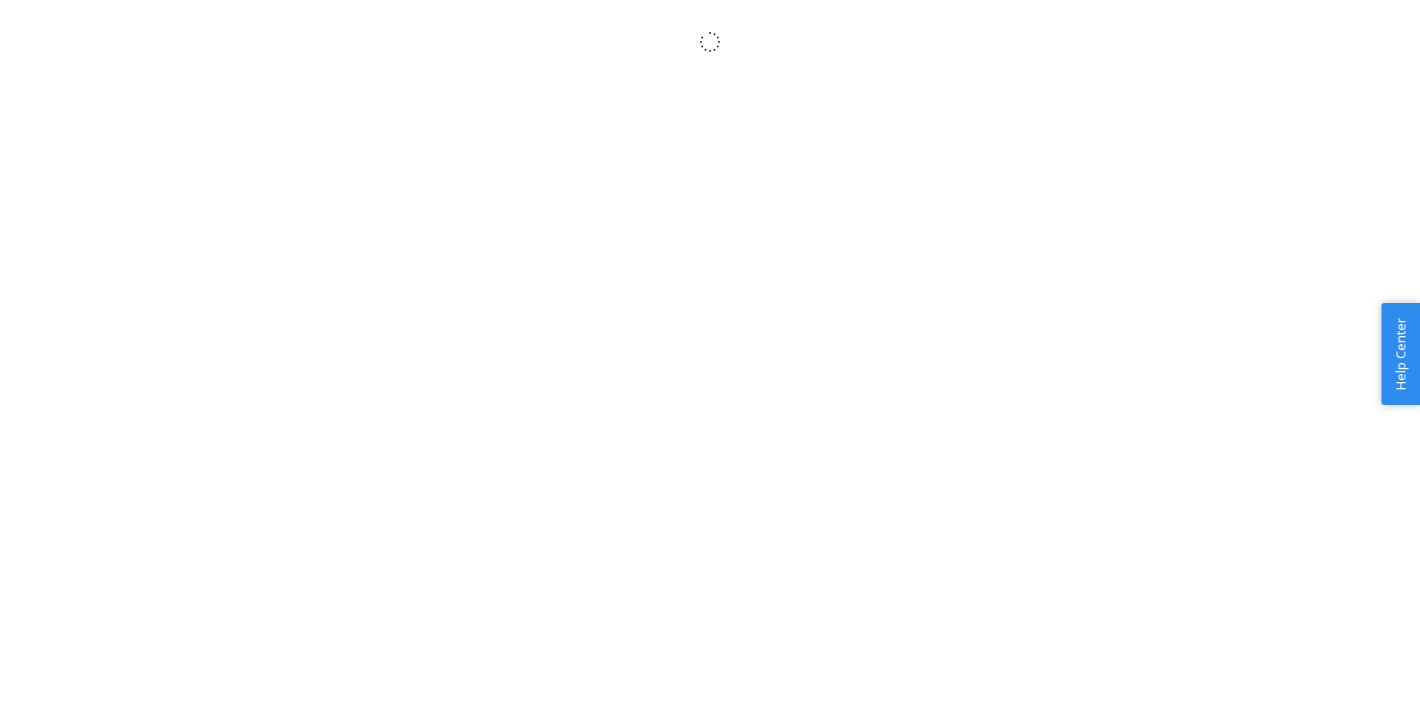 scroll, scrollTop: 22, scrollLeft: 0, axis: vertical 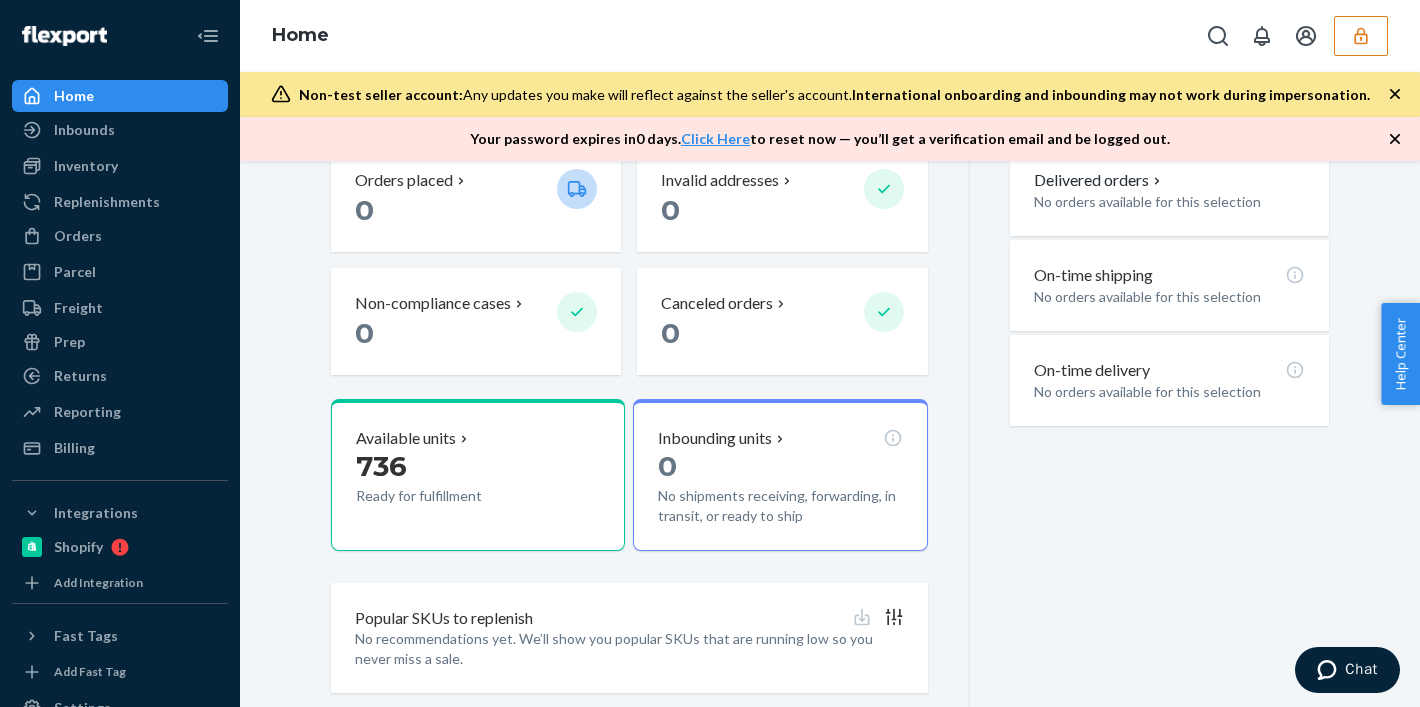 click 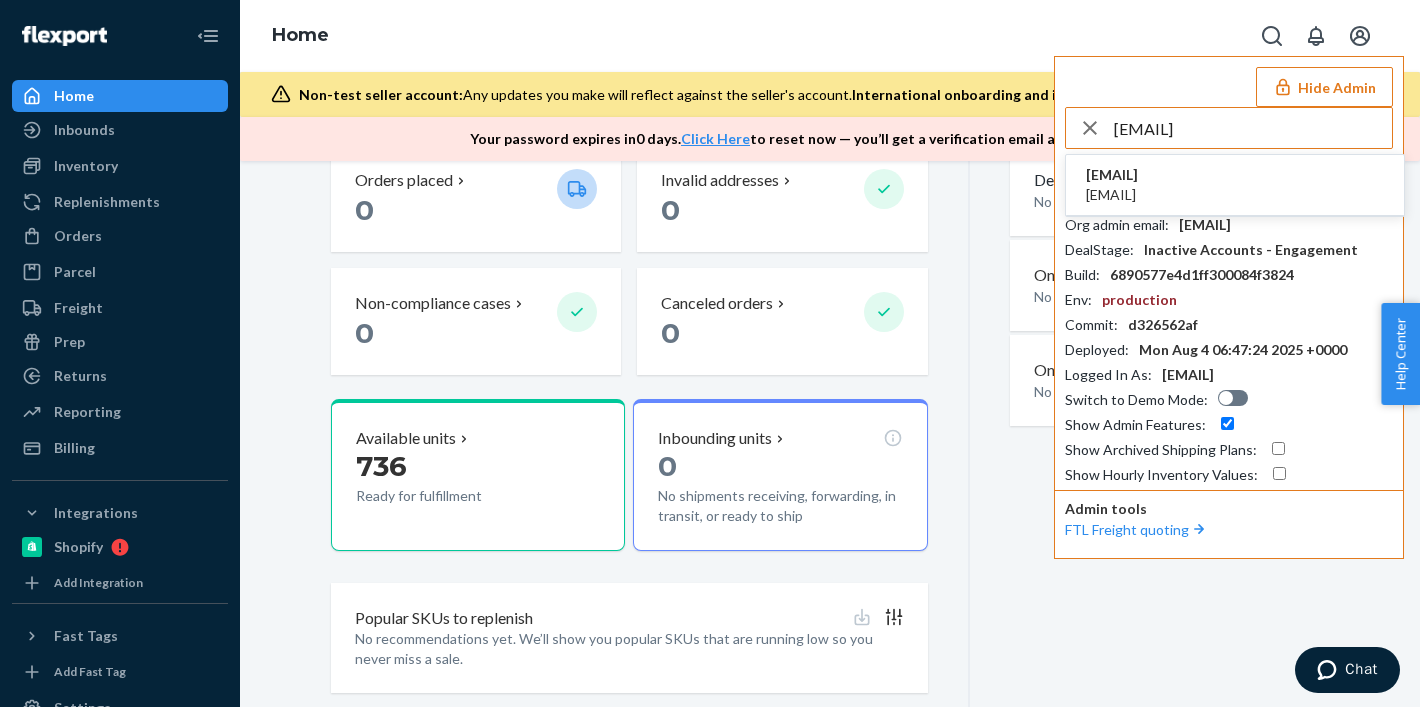 type on "[EMAIL]" 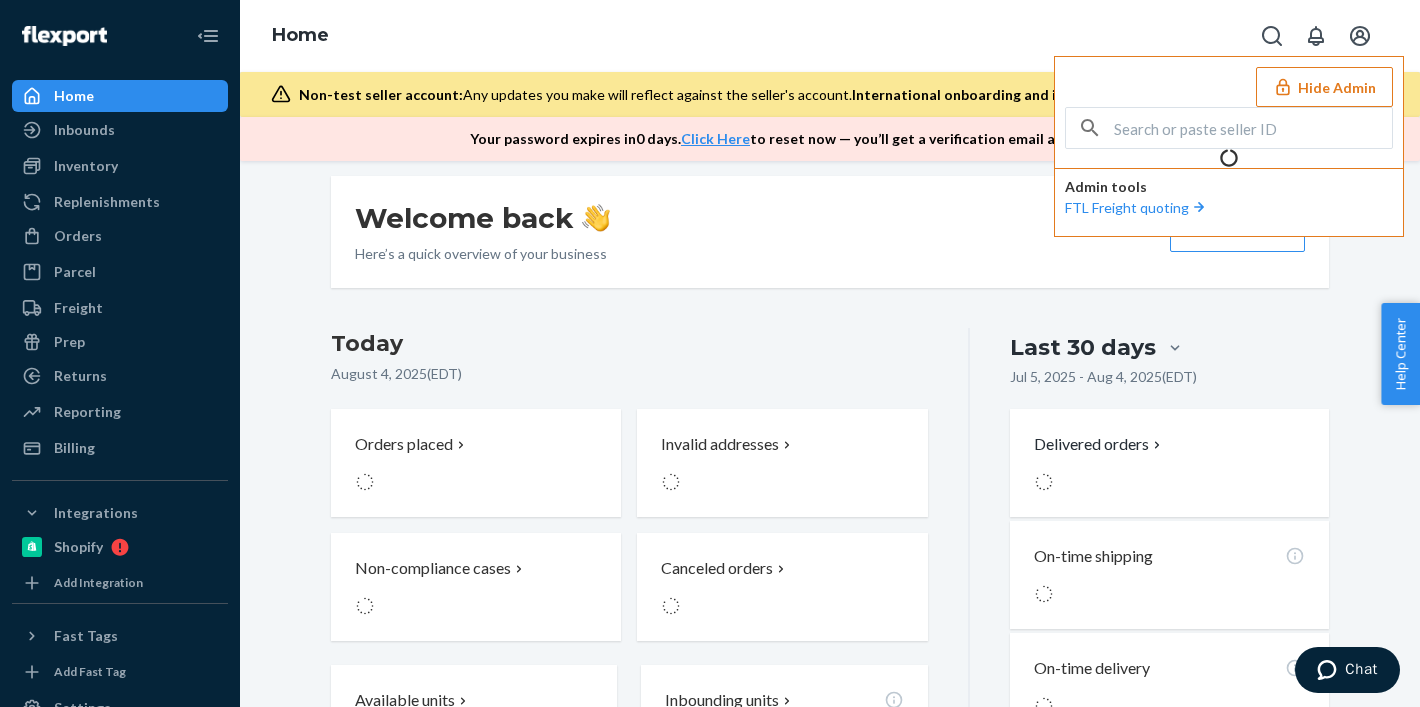 scroll, scrollTop: 543, scrollLeft: 0, axis: vertical 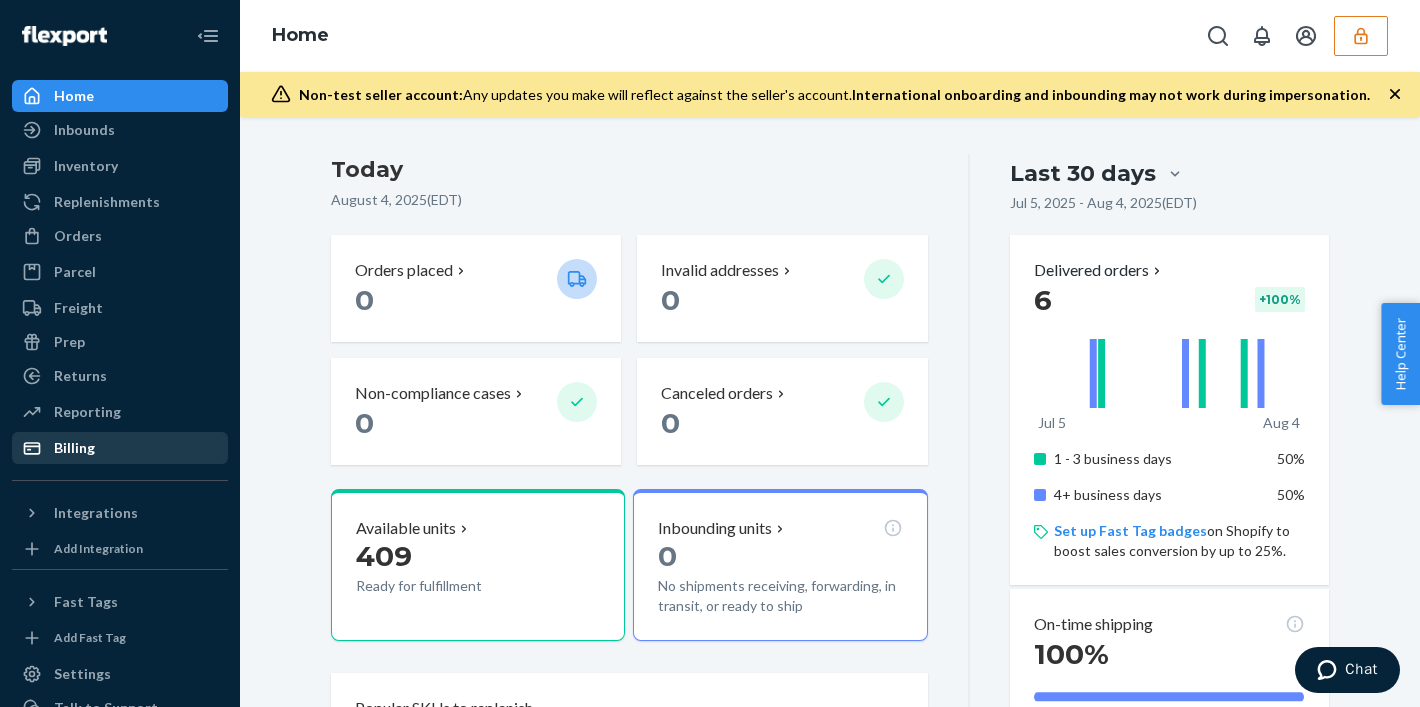 click on "Billing" at bounding box center (120, 448) 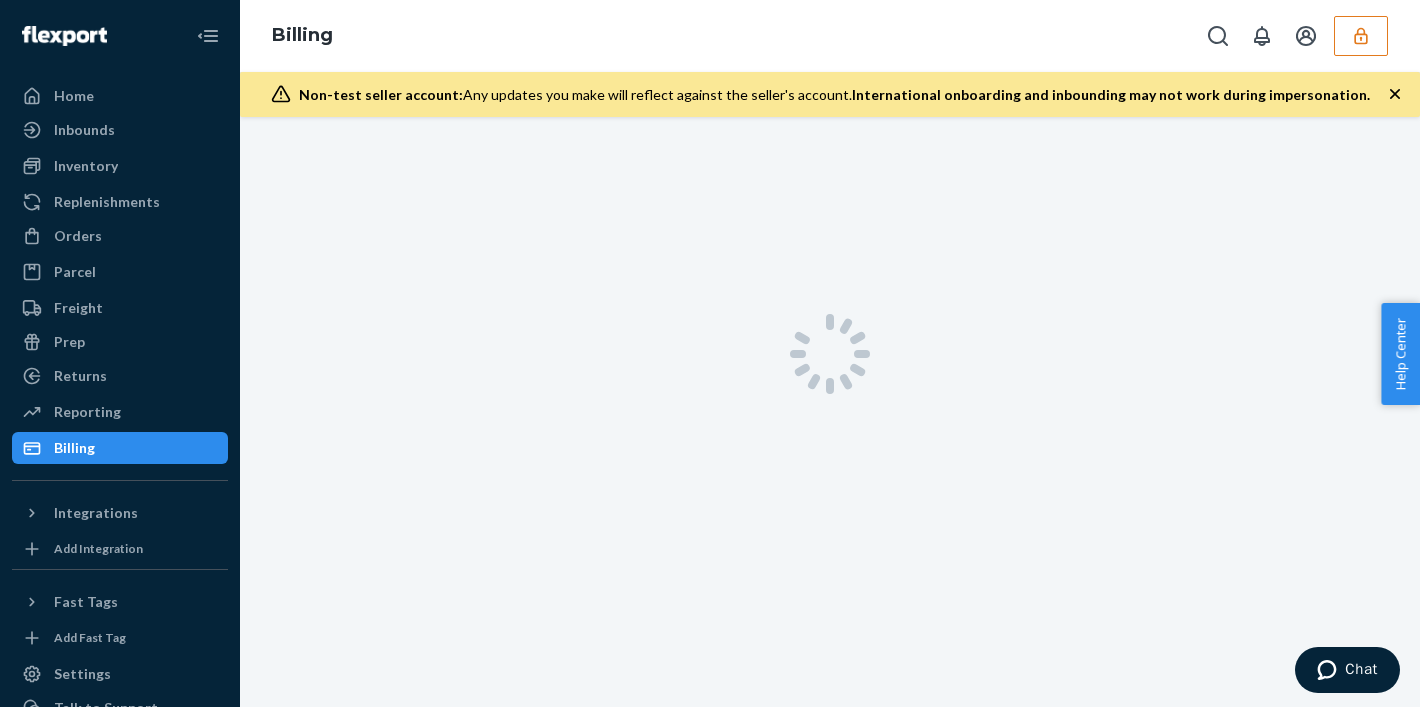 scroll, scrollTop: 0, scrollLeft: 0, axis: both 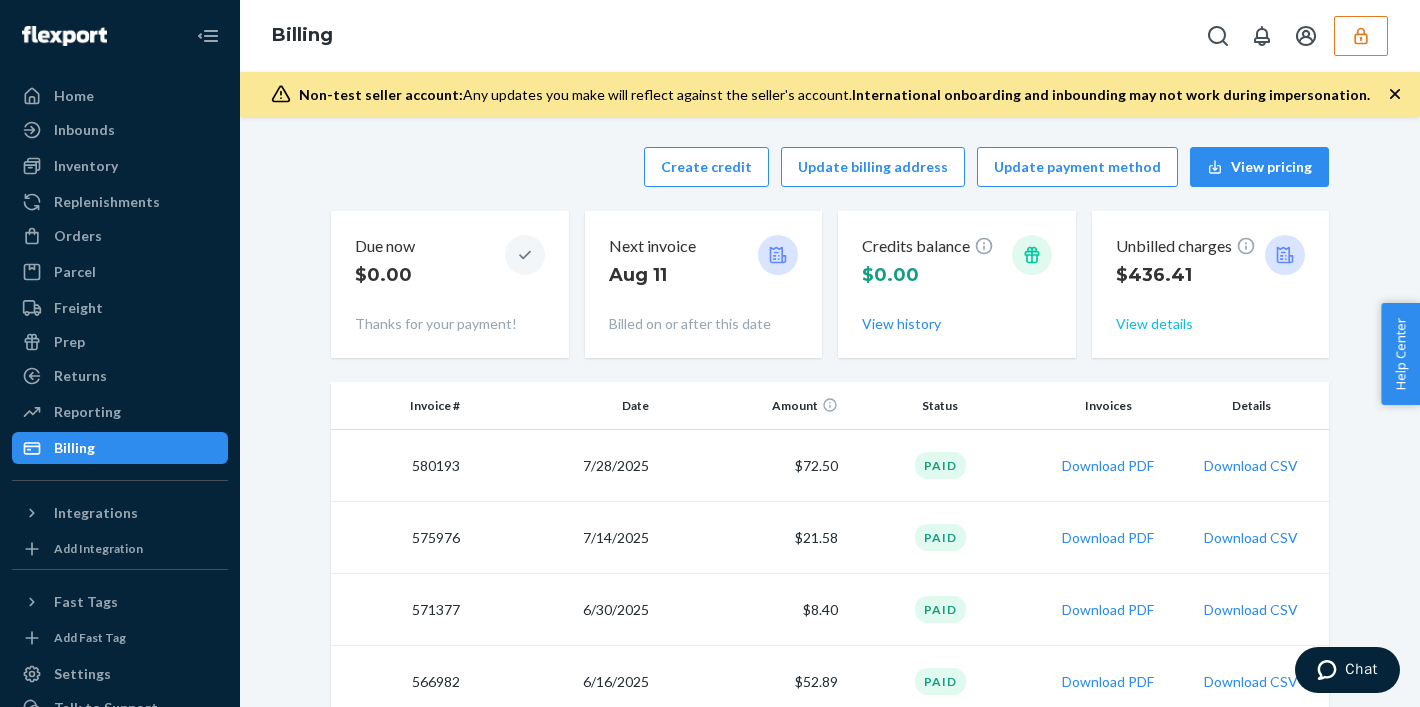 click on "View details" at bounding box center [1154, 324] 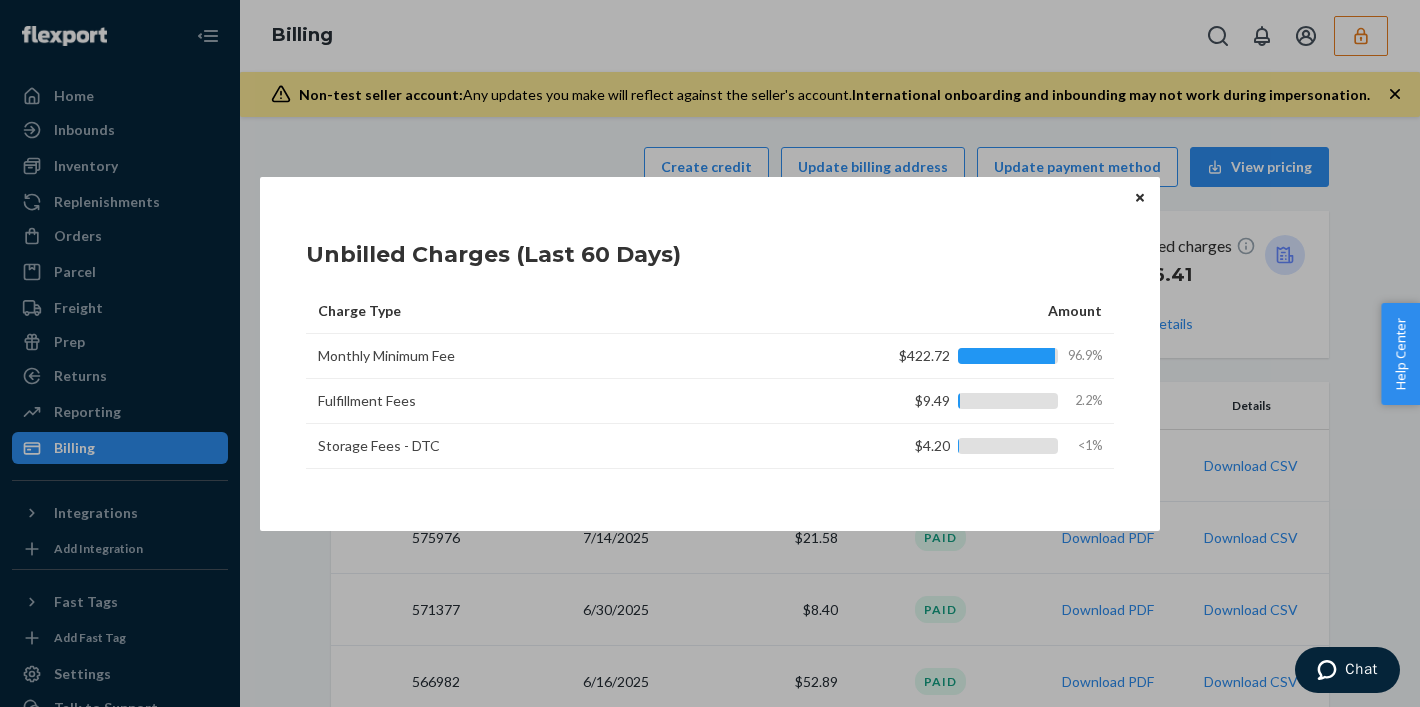 click at bounding box center (1140, 198) 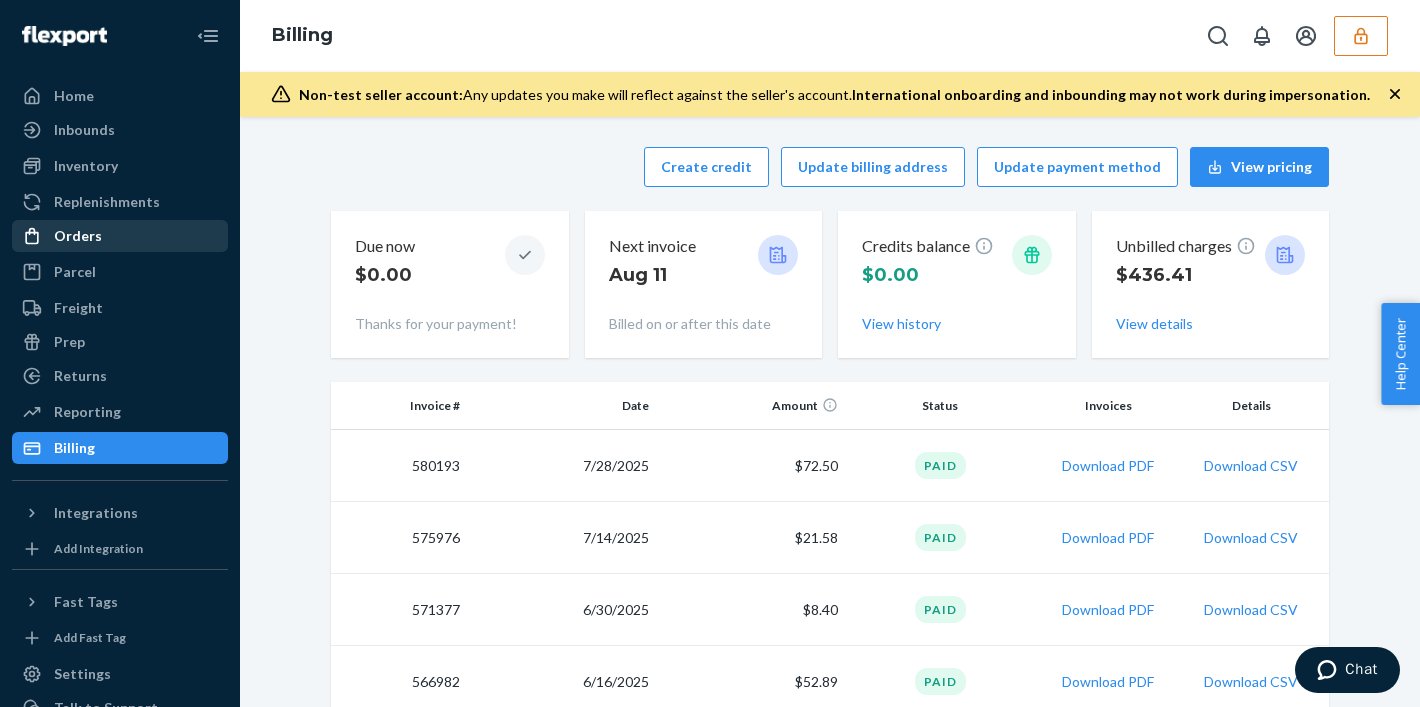 click on "Orders" at bounding box center (78, 236) 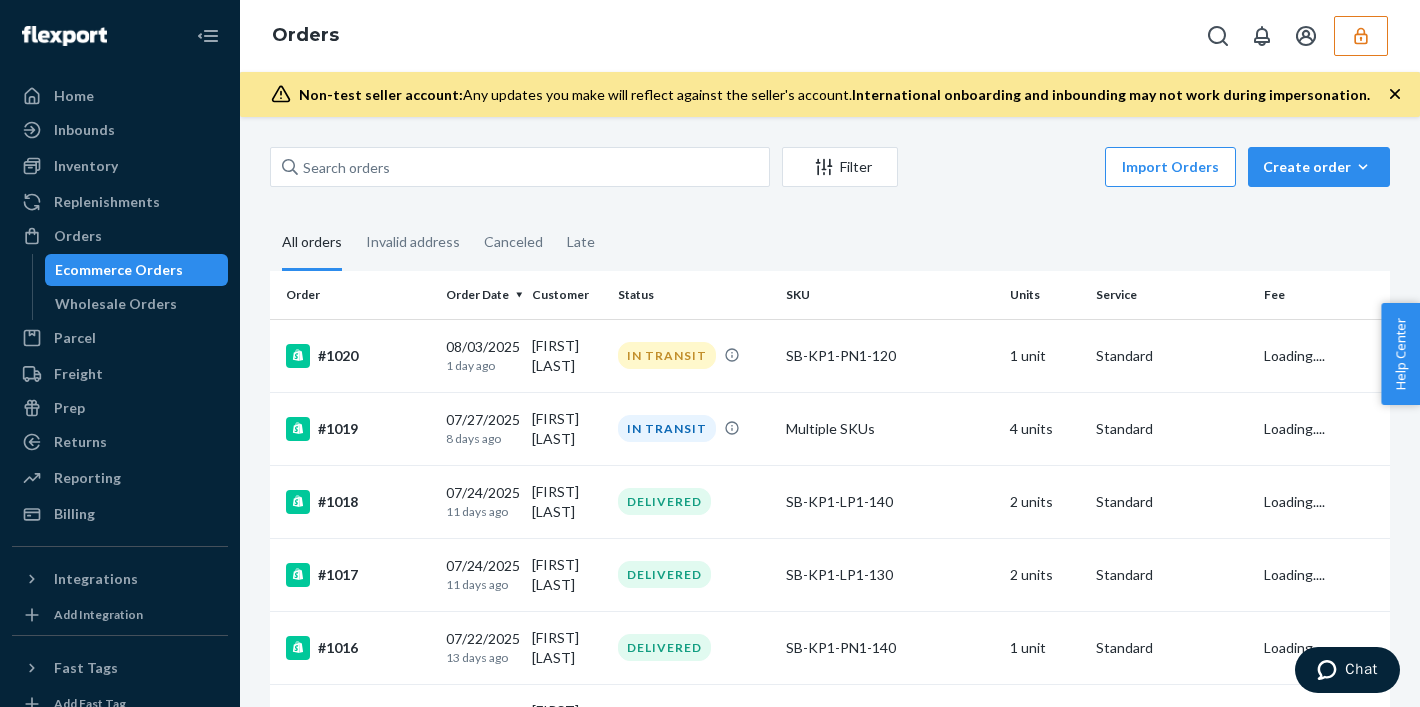 click at bounding box center [1361, 36] 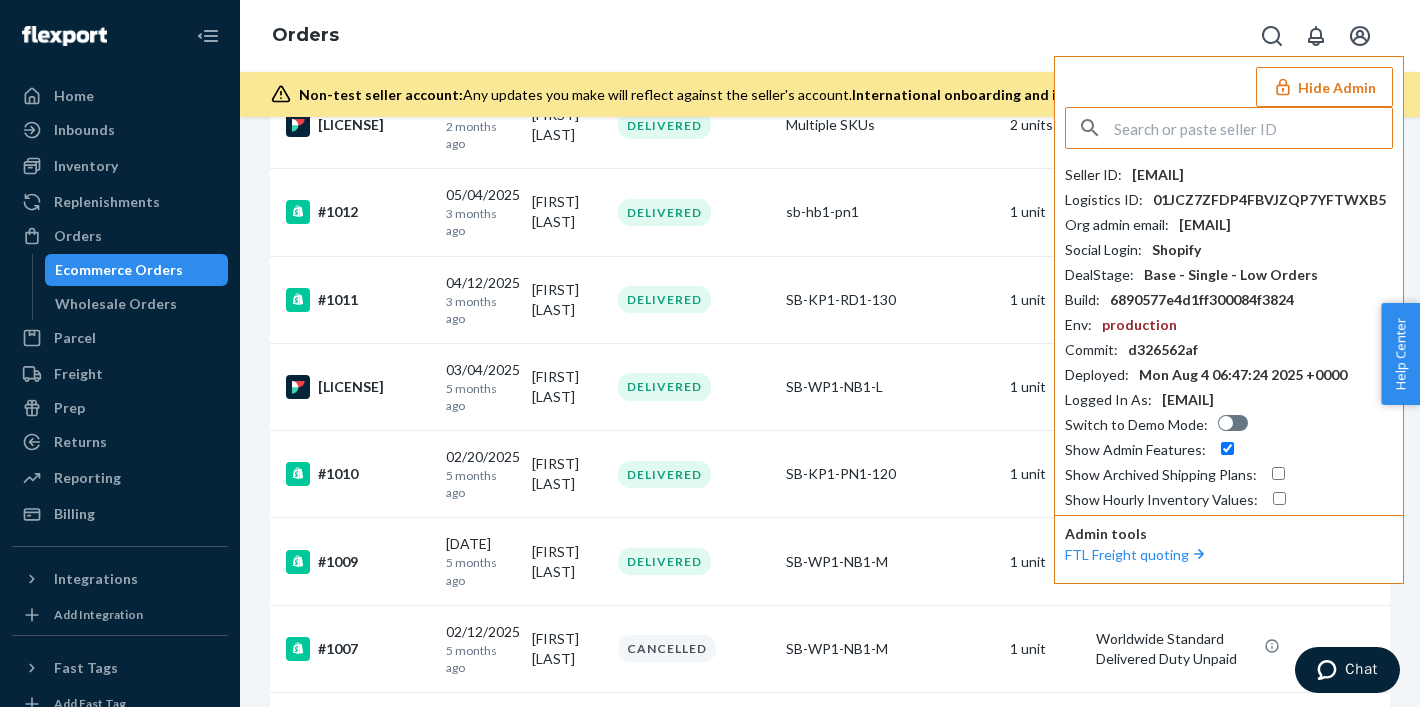 scroll, scrollTop: 979, scrollLeft: 0, axis: vertical 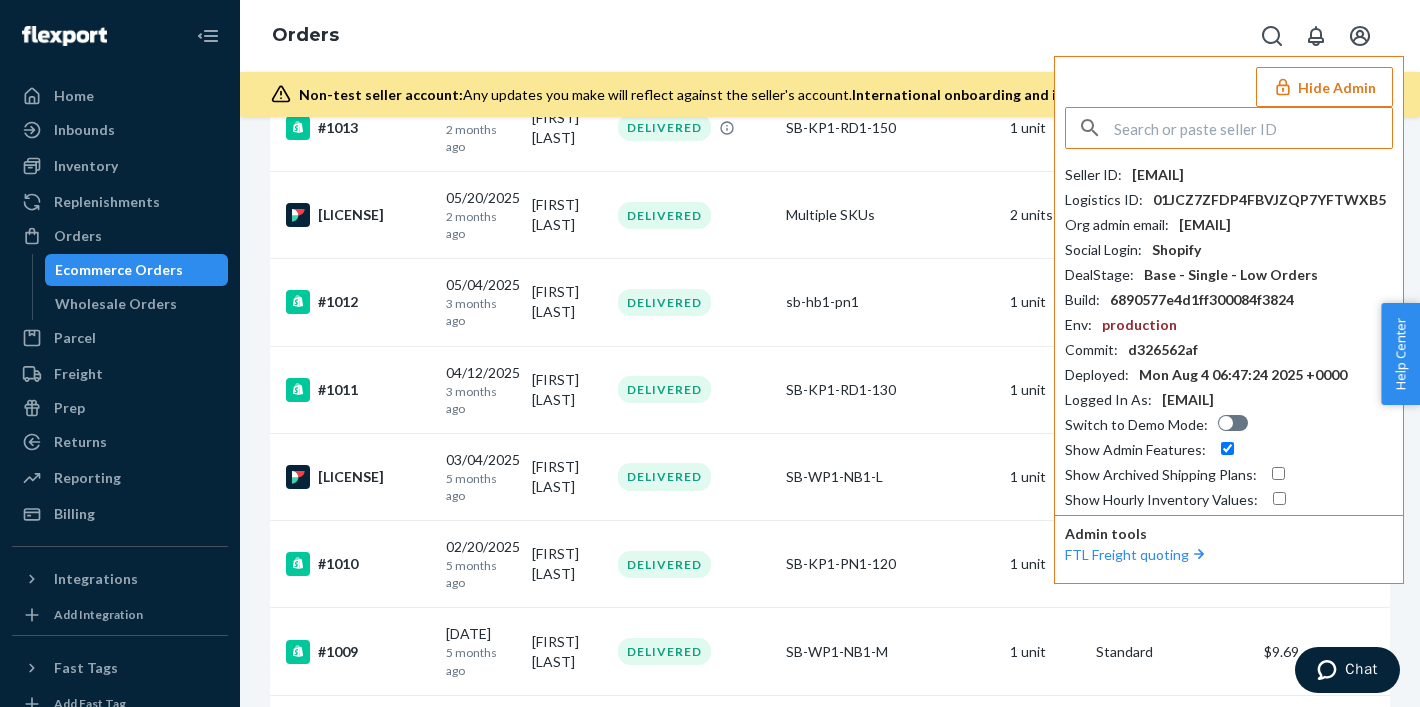 click on "silkyberriesinfogmailcom" at bounding box center (1158, 175) 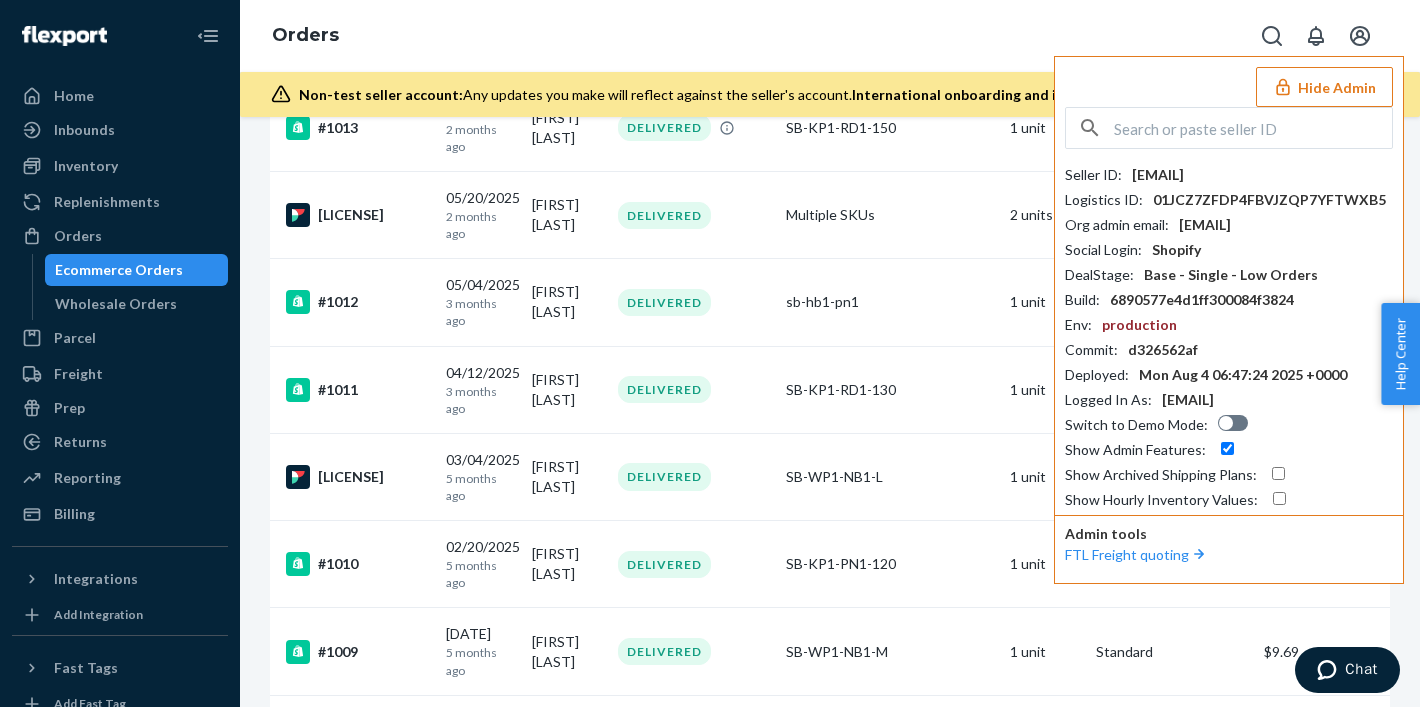 copy on "silkyberriesinfogmailcom" 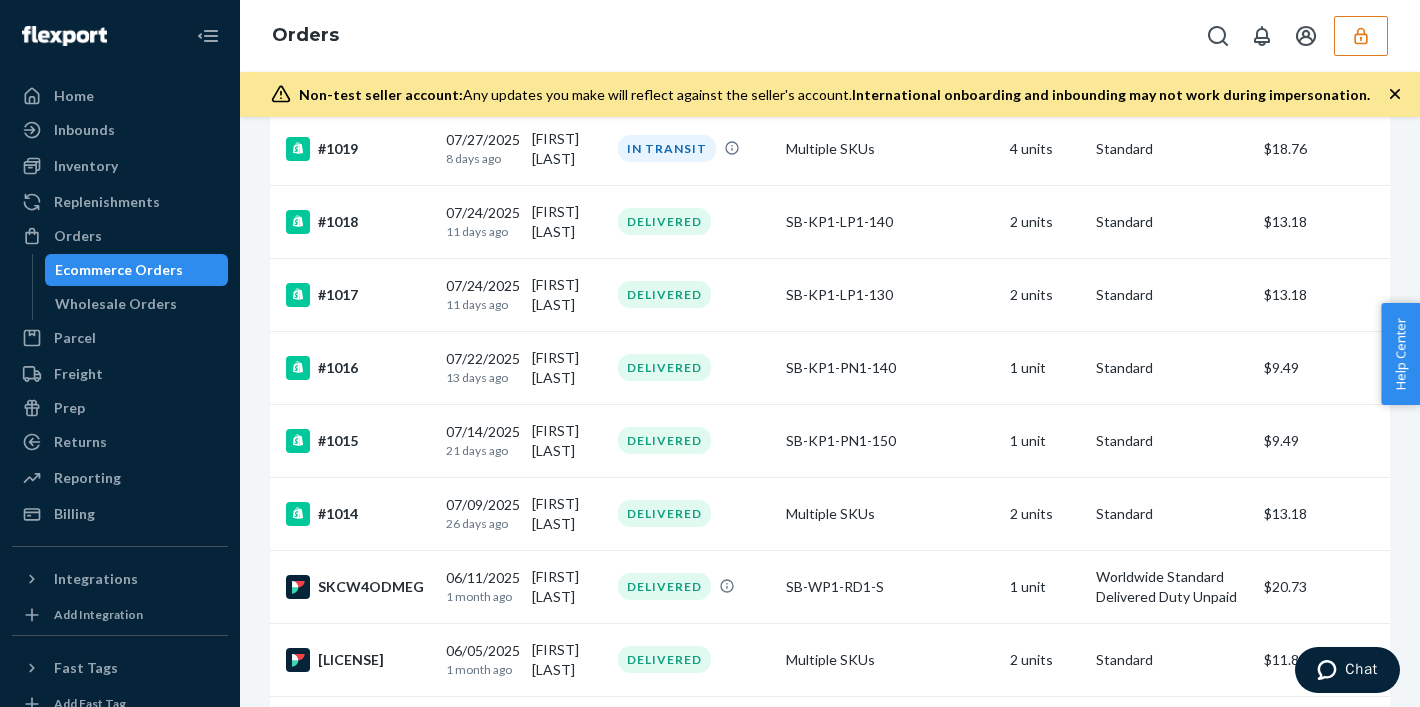 scroll, scrollTop: 0, scrollLeft: 0, axis: both 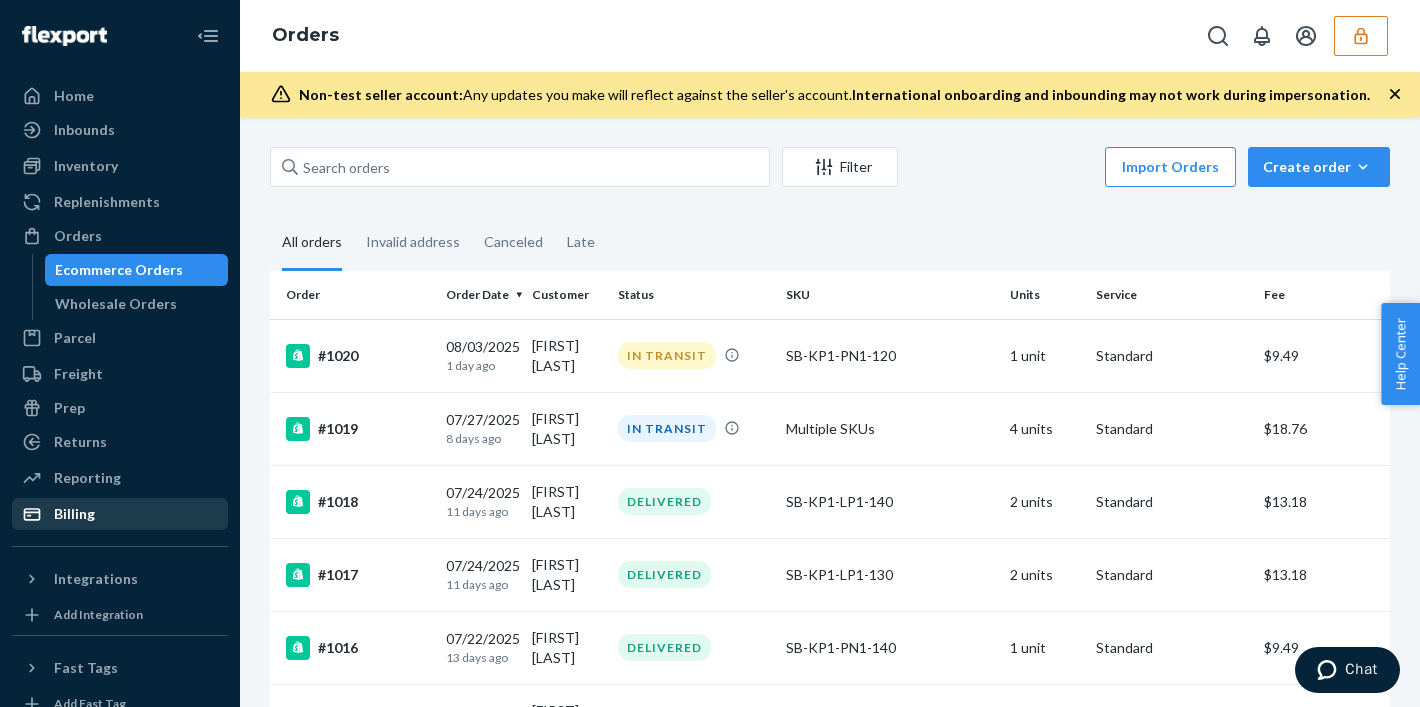 click on "Billing" at bounding box center [74, 514] 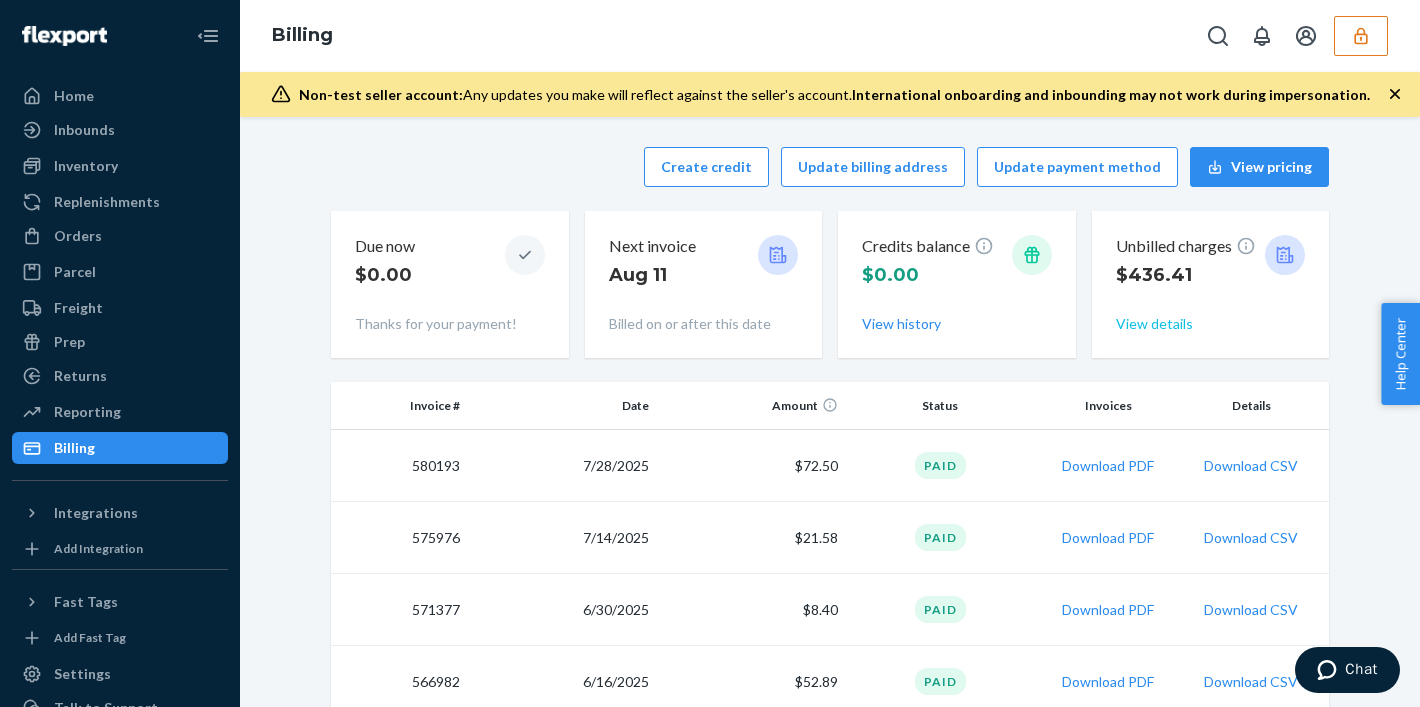 click on "View details" at bounding box center [1154, 324] 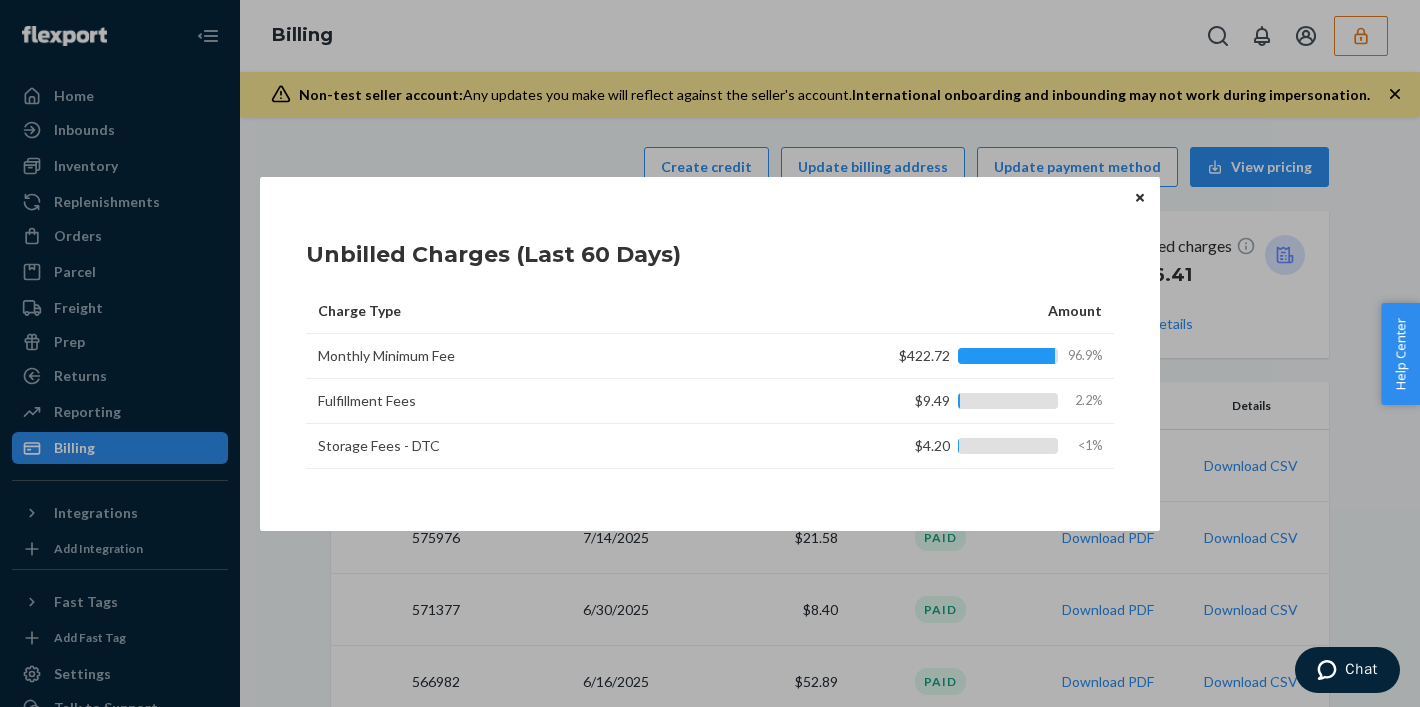 click at bounding box center (1140, 198) 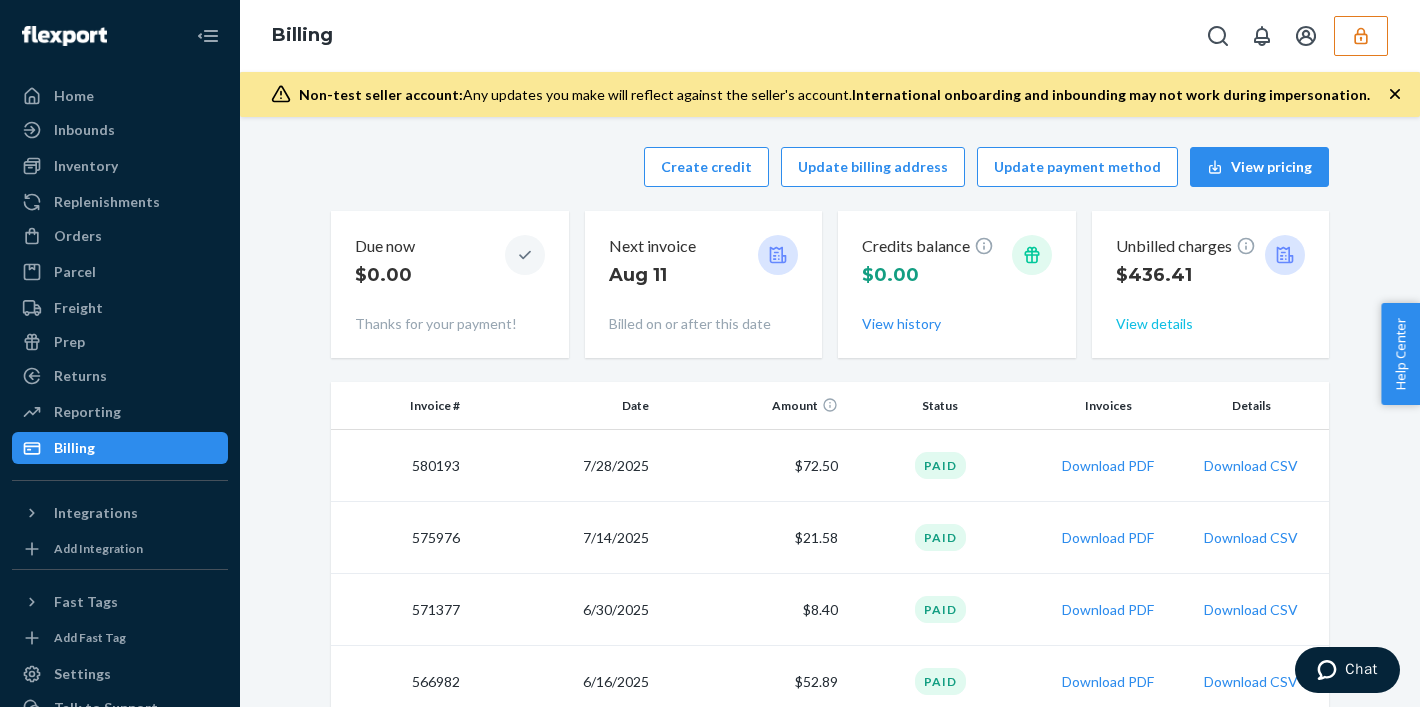 click on "View details" at bounding box center [1154, 324] 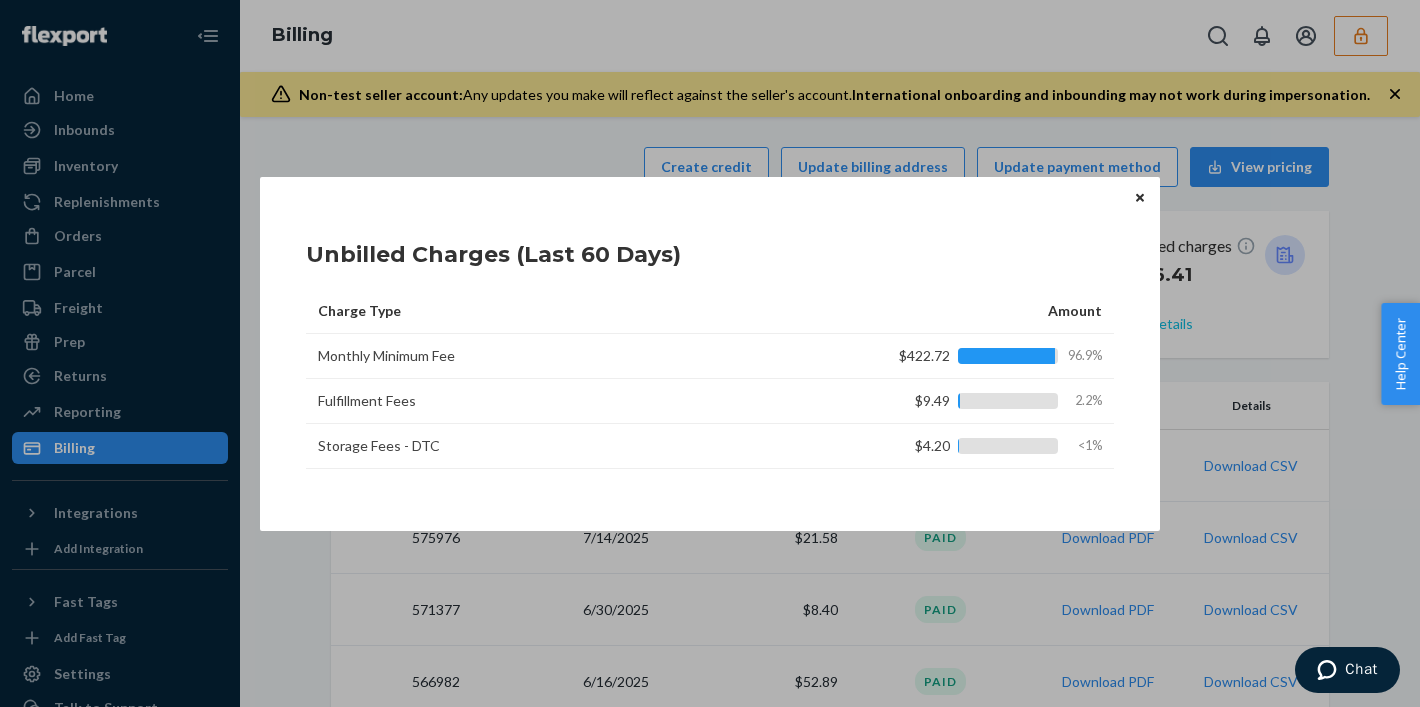 type 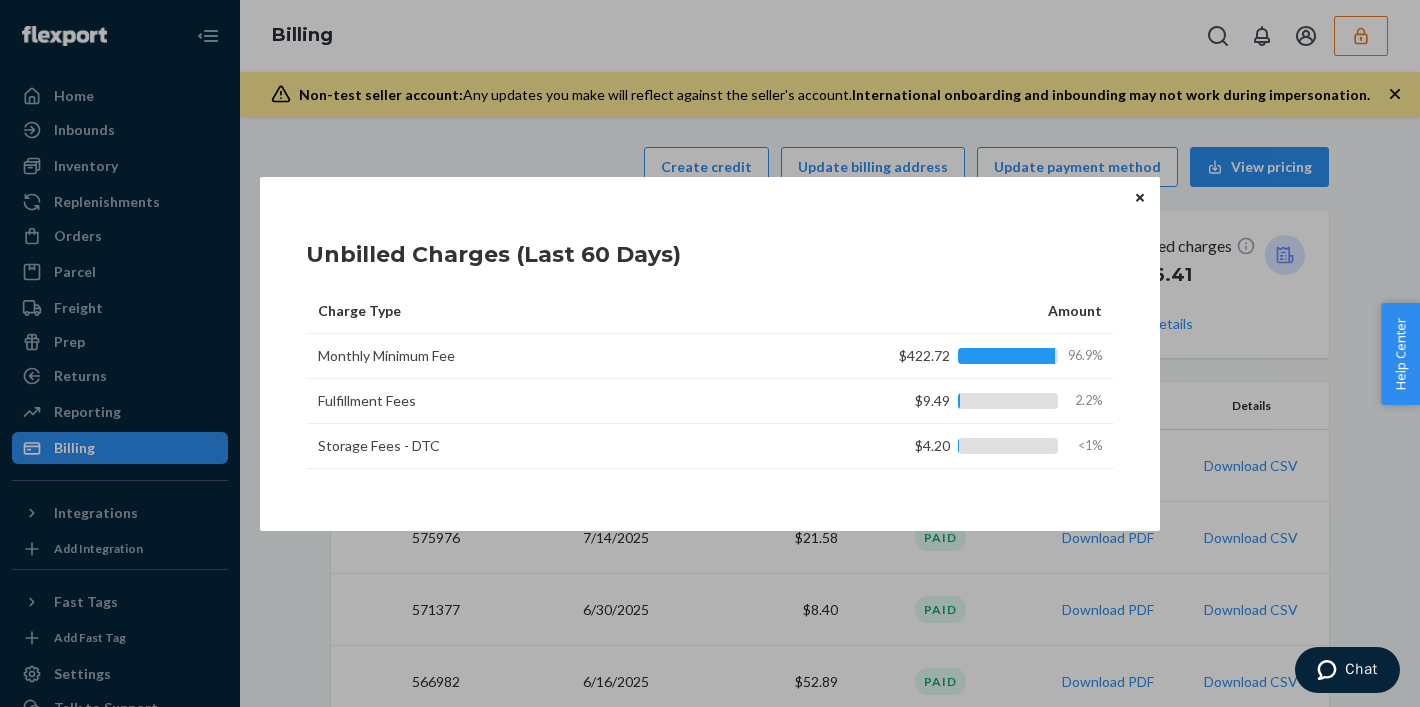 click 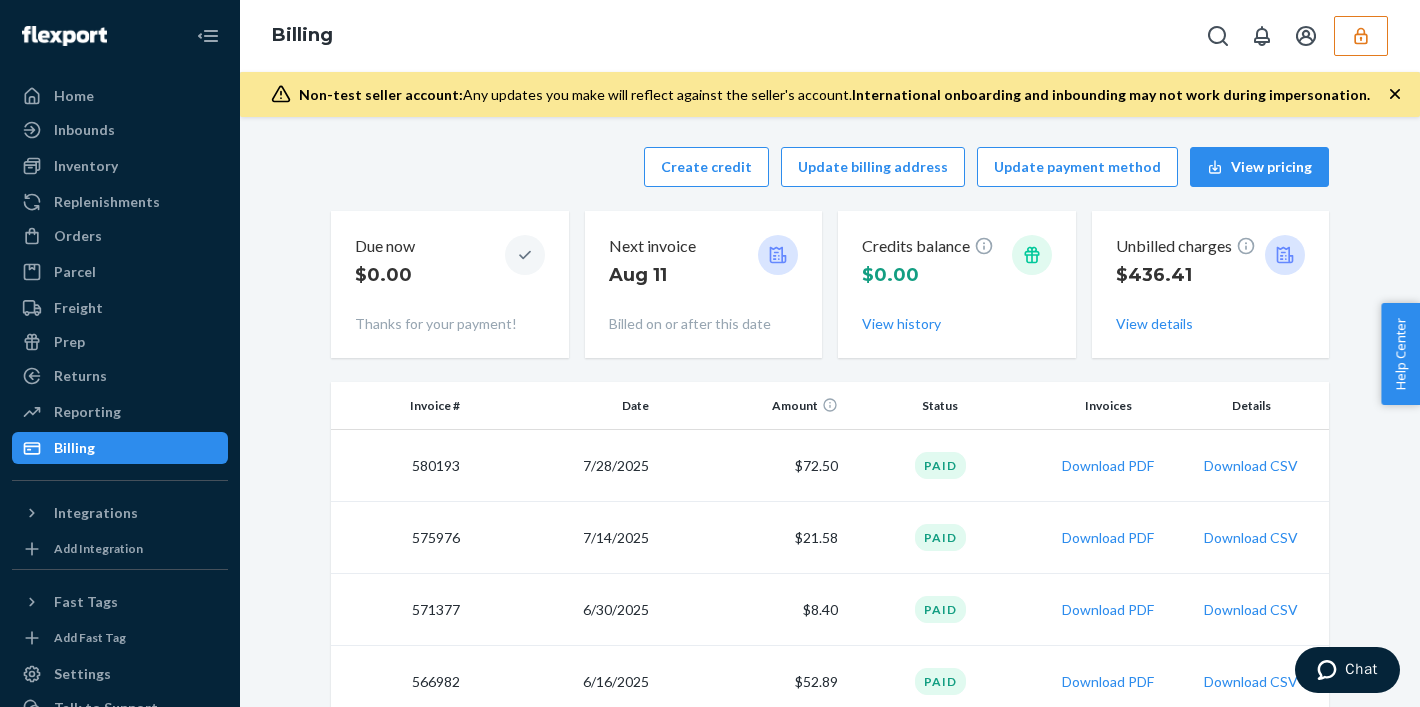click 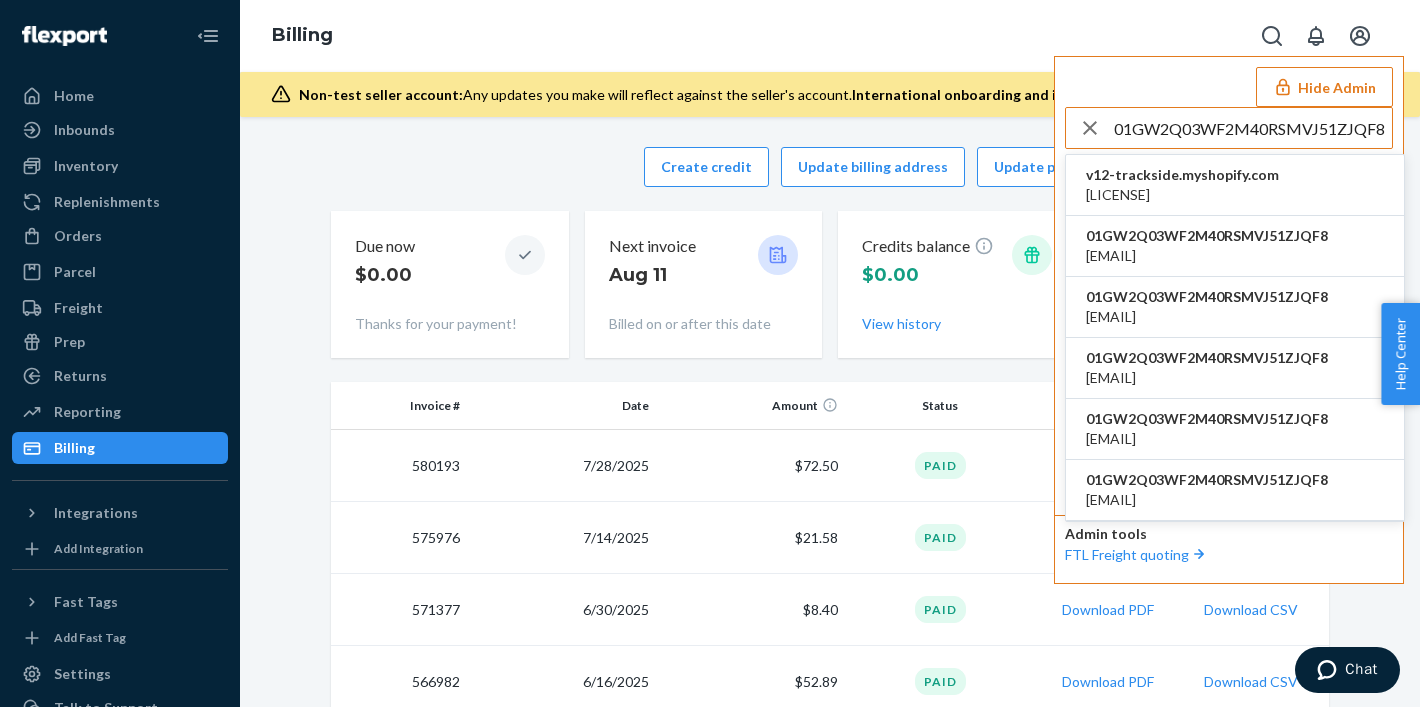 type on "01GW2Q03WF2M40RSMVJ51ZJQF8" 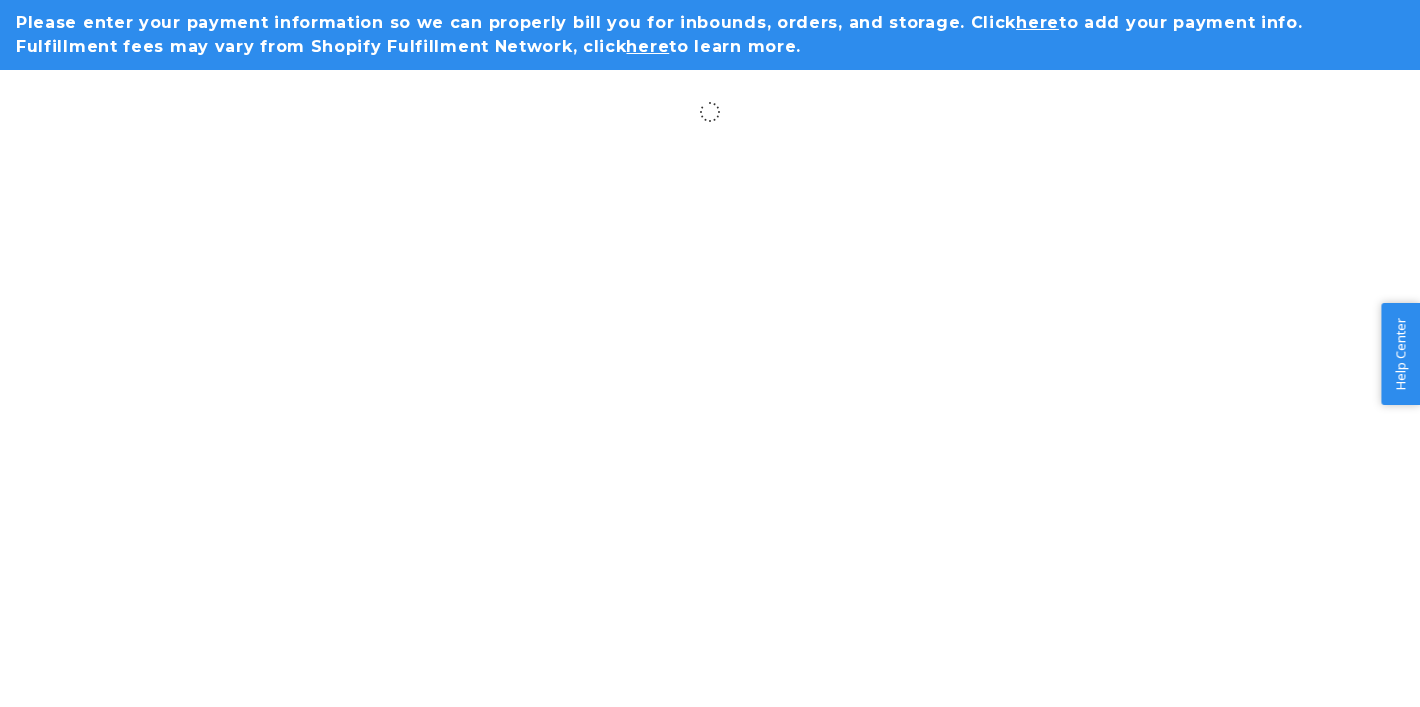scroll, scrollTop: 0, scrollLeft: 0, axis: both 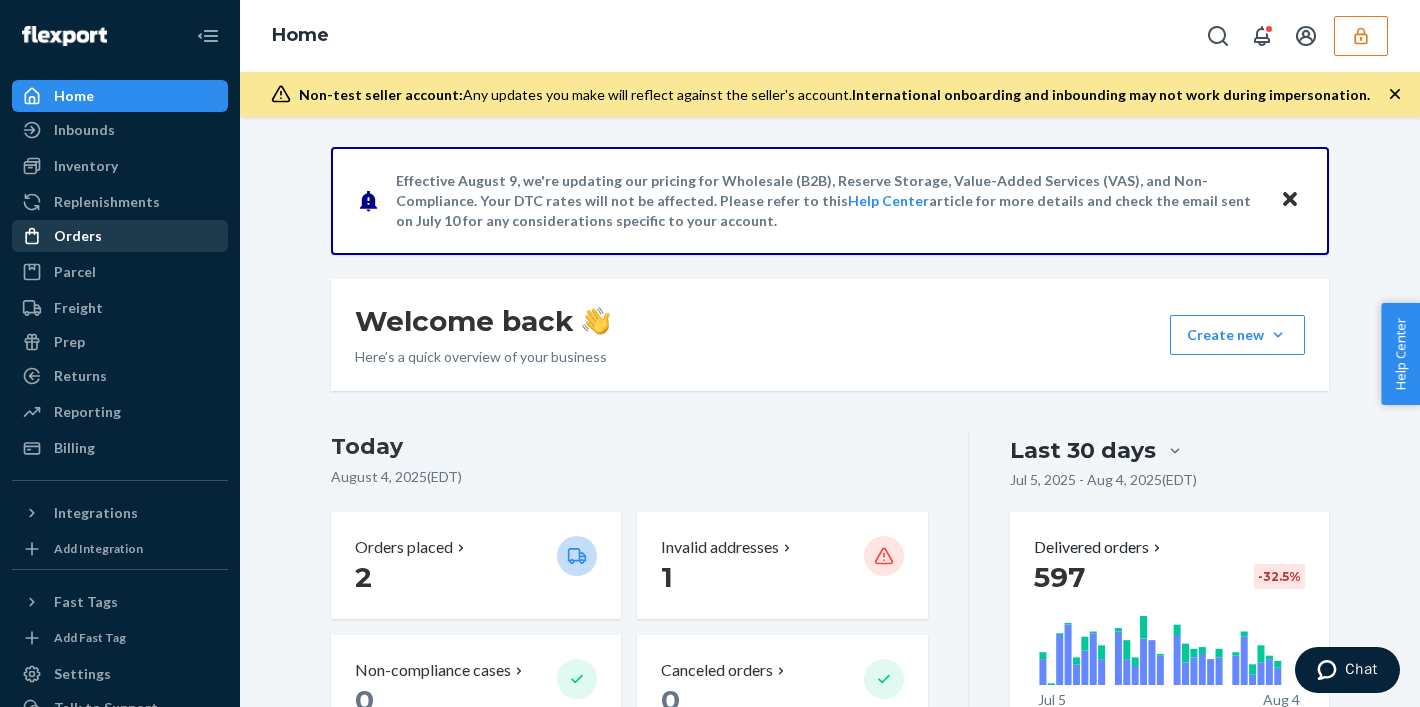 click on "Orders" at bounding box center [78, 236] 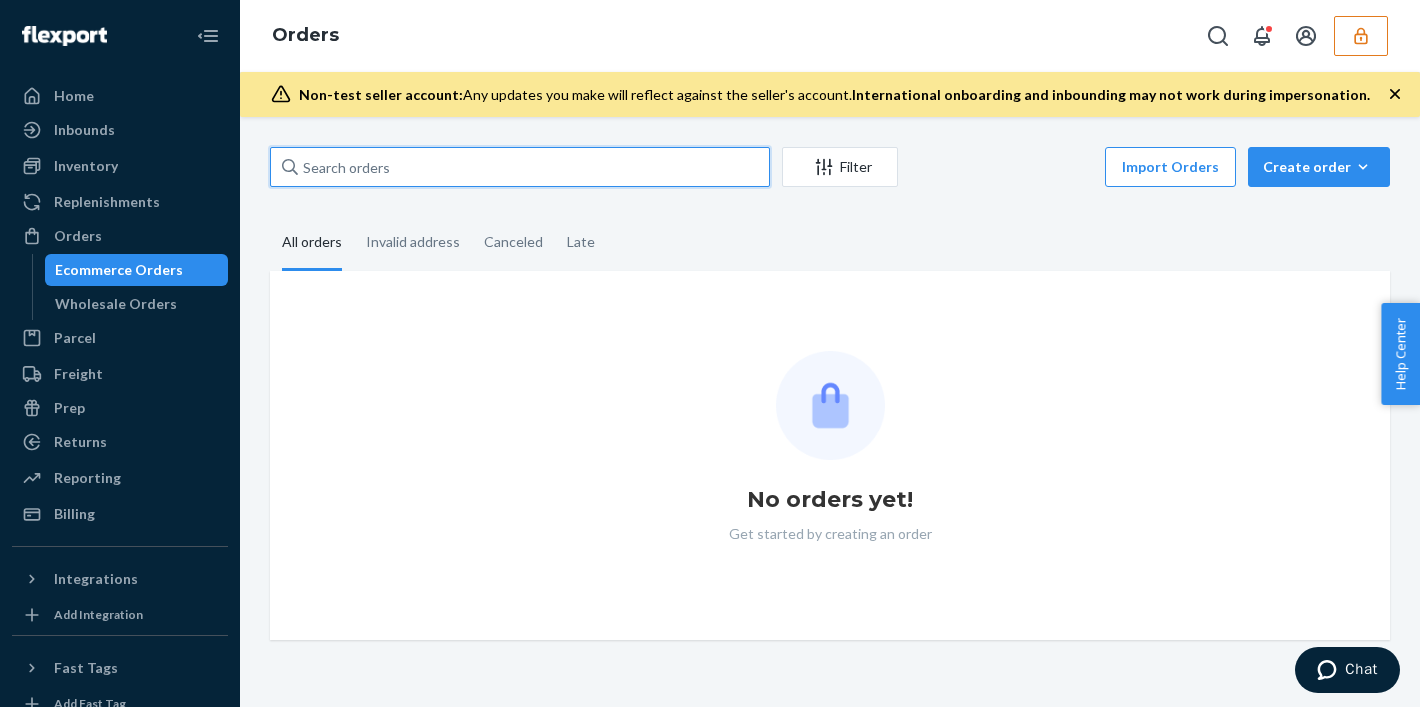 click at bounding box center [520, 167] 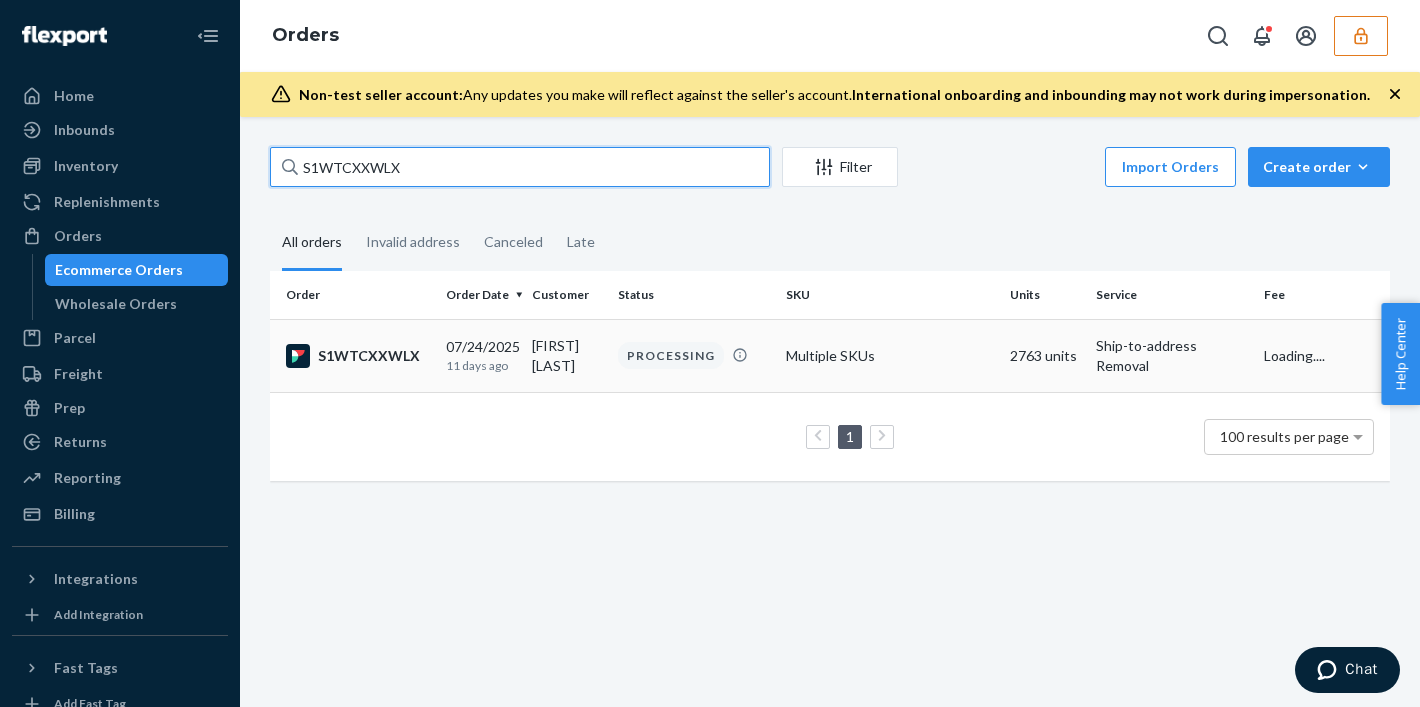 type on "S1WTCXXWLX" 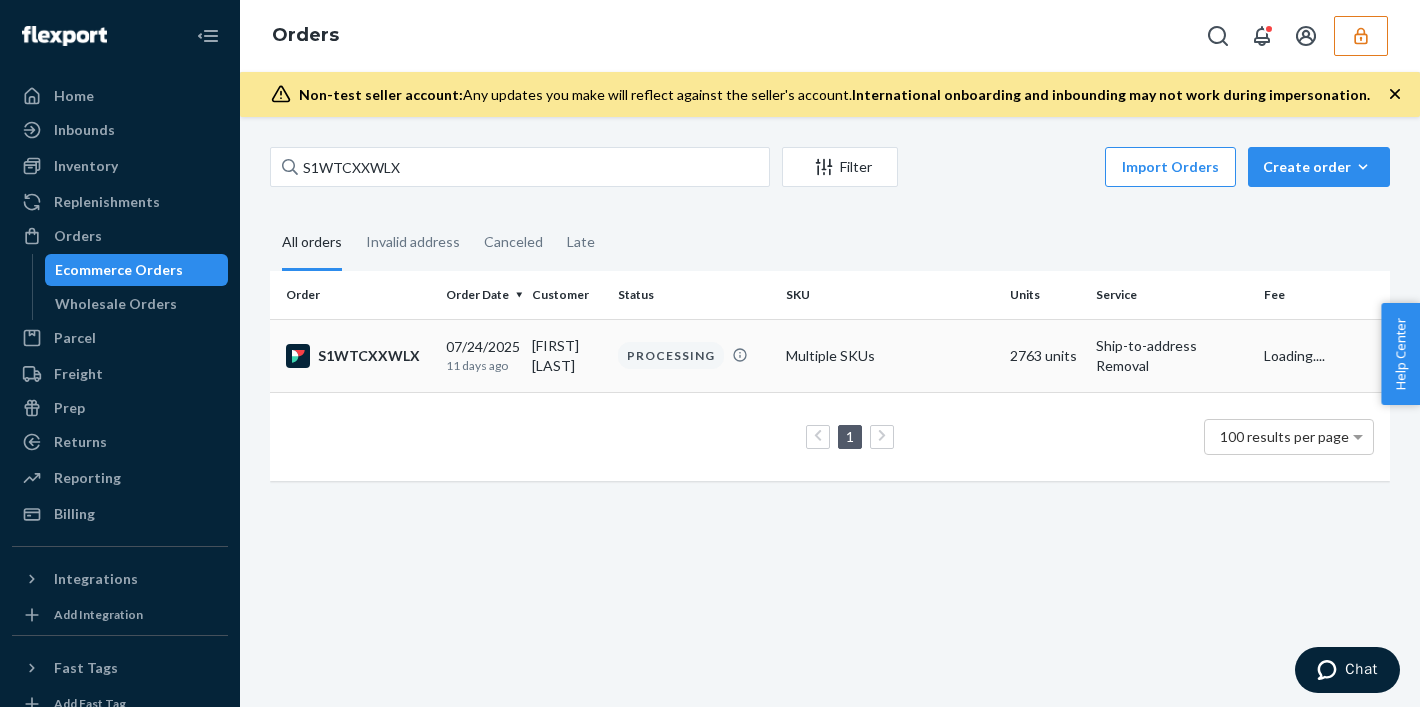 click on "[FIRST] [LAST]" at bounding box center (567, 355) 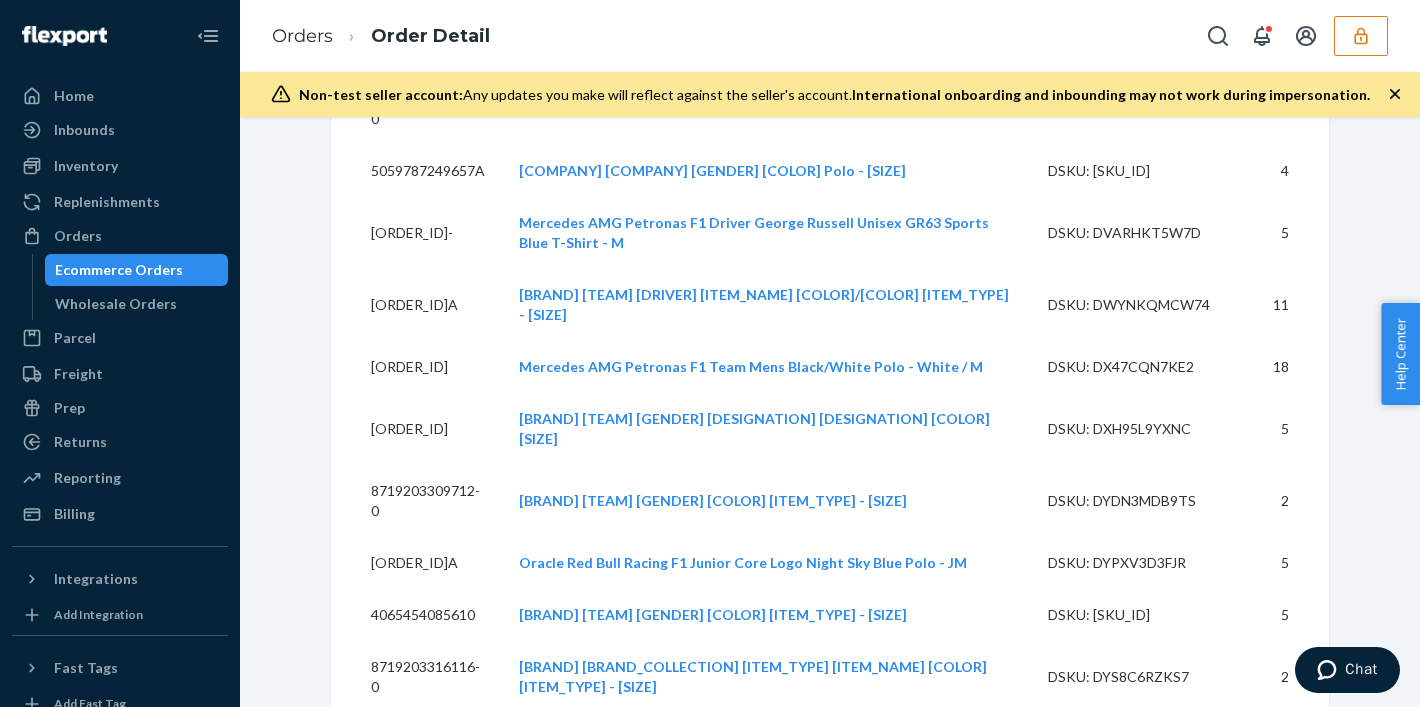 scroll, scrollTop: 29825, scrollLeft: 0, axis: vertical 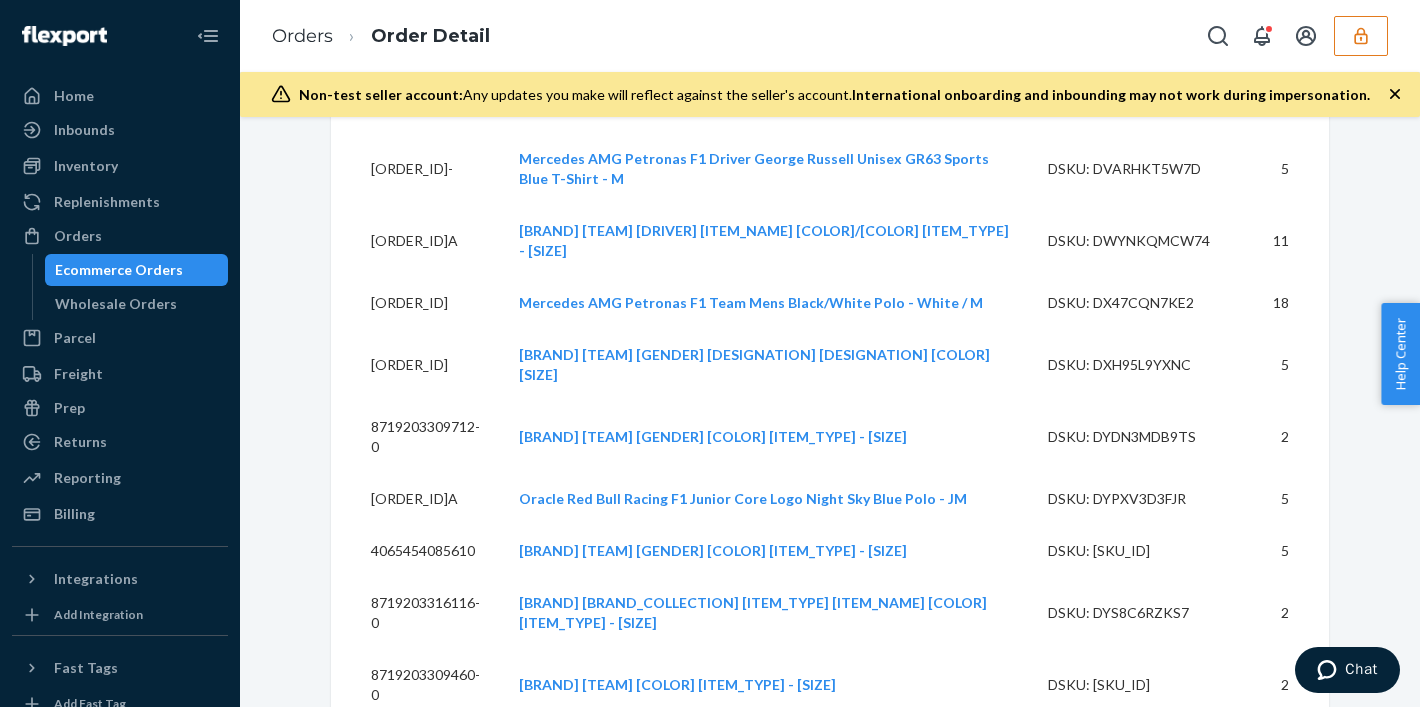 click on "[ORDER_ID]" at bounding box center [490, 1052] 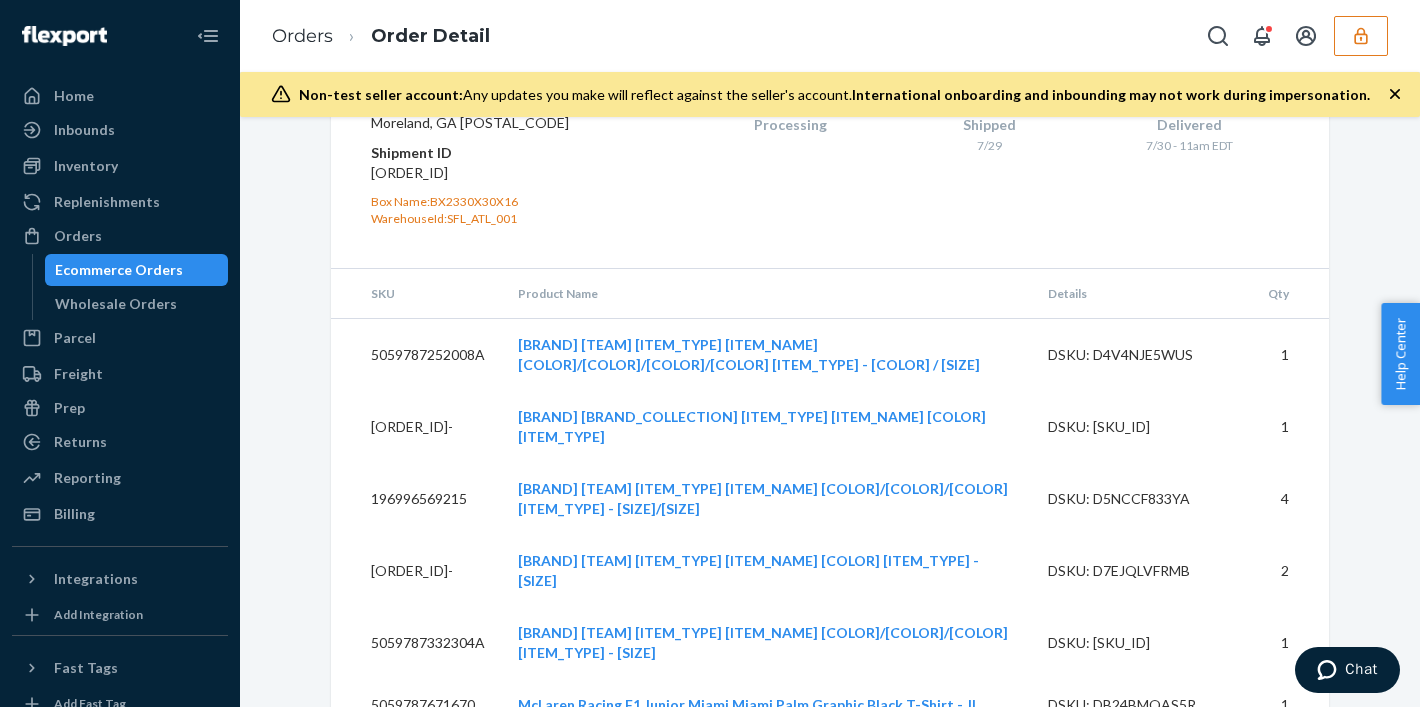 scroll, scrollTop: 68008, scrollLeft: 0, axis: vertical 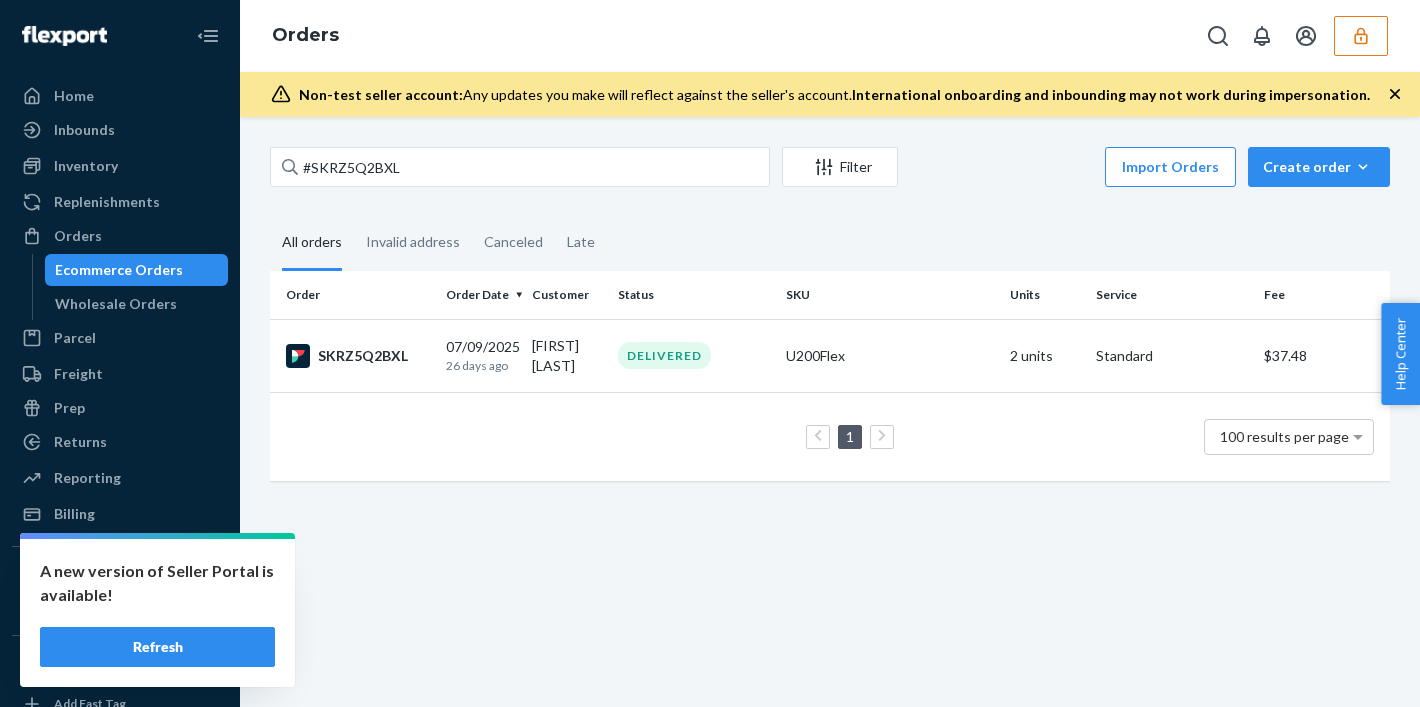 click at bounding box center (1361, 36) 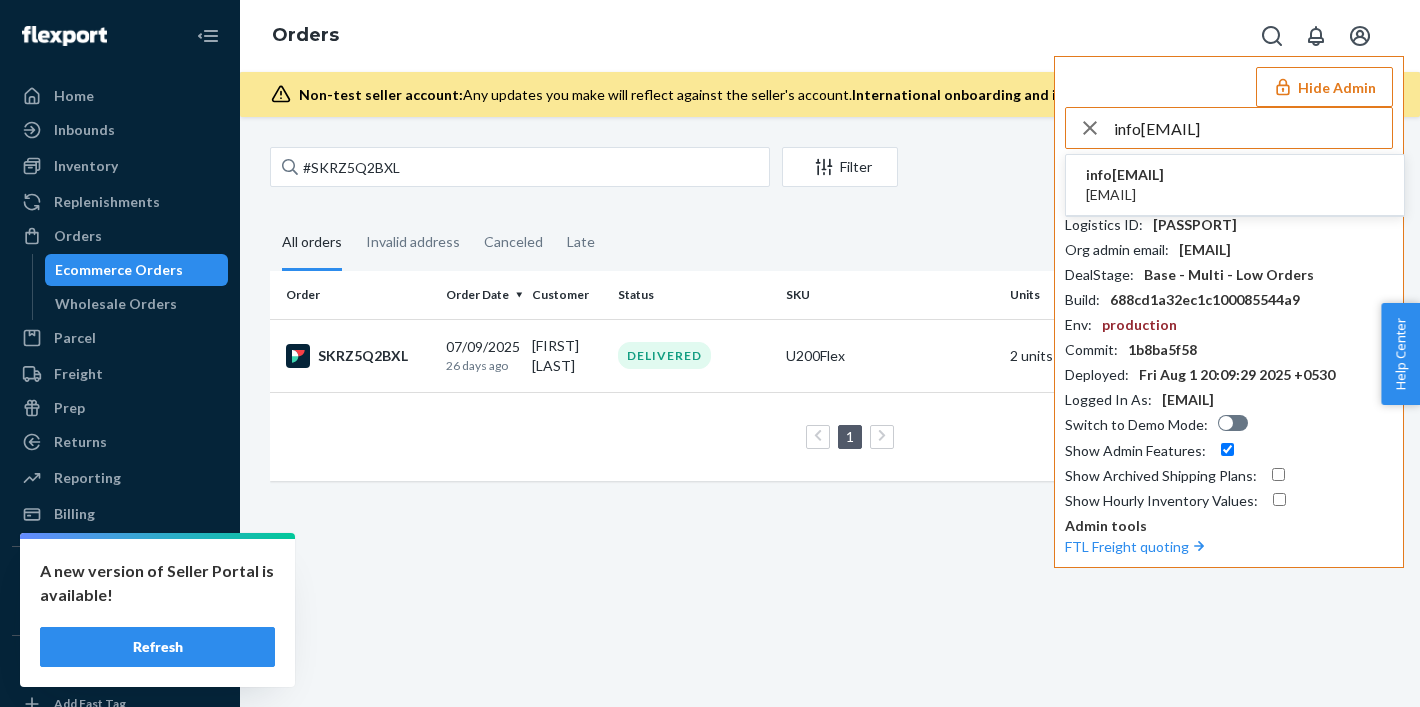 type on "info[EMAIL]" 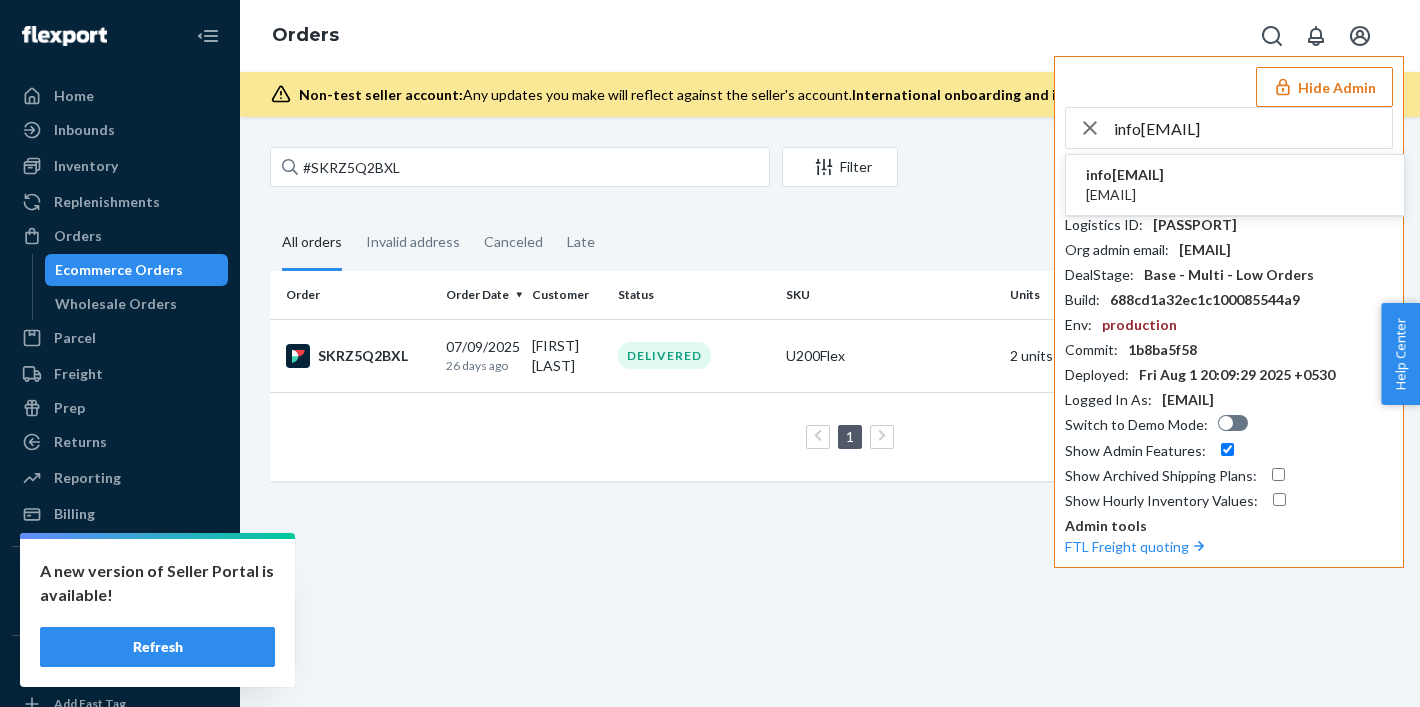 click on "info[EMAIL]" at bounding box center [1125, 175] 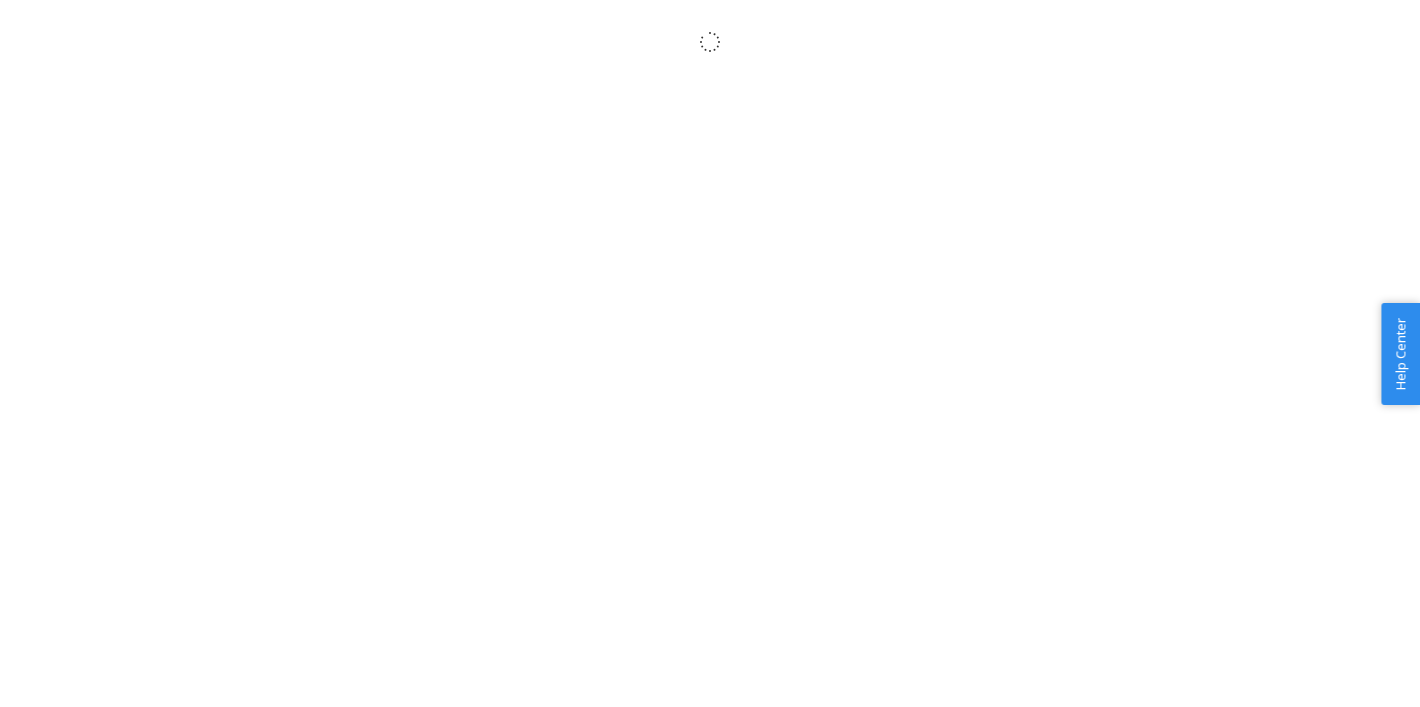 scroll, scrollTop: 0, scrollLeft: 0, axis: both 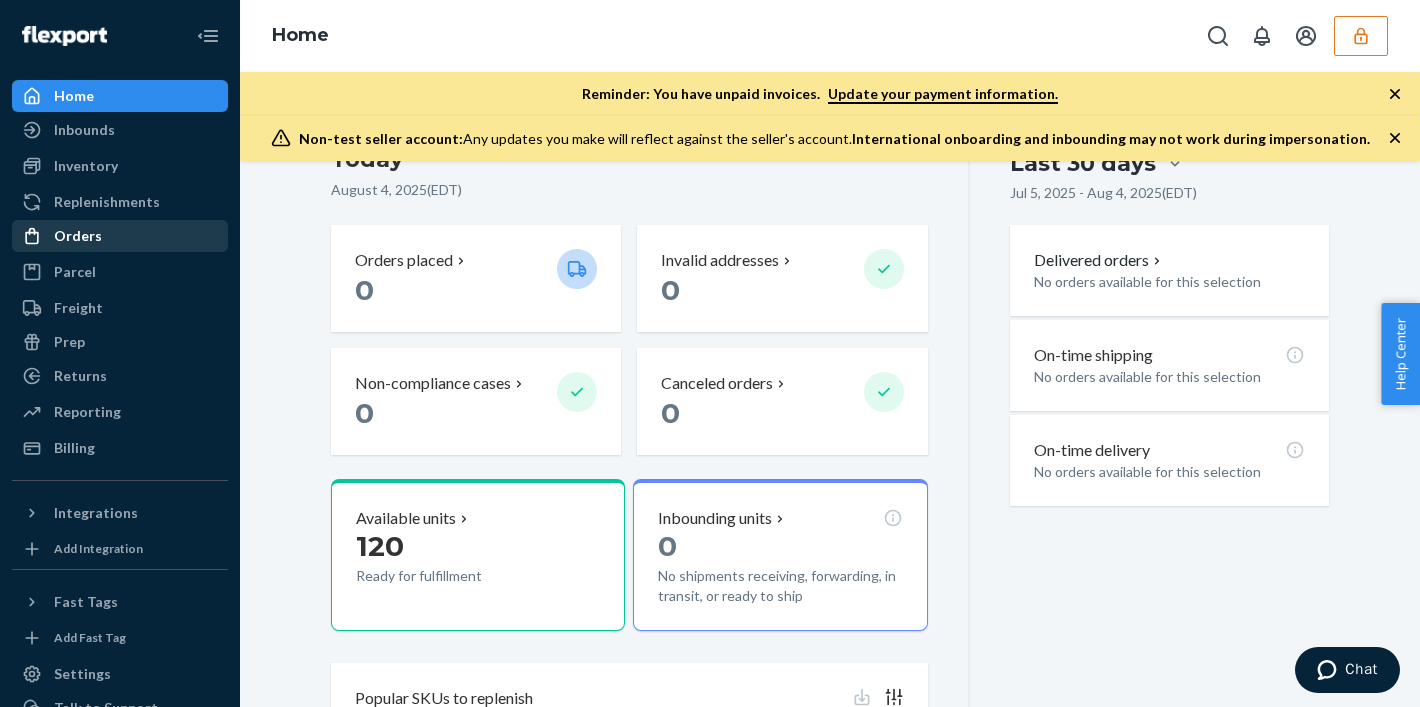 click on "Orders" at bounding box center (78, 236) 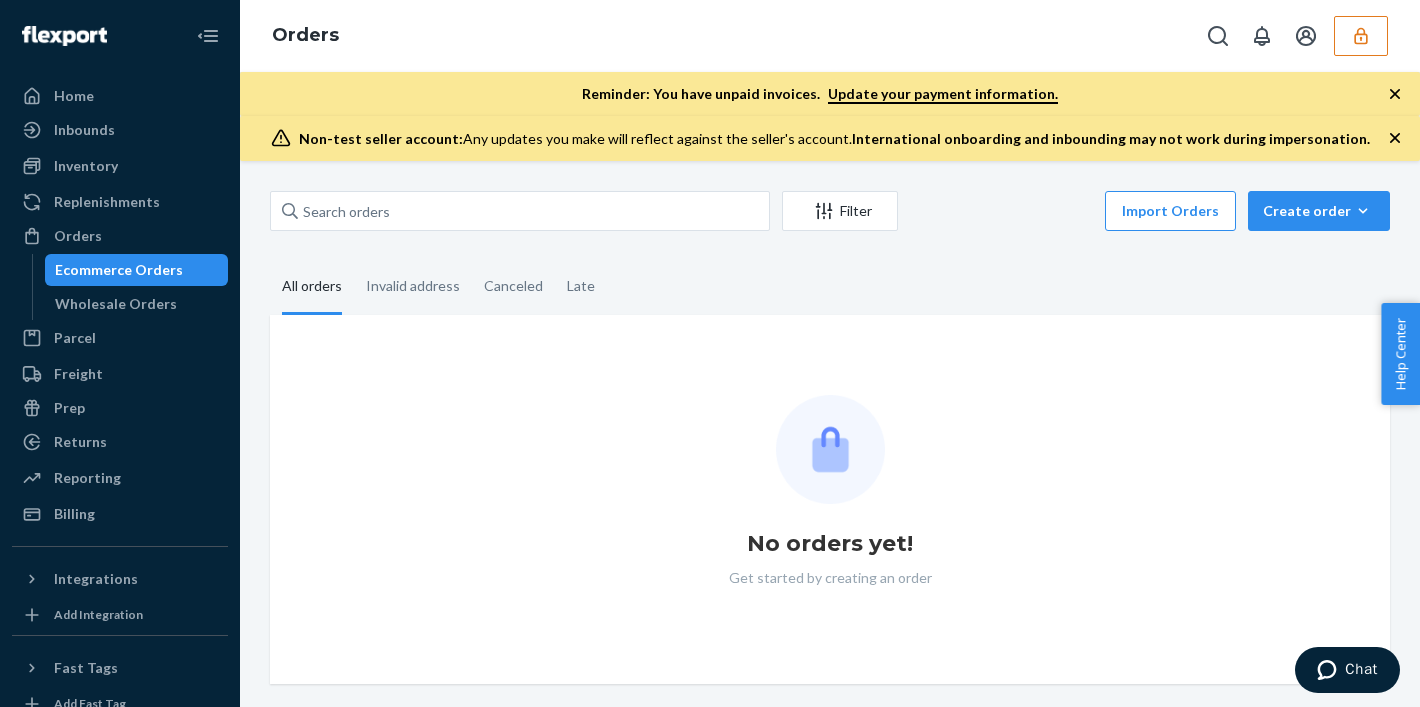 scroll, scrollTop: 0, scrollLeft: 0, axis: both 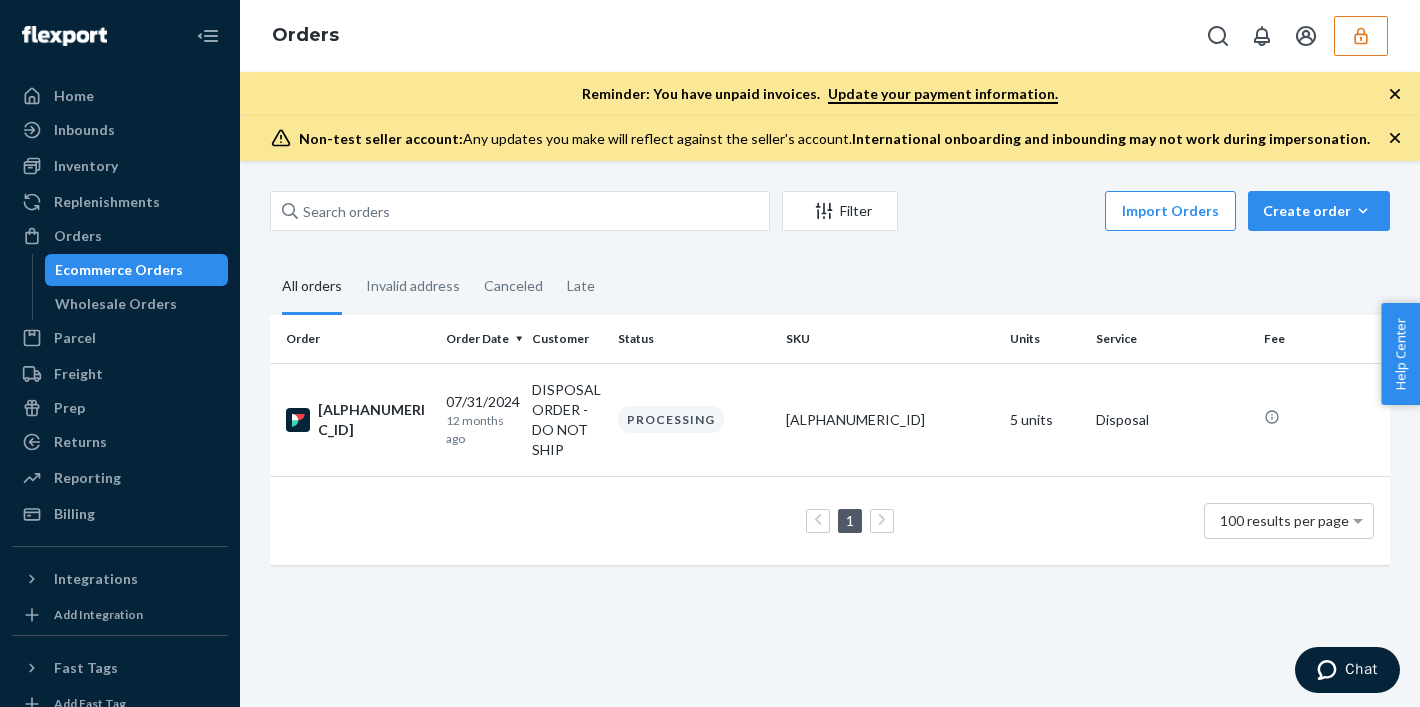 click at bounding box center (1361, 36) 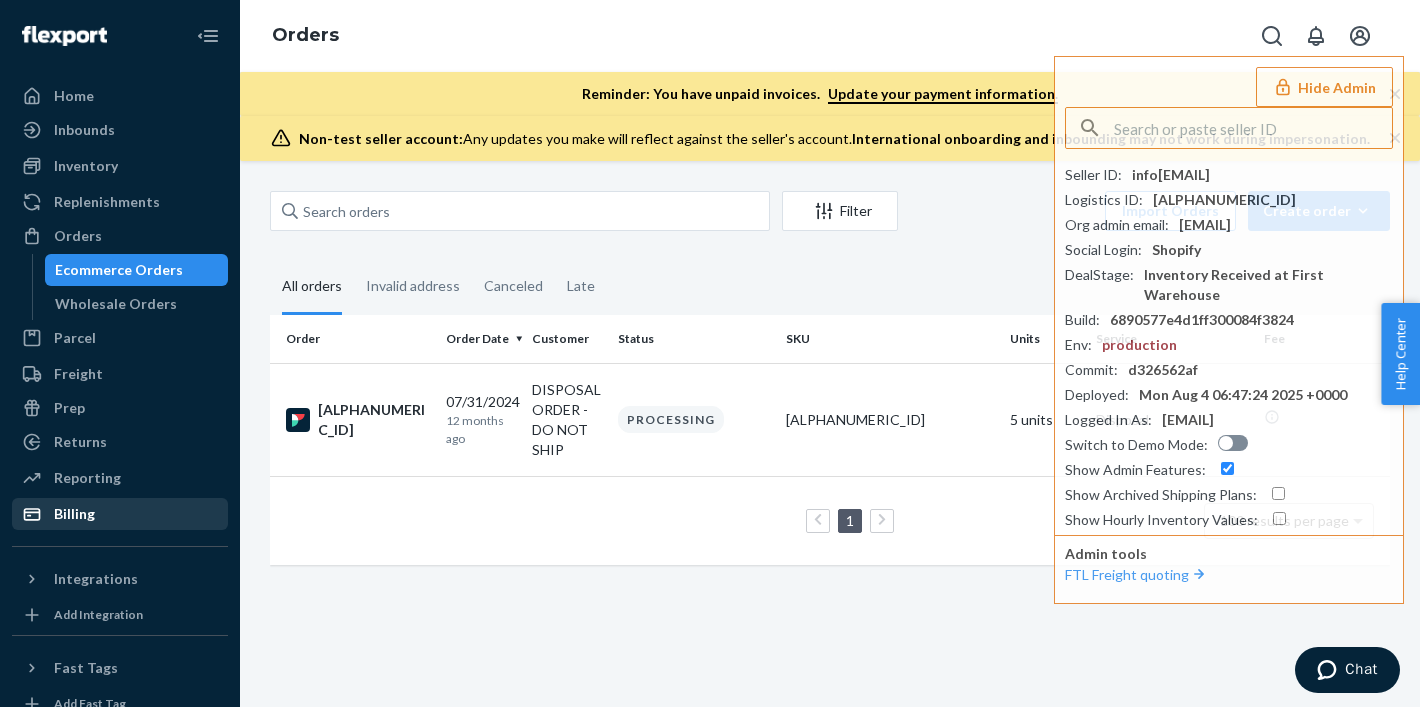 click on "Billing" at bounding box center (120, 514) 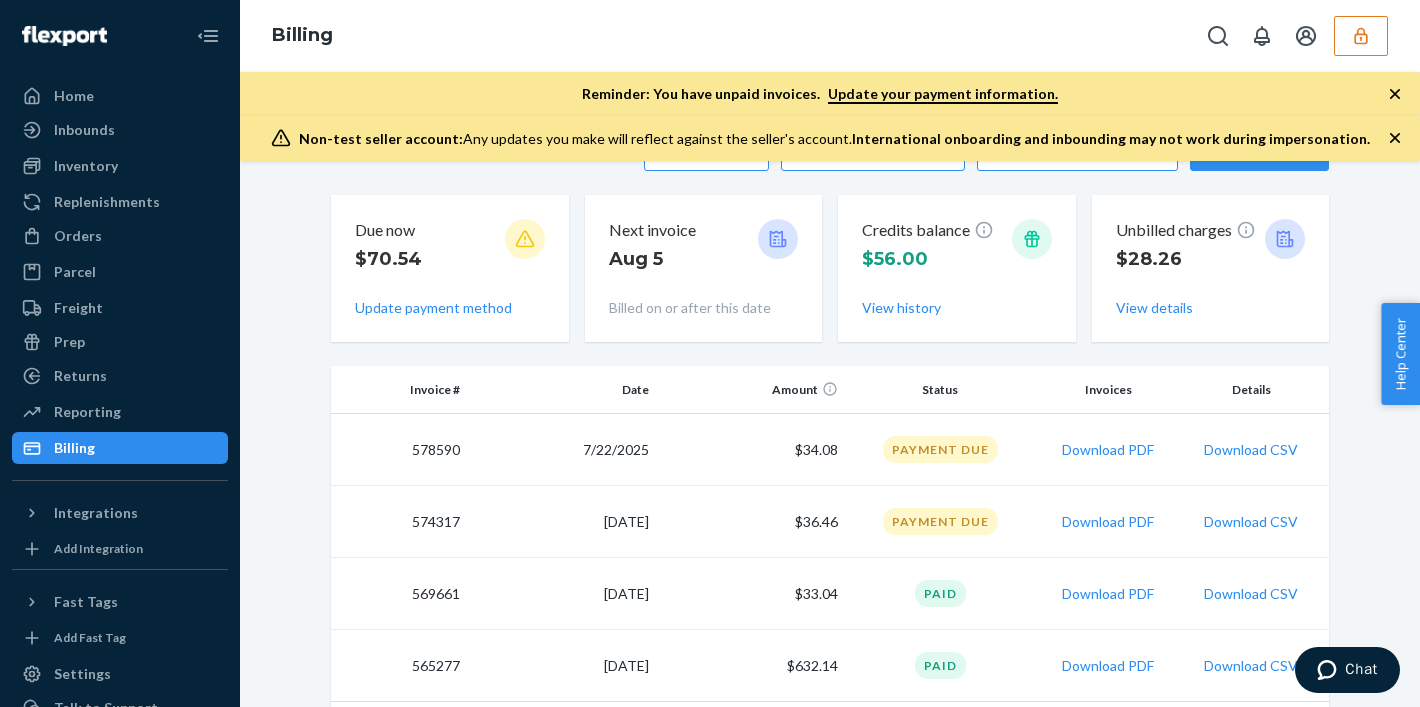 scroll, scrollTop: 0, scrollLeft: 0, axis: both 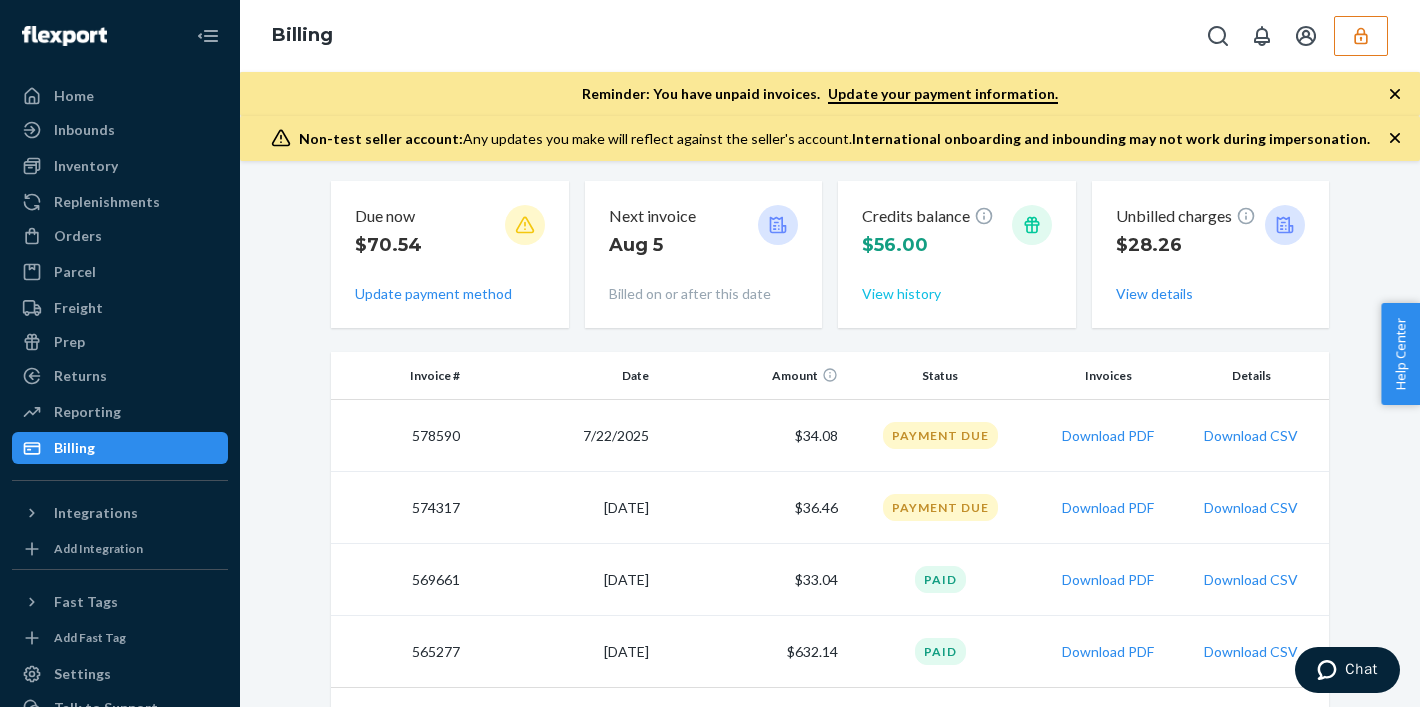 click on "View history" at bounding box center (901, 294) 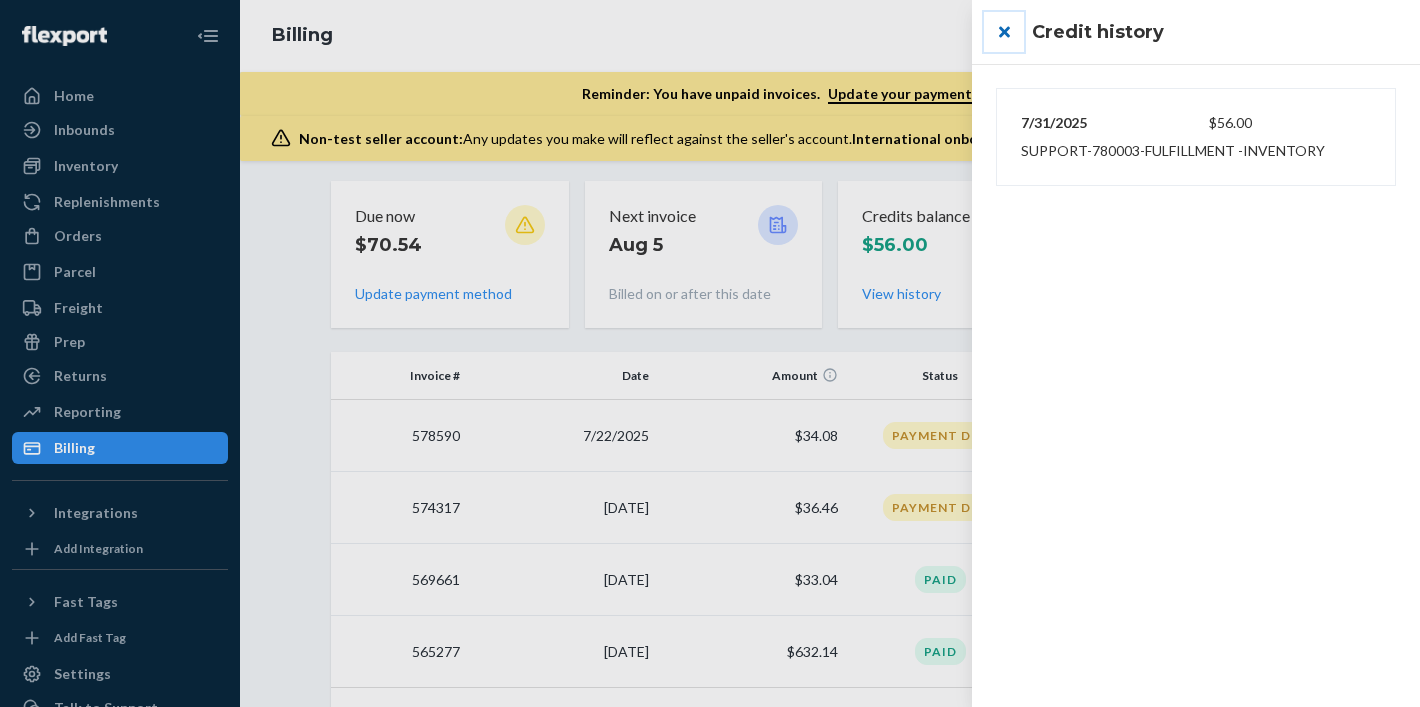 click at bounding box center [1004, 32] 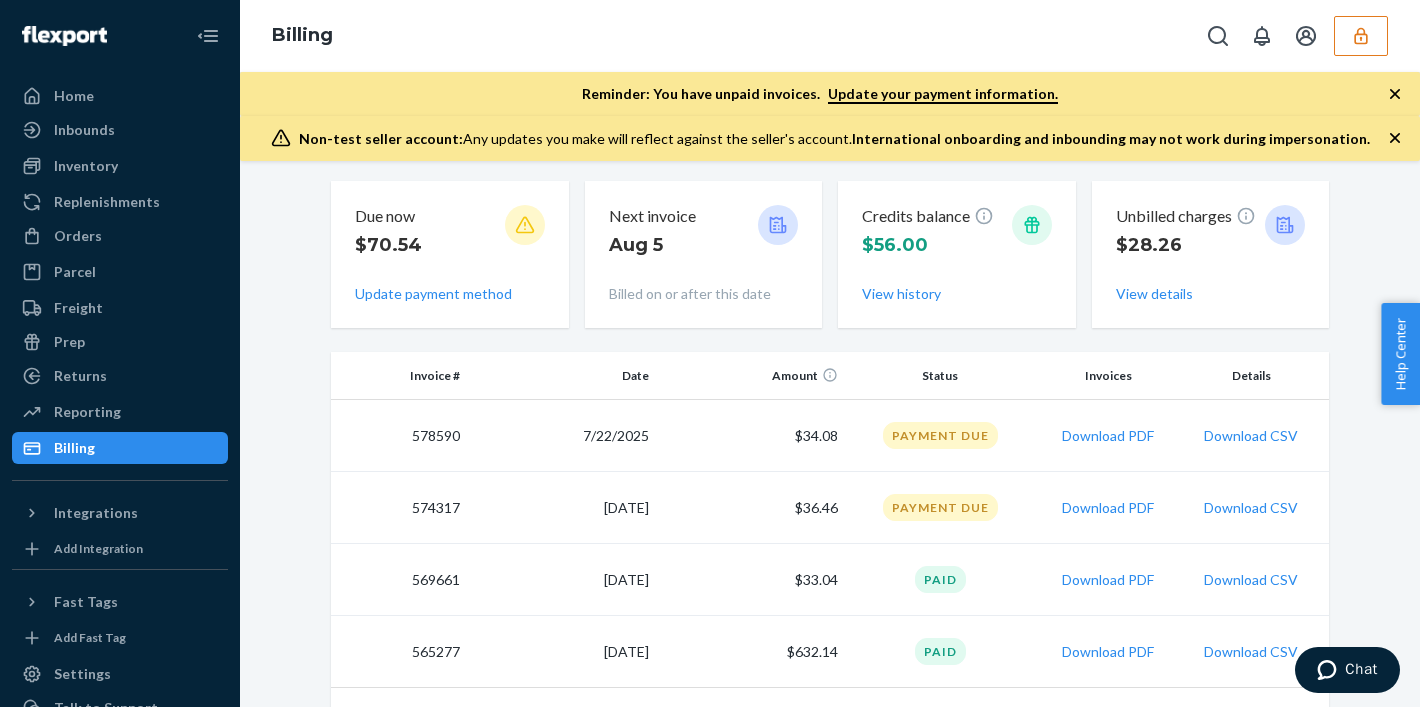 click at bounding box center [1361, 36] 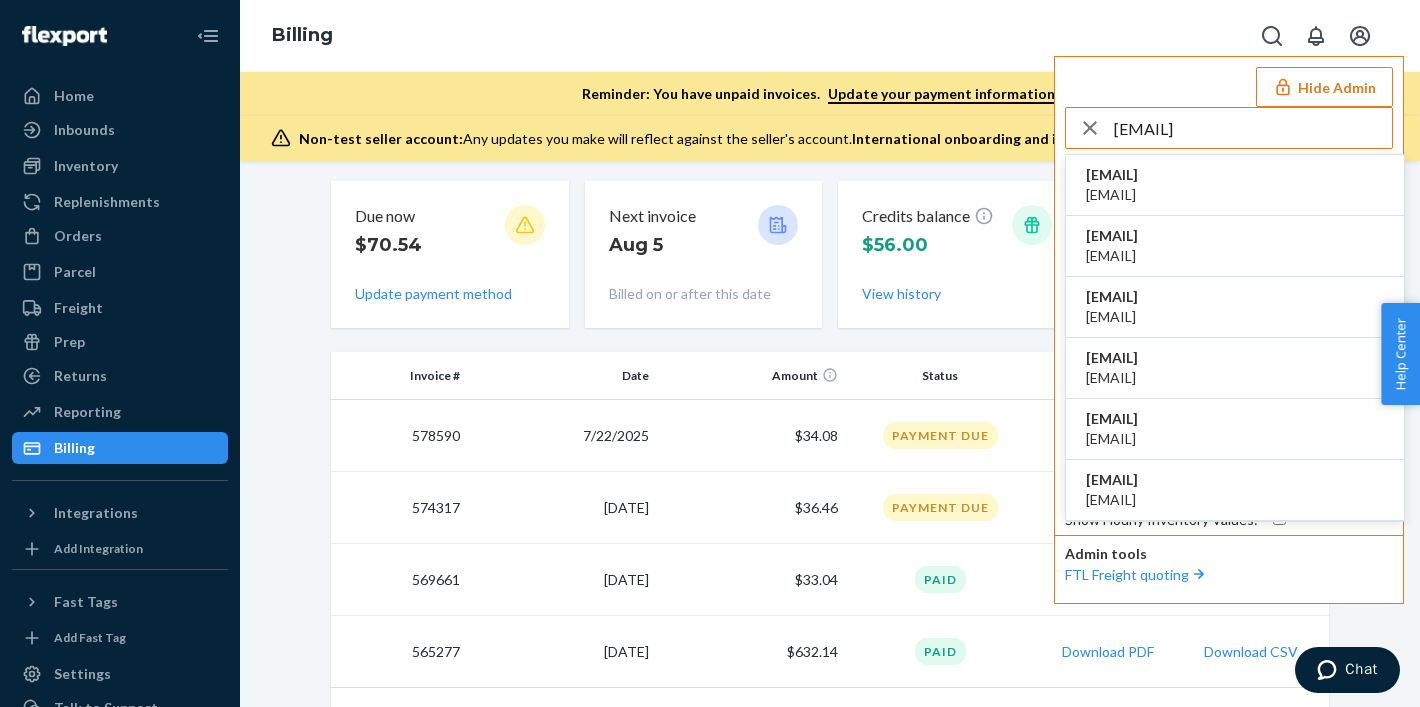type on "[EMAIL]" 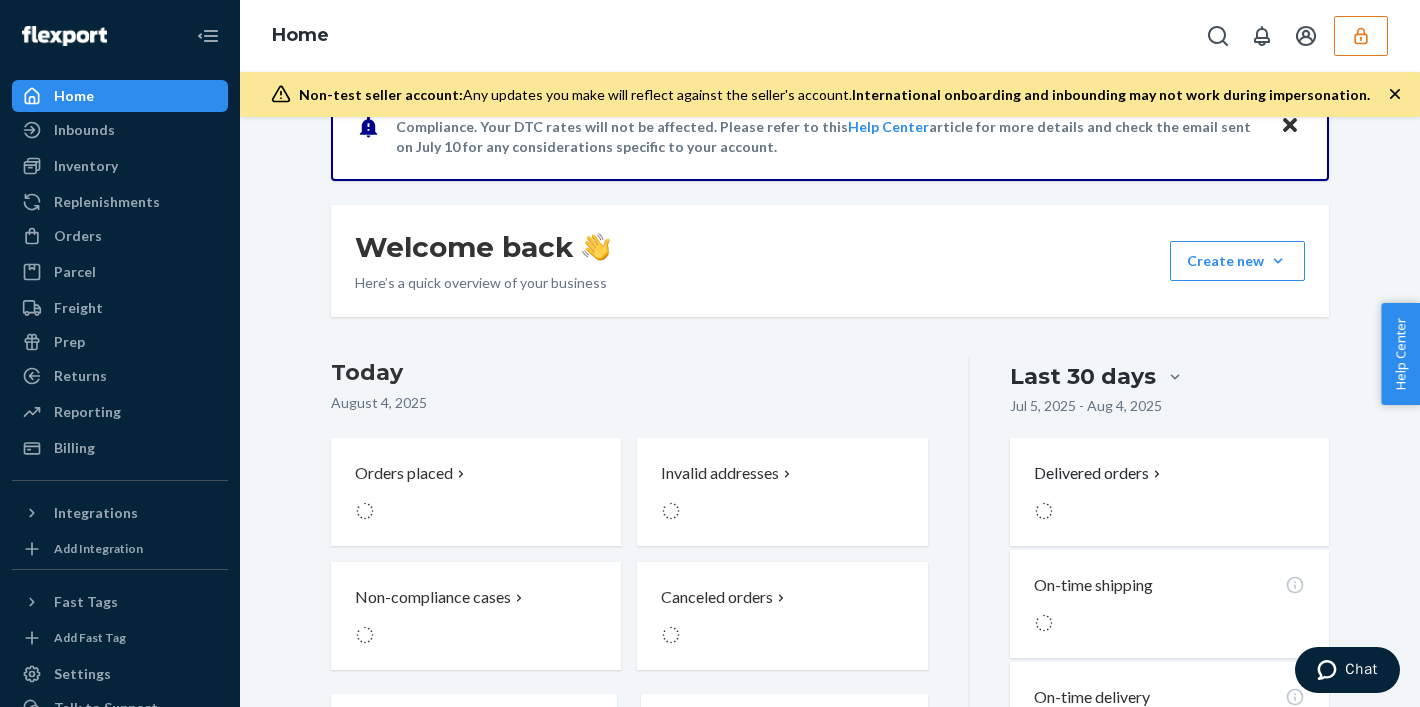 scroll, scrollTop: 0, scrollLeft: 0, axis: both 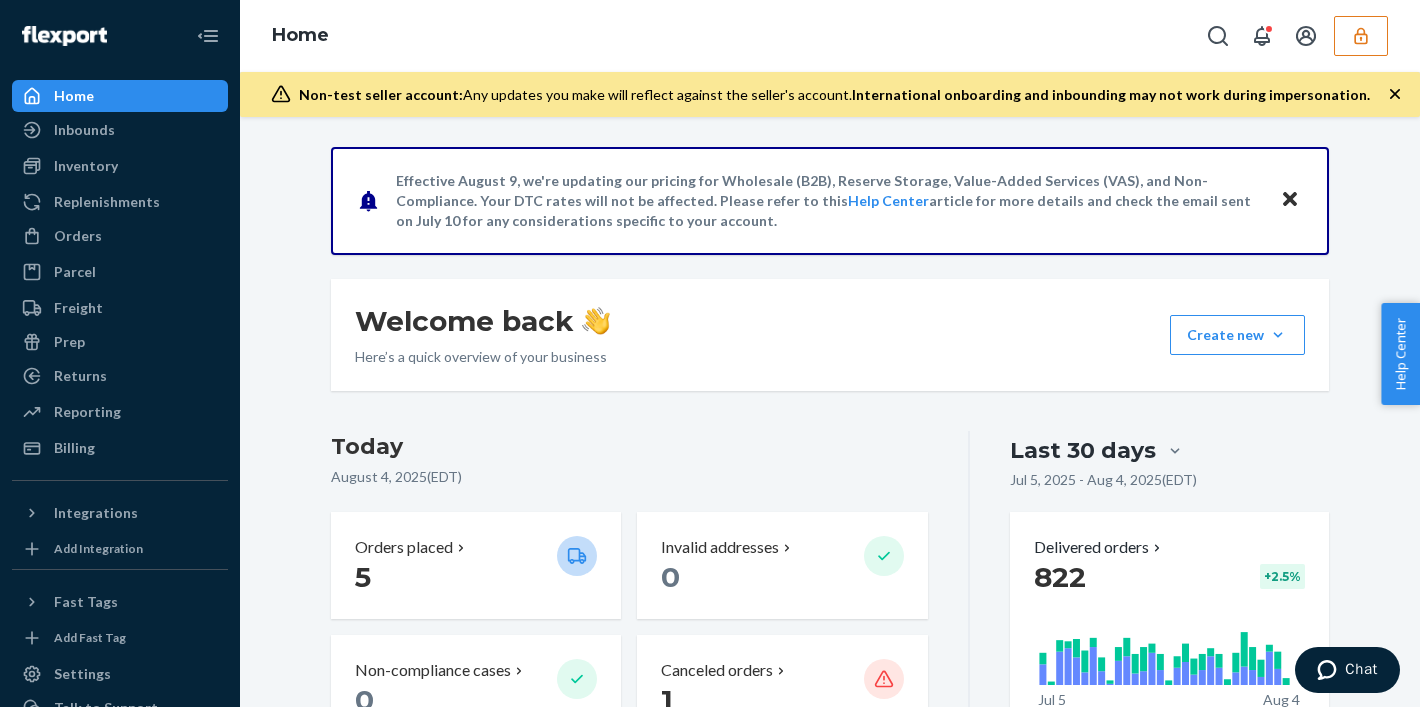 click at bounding box center [1361, 36] 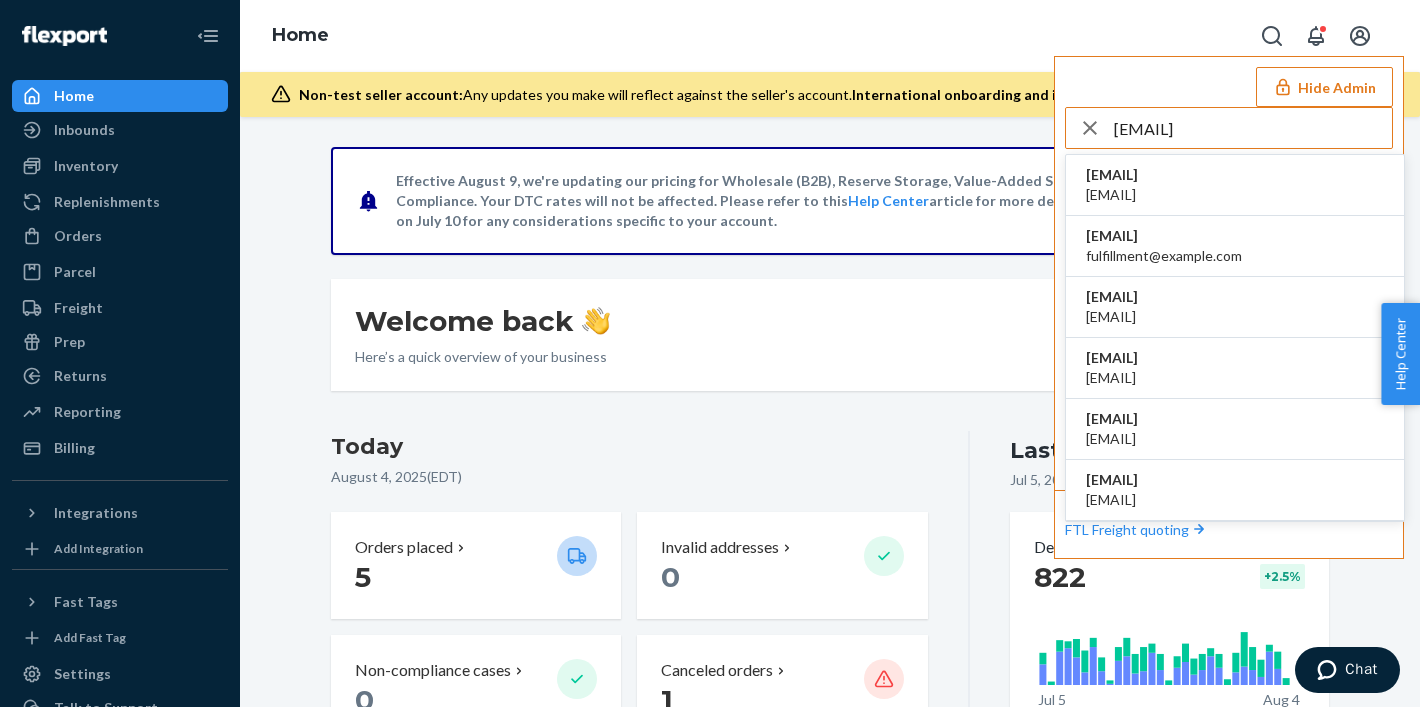 type on "[EMAIL]" 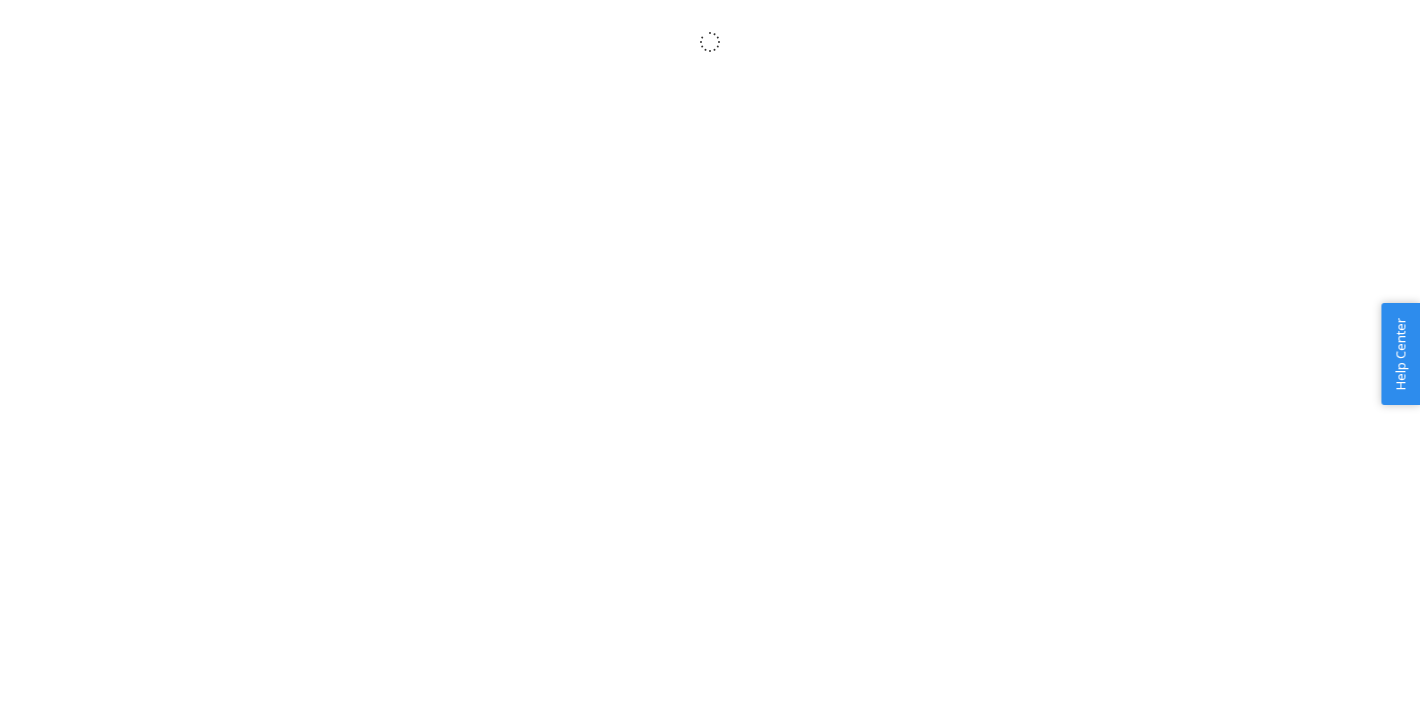scroll, scrollTop: 0, scrollLeft: 0, axis: both 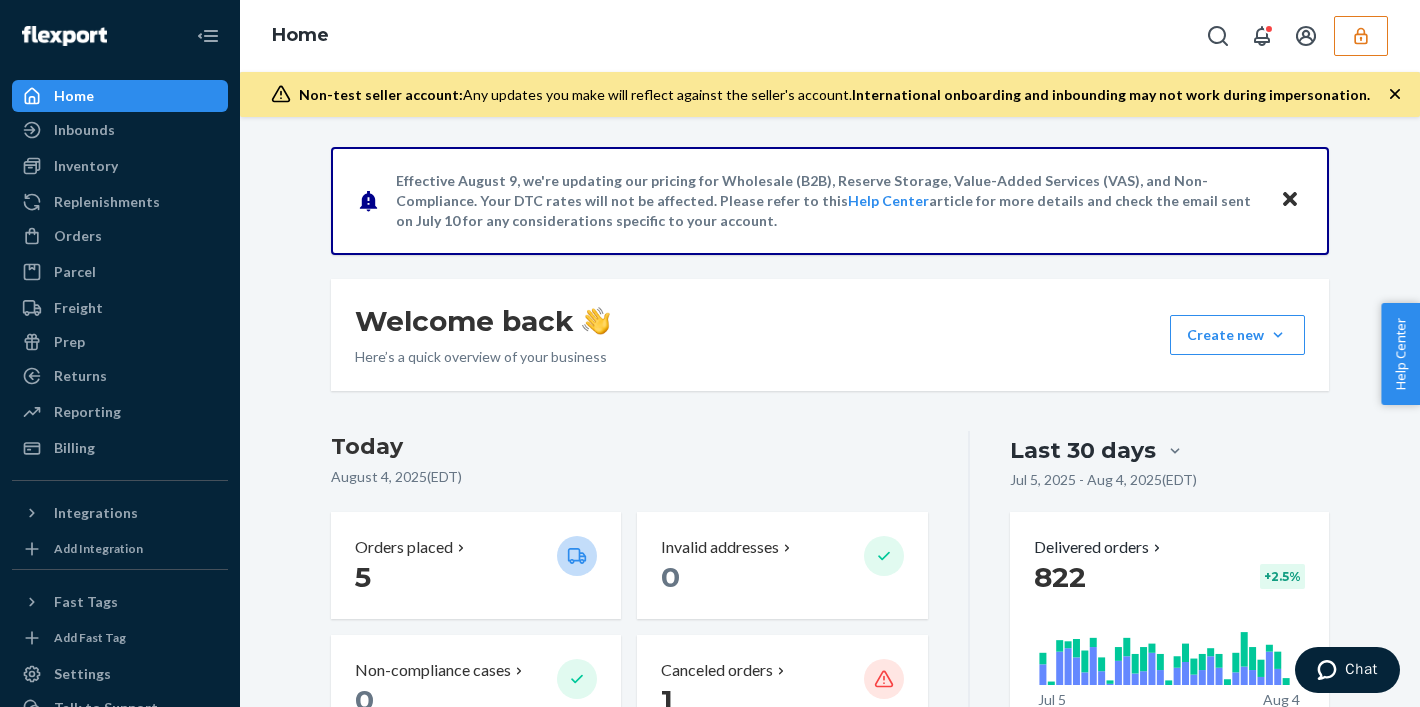 click at bounding box center [1361, 36] 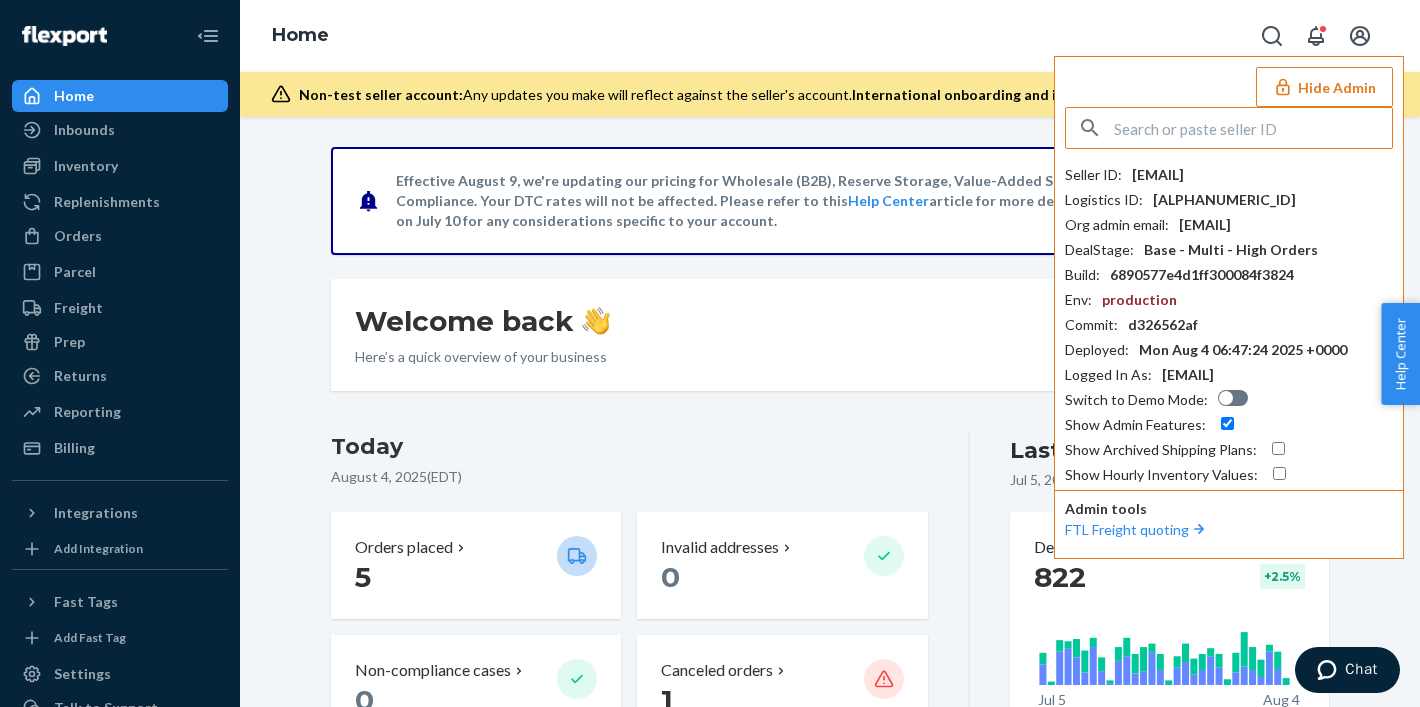 click on "[EMAIL]" at bounding box center (1158, 175) 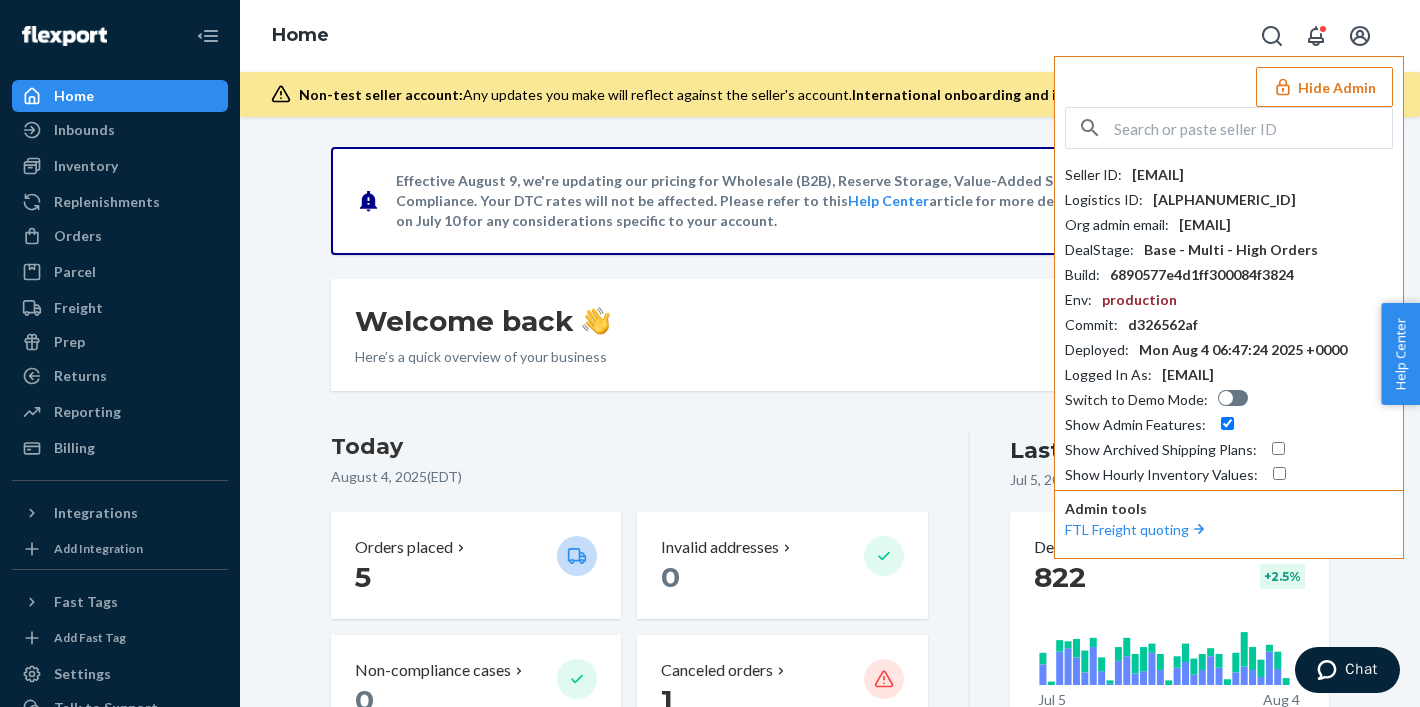 click at bounding box center [1253, 128] 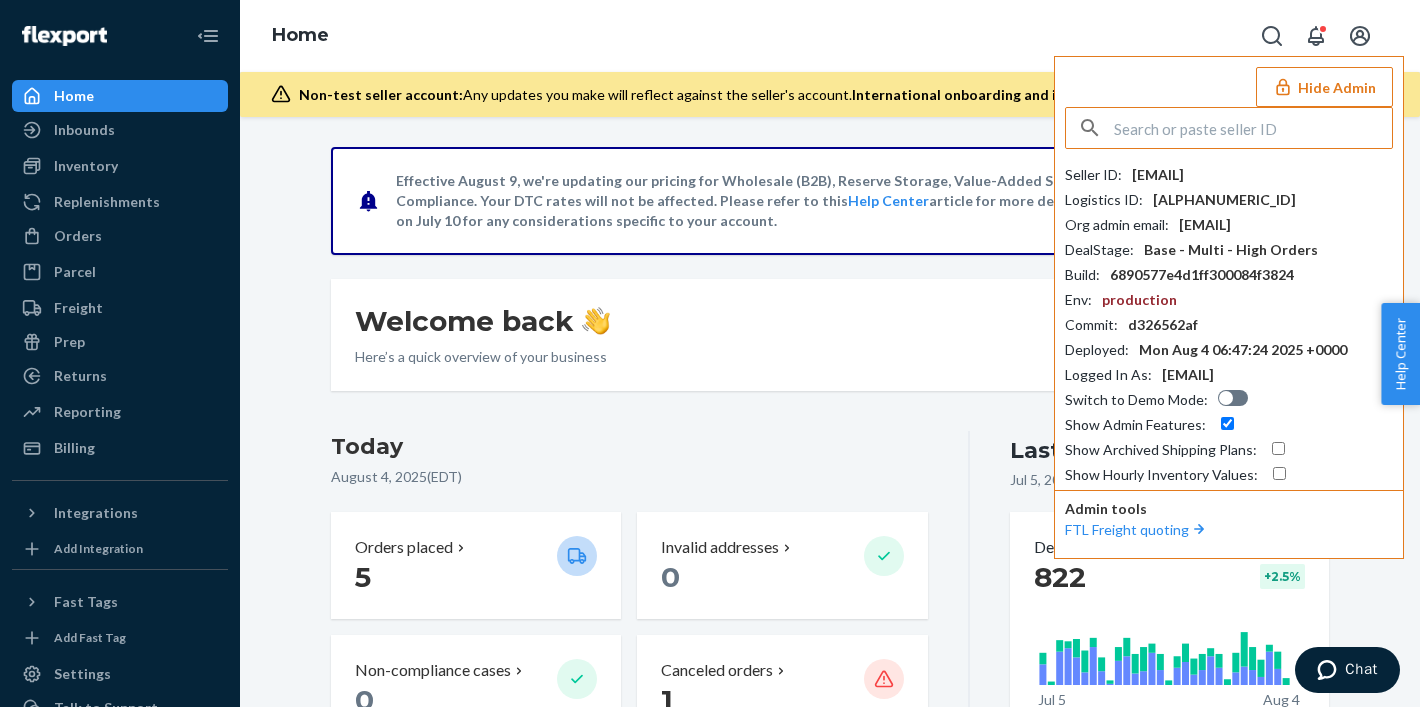 paste on "[EMAIL]" 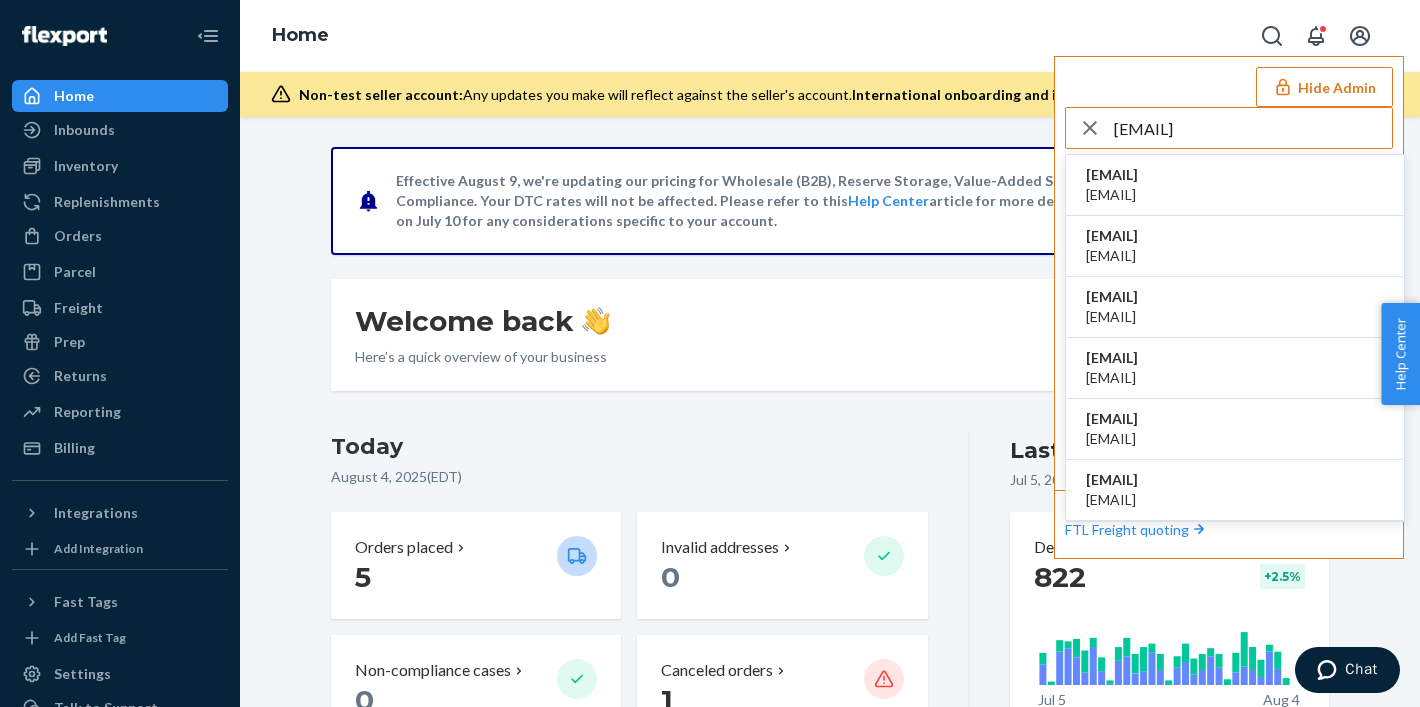 type on "[EMAIL]" 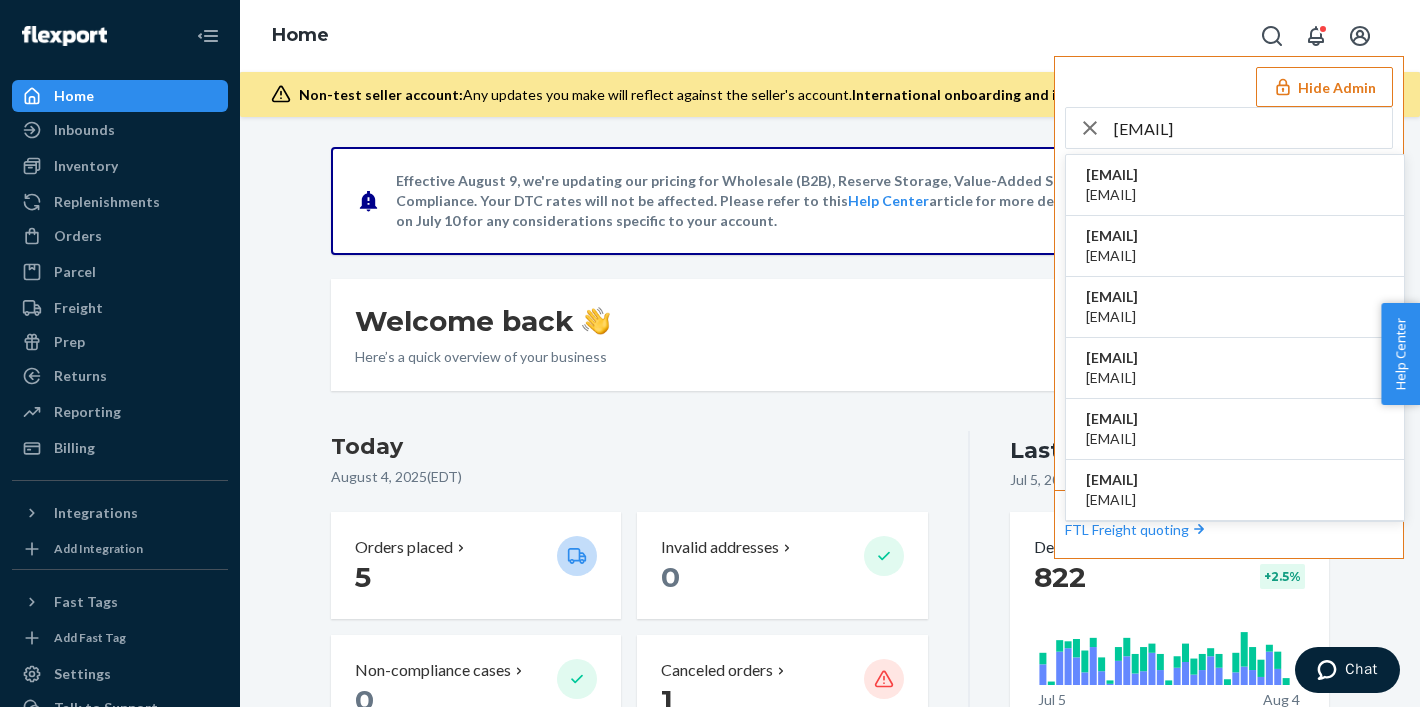 click on "[EMAIL]" at bounding box center (1112, 175) 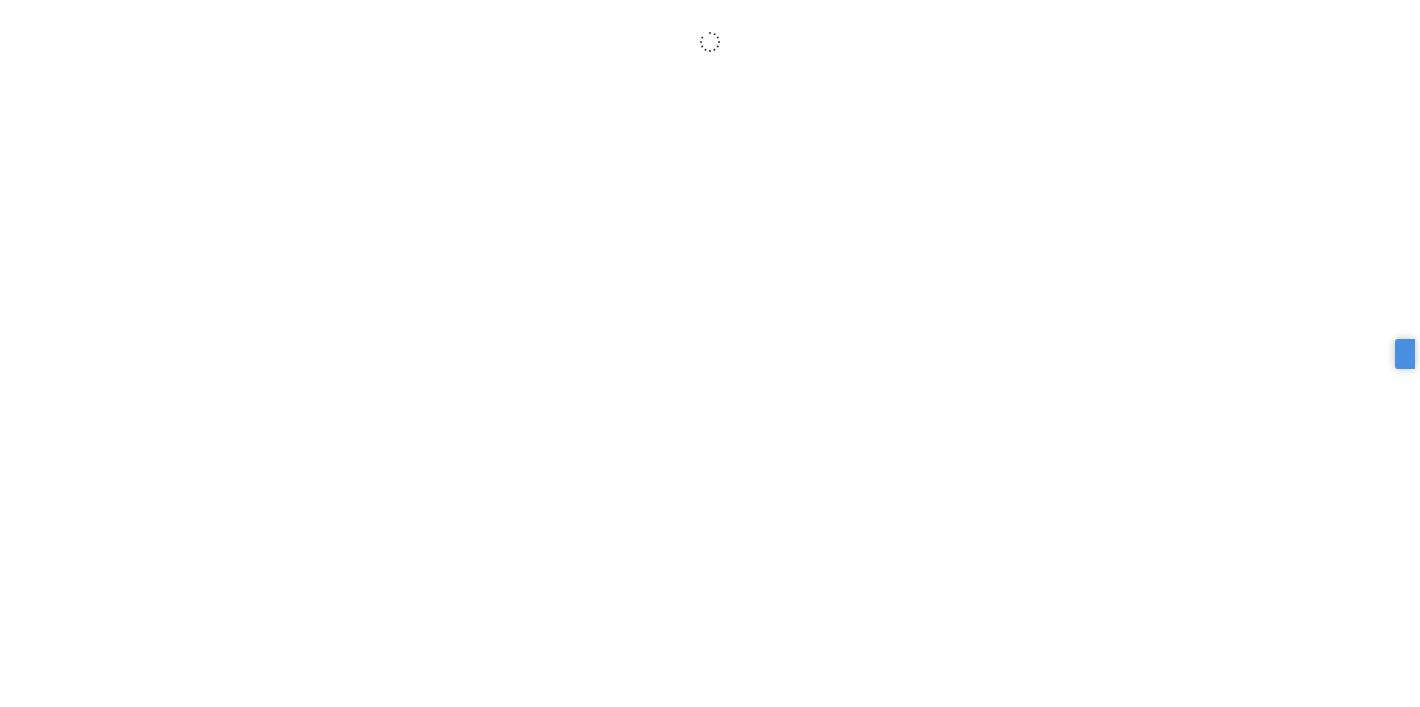scroll, scrollTop: 0, scrollLeft: 0, axis: both 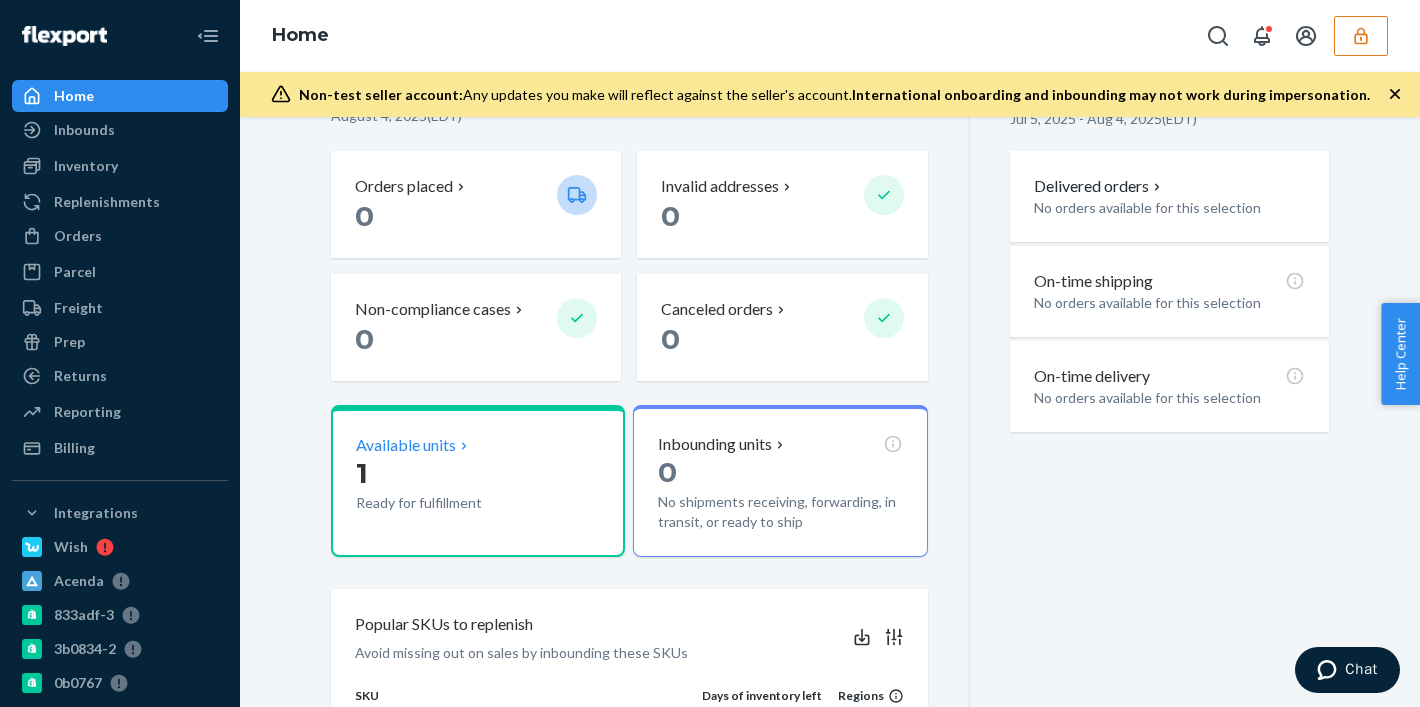 click on "Ready for fulfillment" at bounding box center [448, 503] 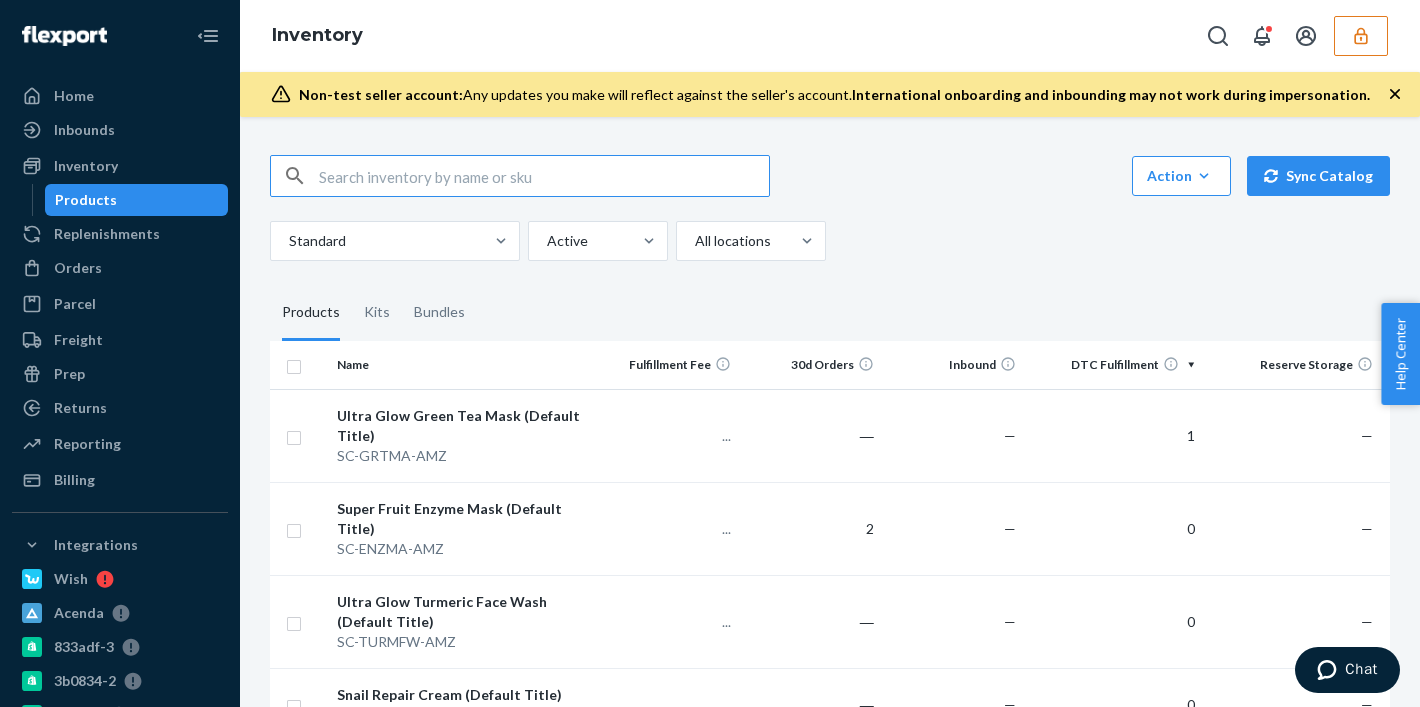 scroll, scrollTop: 47, scrollLeft: 0, axis: vertical 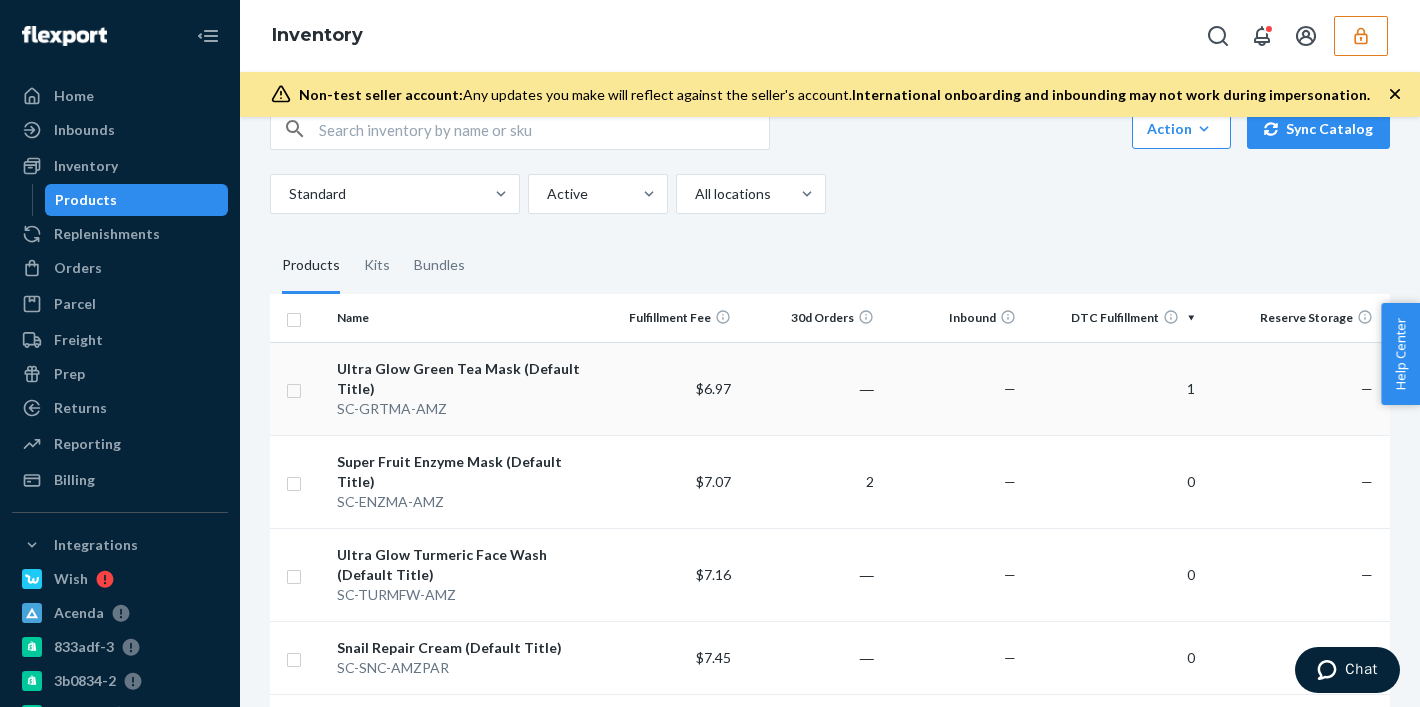 click on "―" at bounding box center [810, 388] 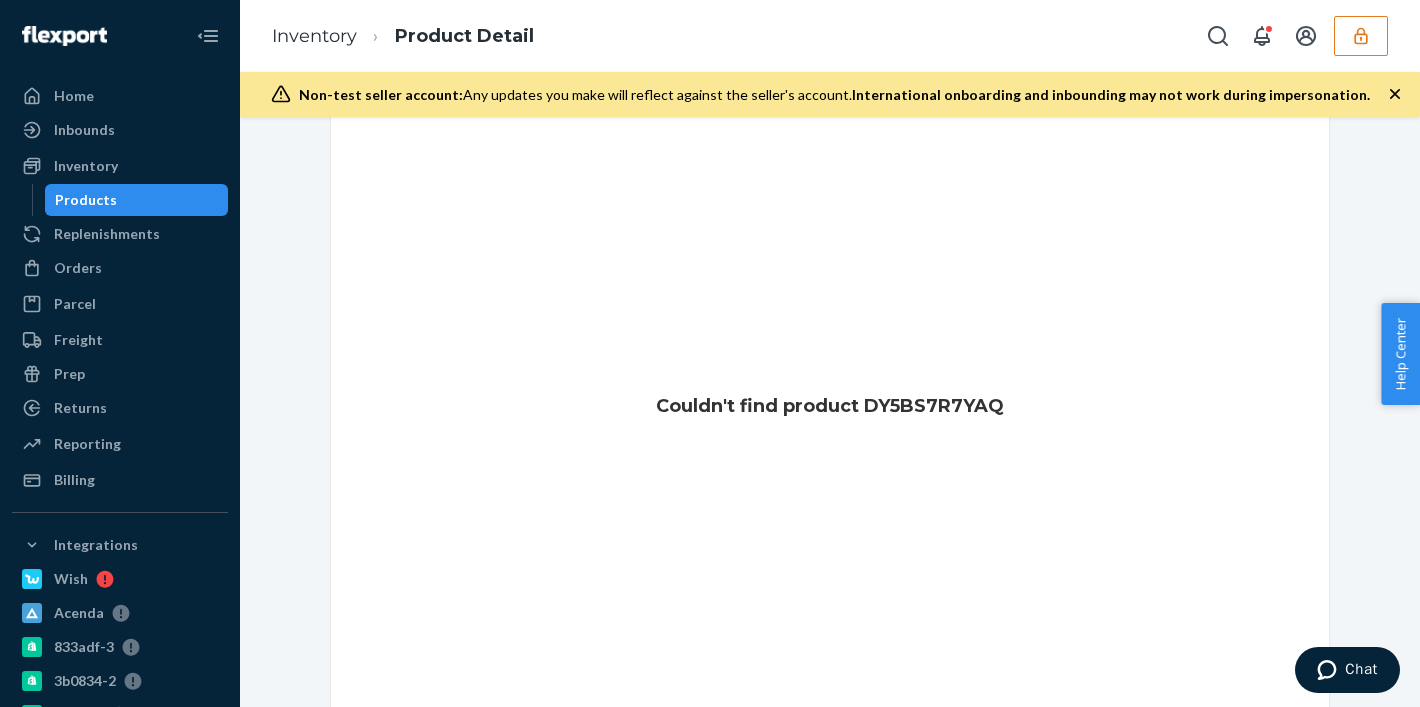 scroll, scrollTop: 0, scrollLeft: 0, axis: both 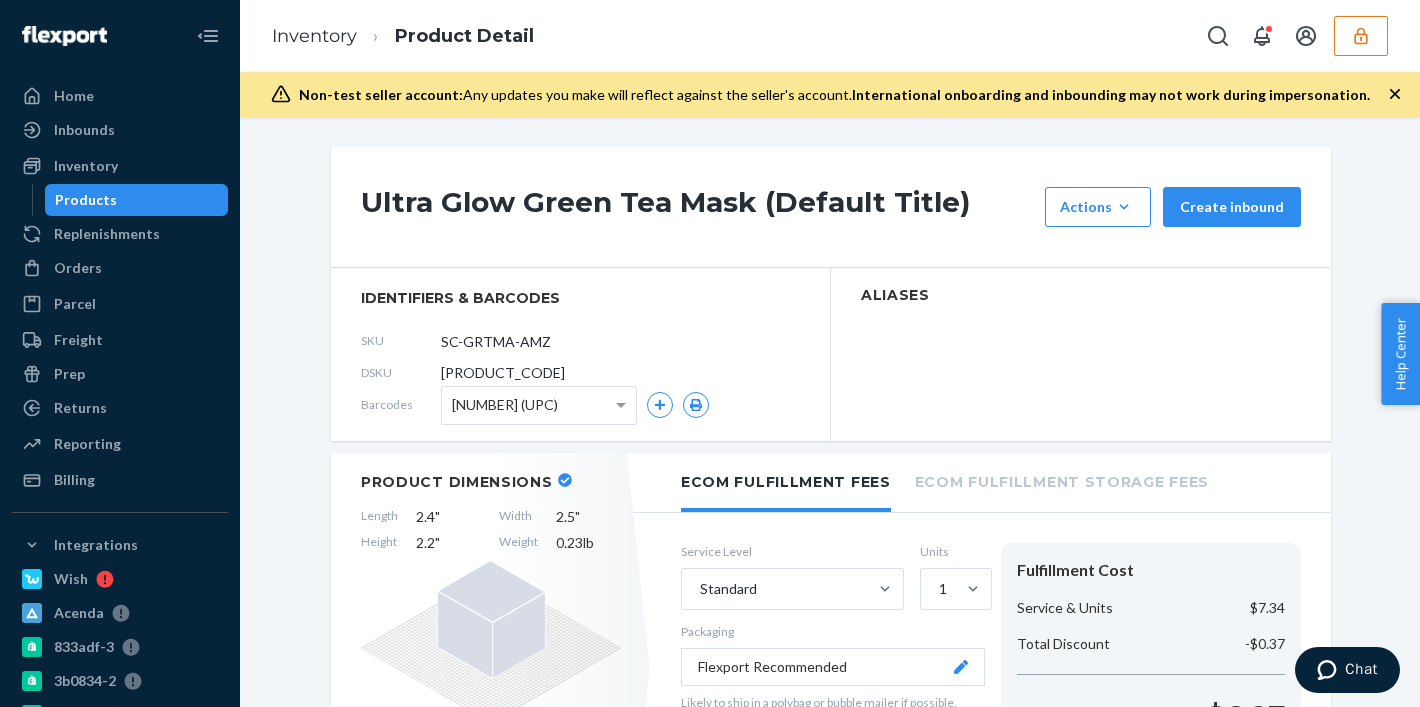 click on "DY5BS7R7YAQ" at bounding box center (503, 373) 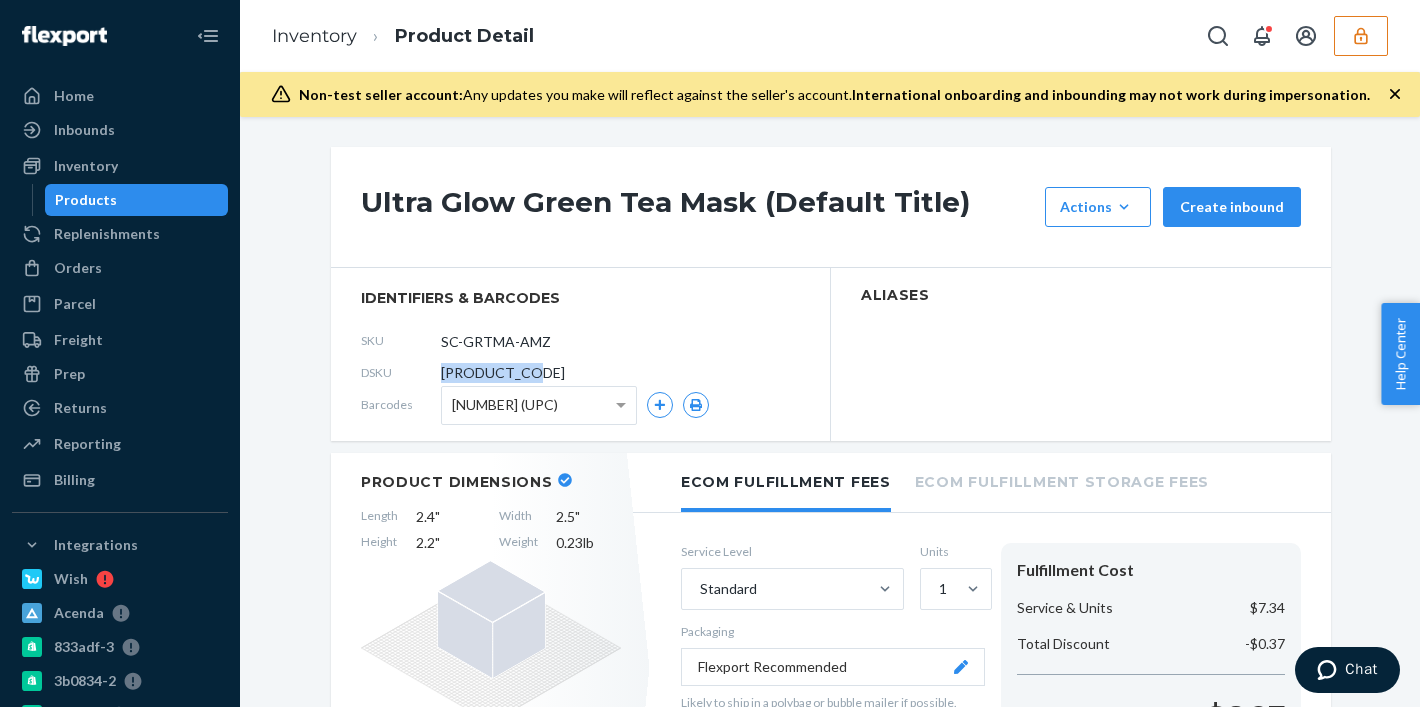 click on "DY5BS7R7YAQ" at bounding box center (503, 373) 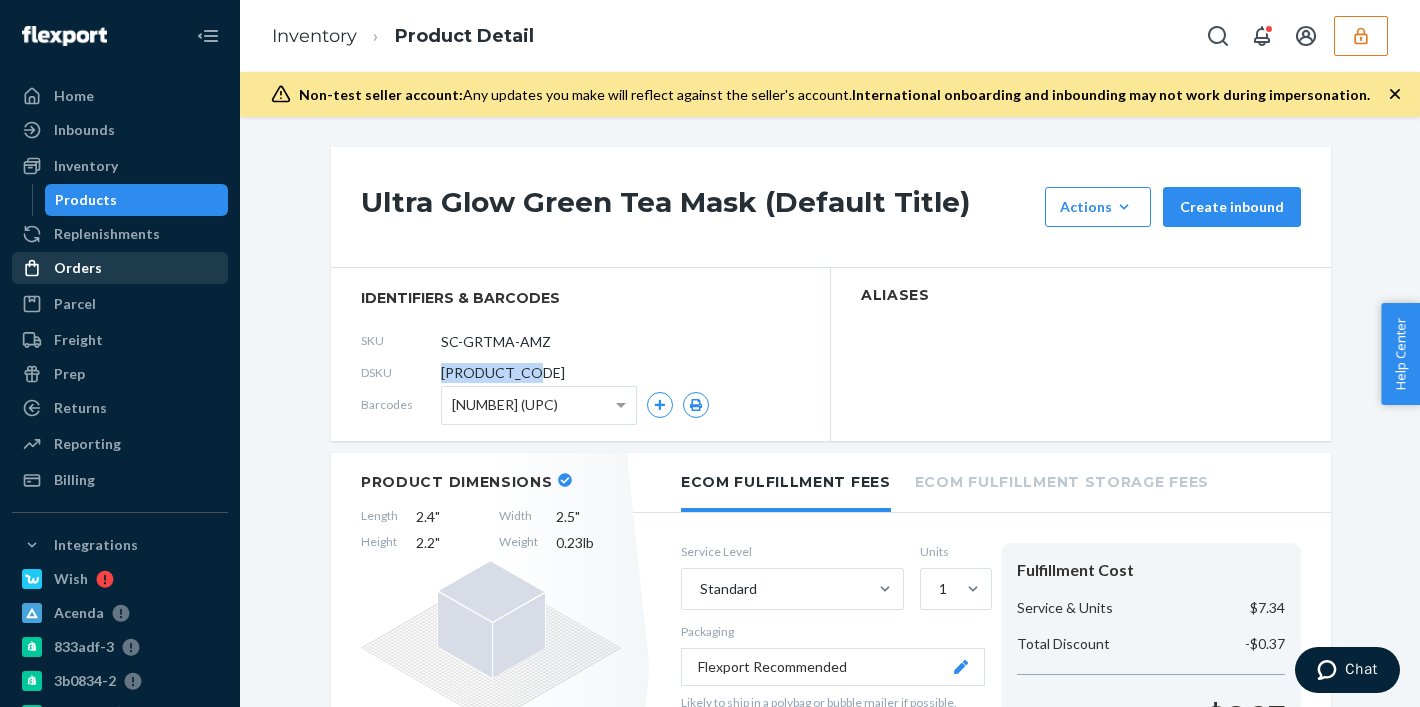 click on "Orders" at bounding box center [120, 268] 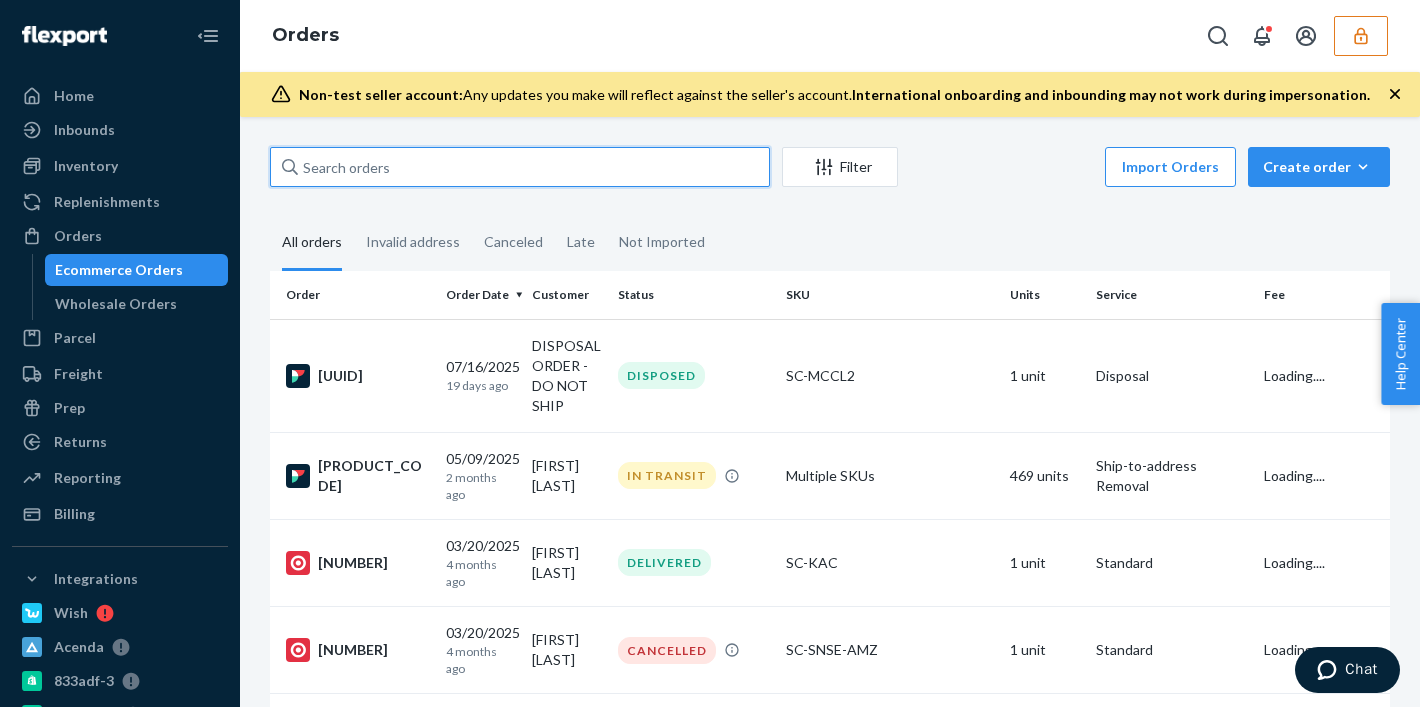 click at bounding box center [520, 167] 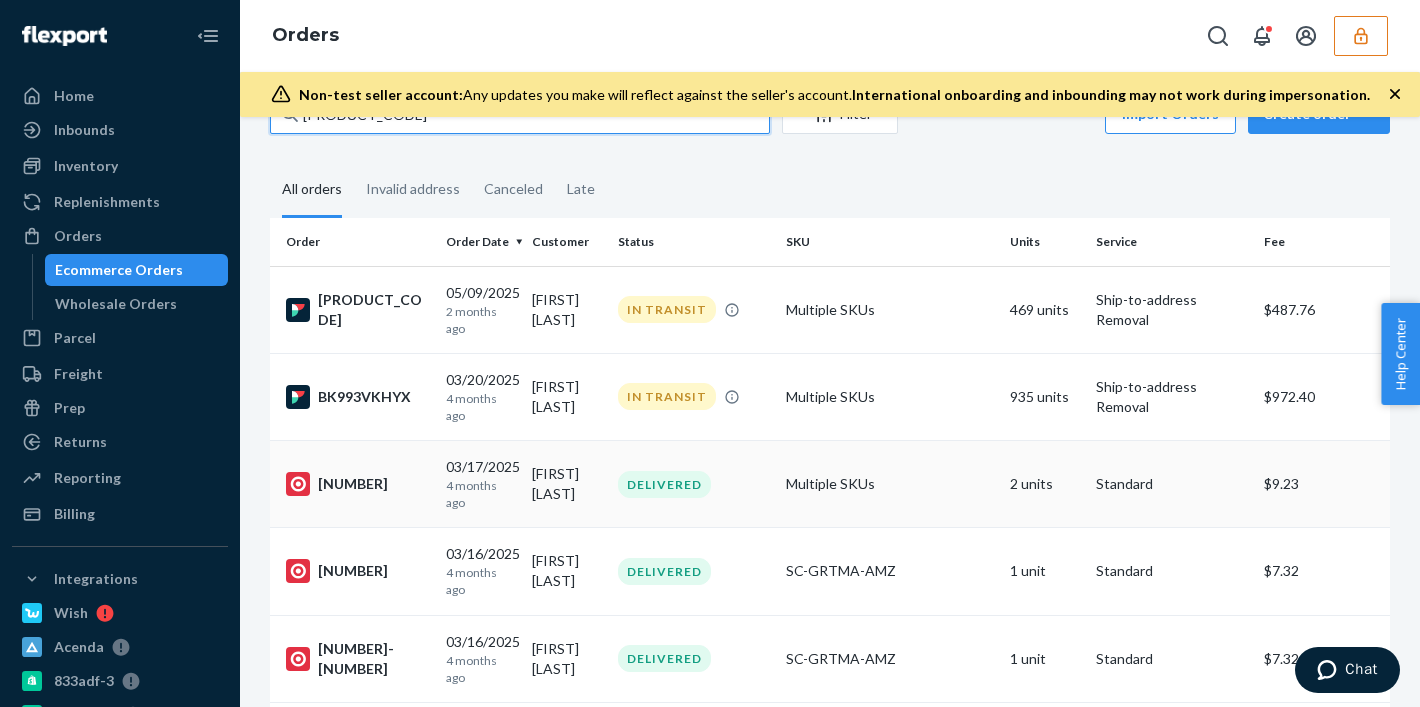 scroll, scrollTop: 54, scrollLeft: 0, axis: vertical 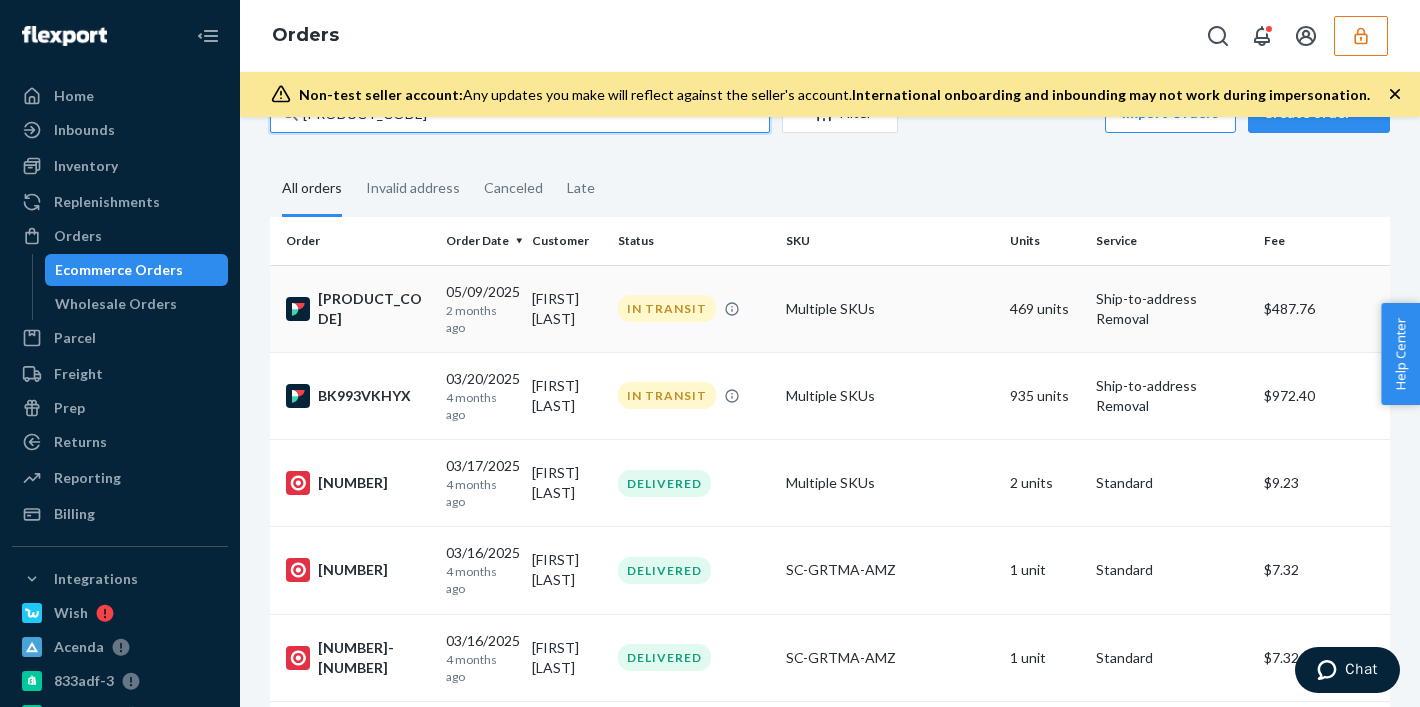type on "DY5BS7R7YAQ" 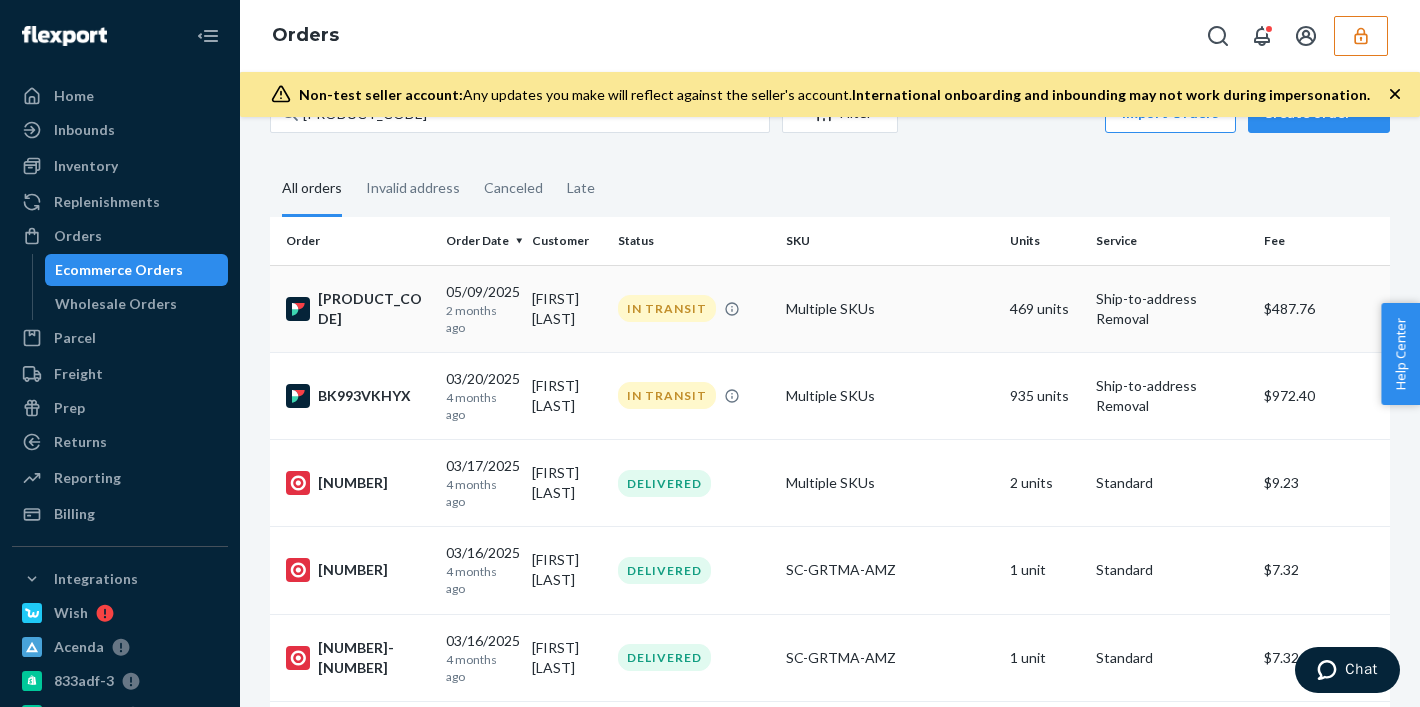 click on "Multiple SKUs" at bounding box center [890, 308] 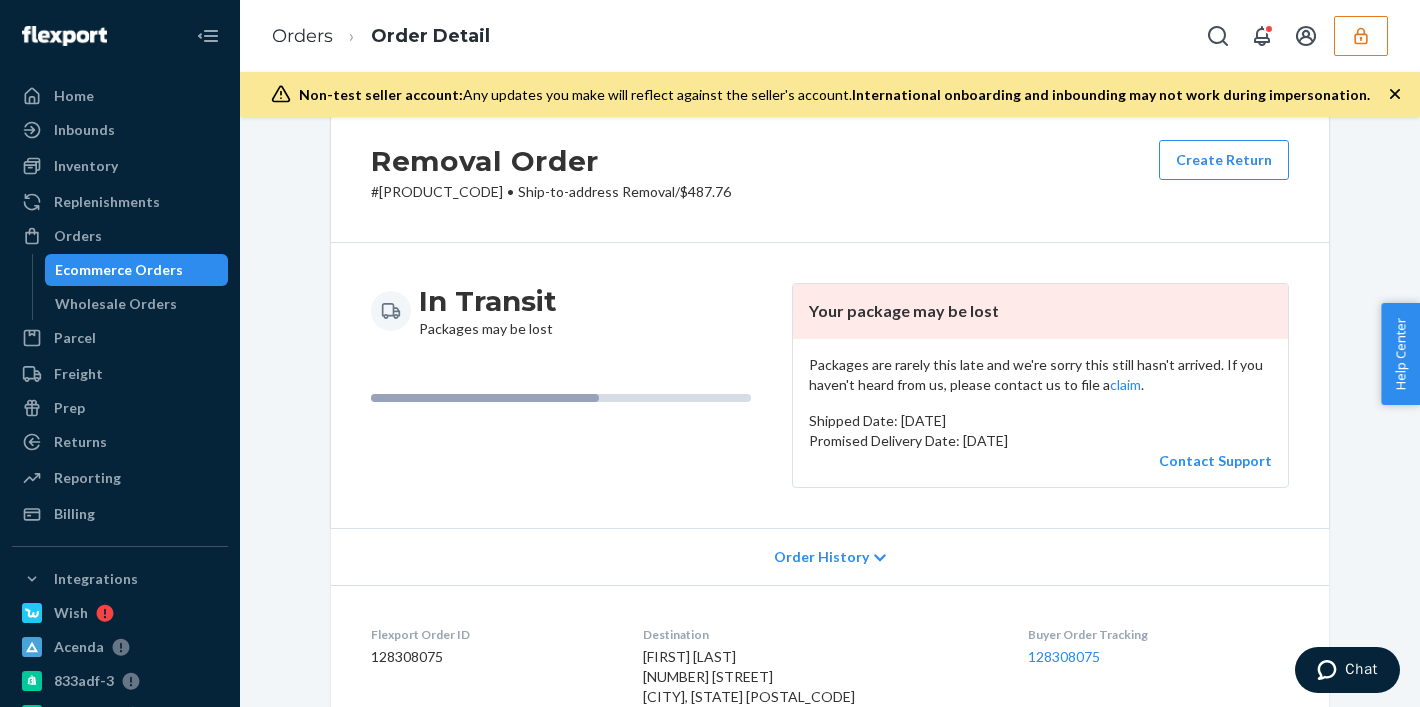 scroll, scrollTop: 75, scrollLeft: 0, axis: vertical 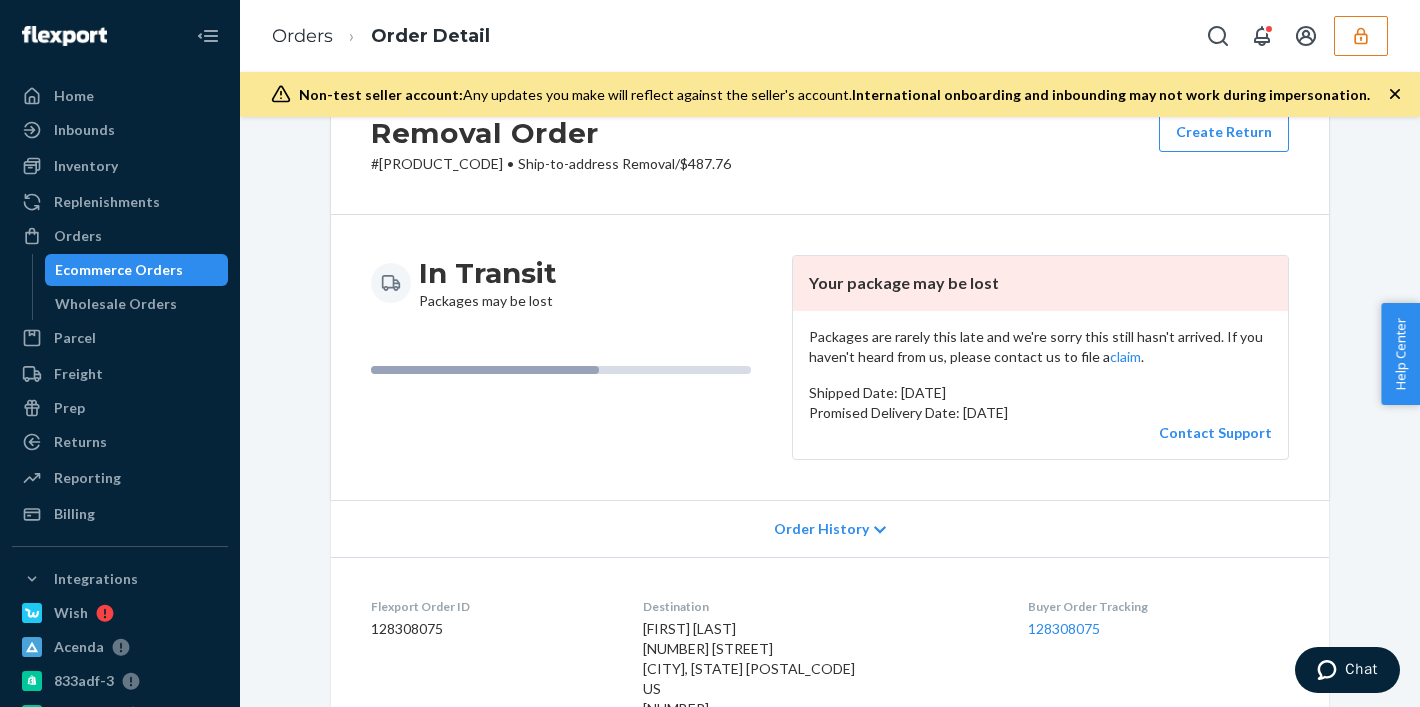 click on "Order History" at bounding box center (830, 528) 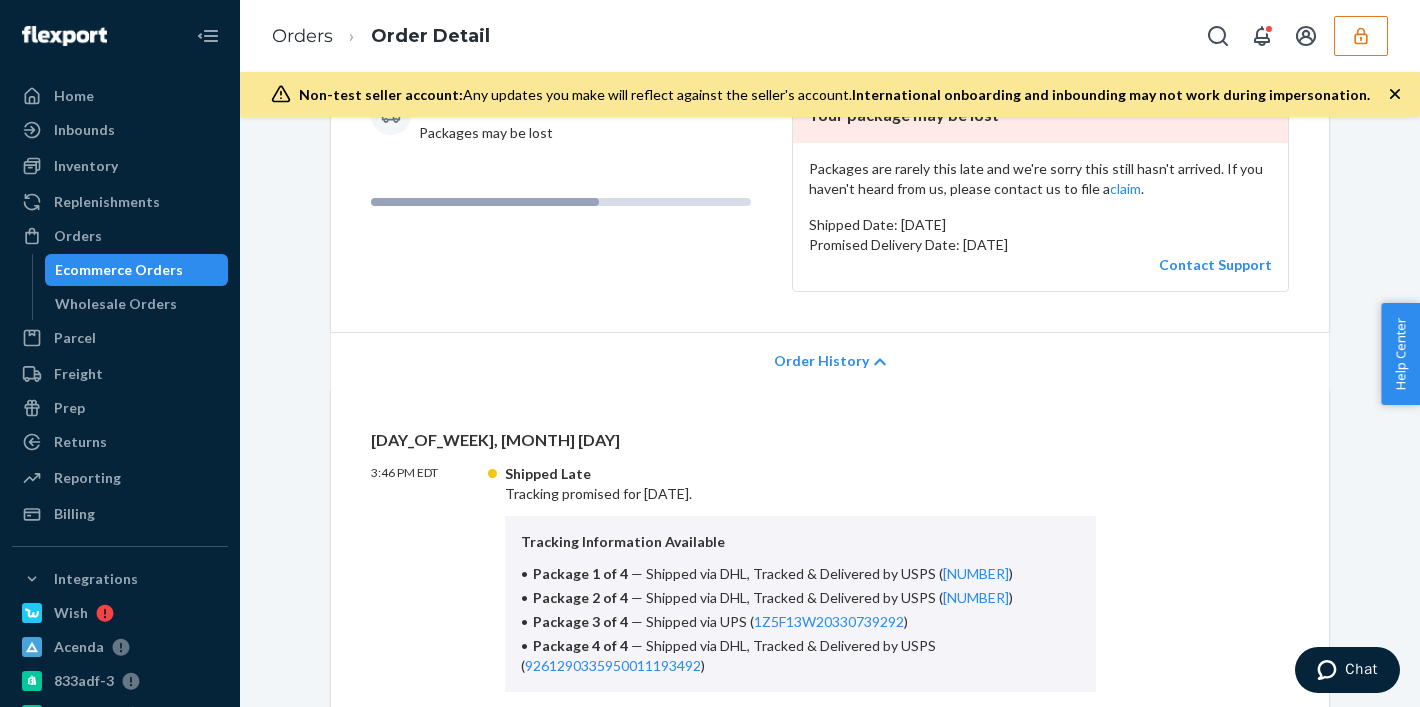 scroll, scrollTop: 128, scrollLeft: 0, axis: vertical 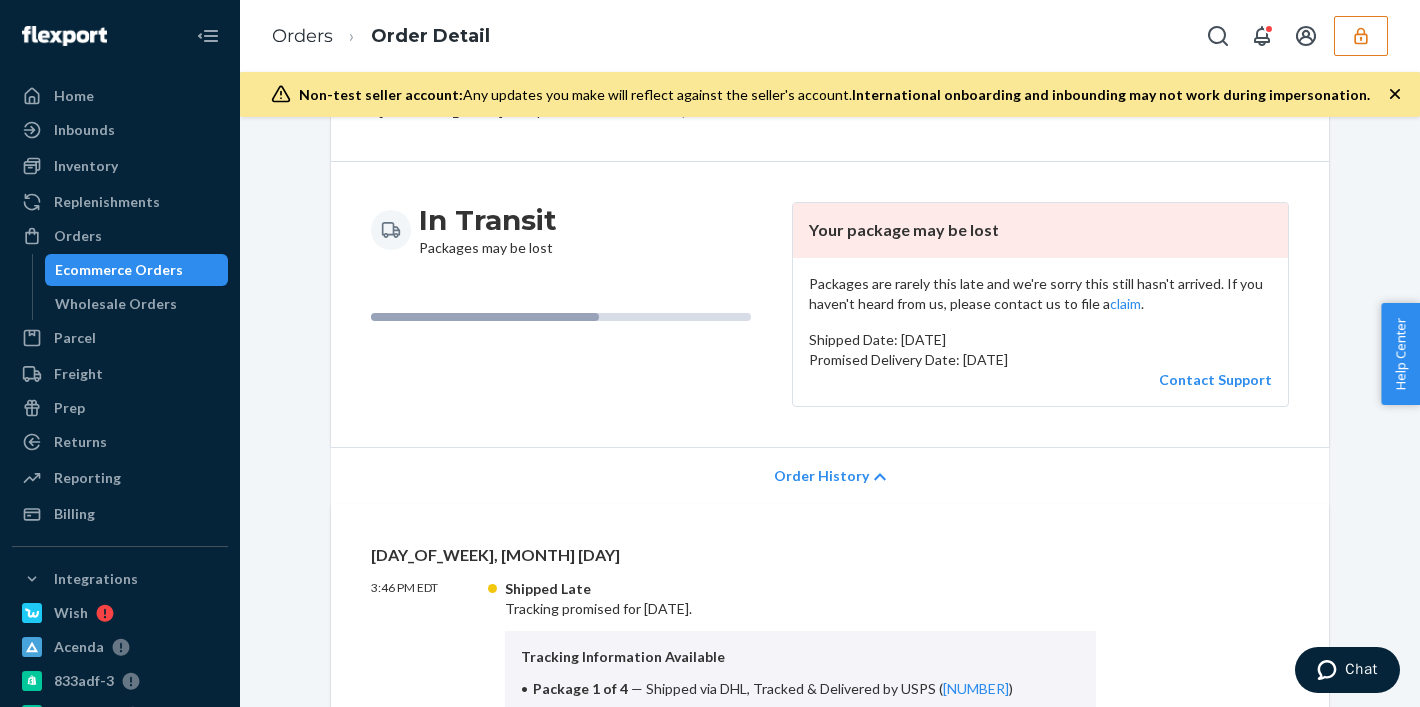 click on "Order History" at bounding box center [821, 476] 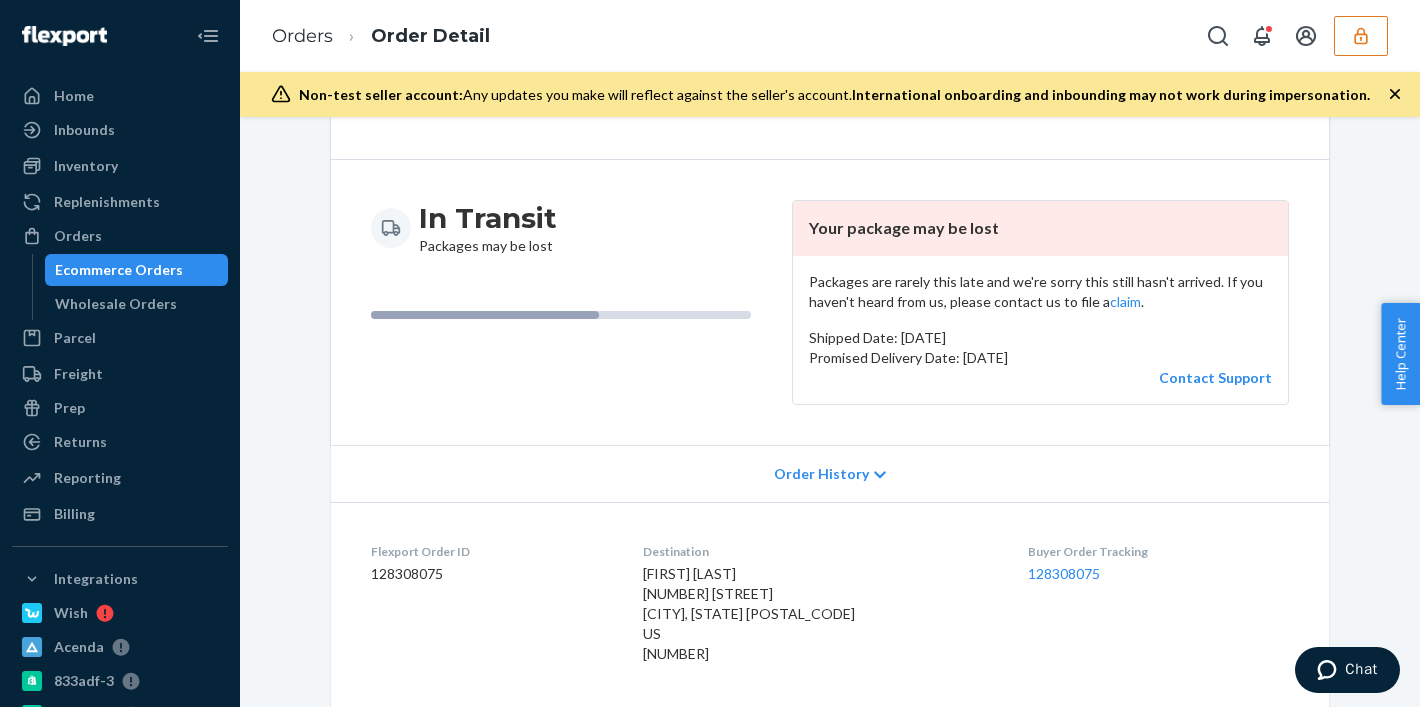 scroll, scrollTop: 133, scrollLeft: 0, axis: vertical 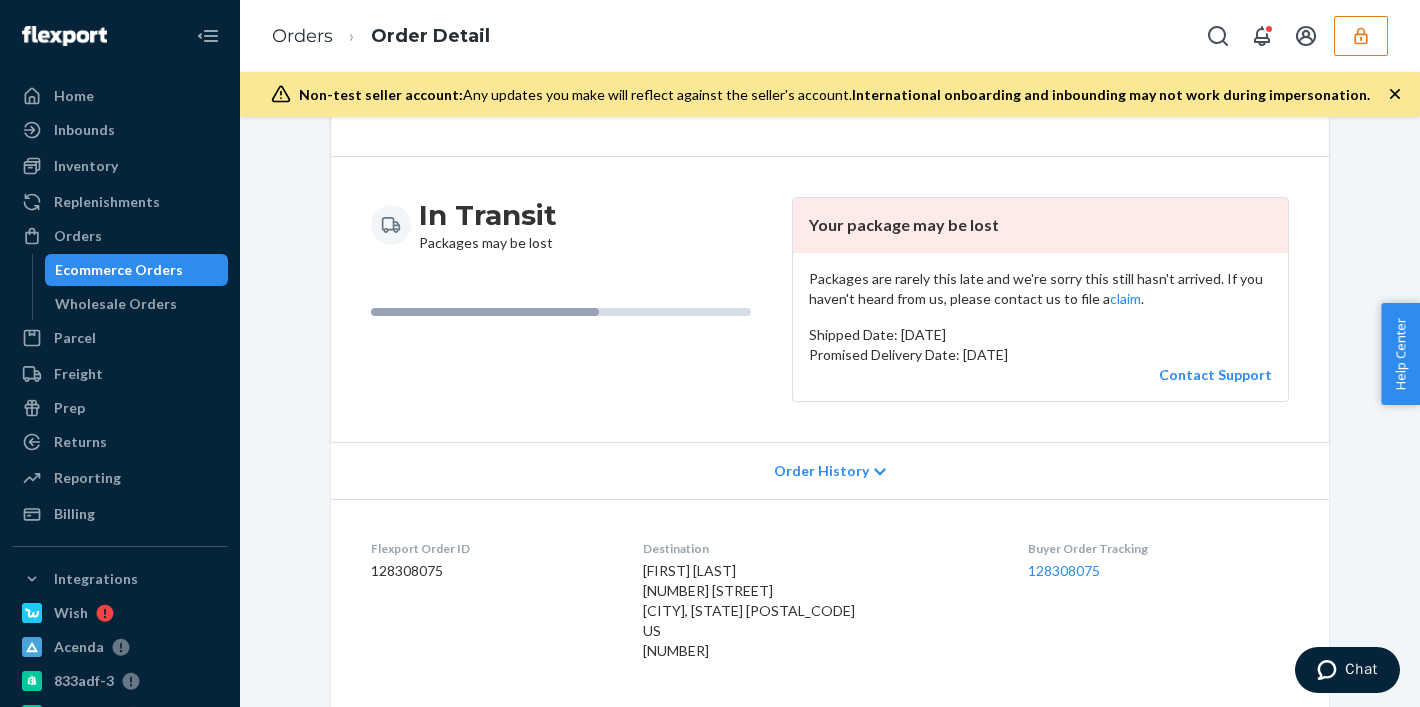 click on "Order History" at bounding box center [821, 471] 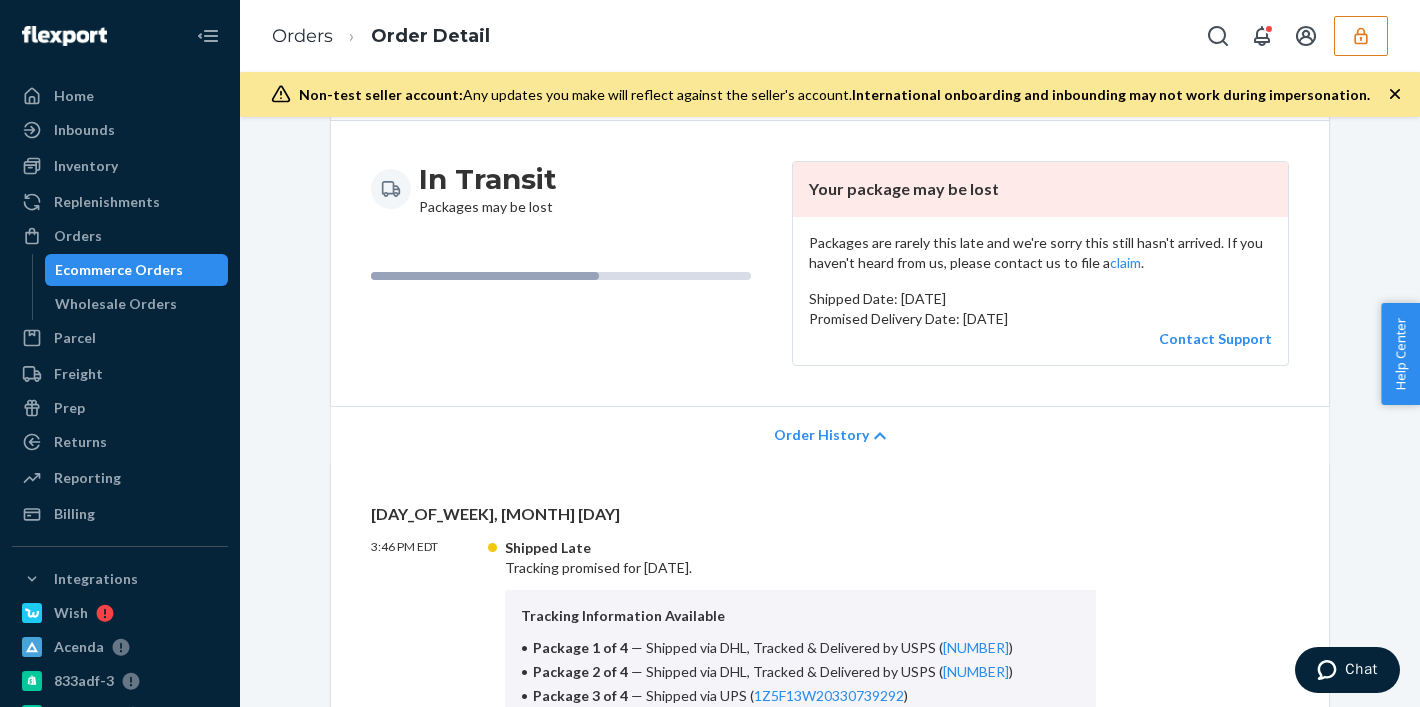 scroll, scrollTop: 156, scrollLeft: 0, axis: vertical 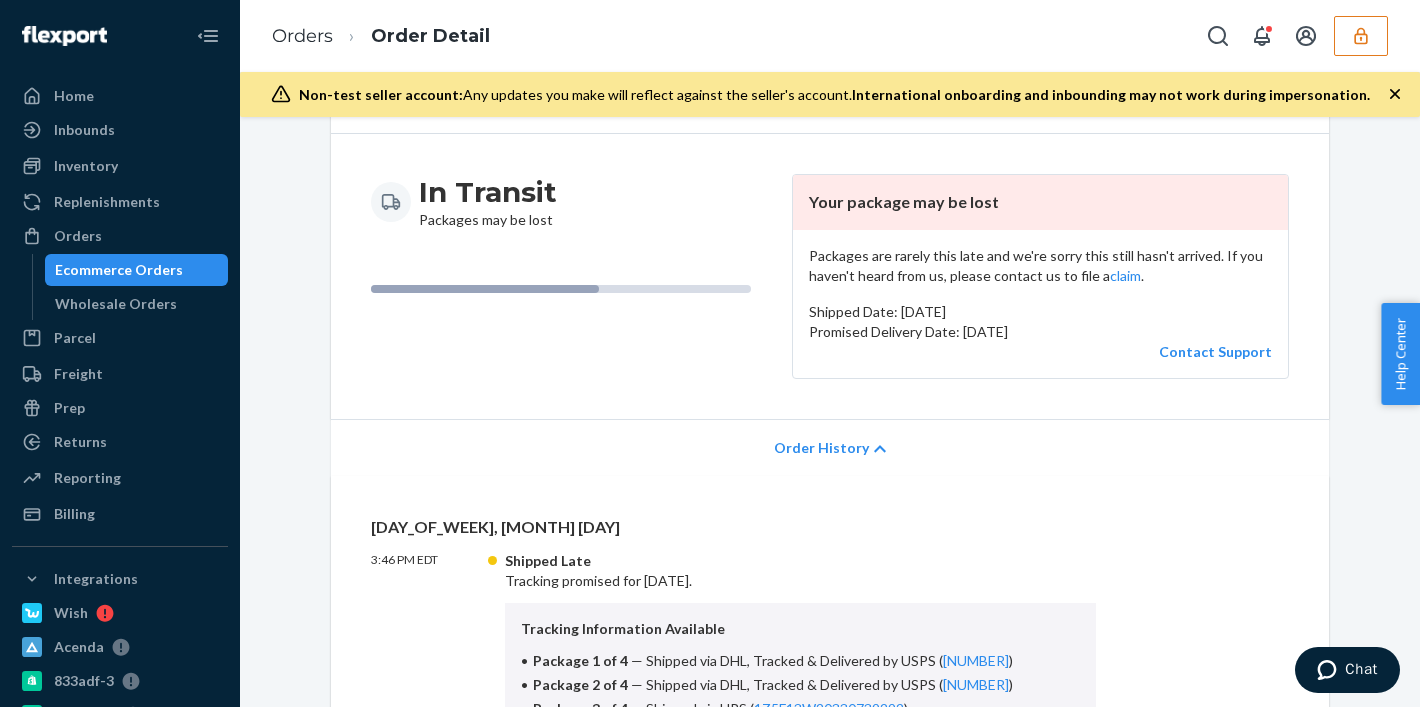 click on "Tue, Jun 3 3:46 PM EDT Shipped Late Tracking promised for May 30, 2025. Tracking Information Available Package 1 of 4   —   Shipped via DHL, Tracked & Delivered by USPS   ( 9261290304432711745350 ) Package 2 of 4   —   Shipped via DHL, Tracked & Delivered by USPS   ( 9261290339708118413724 ) Package 3 of 4   —   Shipped via UPS   ( 1Z5F13W20330739292 ) Package 4 of 4   —   Shipped via DHL, Tracked & Delivered by USPS   ( 9261290335950011193492 ) Sun, Jun 8 5:13 PM EDT Partially Fulfilled Partially fulfilled due to stockout. Unshipped SKU DD698Z7BD7M, 1   unit(s) D5734H6G5VR, 1   unit(s) Fri, May 9 12:38 PM EDT Processing Preparing shipment. 12:38 PM EDT Order Created Order created in Flexport." at bounding box center [830, 906] 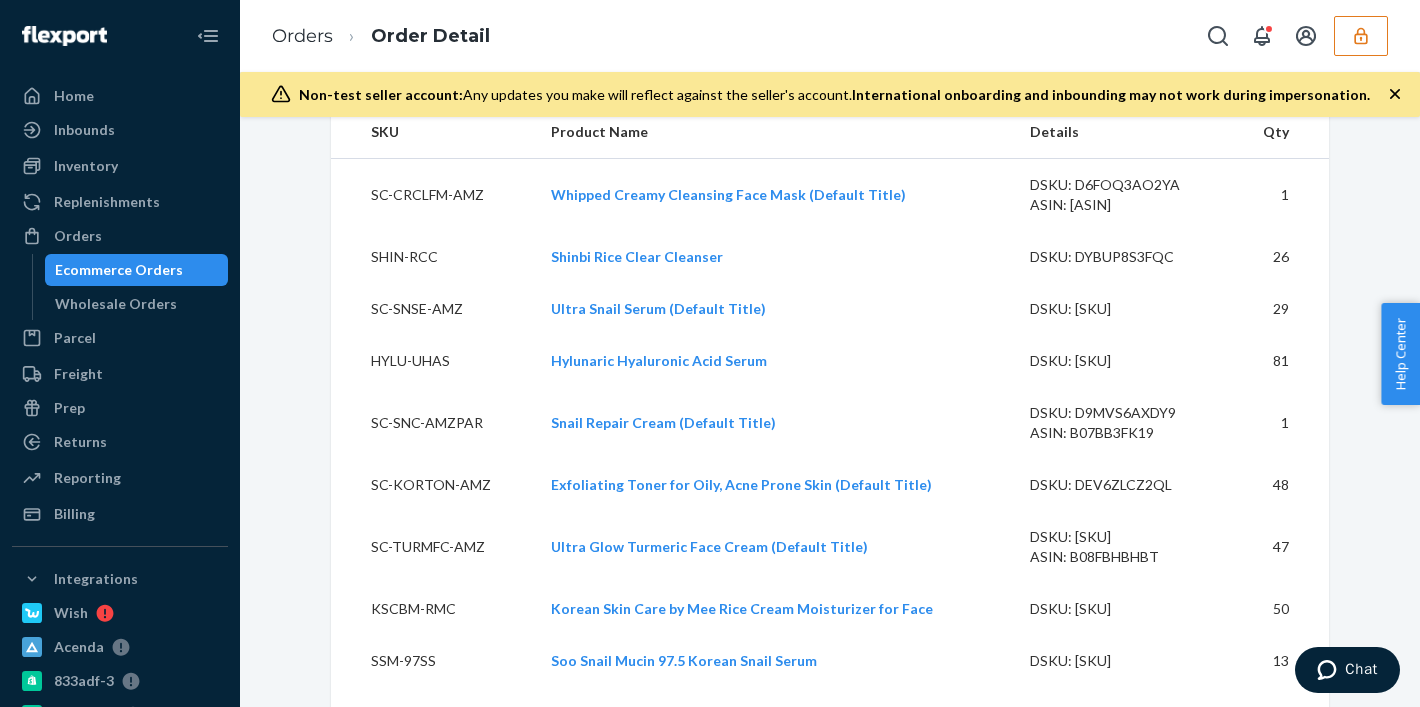 scroll, scrollTop: 171, scrollLeft: 0, axis: vertical 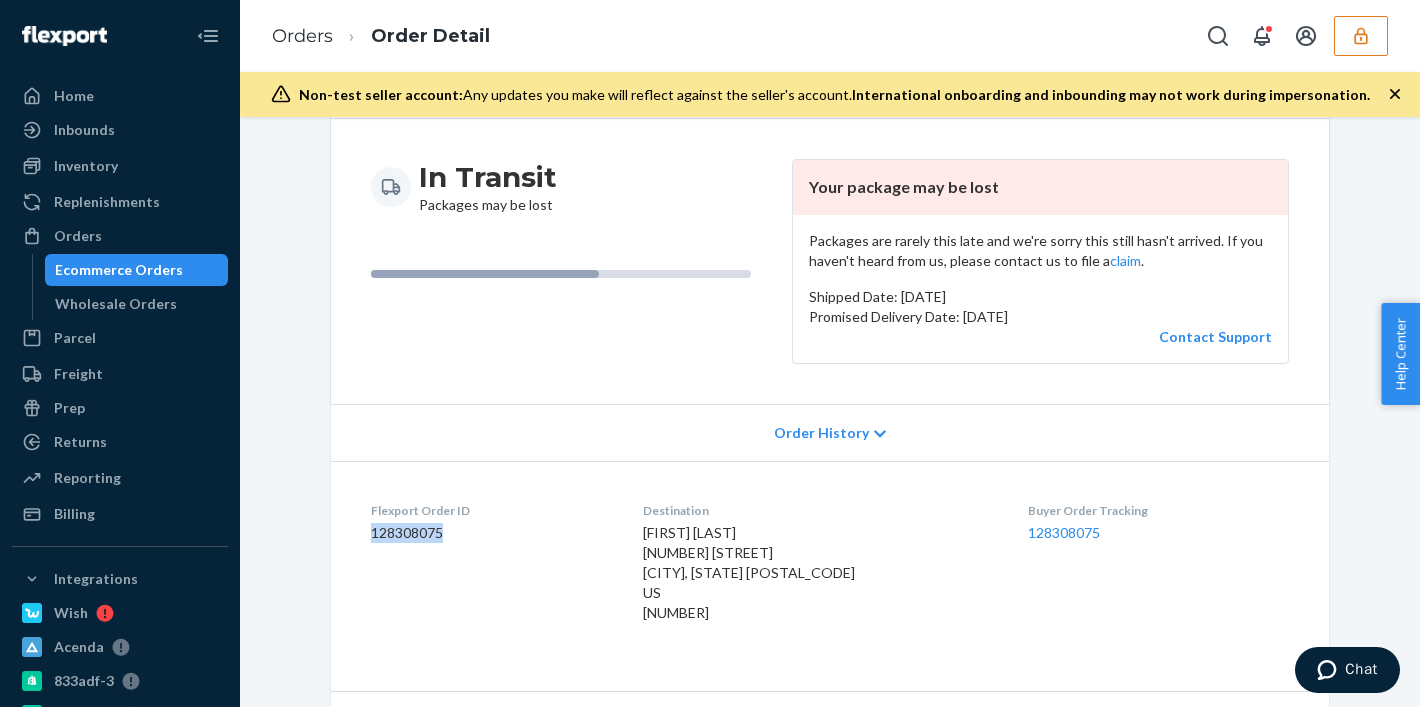 drag, startPoint x: 359, startPoint y: 537, endPoint x: 495, endPoint y: 544, distance: 136.18002 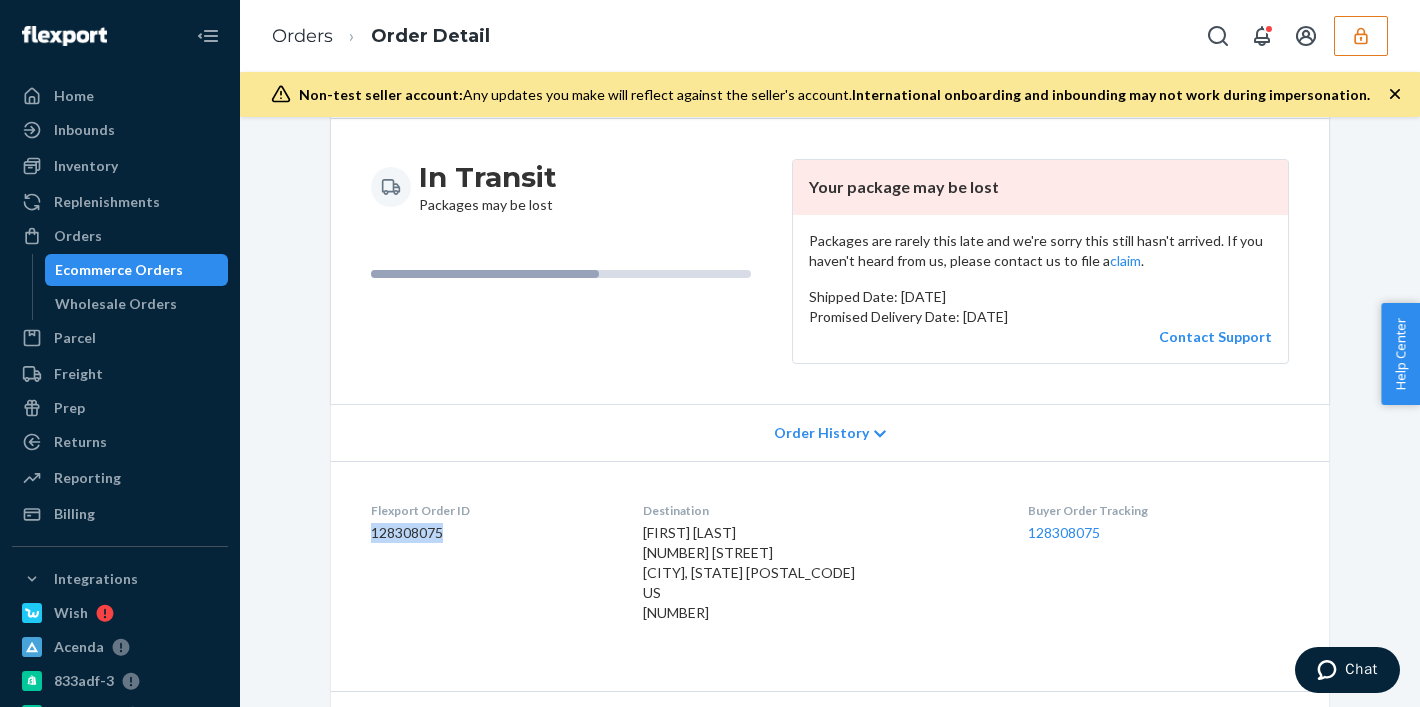 scroll, scrollTop: 209, scrollLeft: 0, axis: vertical 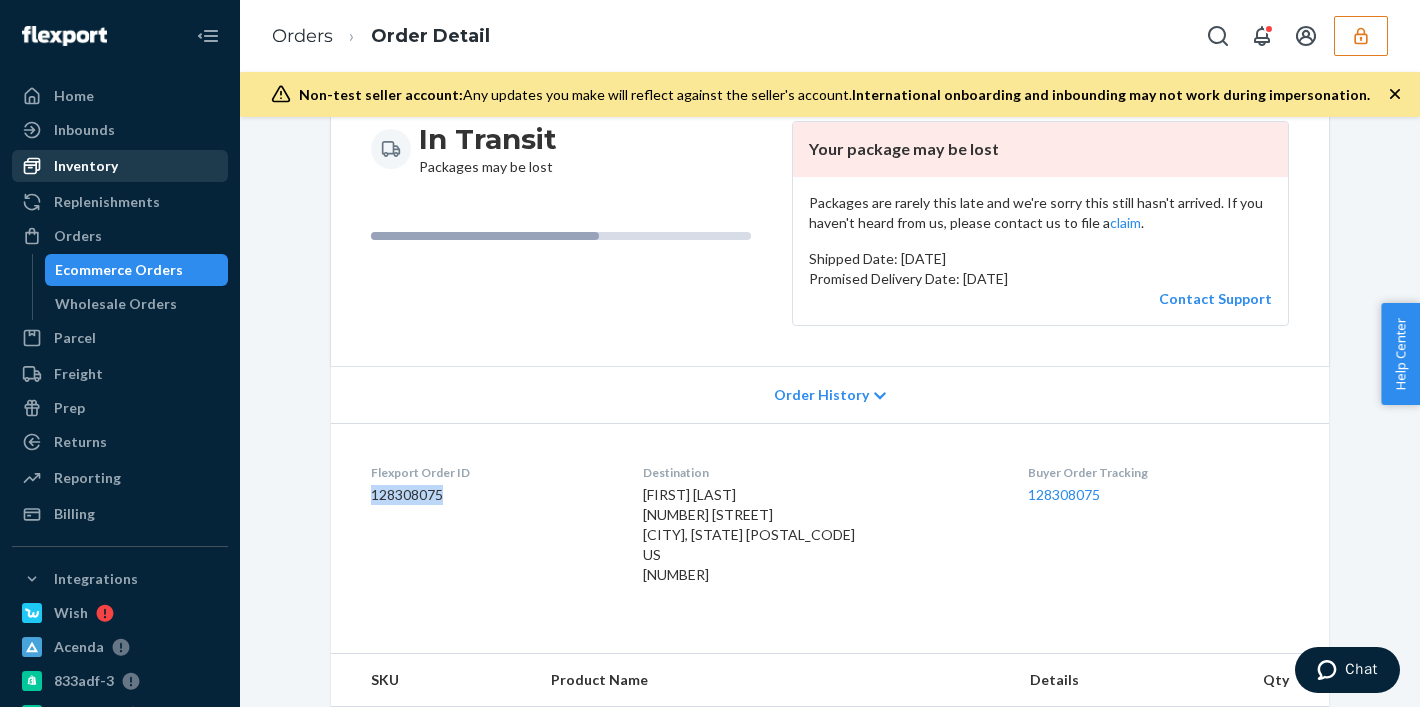 click on "Inventory" at bounding box center (86, 166) 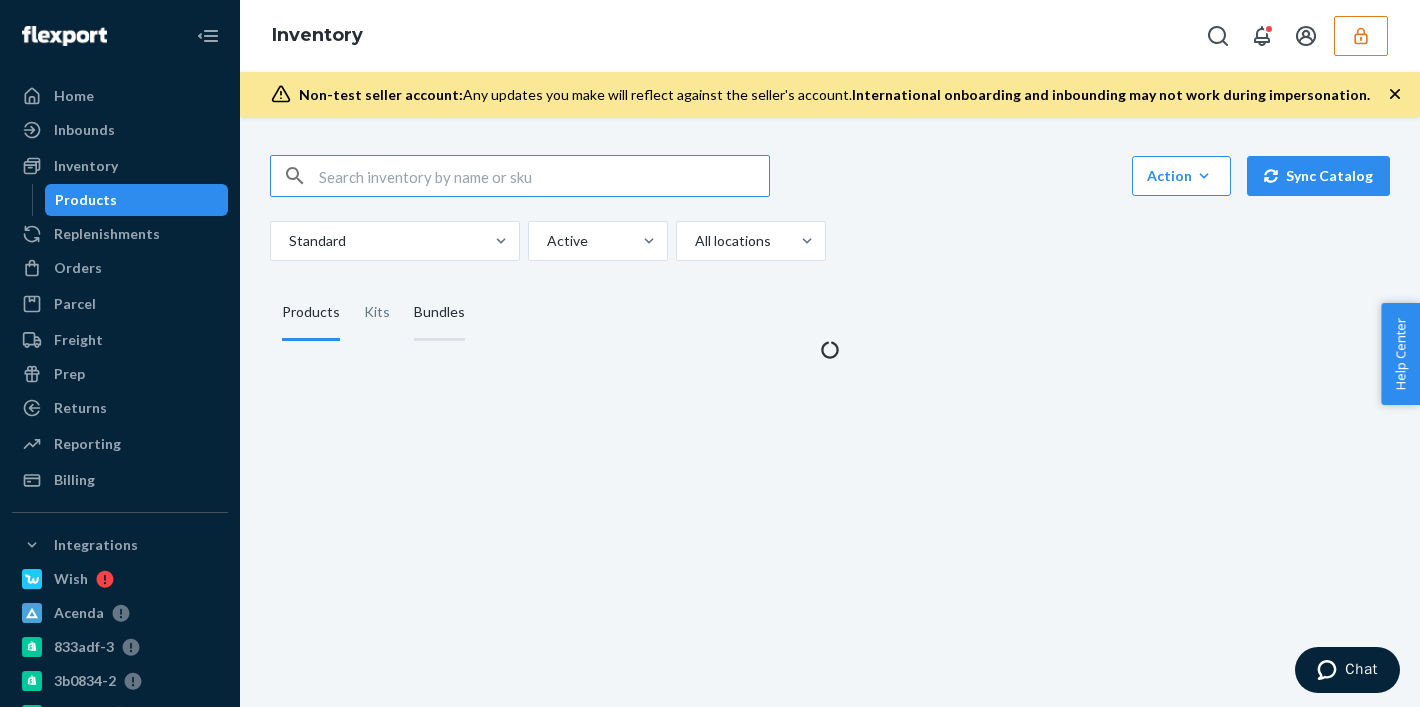 scroll, scrollTop: 0, scrollLeft: 0, axis: both 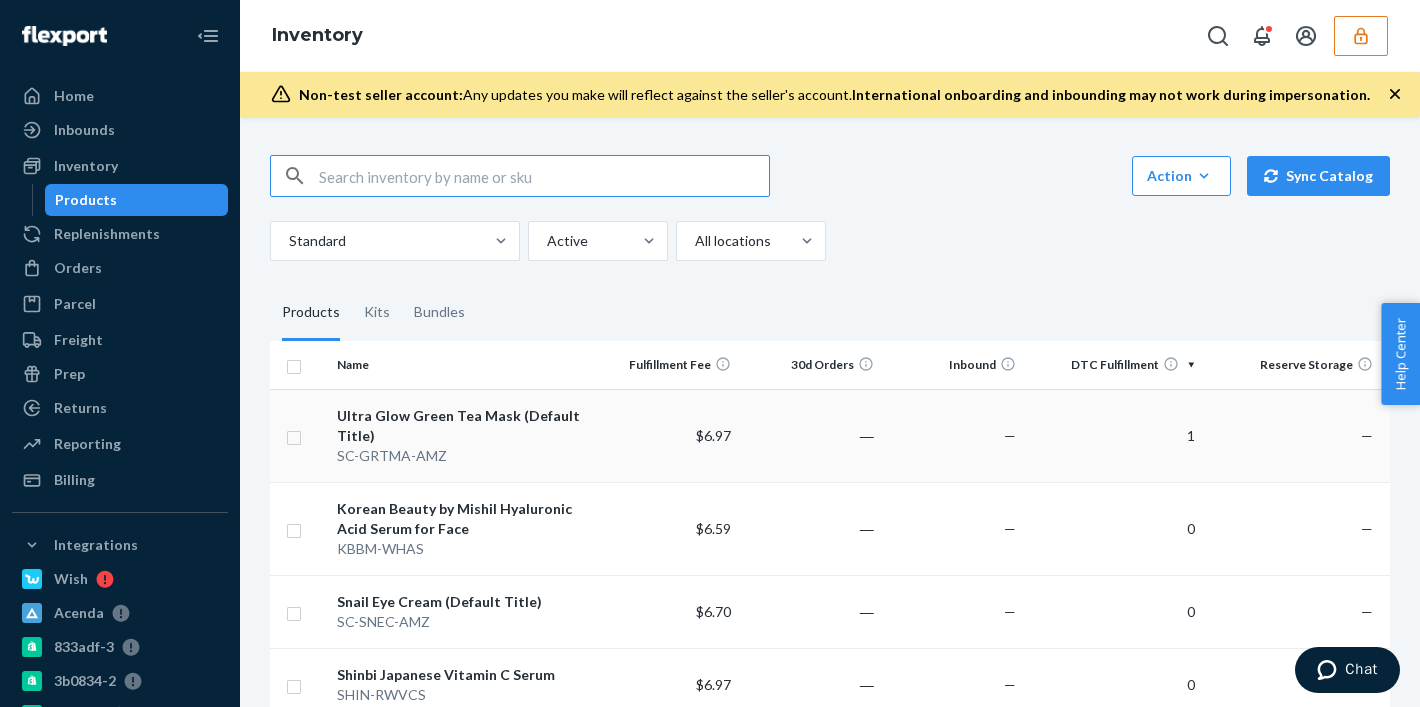 click on "$6.97" at bounding box center (668, 435) 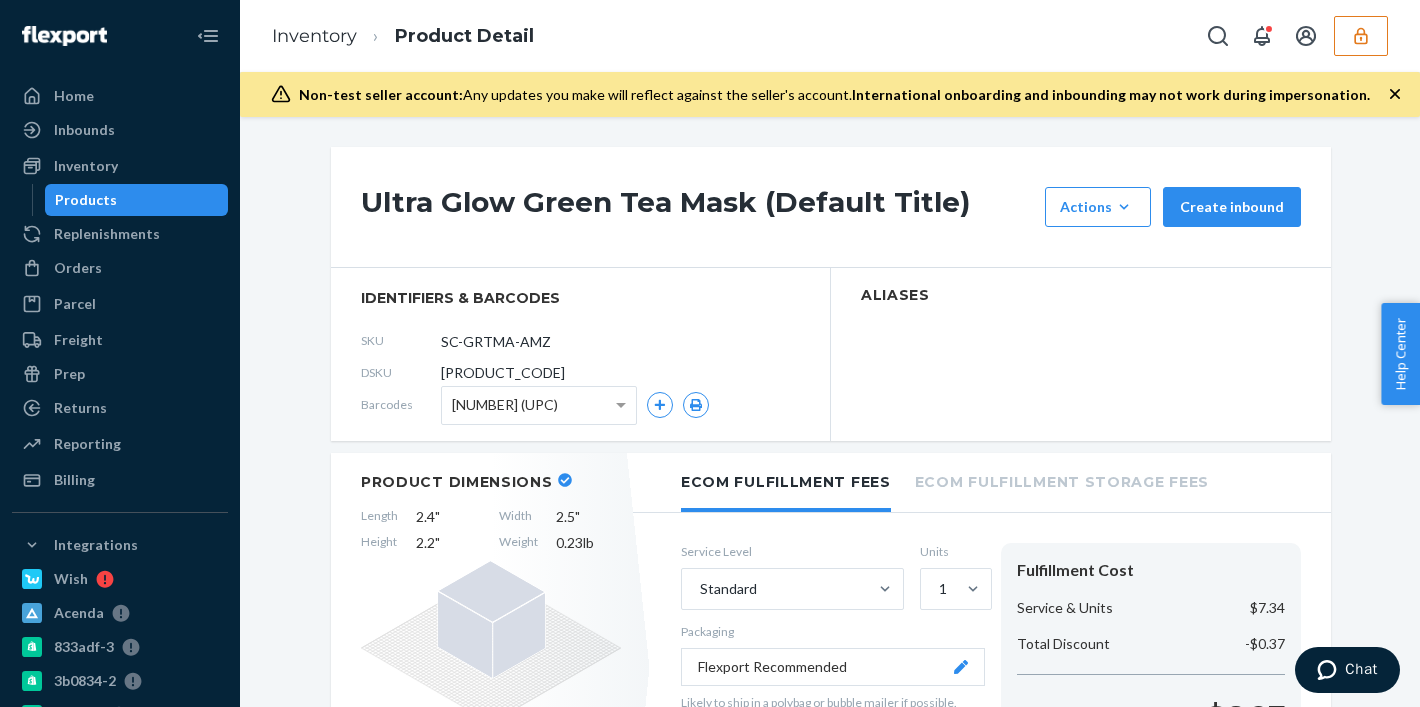 click on "DY5BS7R7YAQ" at bounding box center (503, 373) 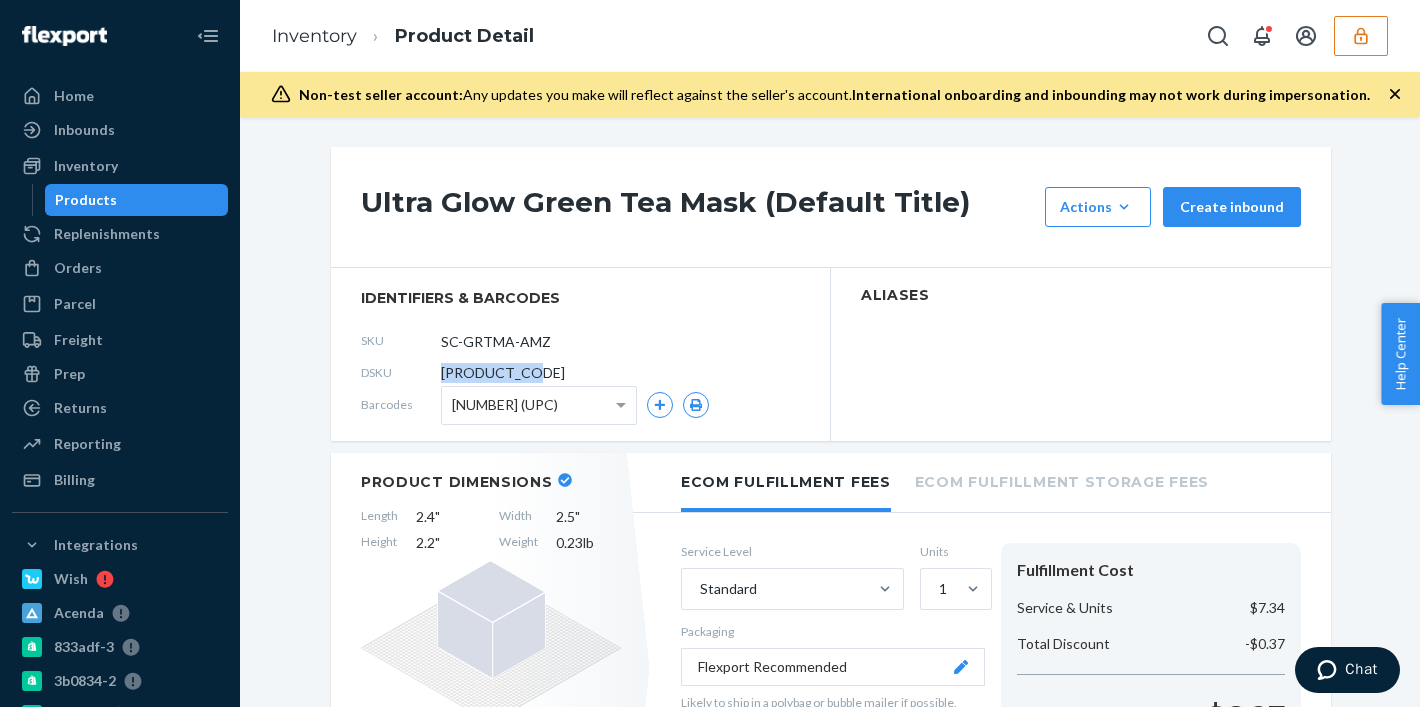 click on "DY5BS7R7YAQ" at bounding box center (503, 373) 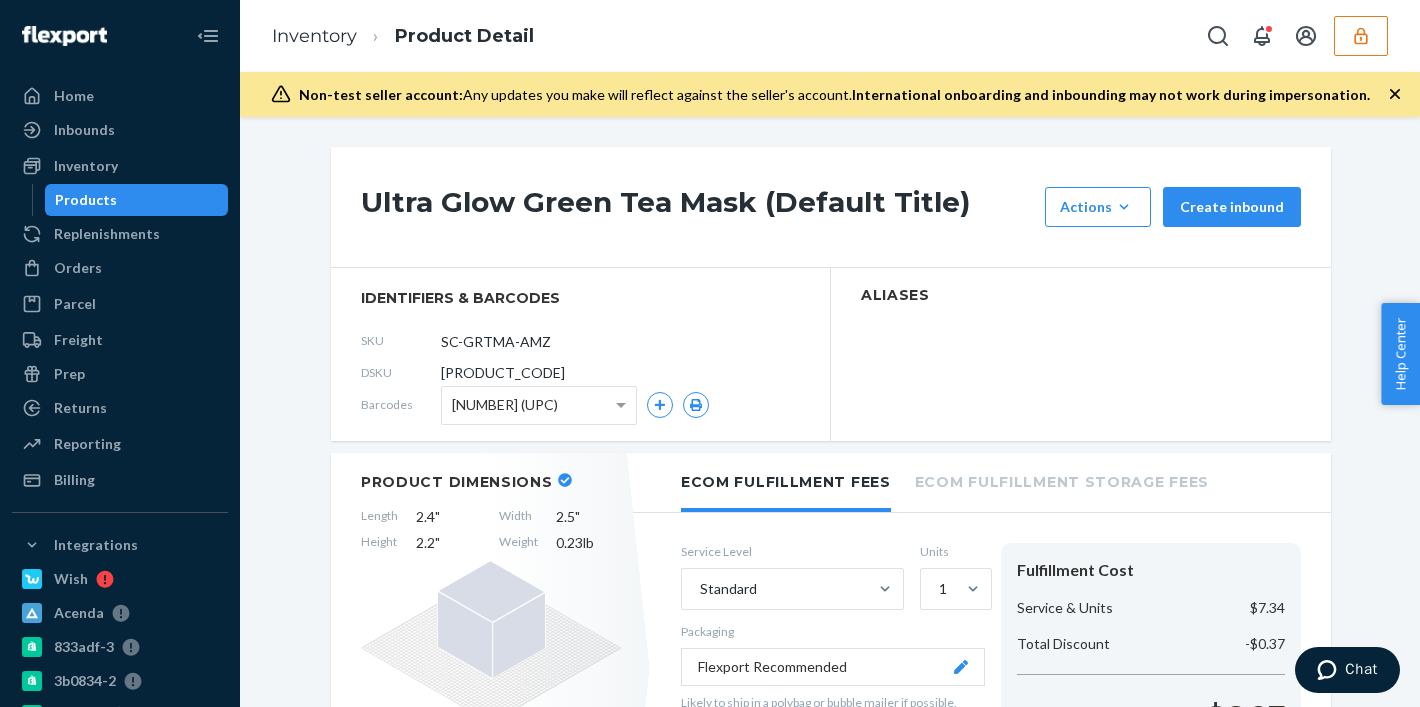 click at bounding box center [1361, 36] 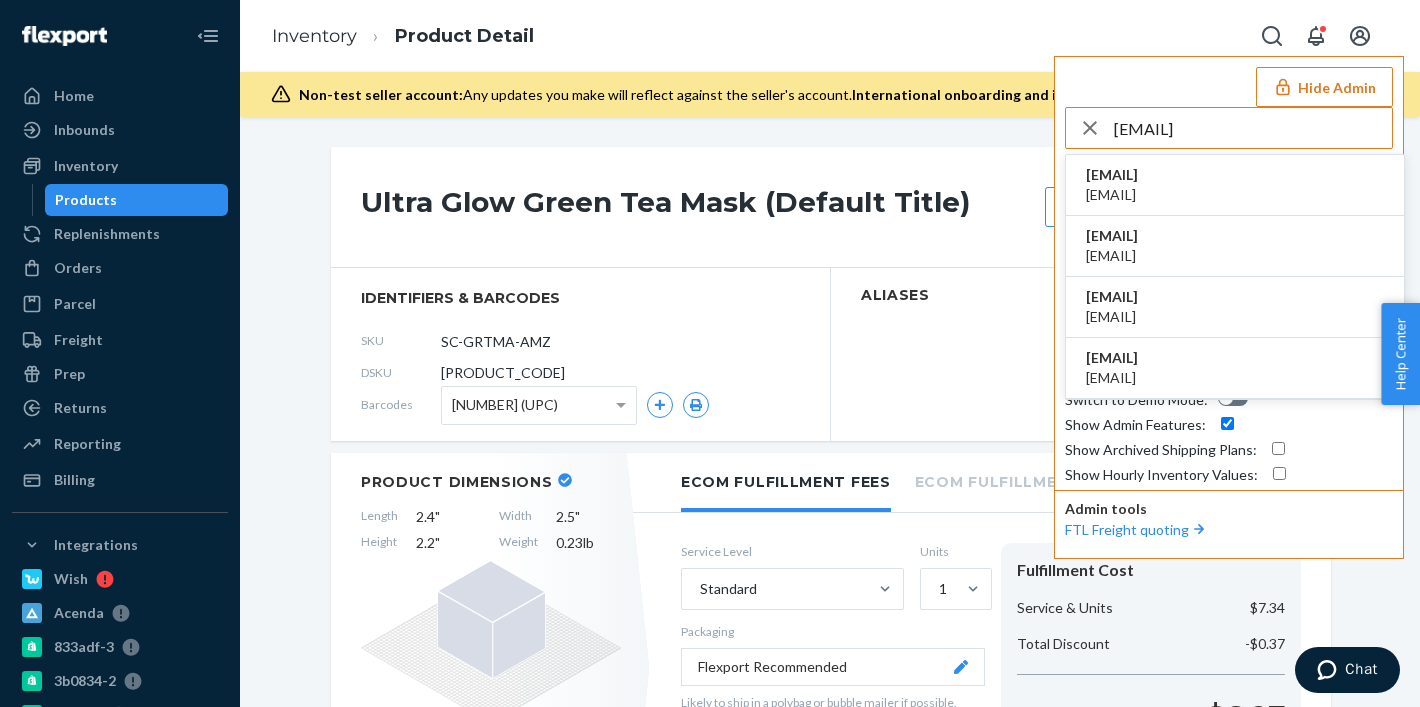 type on "craigclearactivescom" 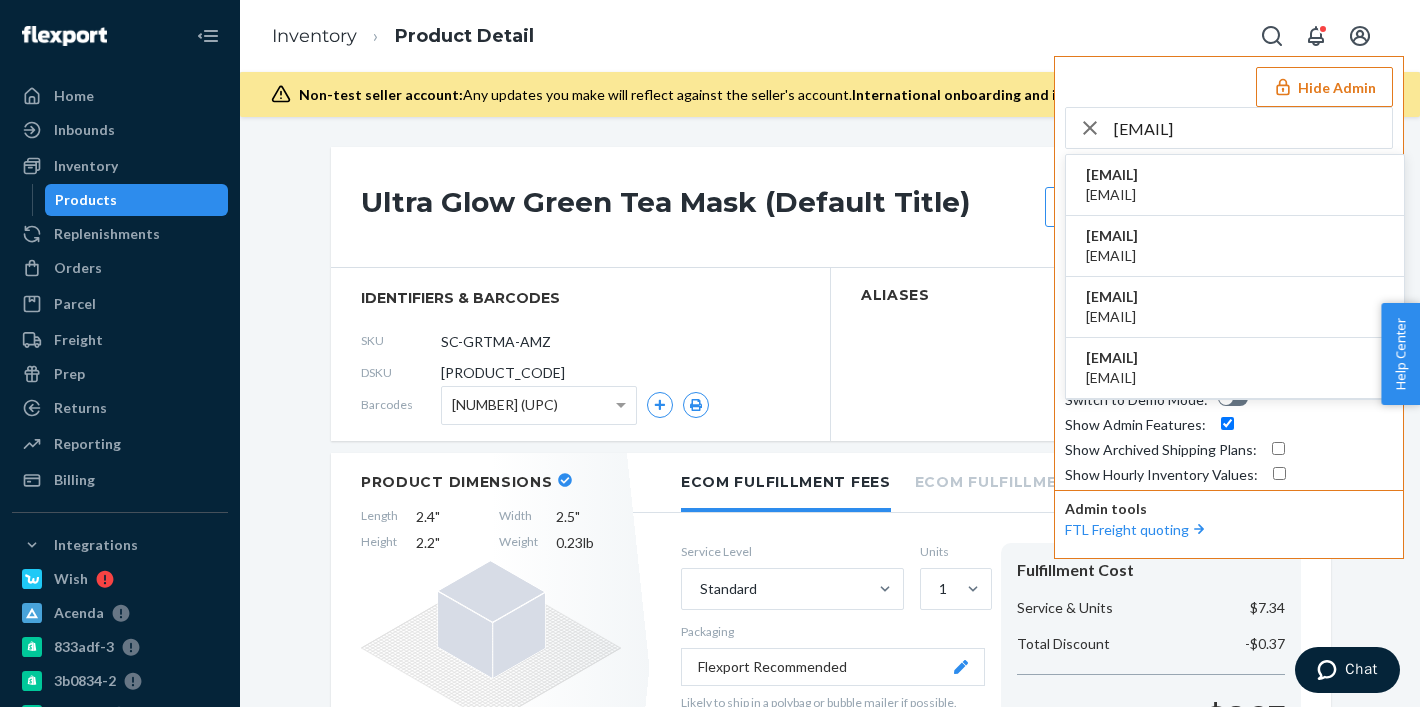 click on "craig@clearactives.com" at bounding box center [1112, 195] 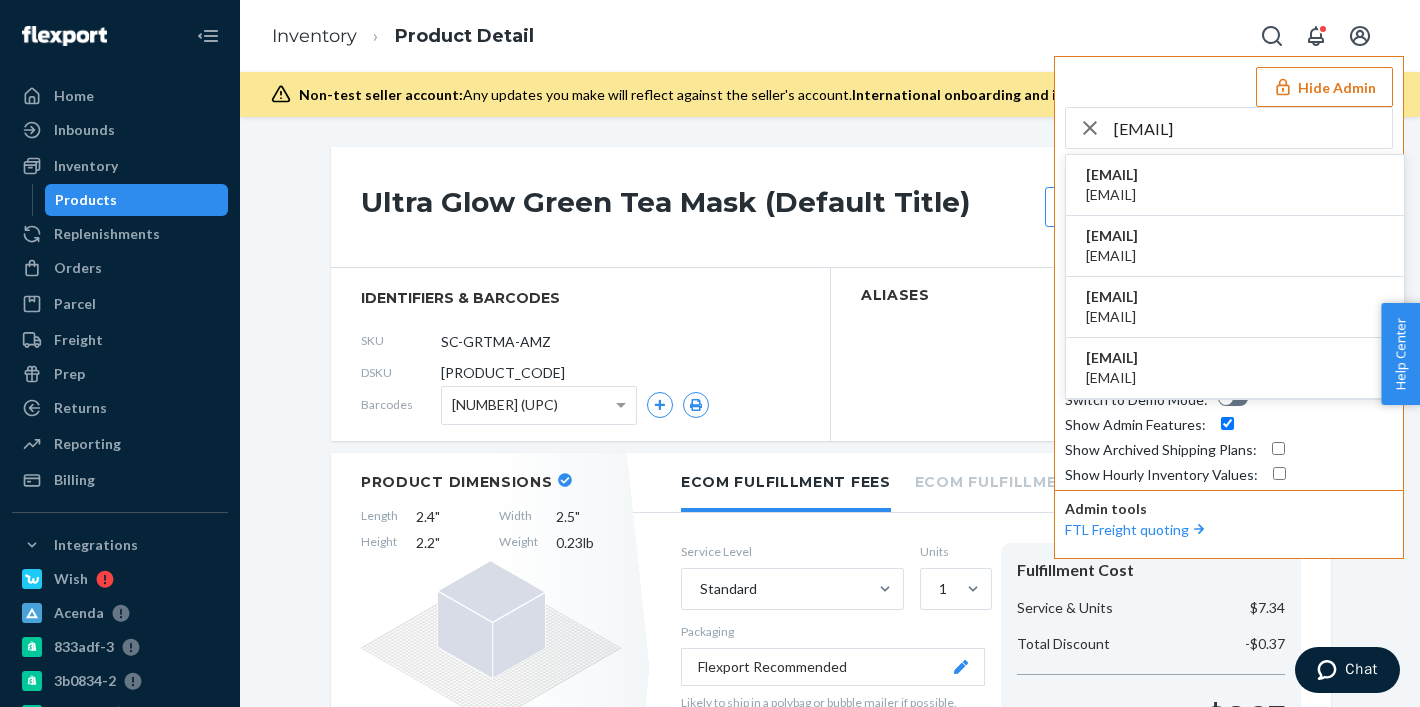 type 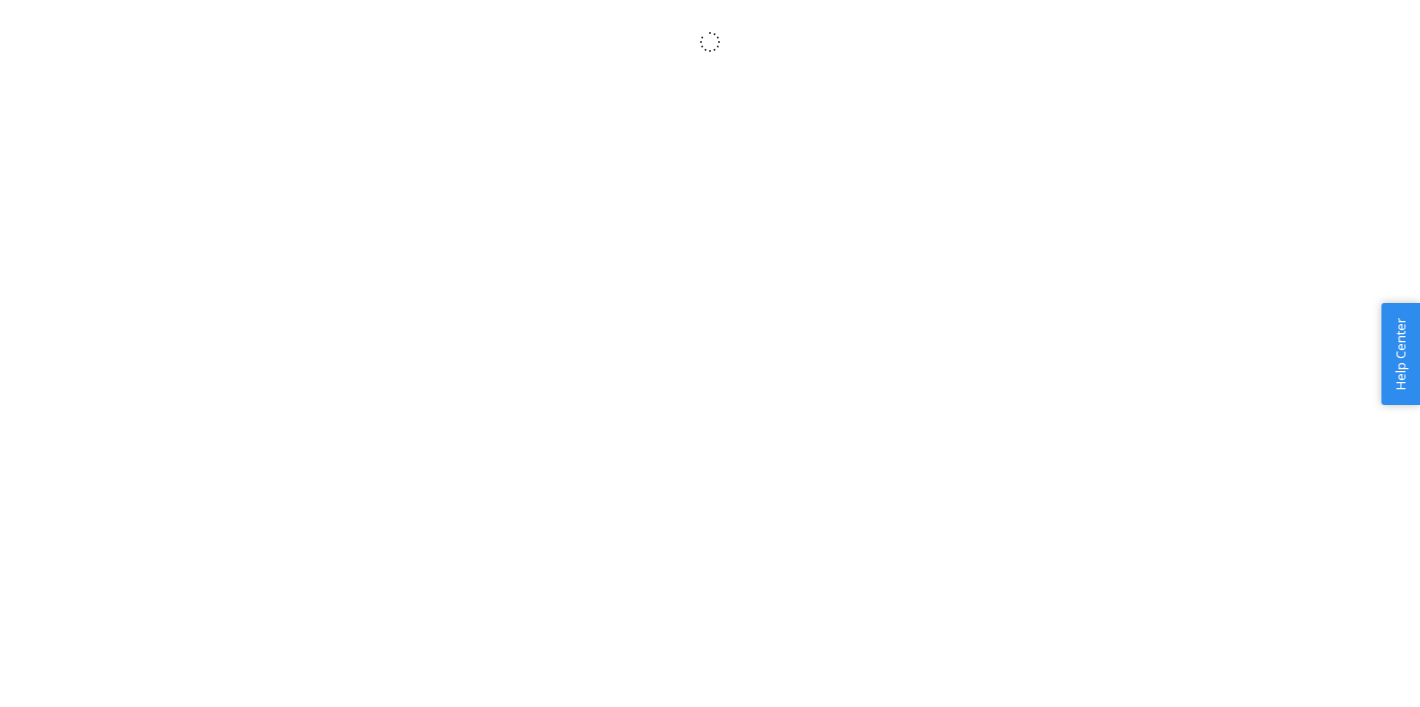scroll, scrollTop: 0, scrollLeft: 0, axis: both 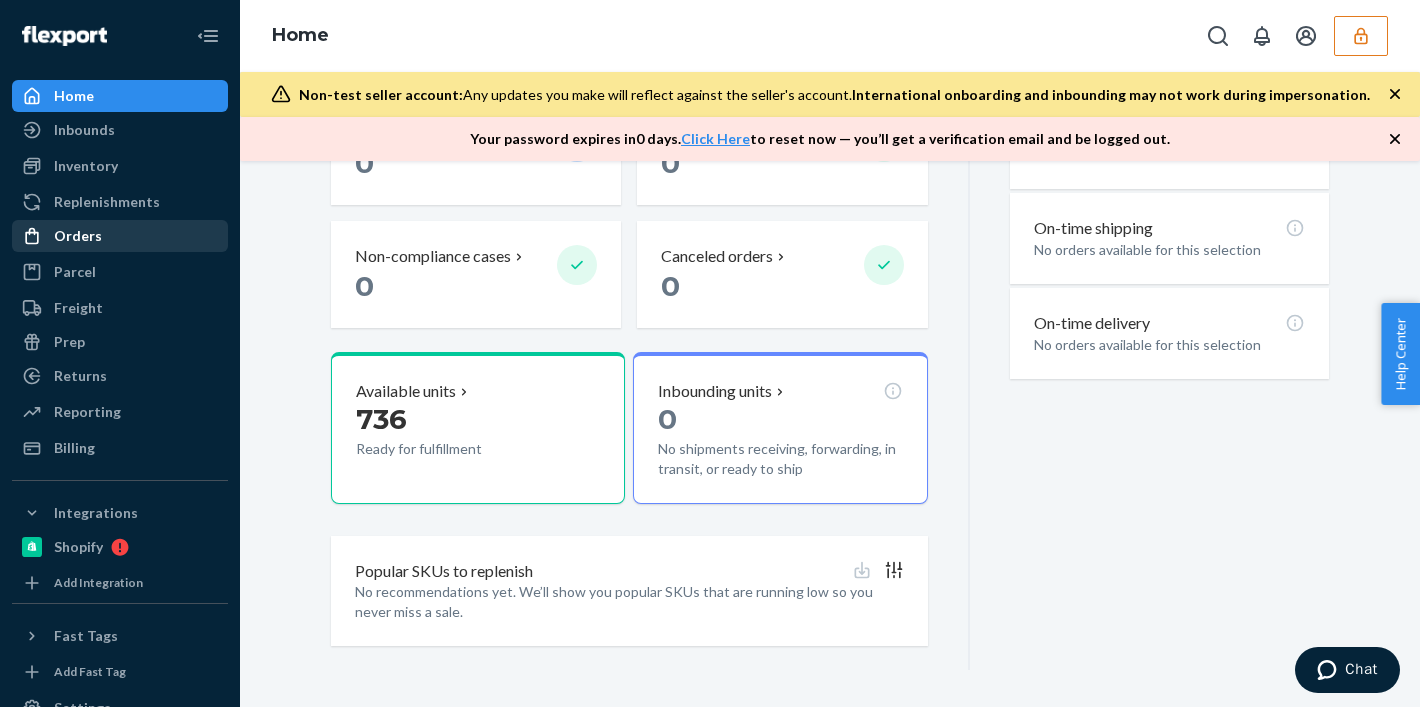 click on "Orders" at bounding box center (120, 236) 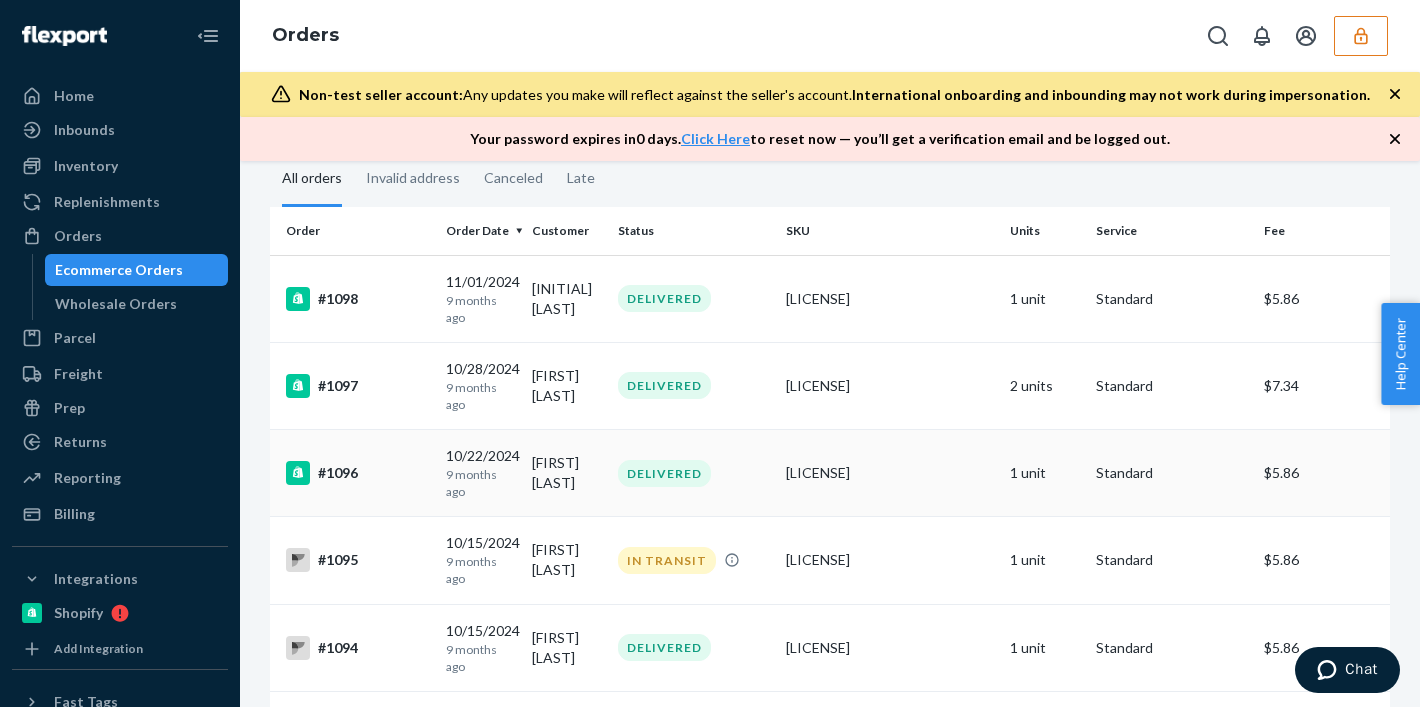 scroll, scrollTop: 0, scrollLeft: 0, axis: both 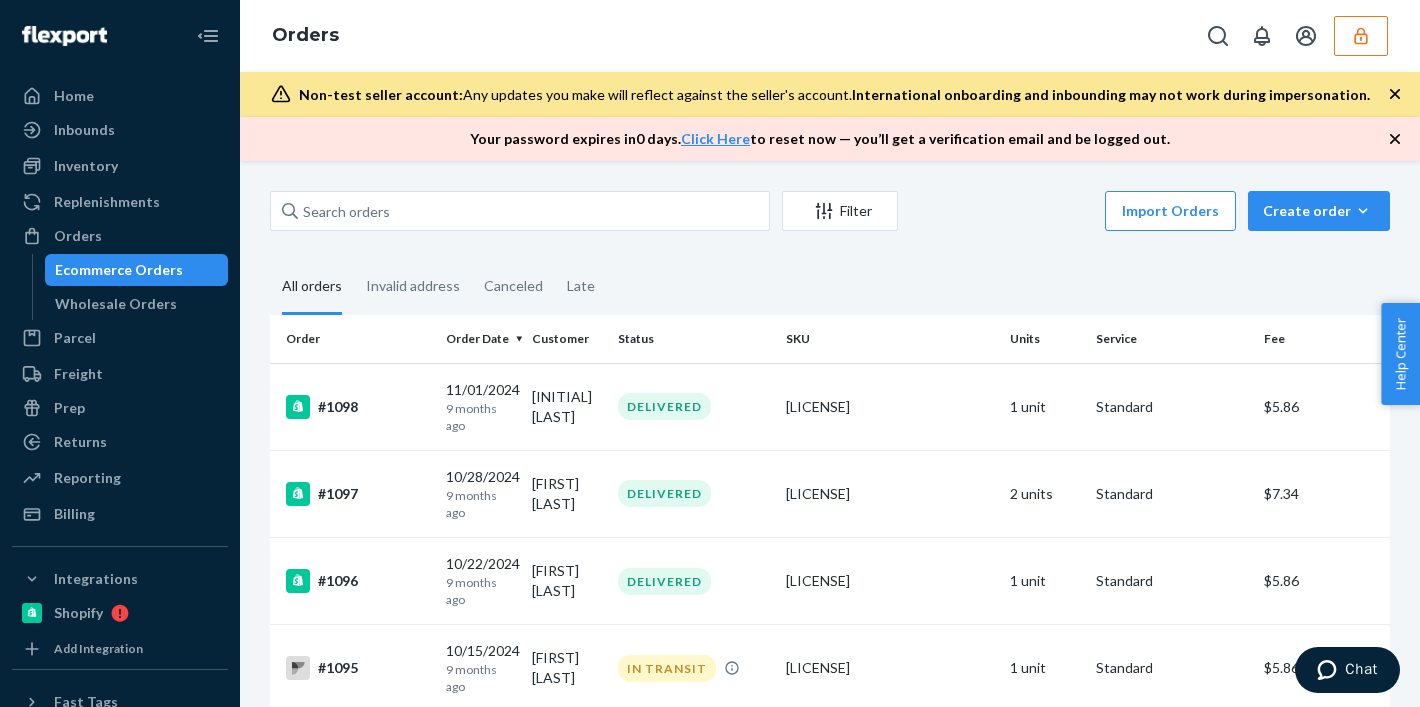 click at bounding box center (1361, 36) 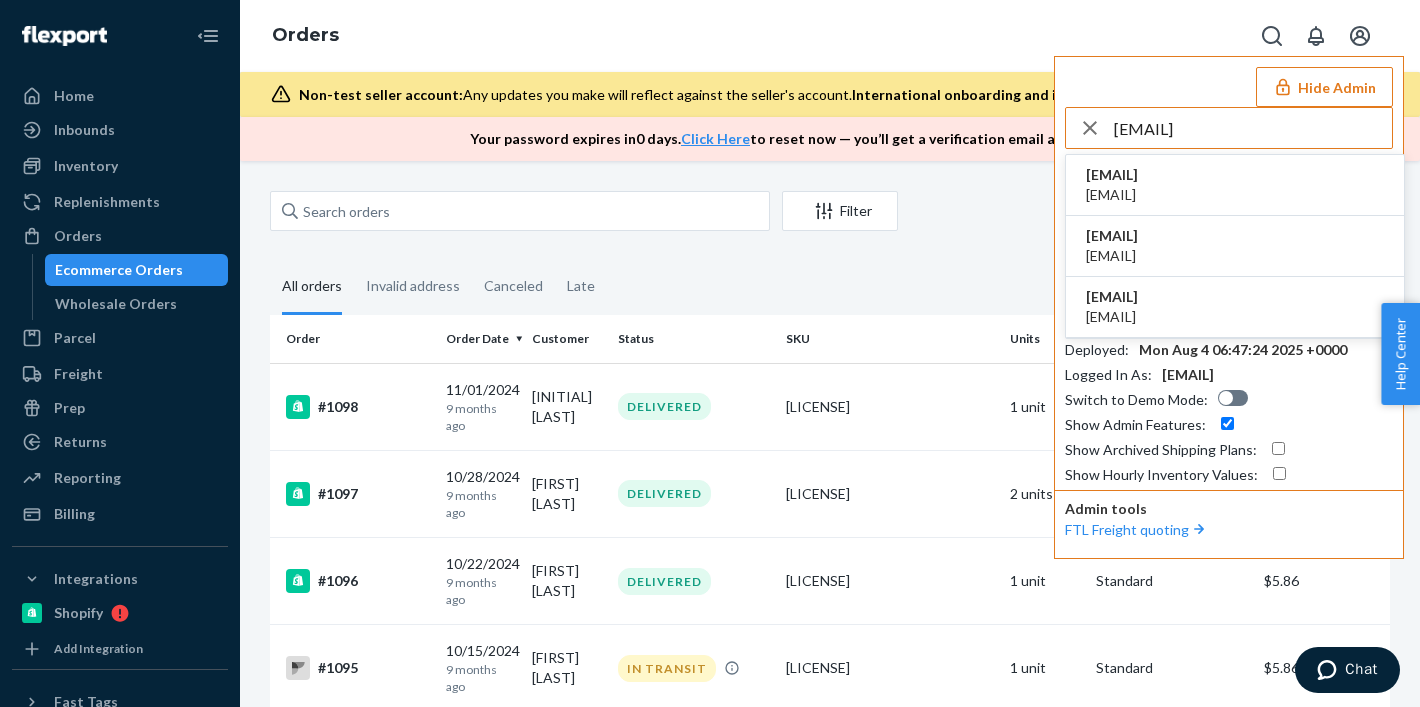 type on "[EMAIL]" 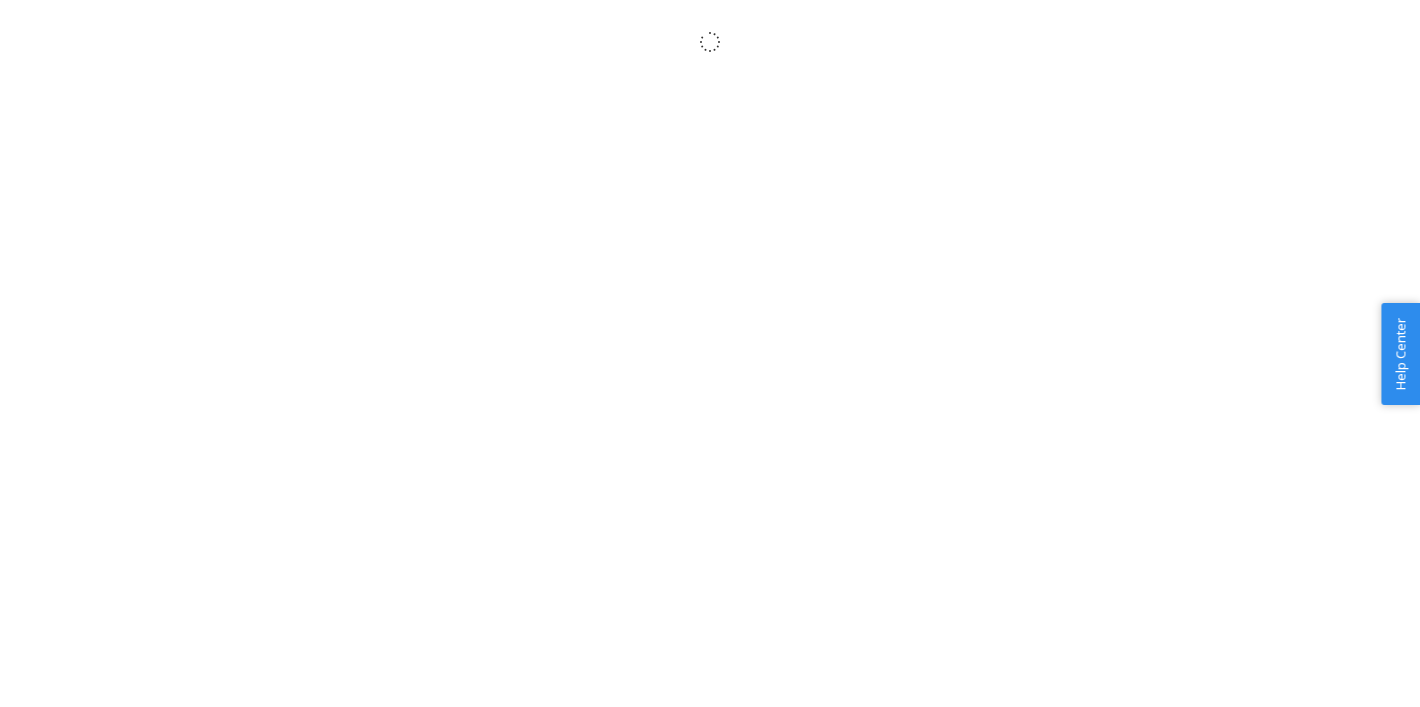scroll, scrollTop: 0, scrollLeft: 0, axis: both 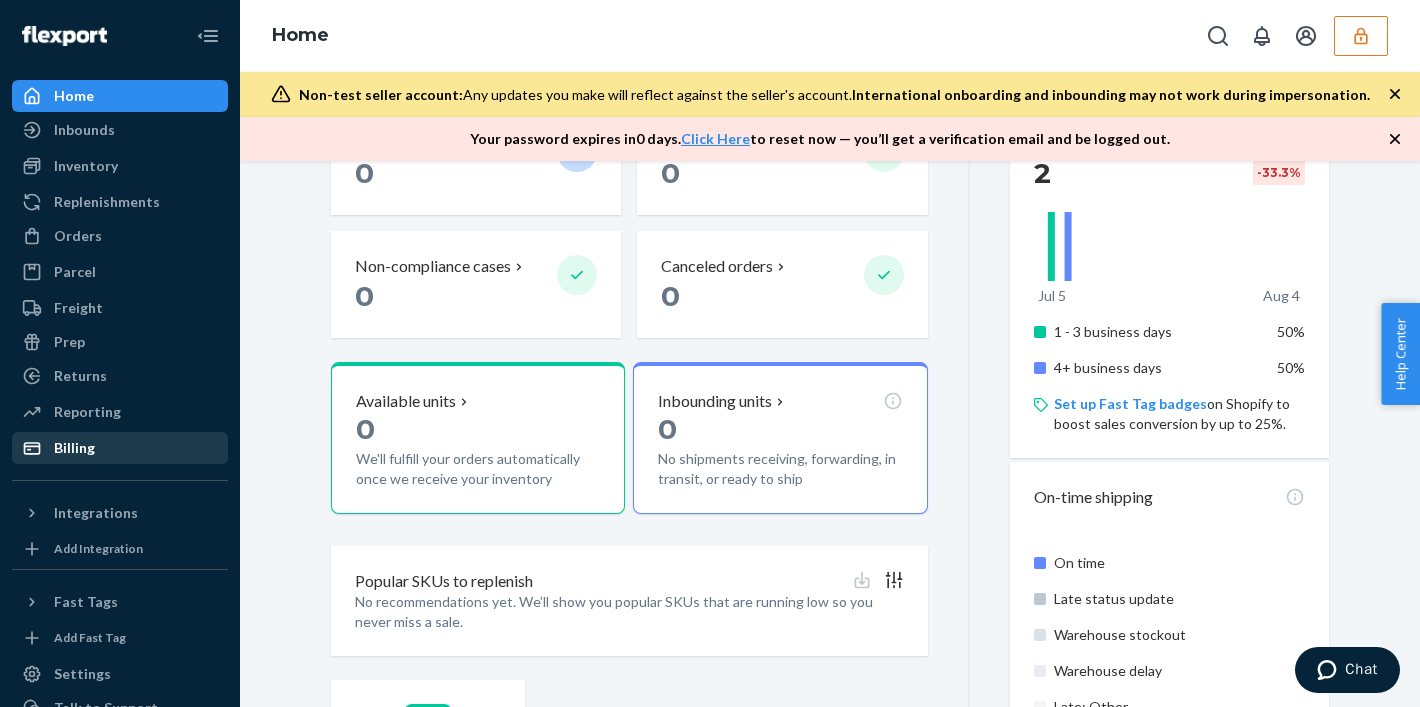 click on "Billing" at bounding box center [120, 448] 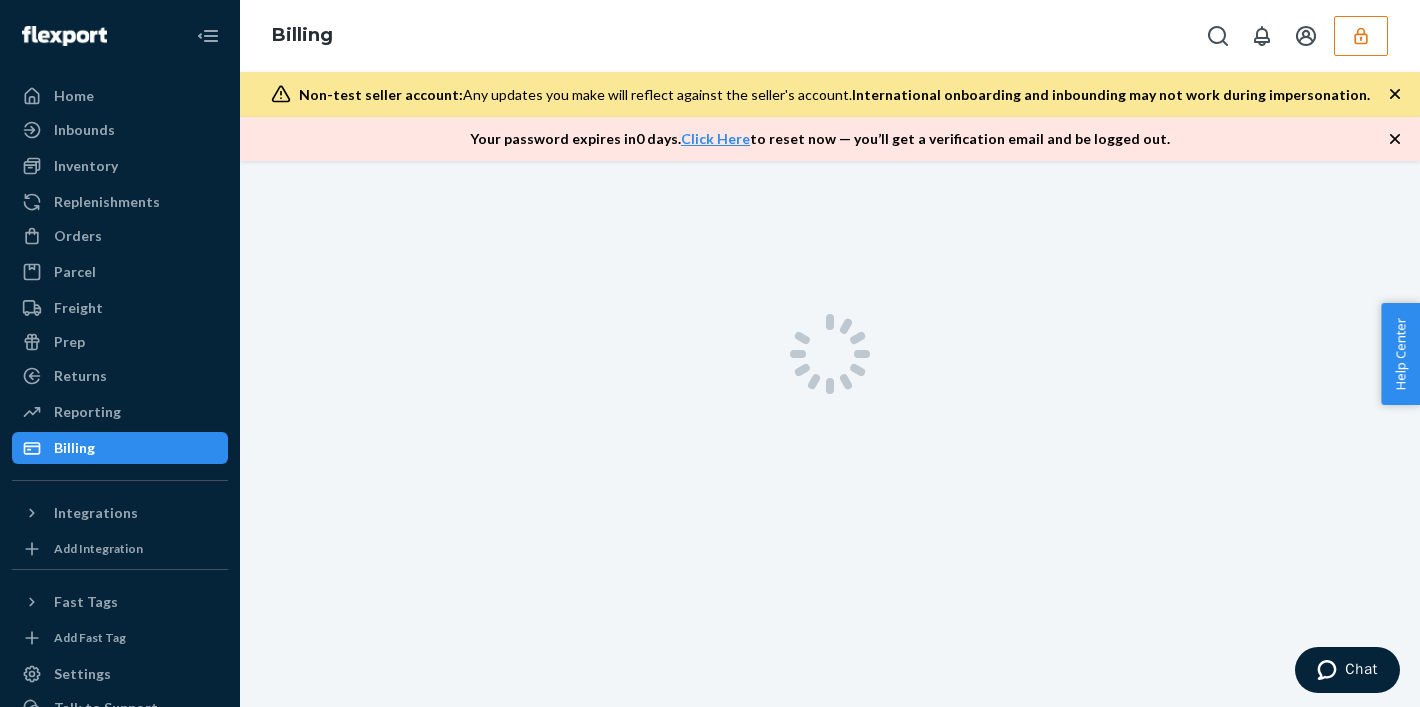 scroll, scrollTop: 0, scrollLeft: 0, axis: both 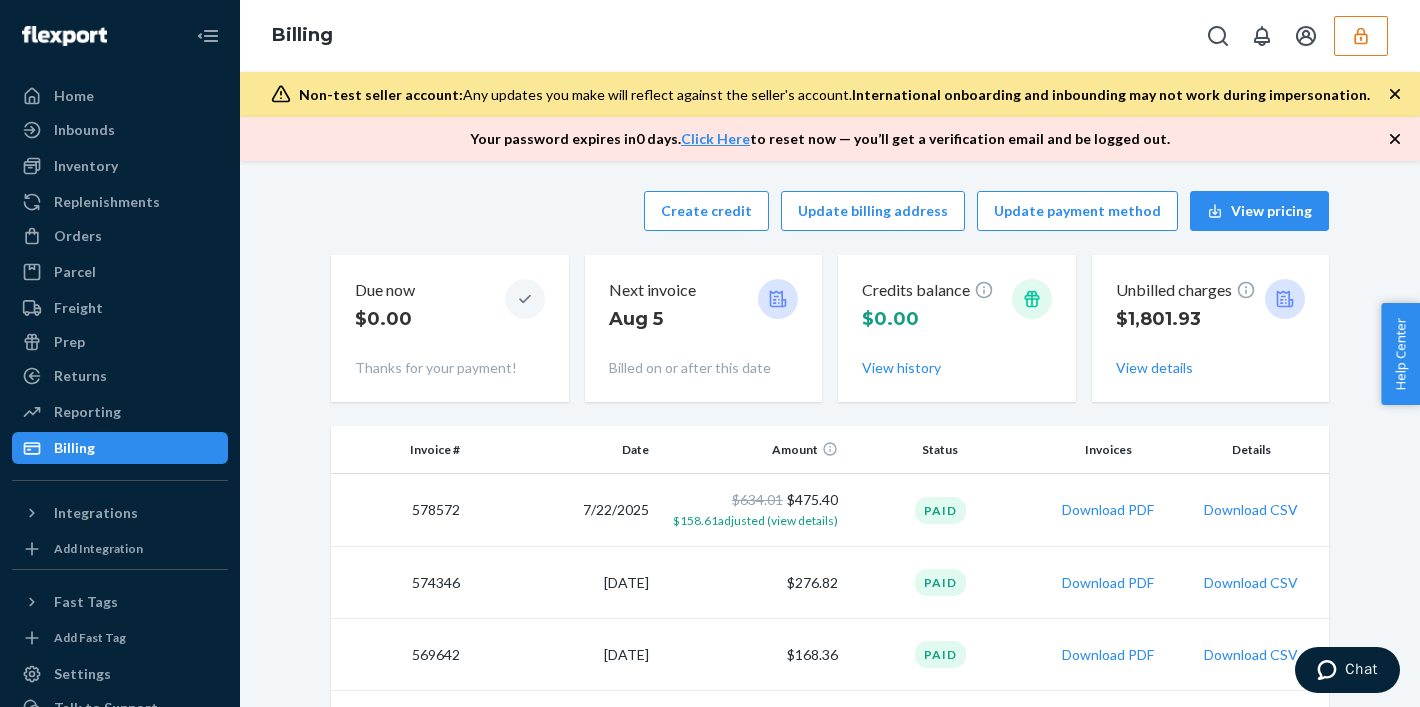 click 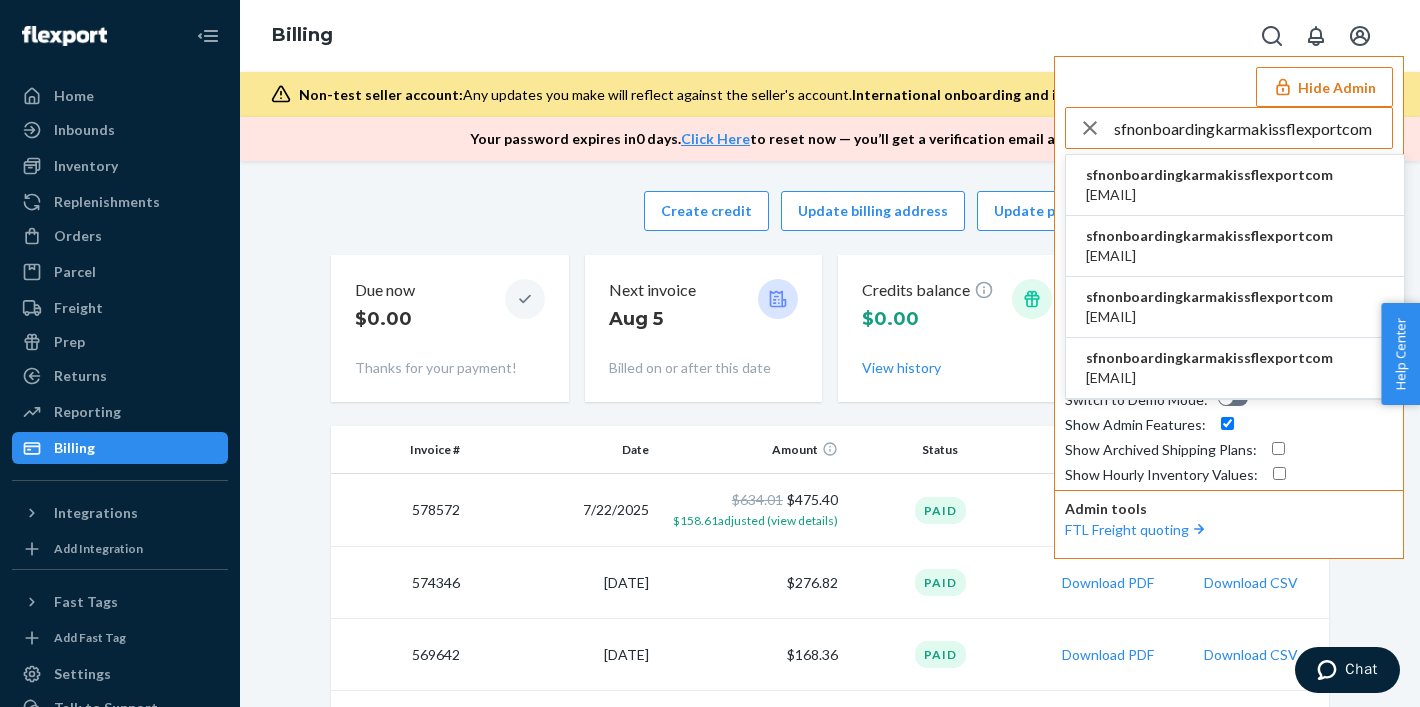 type on "sfnonboardingkarmakissflexportcom" 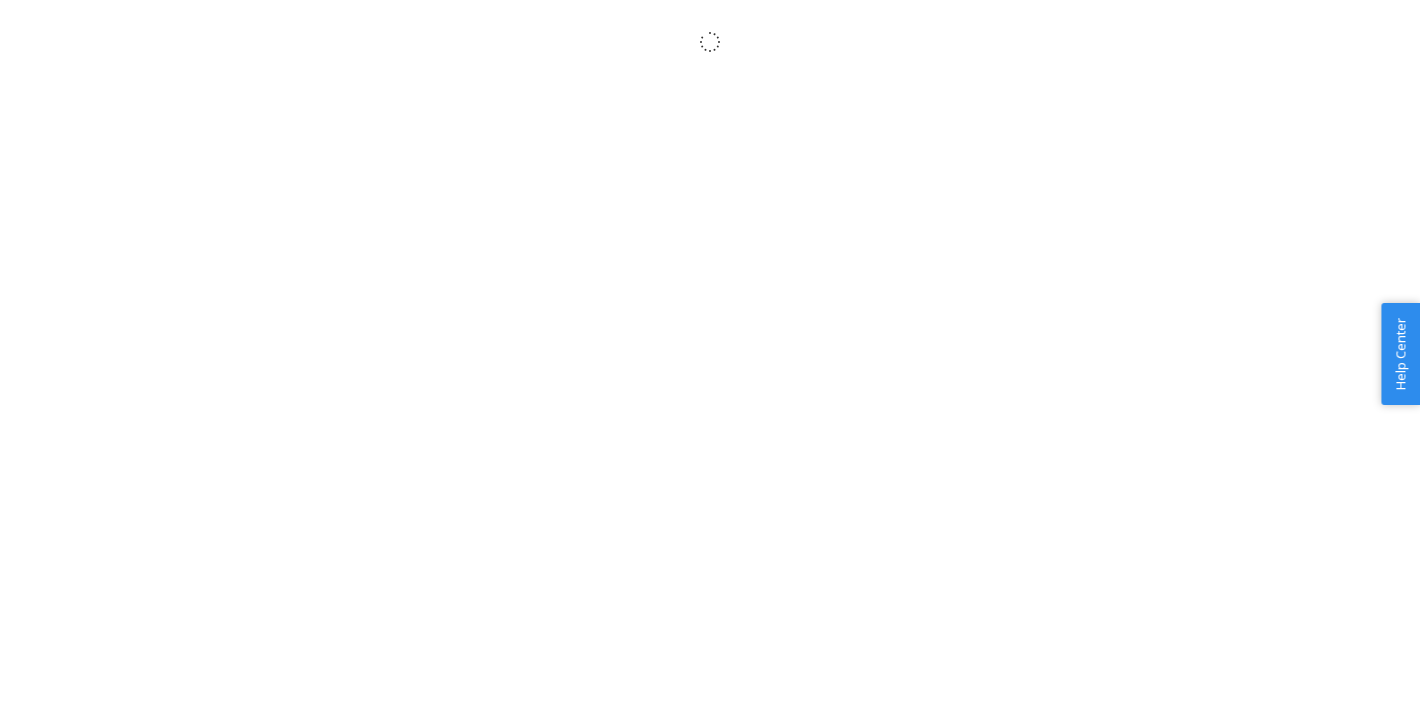 scroll, scrollTop: 0, scrollLeft: 0, axis: both 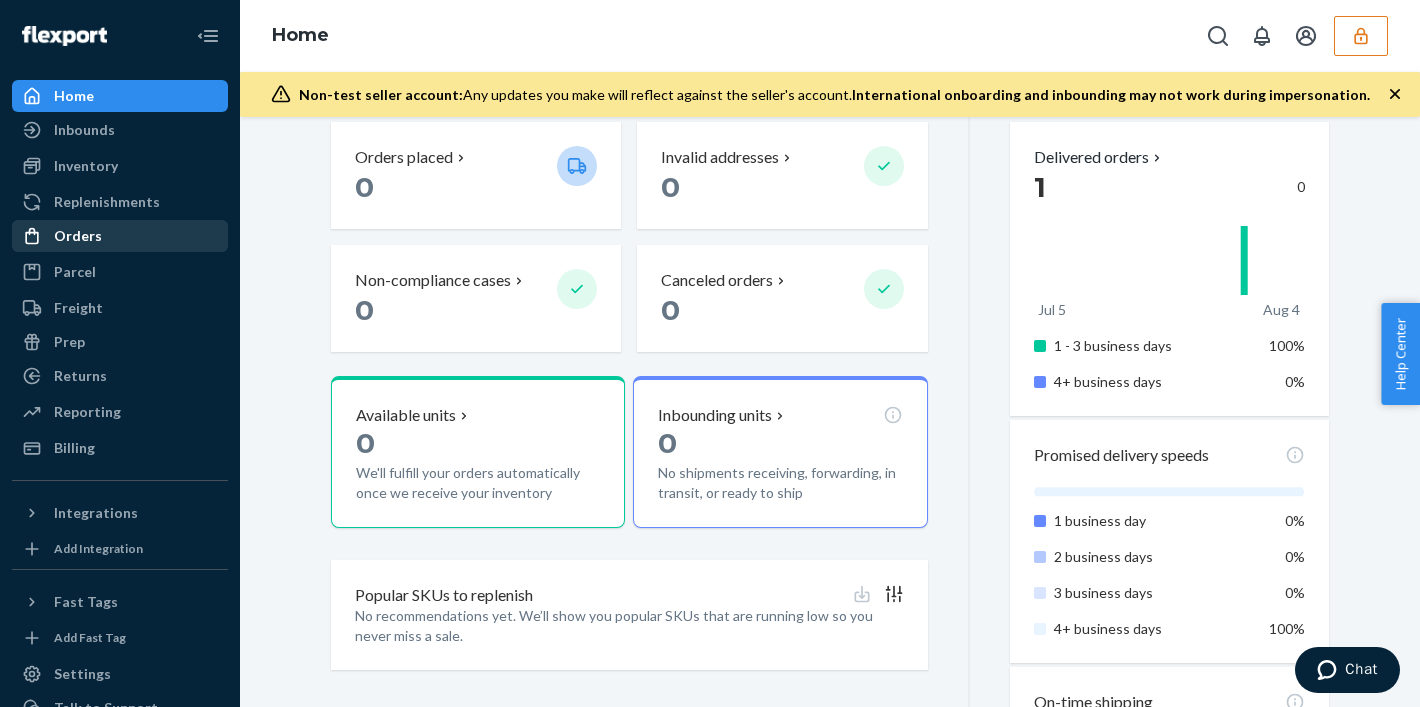 click on "Orders" at bounding box center (120, 236) 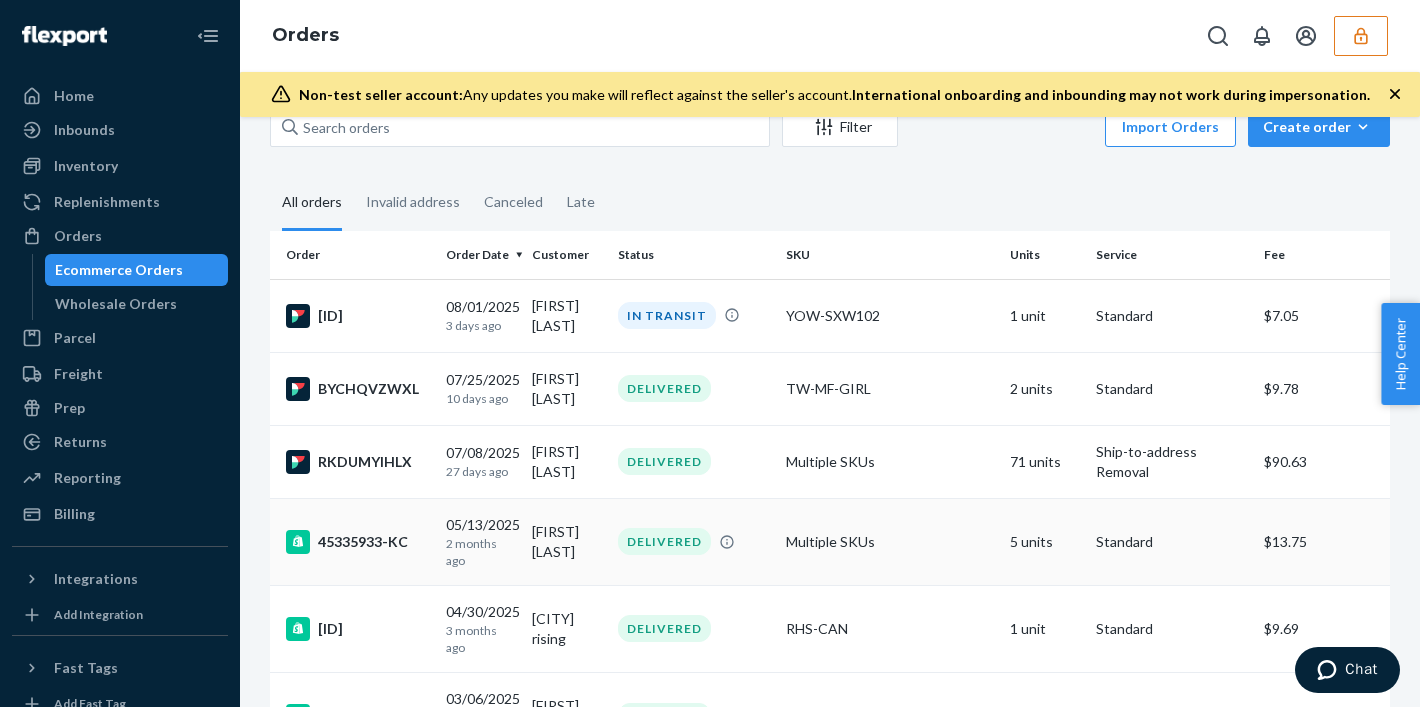 scroll, scrollTop: 0, scrollLeft: 0, axis: both 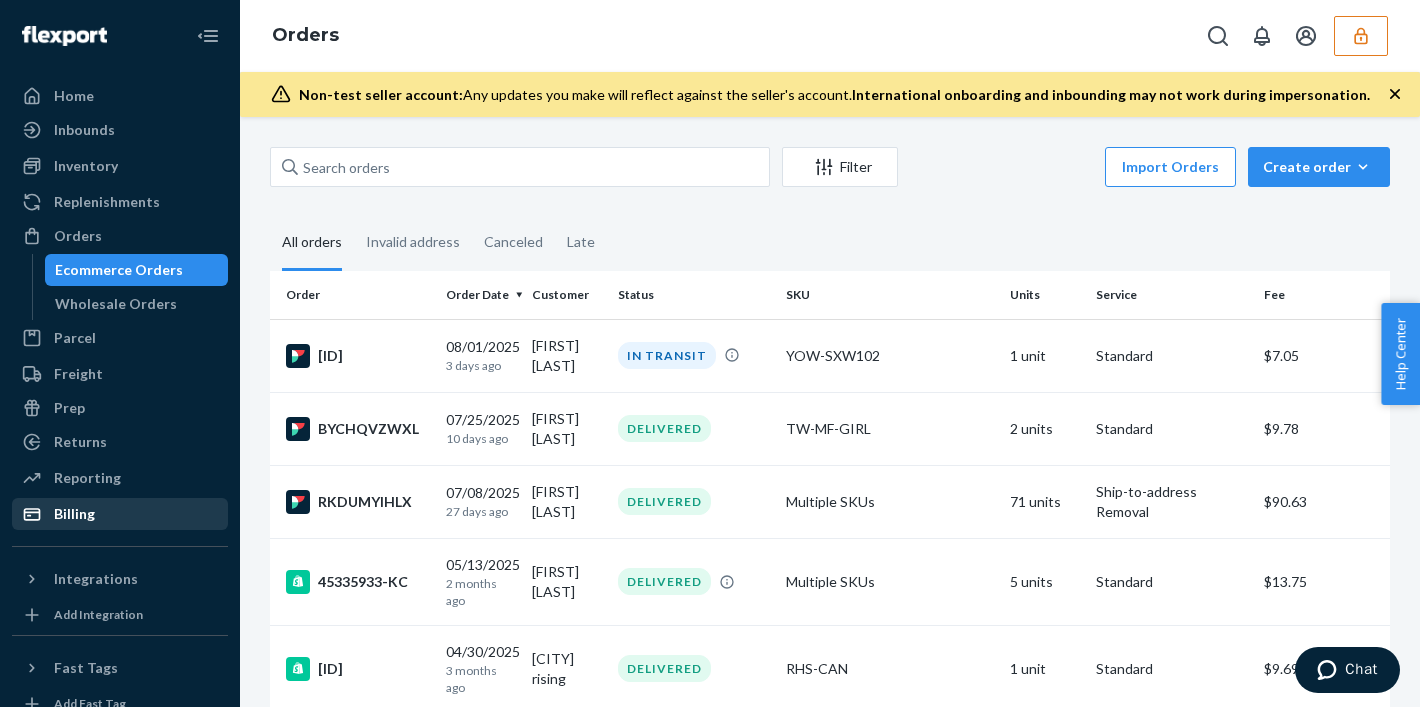 click on "Billing" at bounding box center [120, 514] 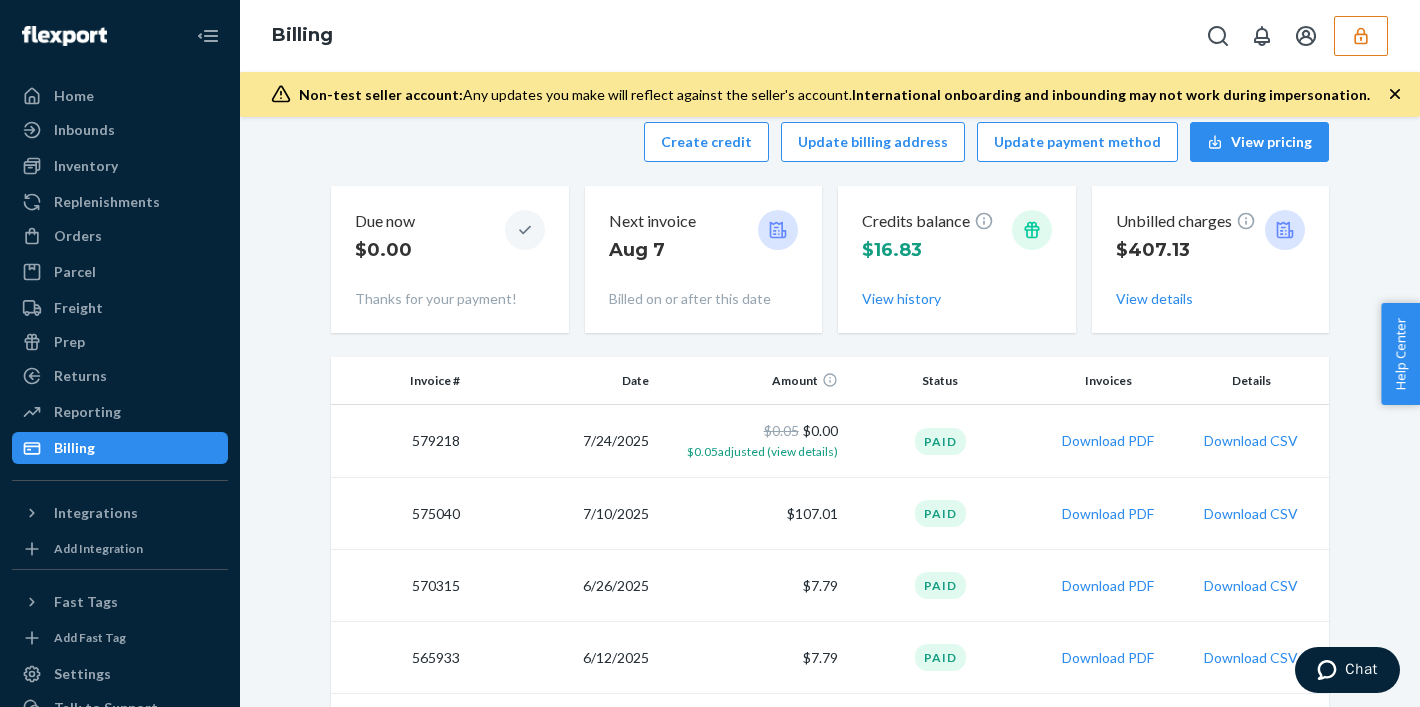 scroll, scrollTop: 0, scrollLeft: 0, axis: both 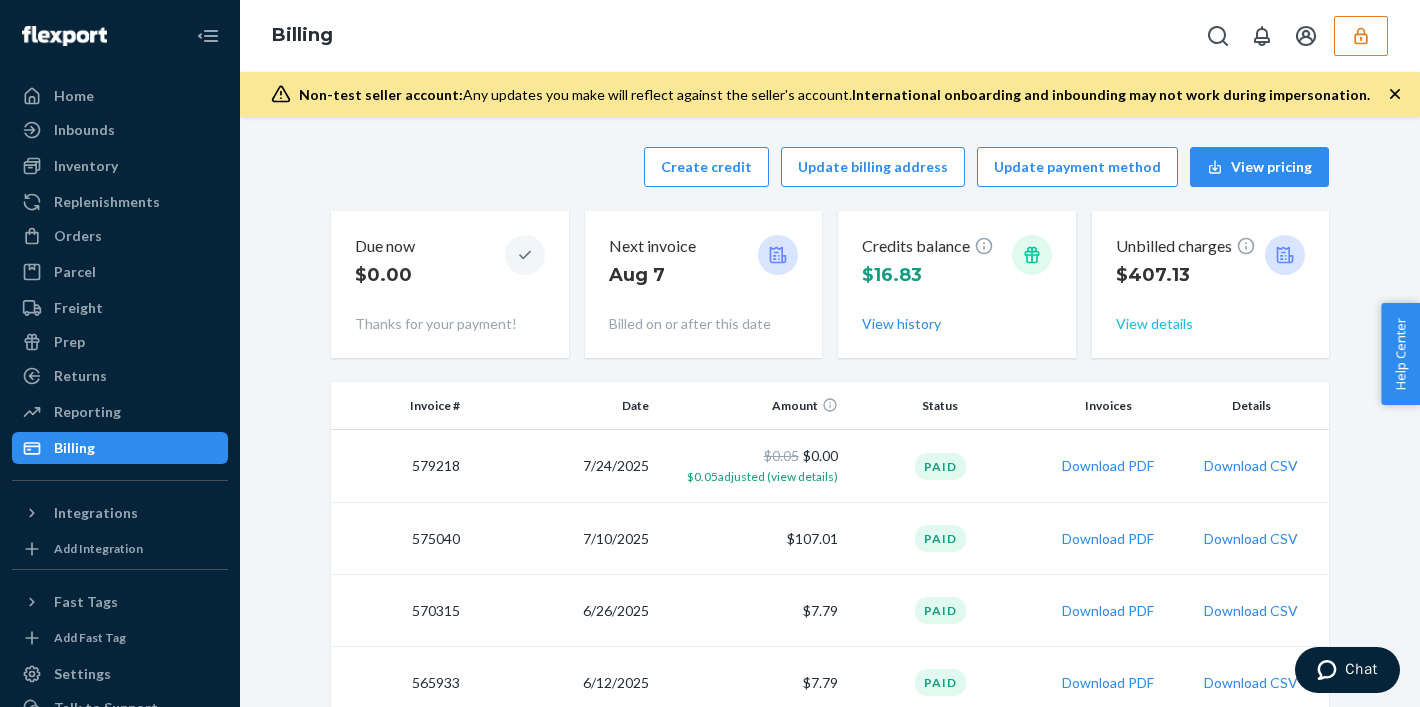 click on "View details" at bounding box center (1154, 324) 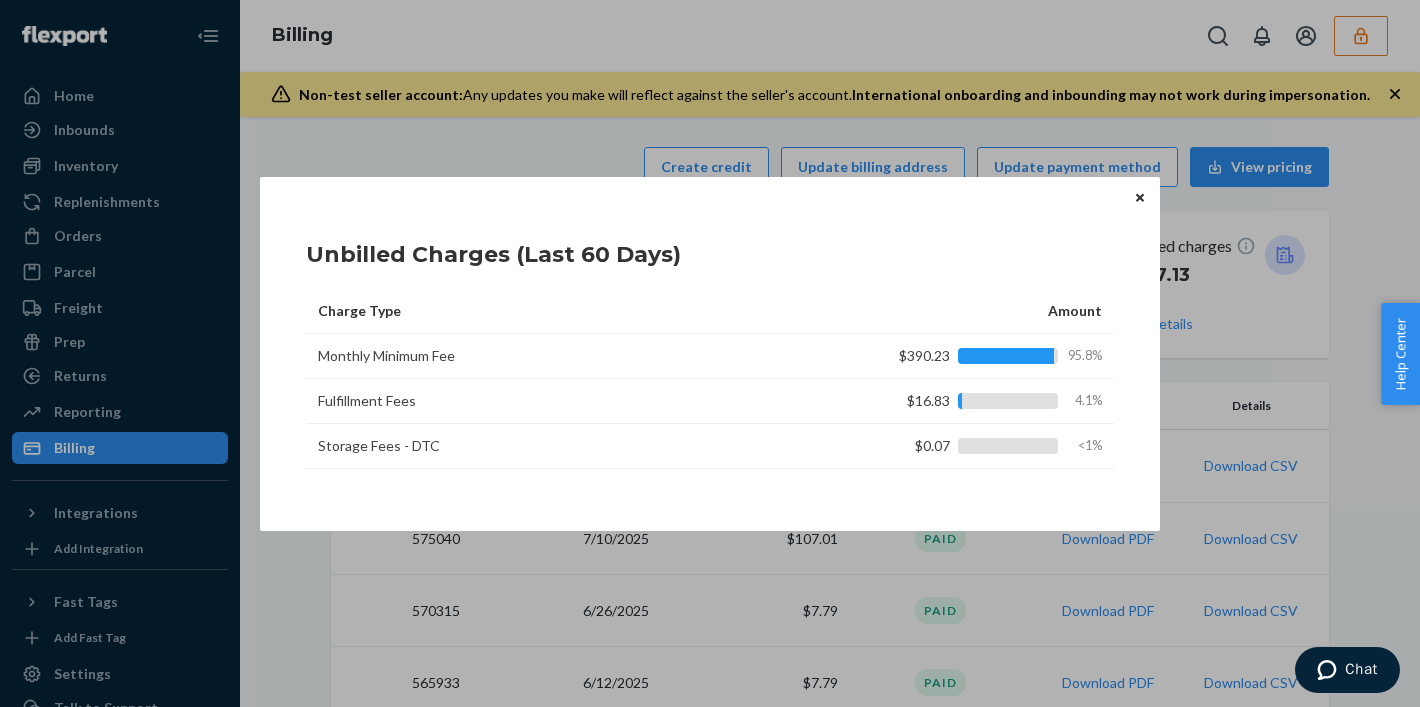 click 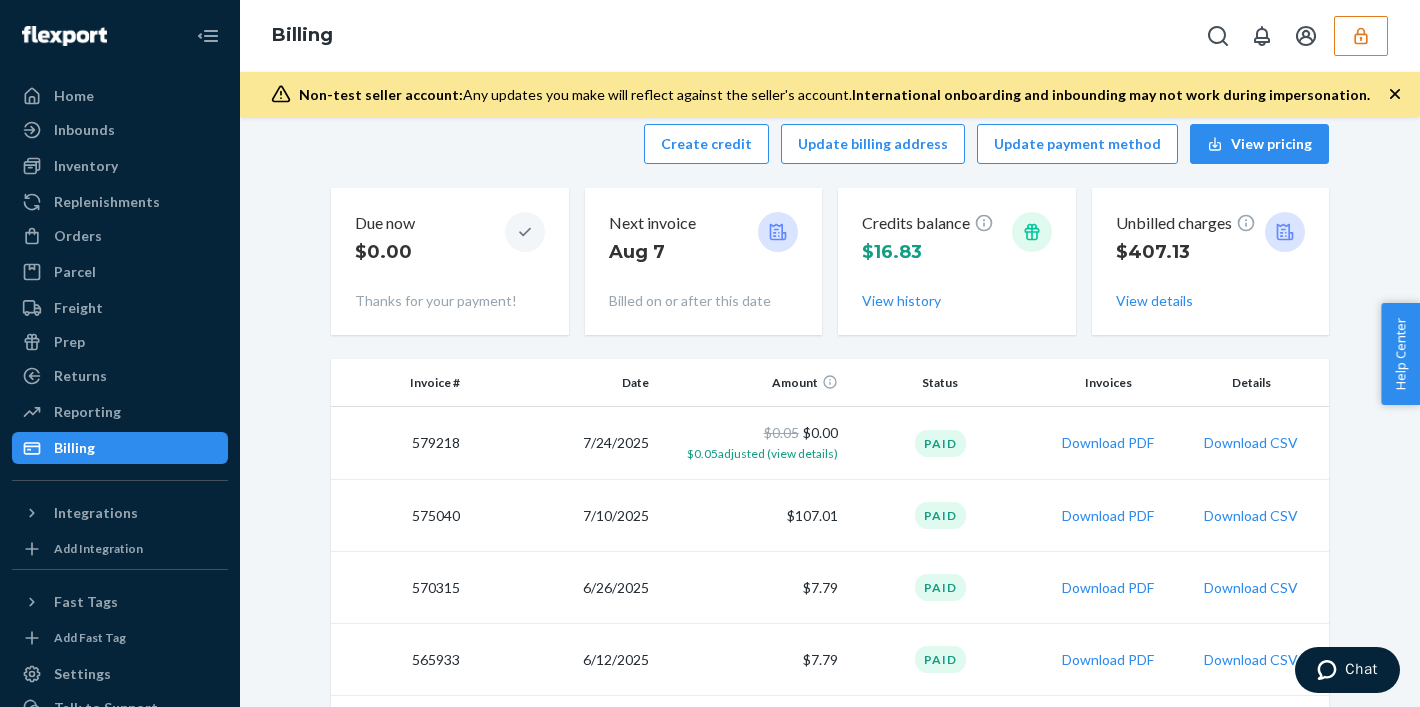 scroll, scrollTop: 0, scrollLeft: 0, axis: both 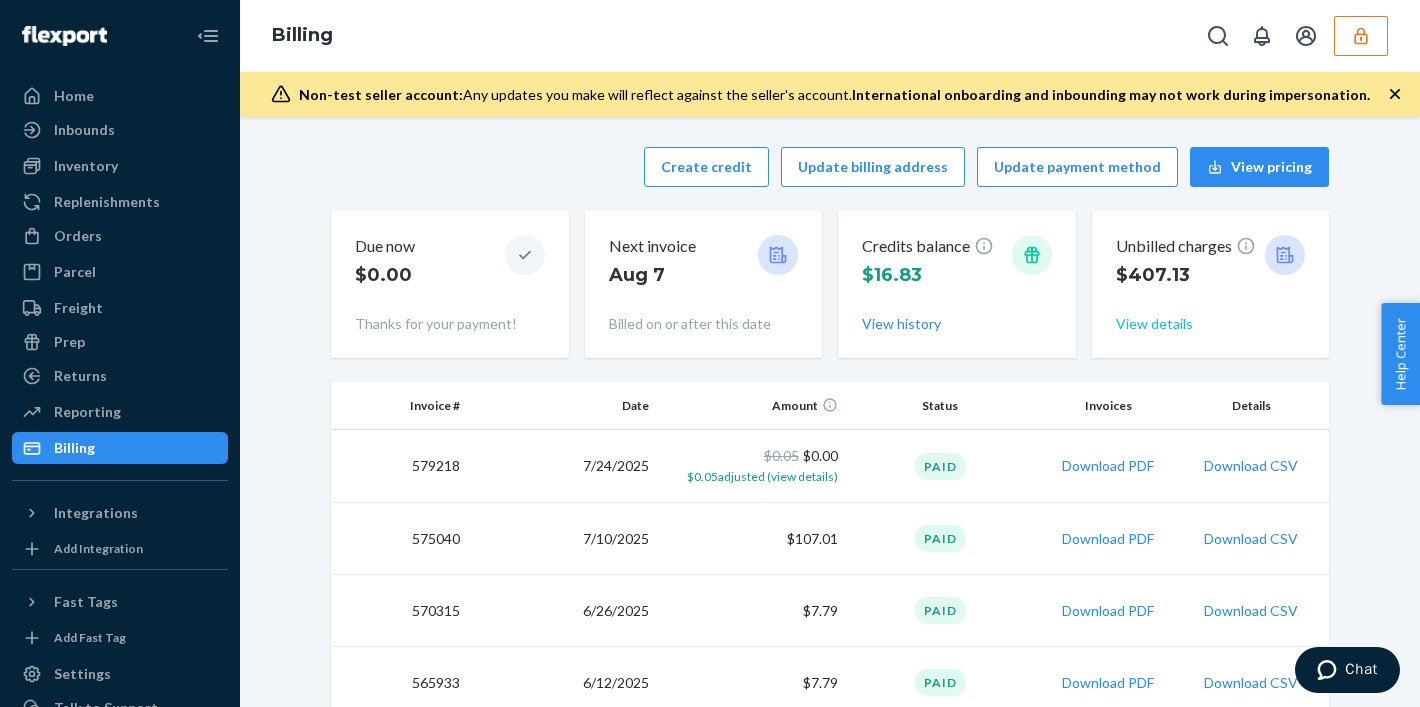 click on "View details" at bounding box center (1154, 324) 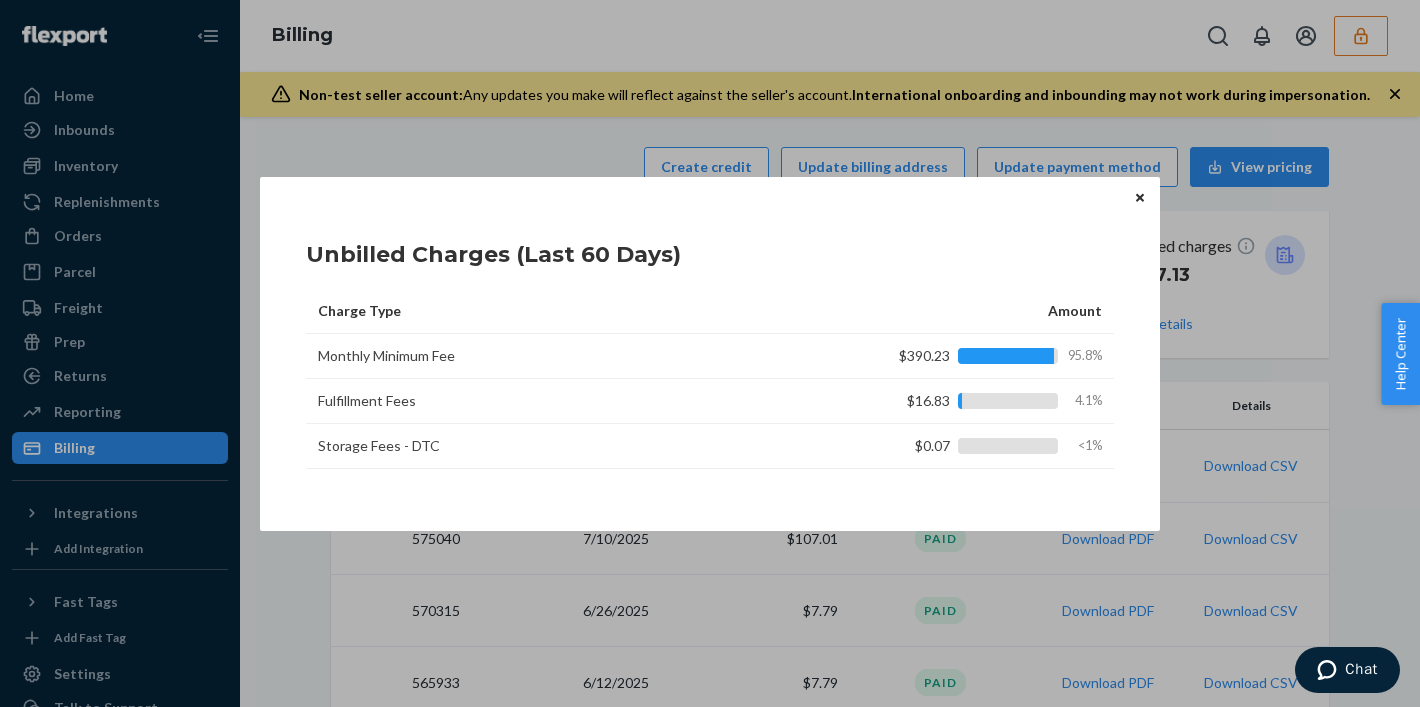 click at bounding box center [1140, 198] 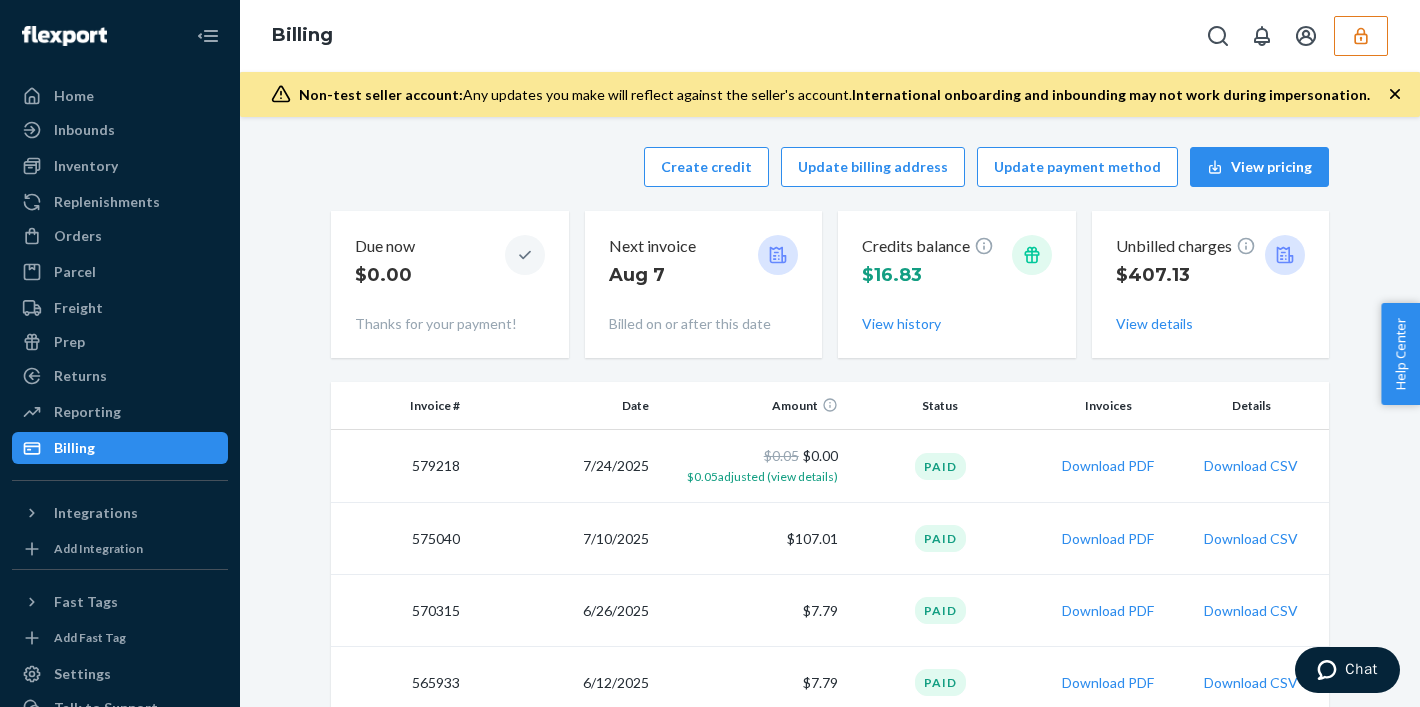click at bounding box center (1361, 36) 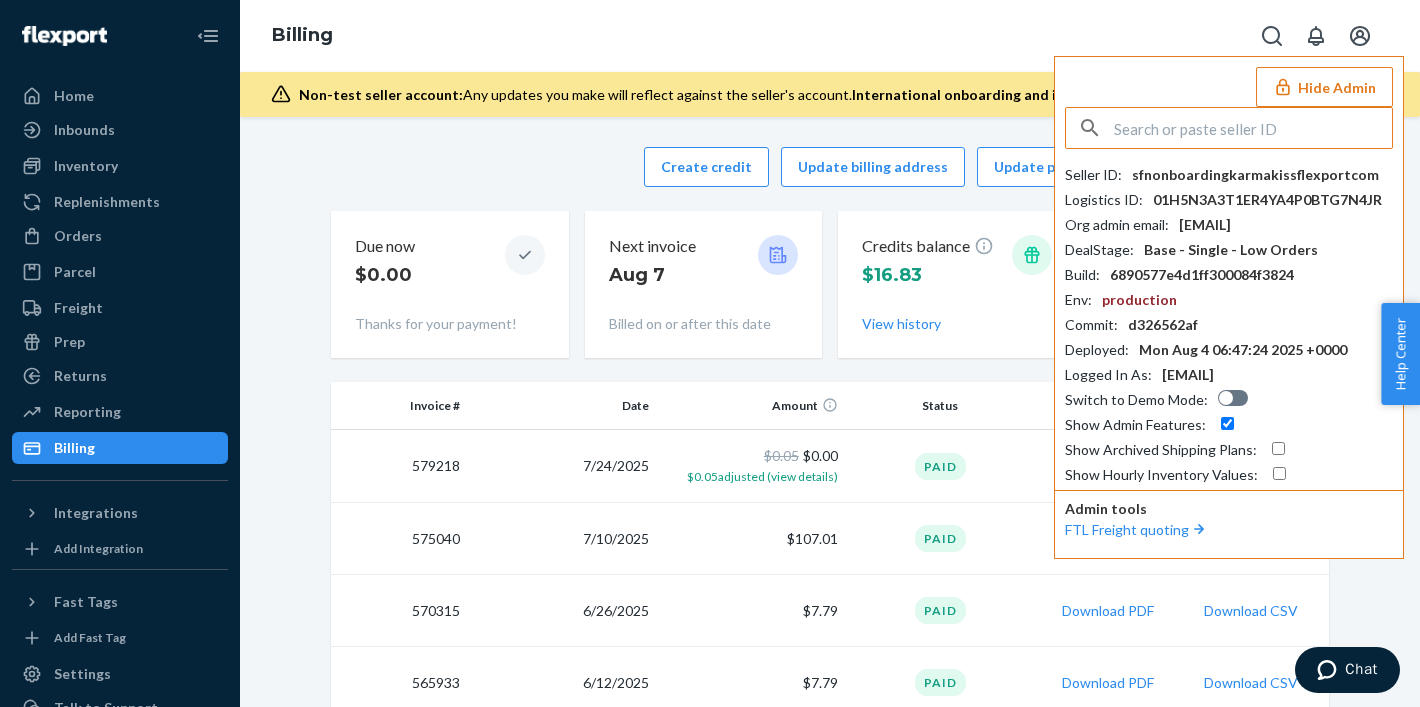 click on "Hide Admin Seller ID :  sfnonboardingkarmakissflexportcom Logistics ID :  01H5N3A3T1ER4YA4P0BTG7N4JR Org admin email :  autumnconrad@gmail.com DealStage :  Base - Single - Low Orders Build :  6890577e4d1ff300084f3824 Env :  production Commit :  d326562af Deployed :  Mon Aug 4 06:47:24 2025 +0000
Logged In As :  c-amoore1@flexport.com Switch to Demo Mode :  Show Admin Features :  Show Archived Shipping Plans :  Show Hourly Inventory Values :  Admin tools FTL Freight quoting" at bounding box center [1229, 307] 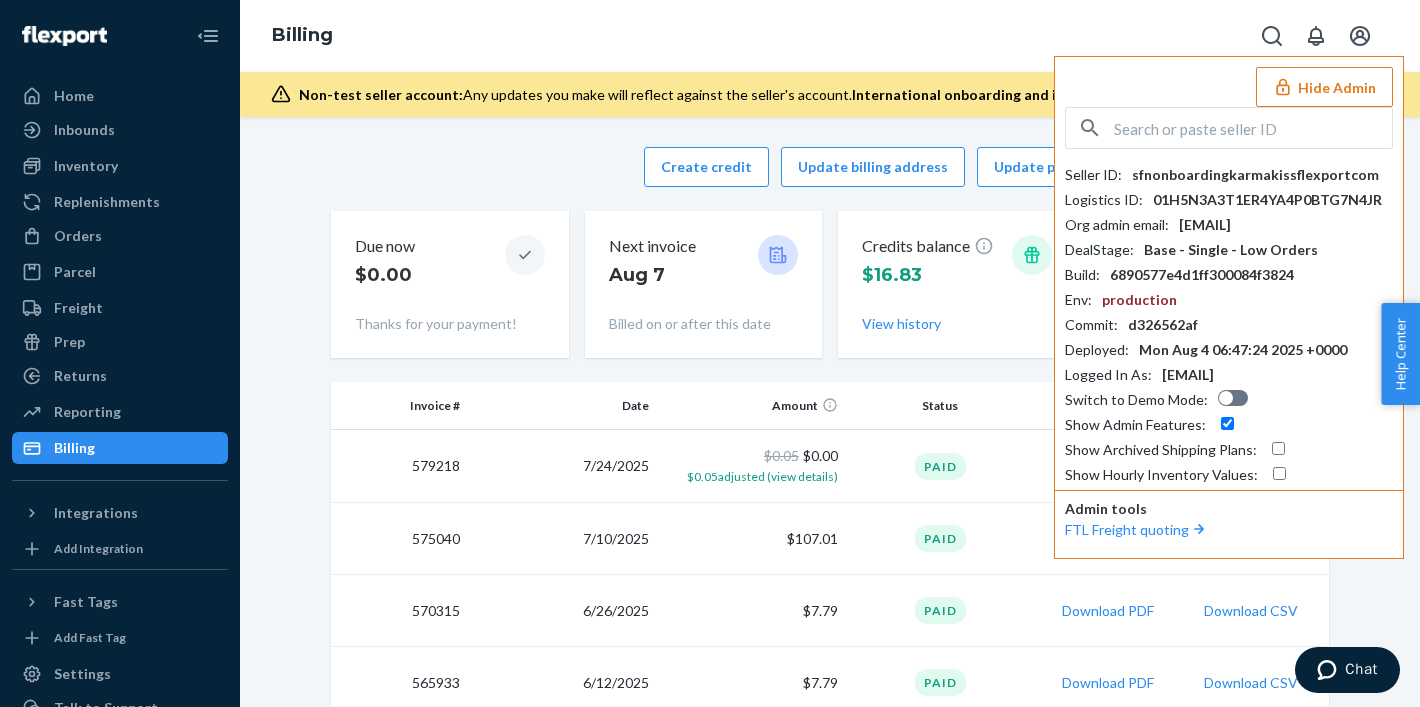 click on "Hide Admin" at bounding box center (1324, 87) 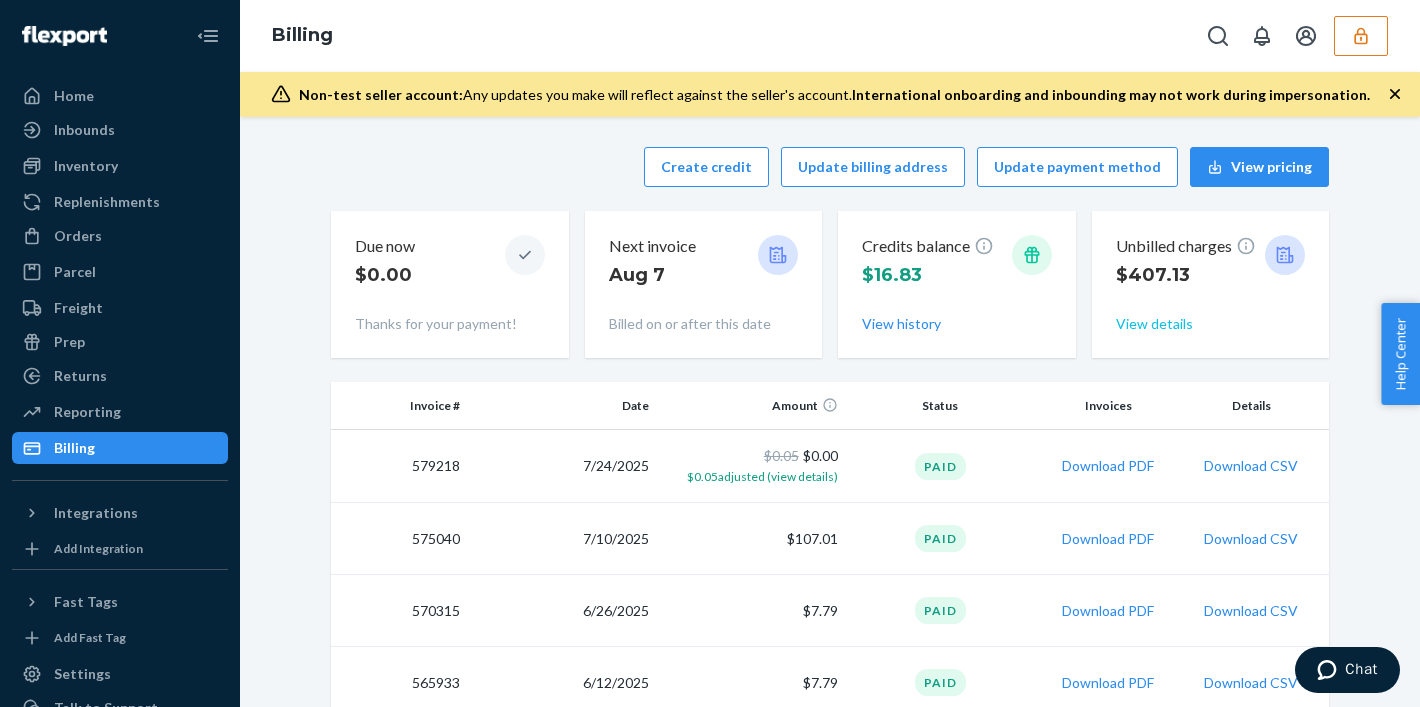 click on "View details" at bounding box center (1154, 324) 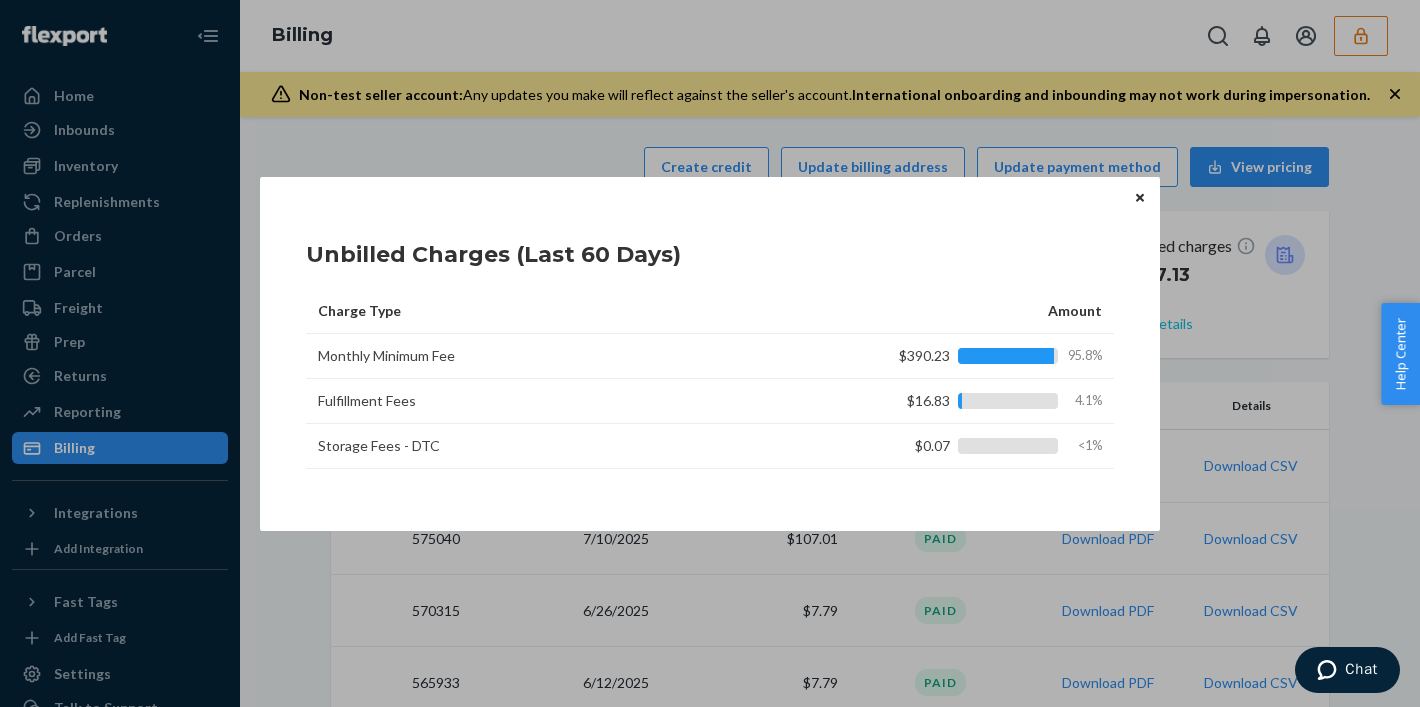 type 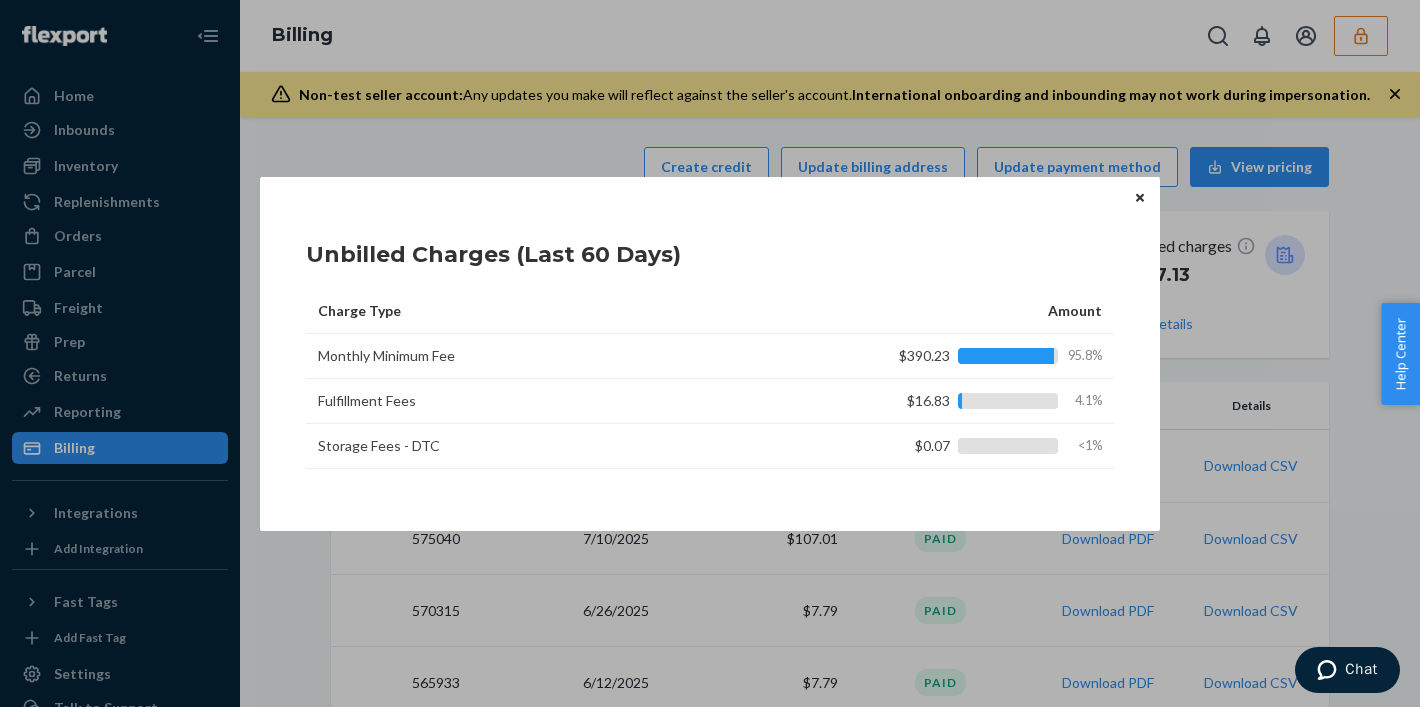 click 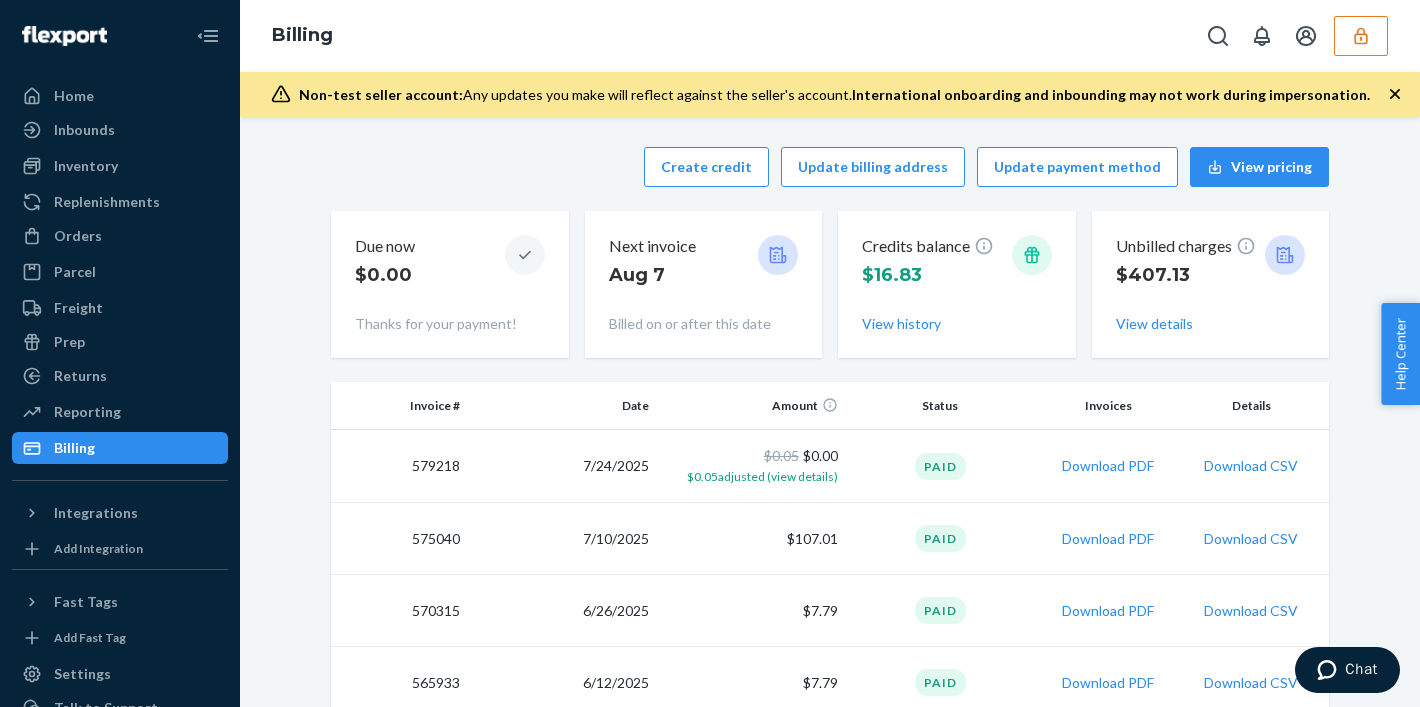 scroll, scrollTop: 58, scrollLeft: 0, axis: vertical 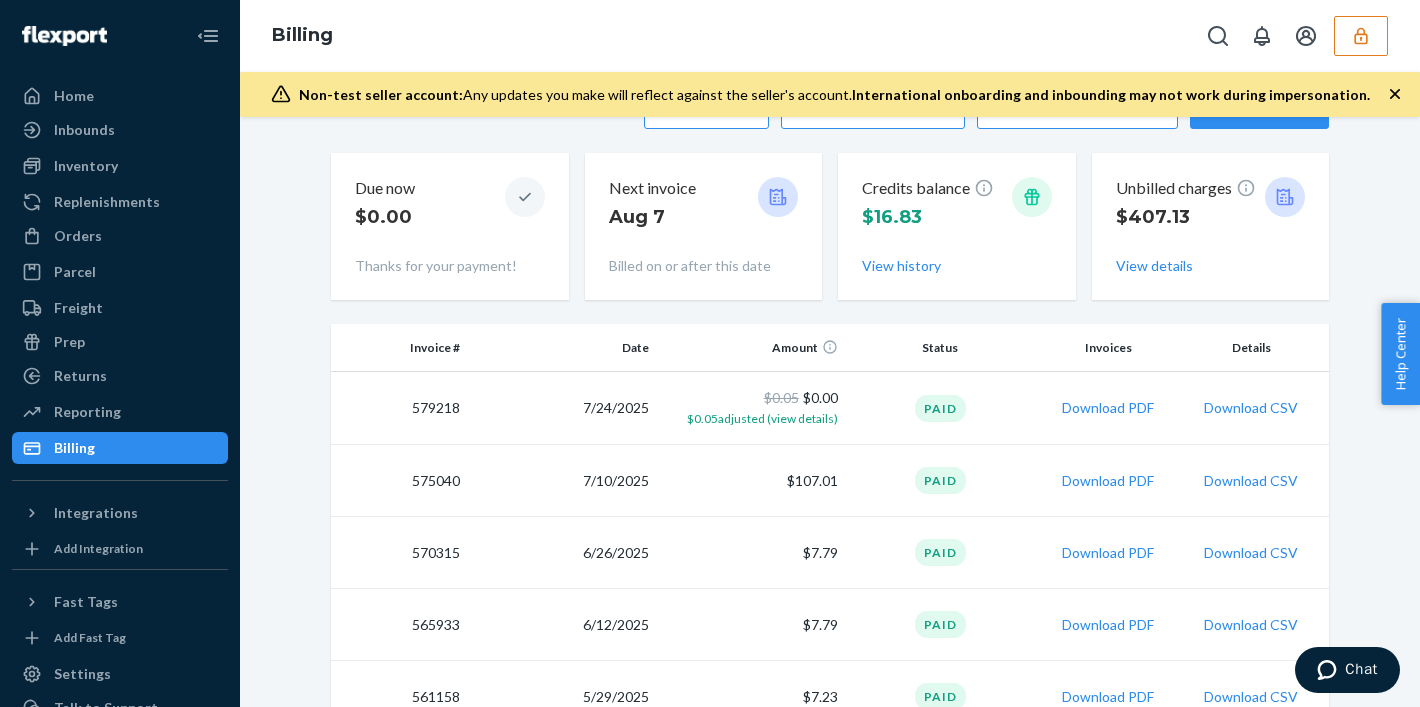 click at bounding box center (1361, 36) 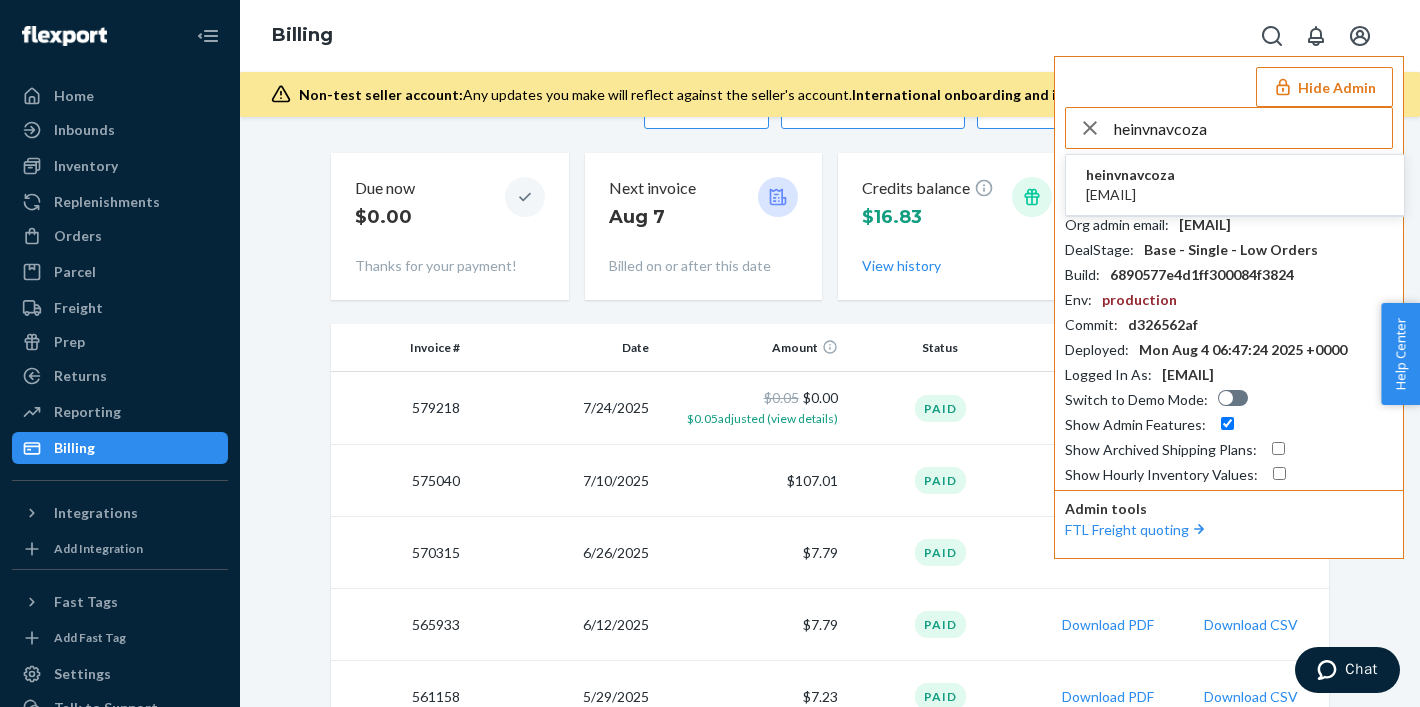 type on "heinvnavcoza" 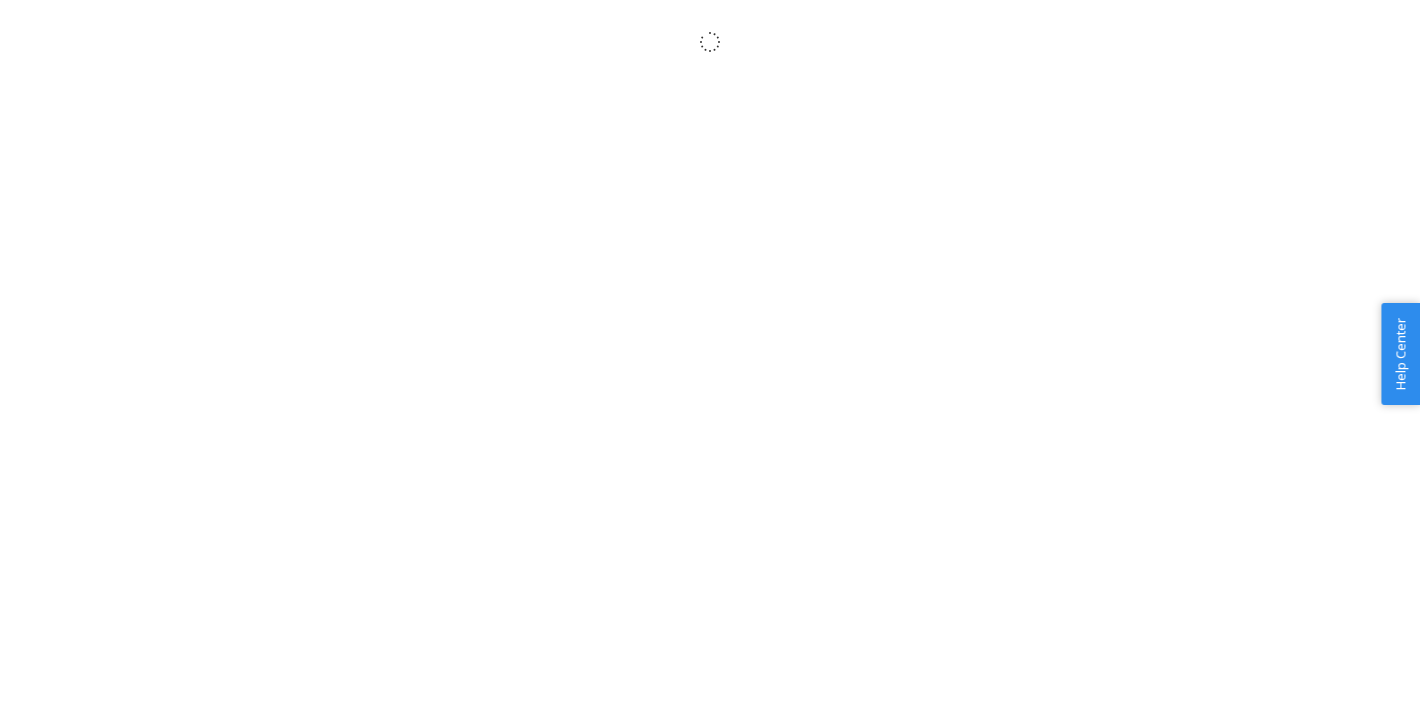 scroll, scrollTop: 0, scrollLeft: 0, axis: both 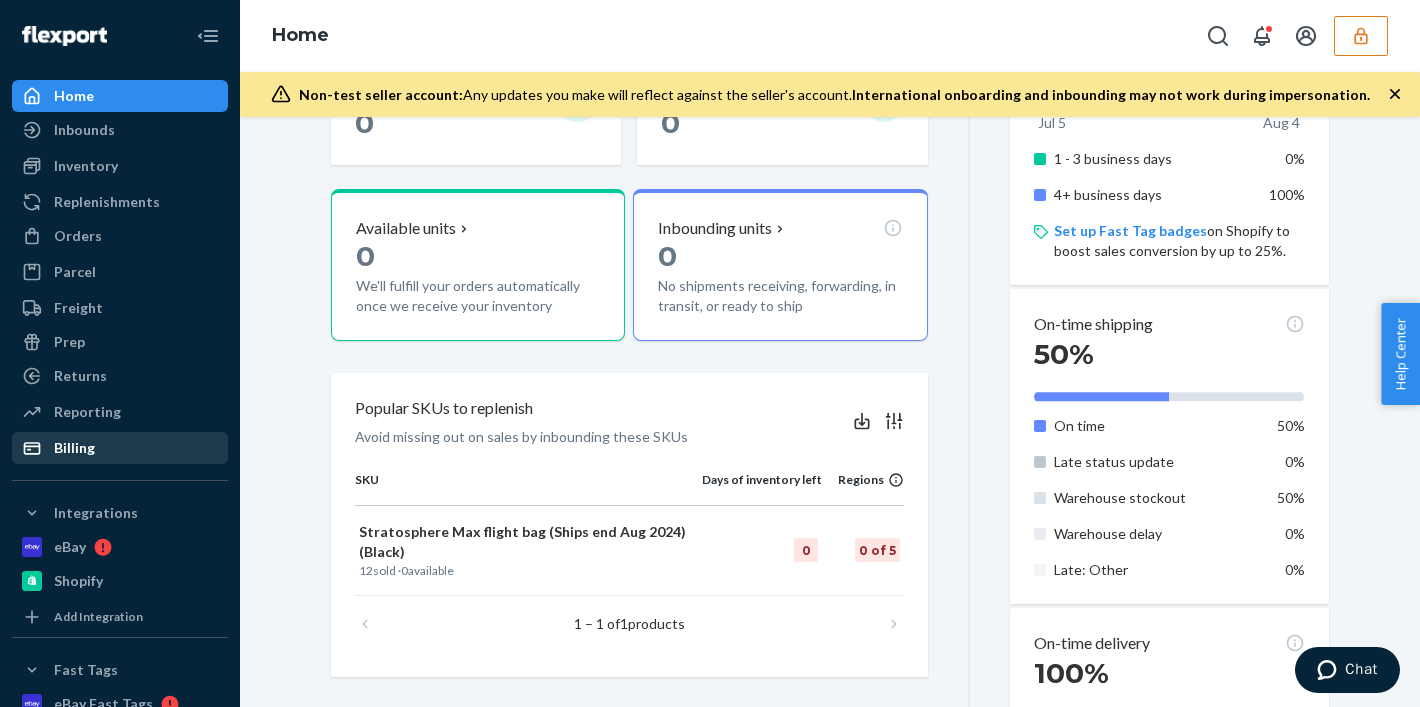 click on "Billing" at bounding box center (120, 448) 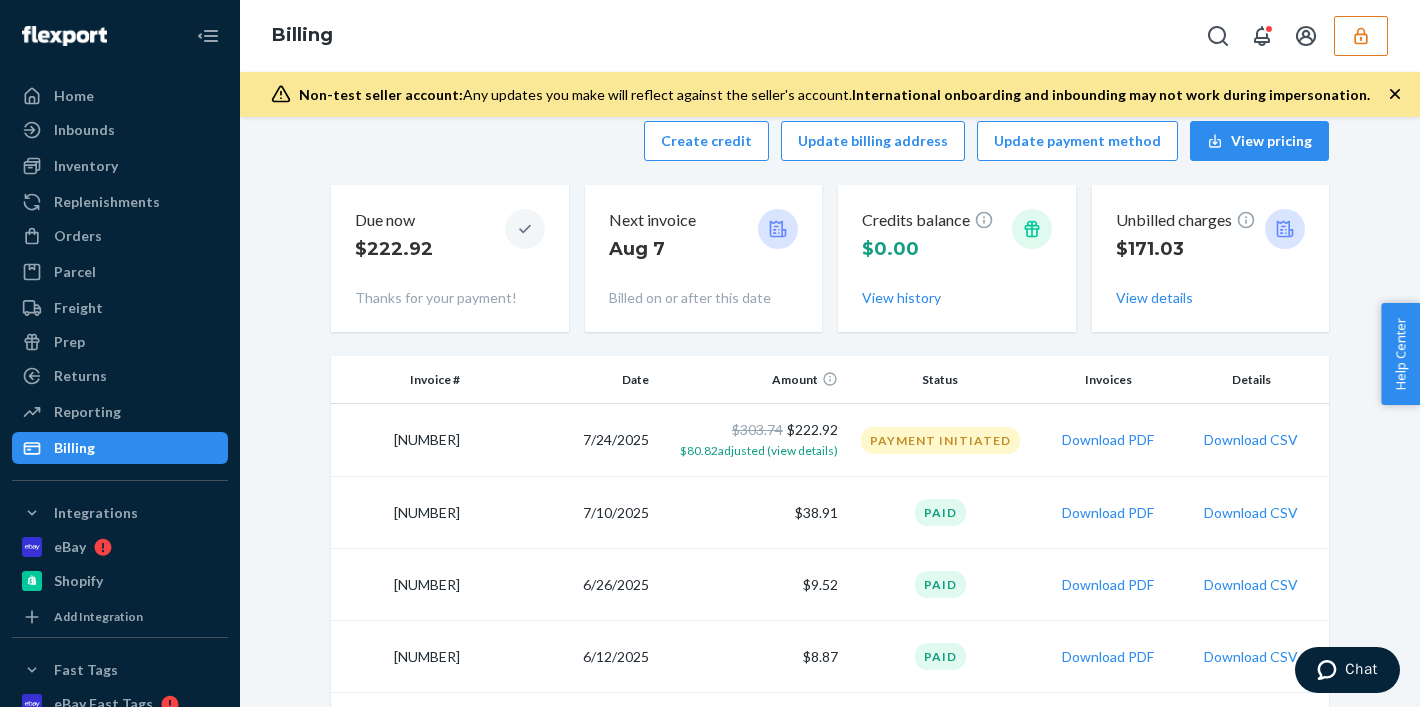 scroll, scrollTop: 0, scrollLeft: 0, axis: both 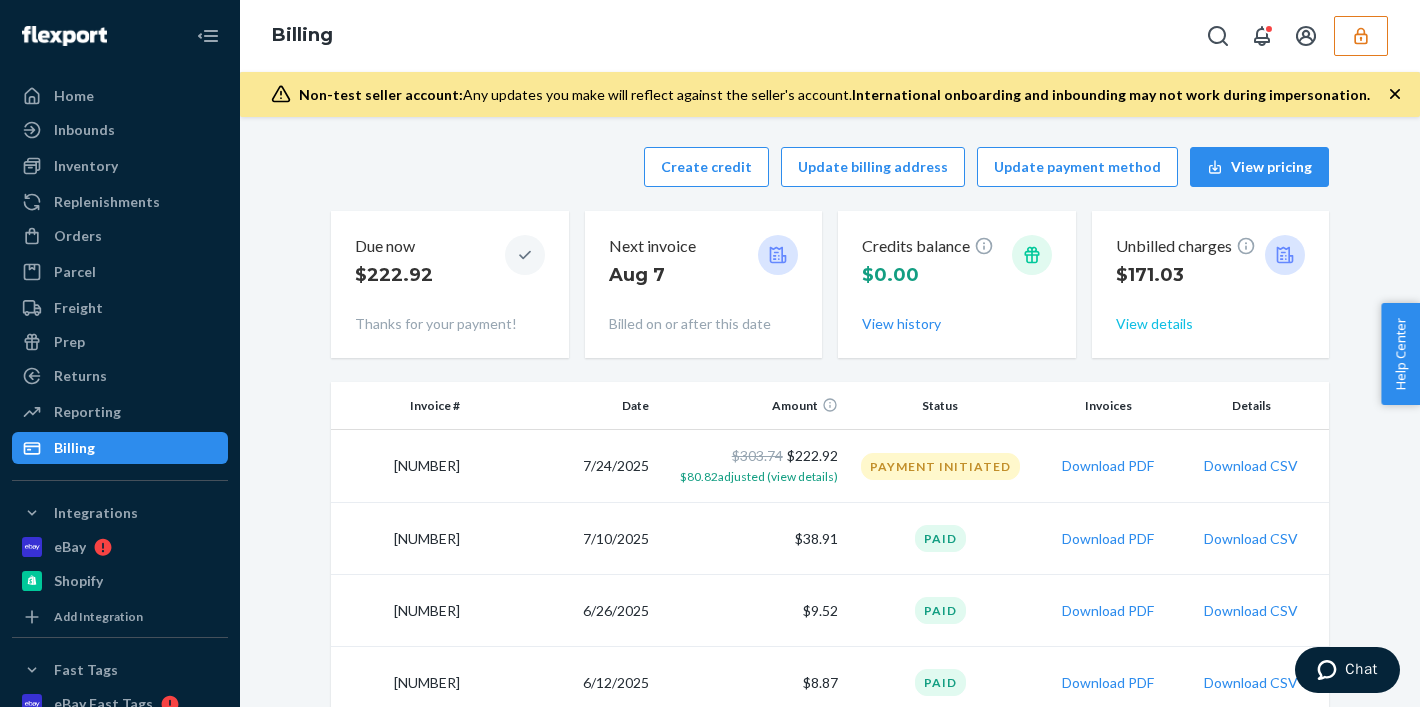 click on "View details" at bounding box center (1154, 324) 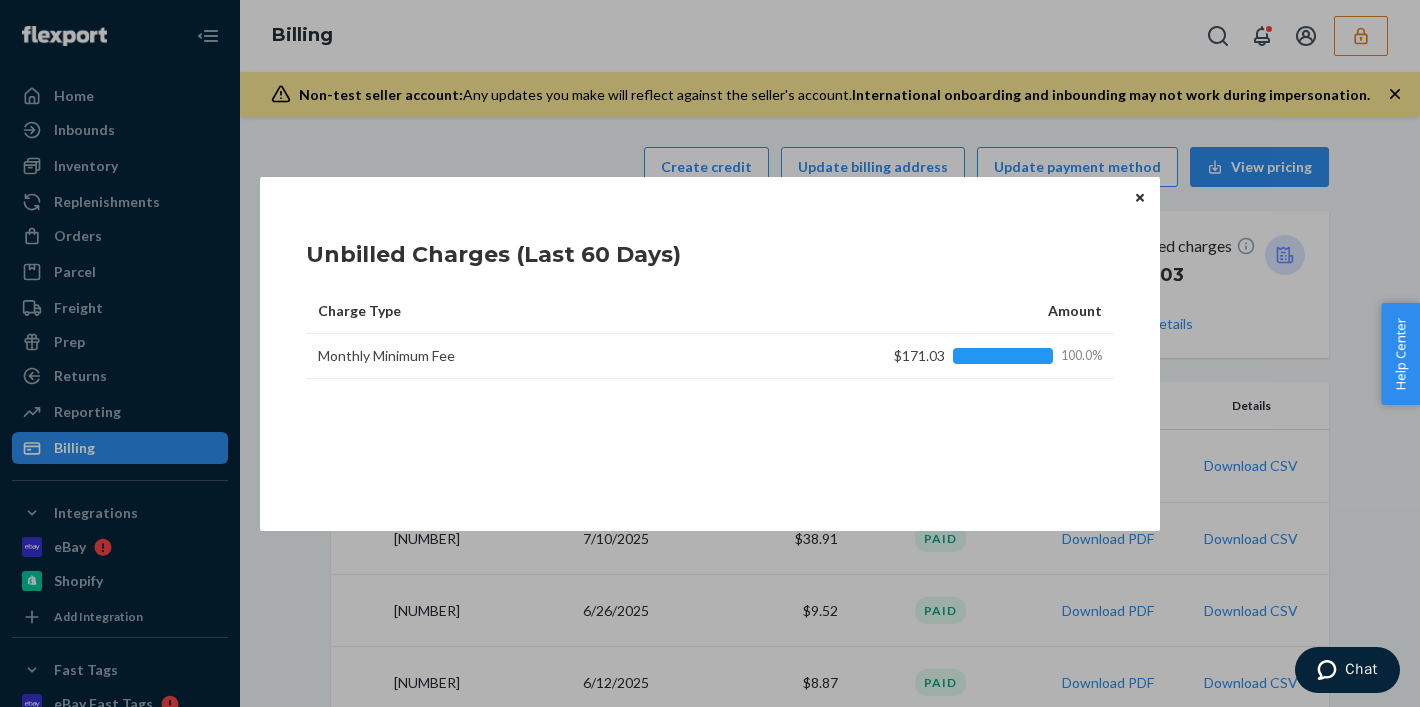 click 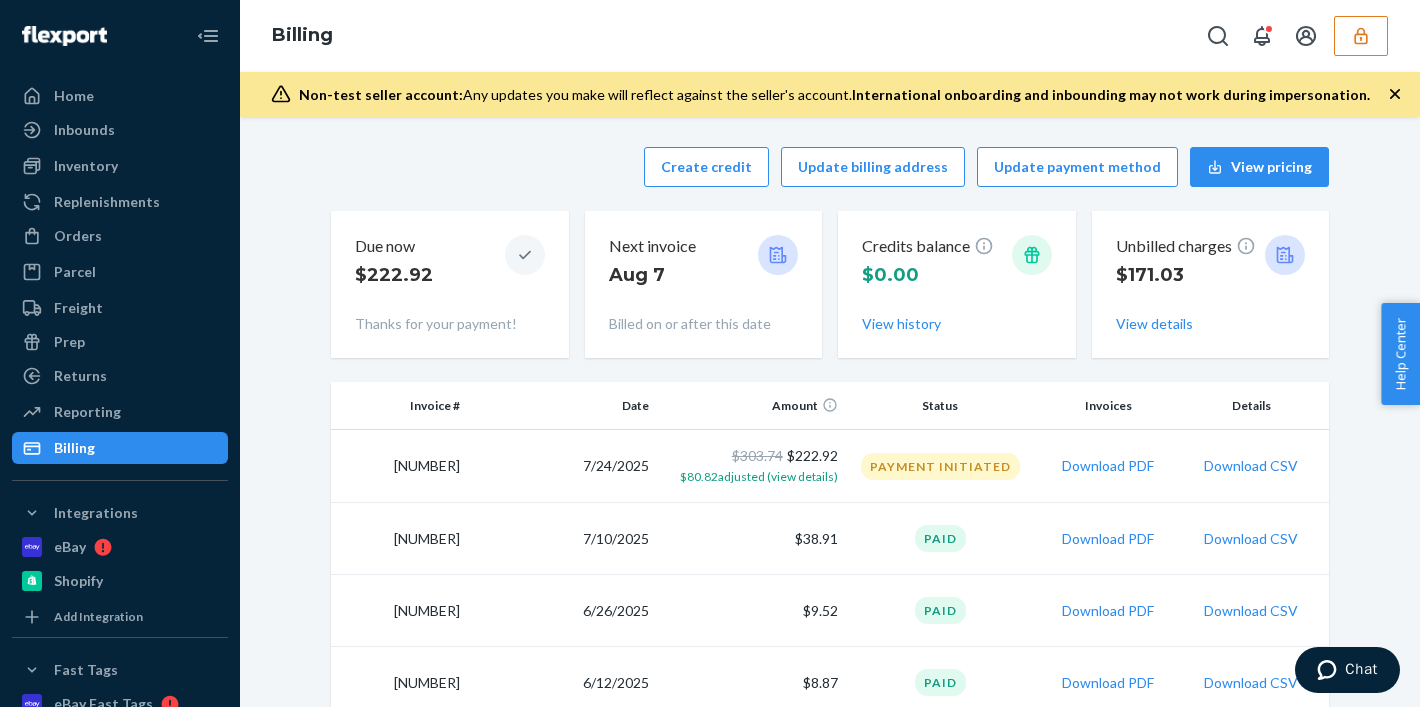 scroll, scrollTop: 1, scrollLeft: 0, axis: vertical 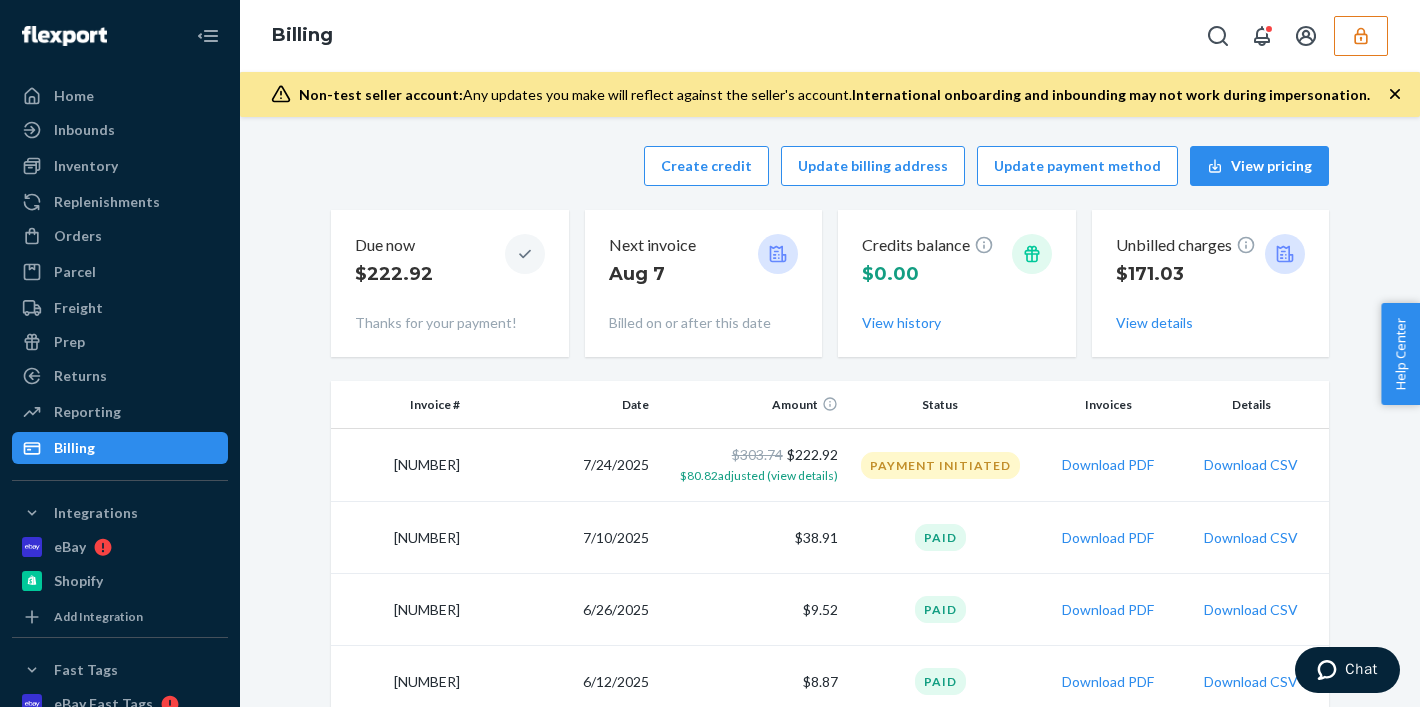 click on "Home Inbounds Shipping Plans Problems Inventory Products Replenishments Orders Ecommerce Orders Wholesale Orders Parcel Parcel orders Integrations Freight Prep Returns All Returns Settings Packages Reporting Reports Analytics Billing" at bounding box center [120, 272] 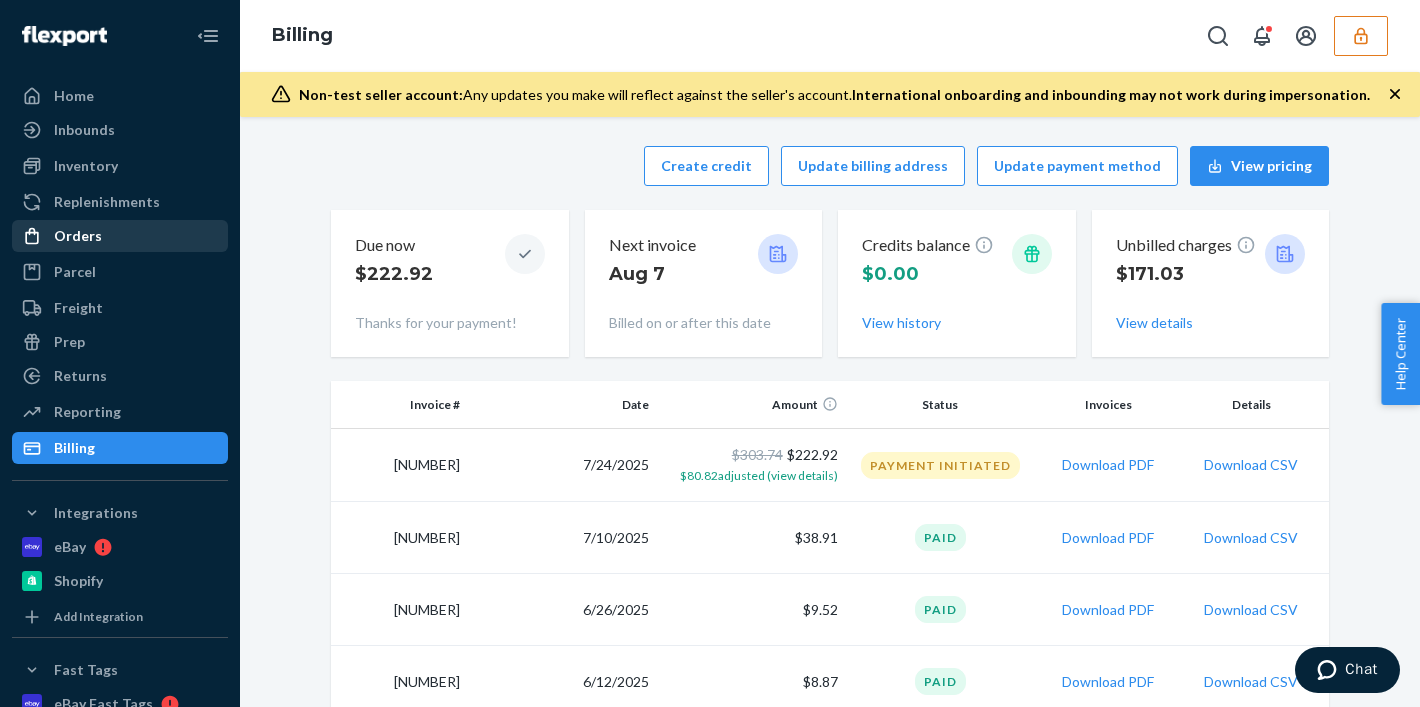 click on "Orders" at bounding box center (120, 236) 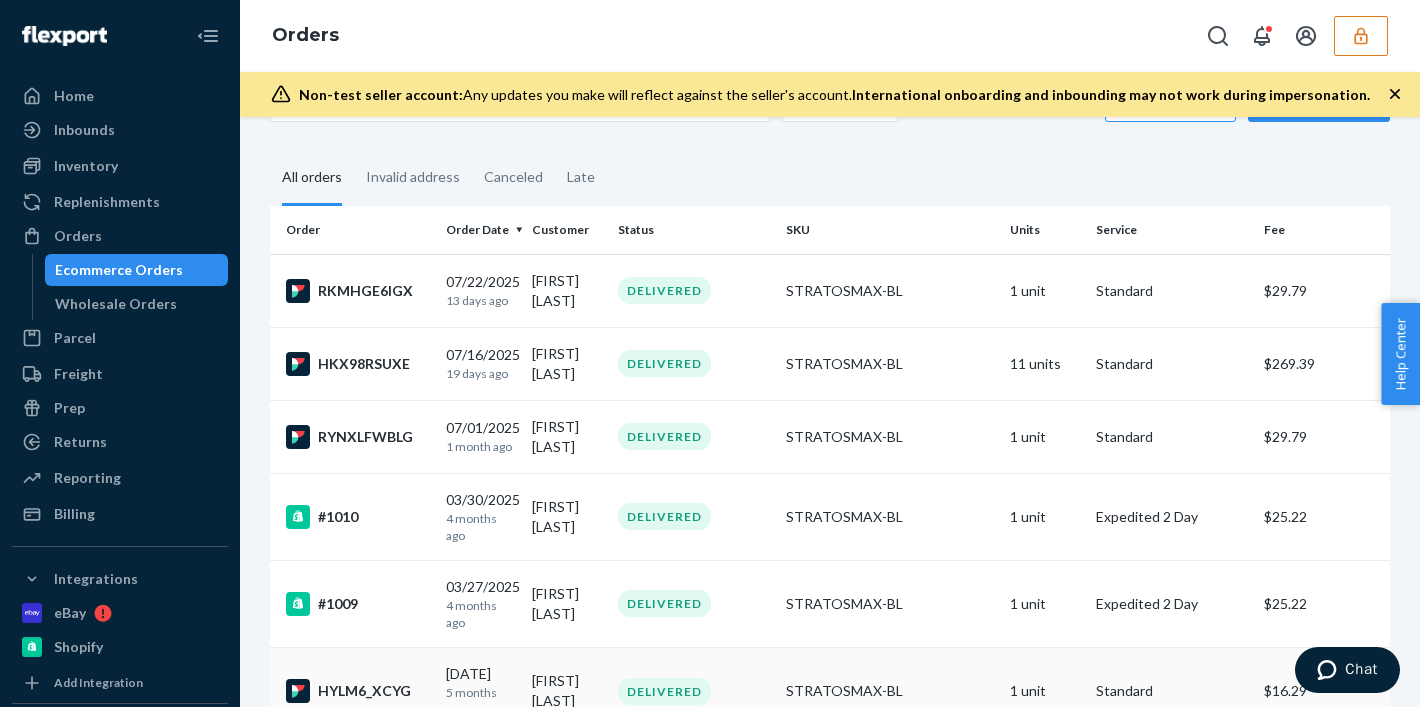 scroll, scrollTop: 0, scrollLeft: 0, axis: both 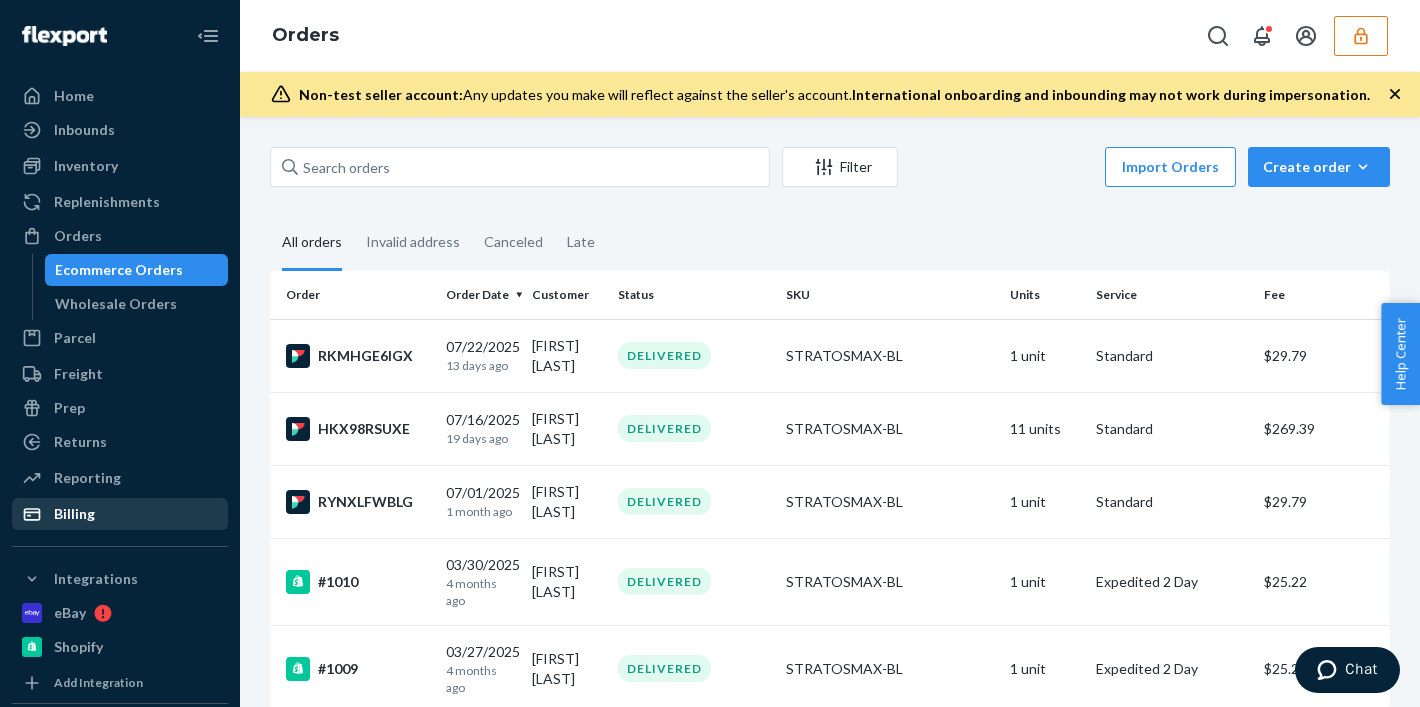click on "Billing" at bounding box center [120, 514] 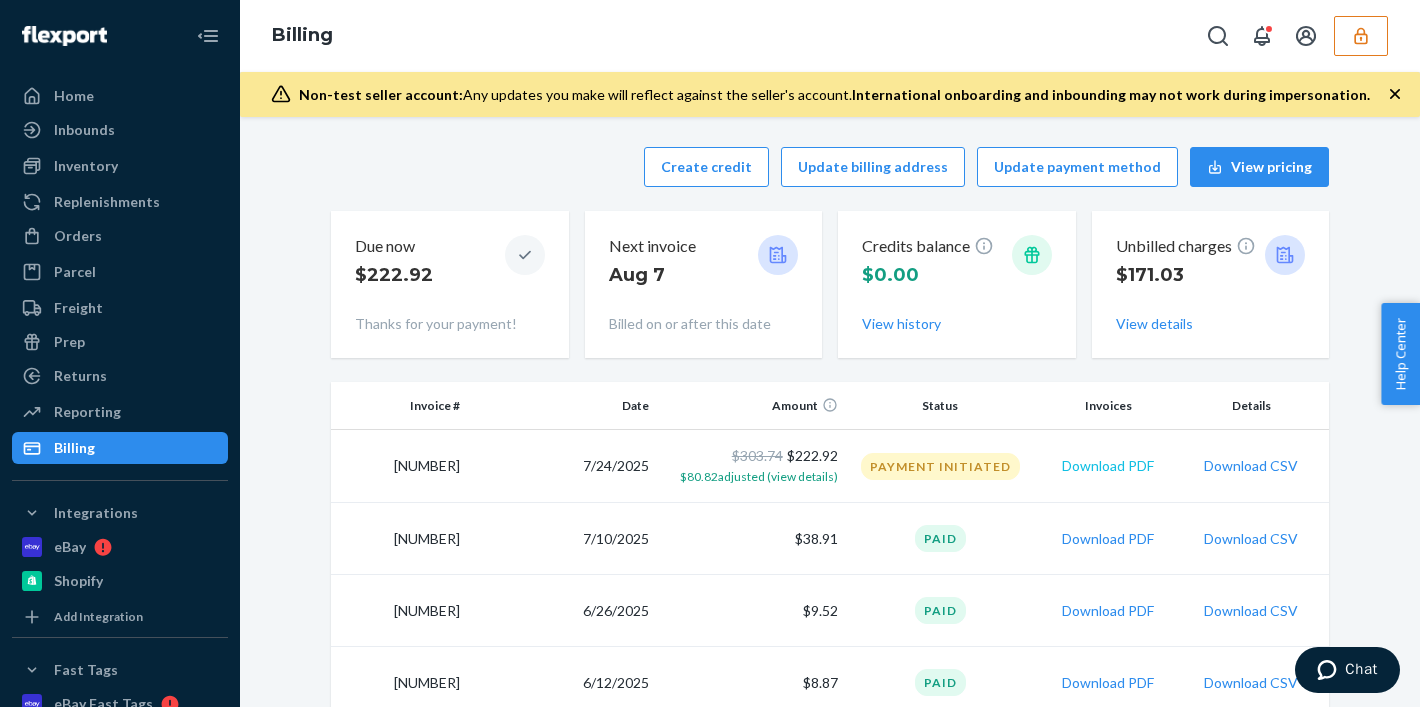 click on "Download PDF" at bounding box center [1108, 466] 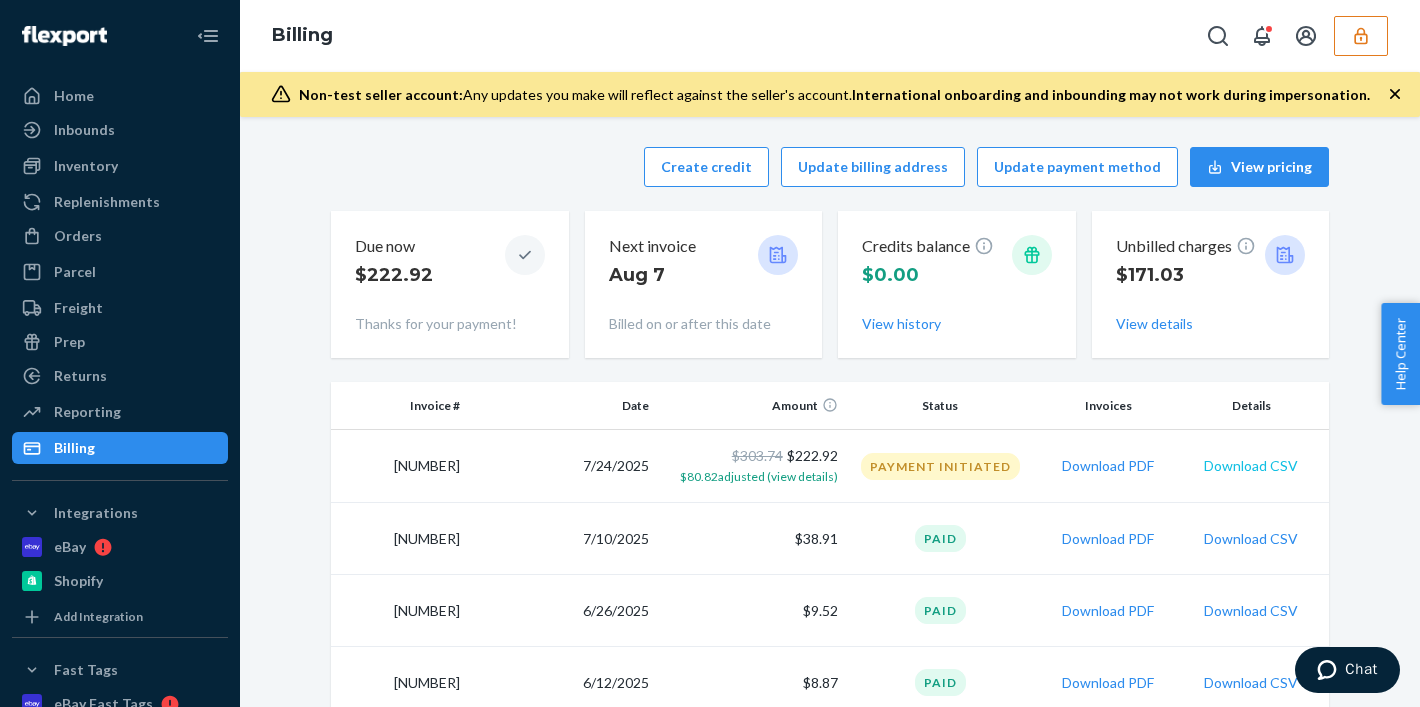 click on "Download CSV" at bounding box center [1251, 466] 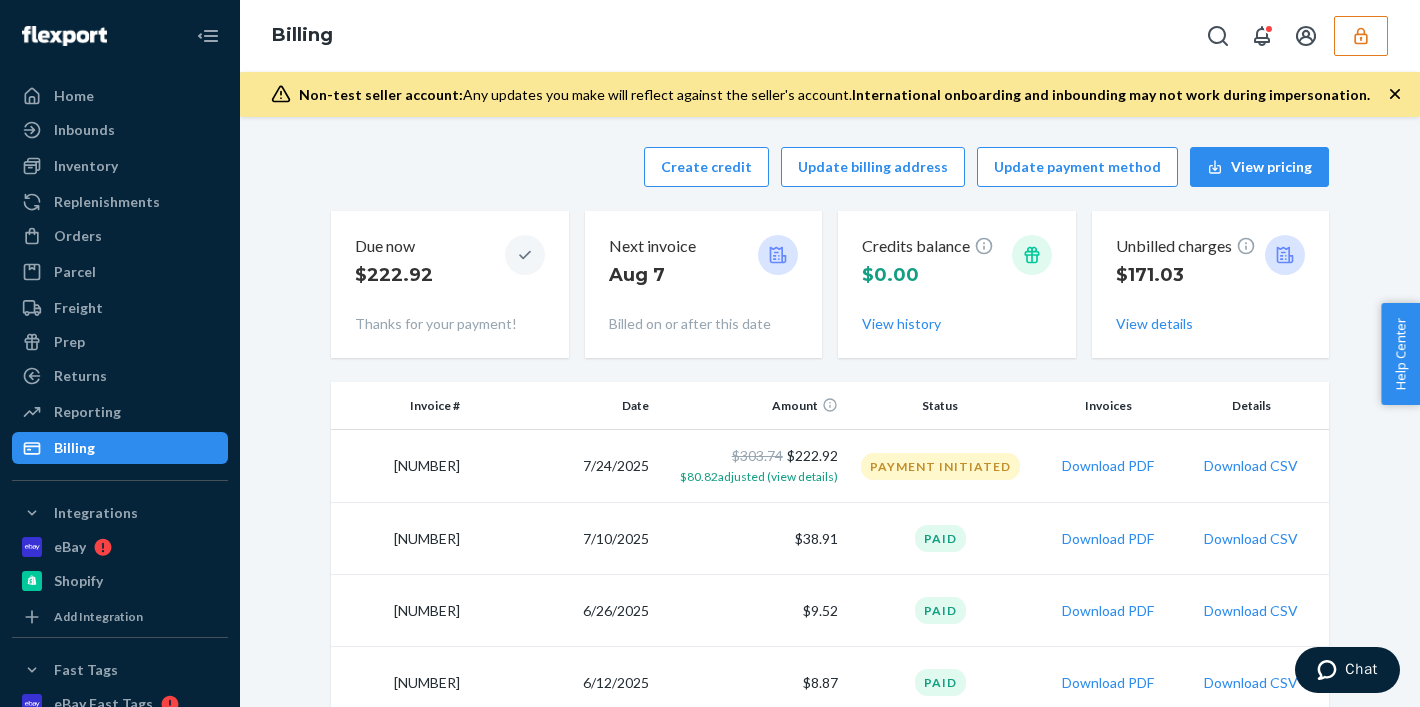 click 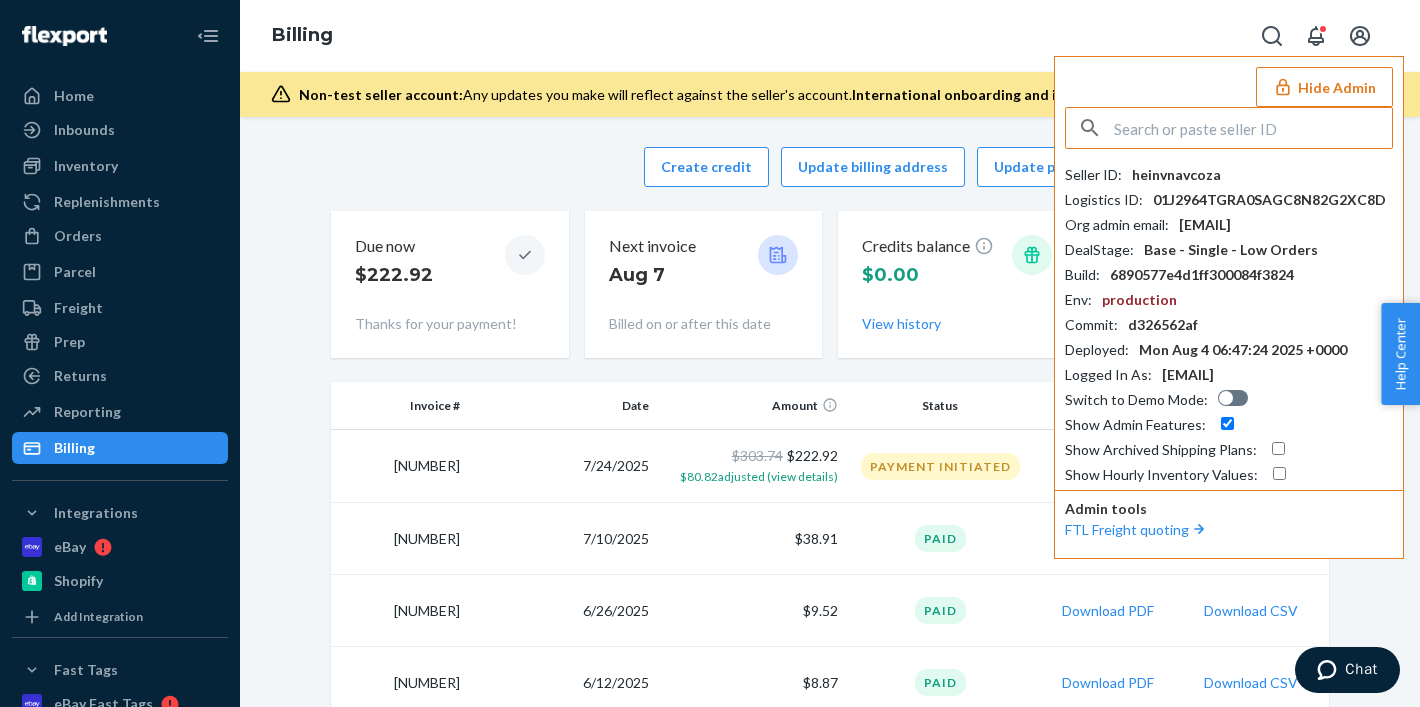 click on "Hide Admin" at bounding box center [1324, 87] 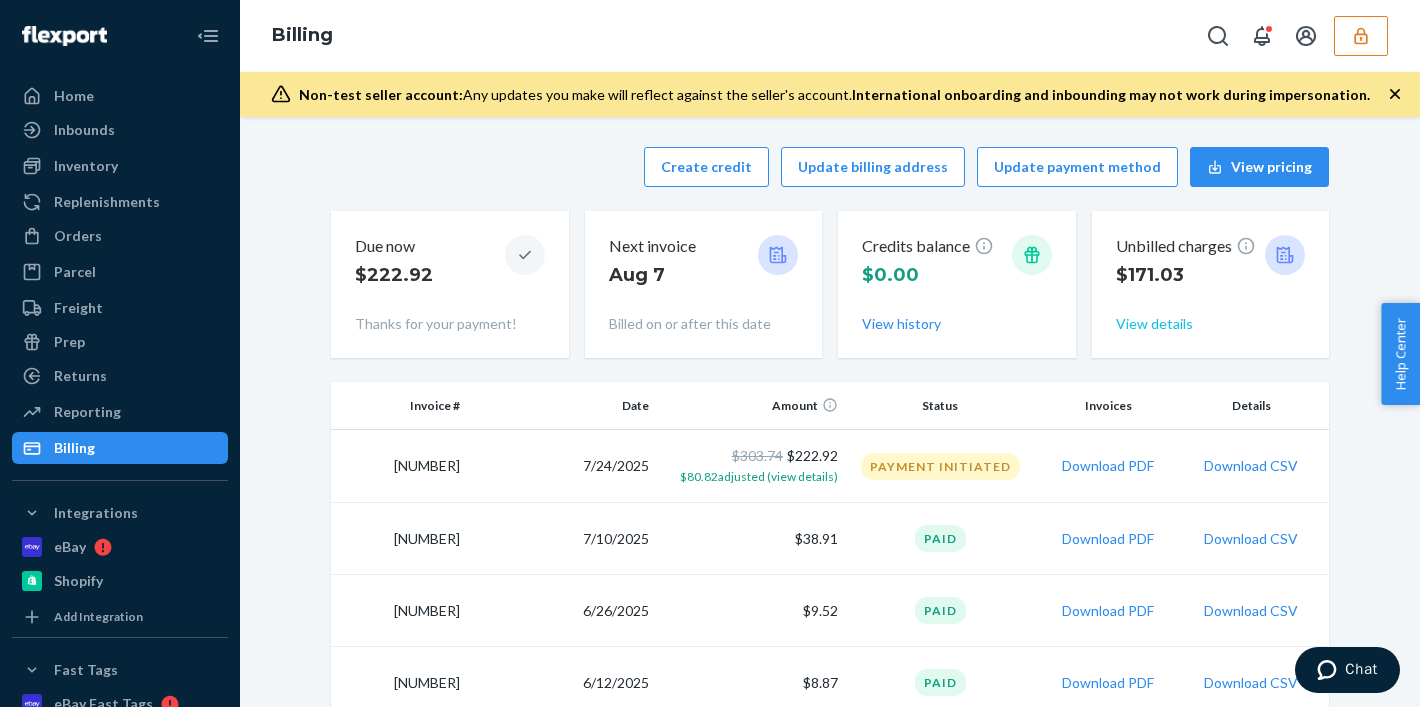 click on "View details" at bounding box center (1154, 324) 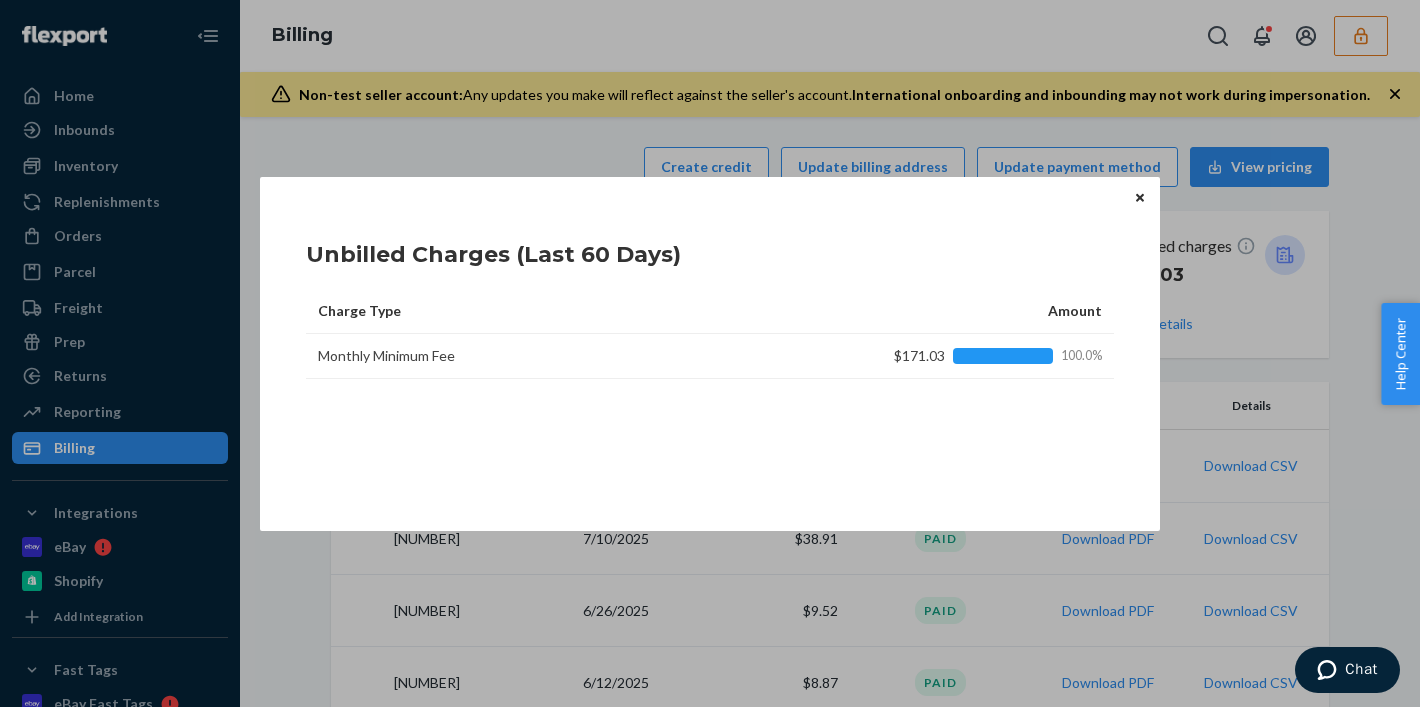 click 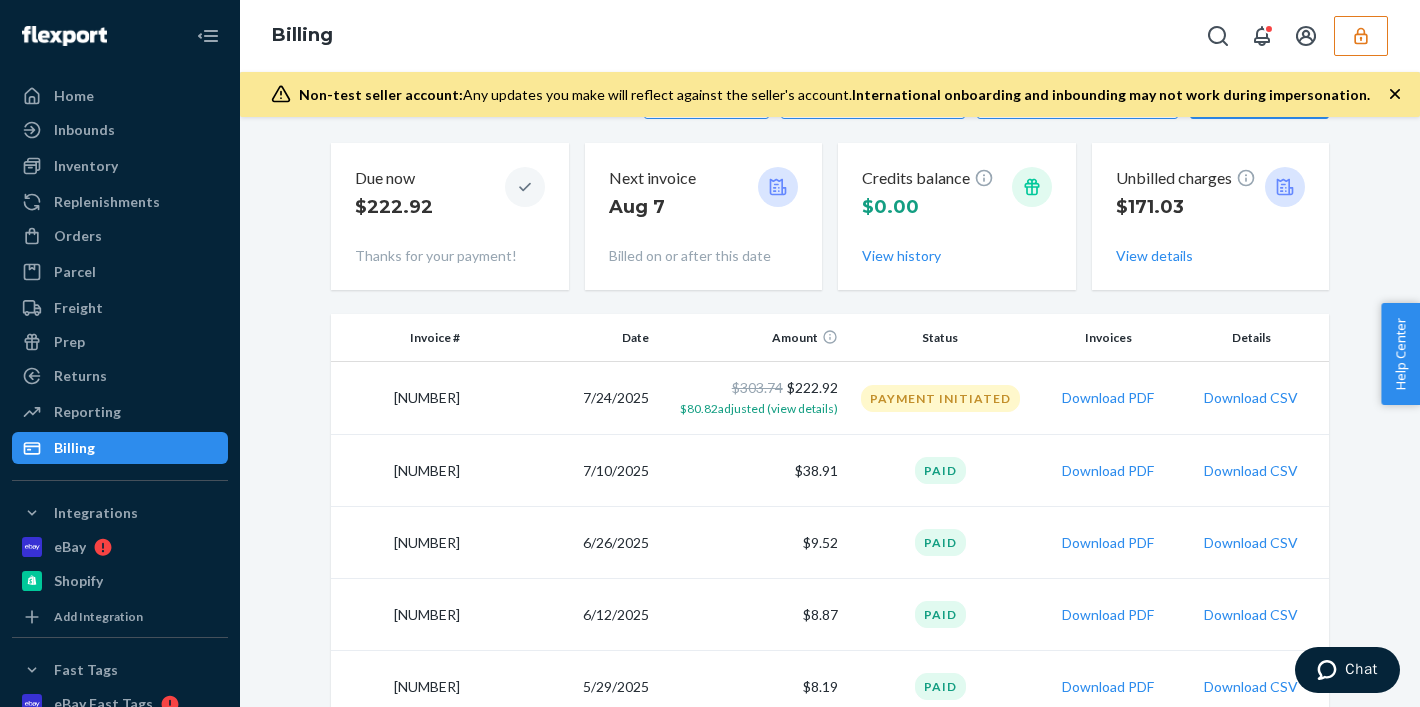 scroll, scrollTop: 76, scrollLeft: 0, axis: vertical 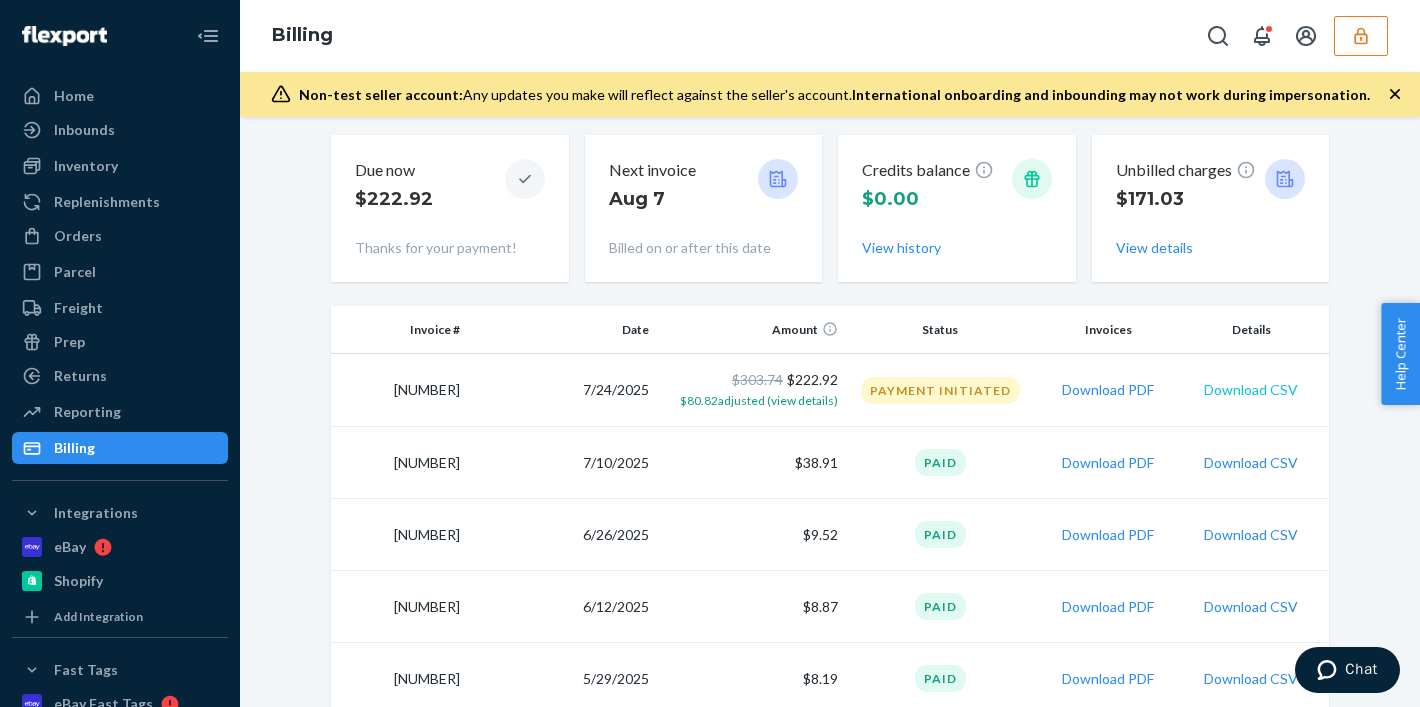 click on "Download CSV" at bounding box center (1251, 390) 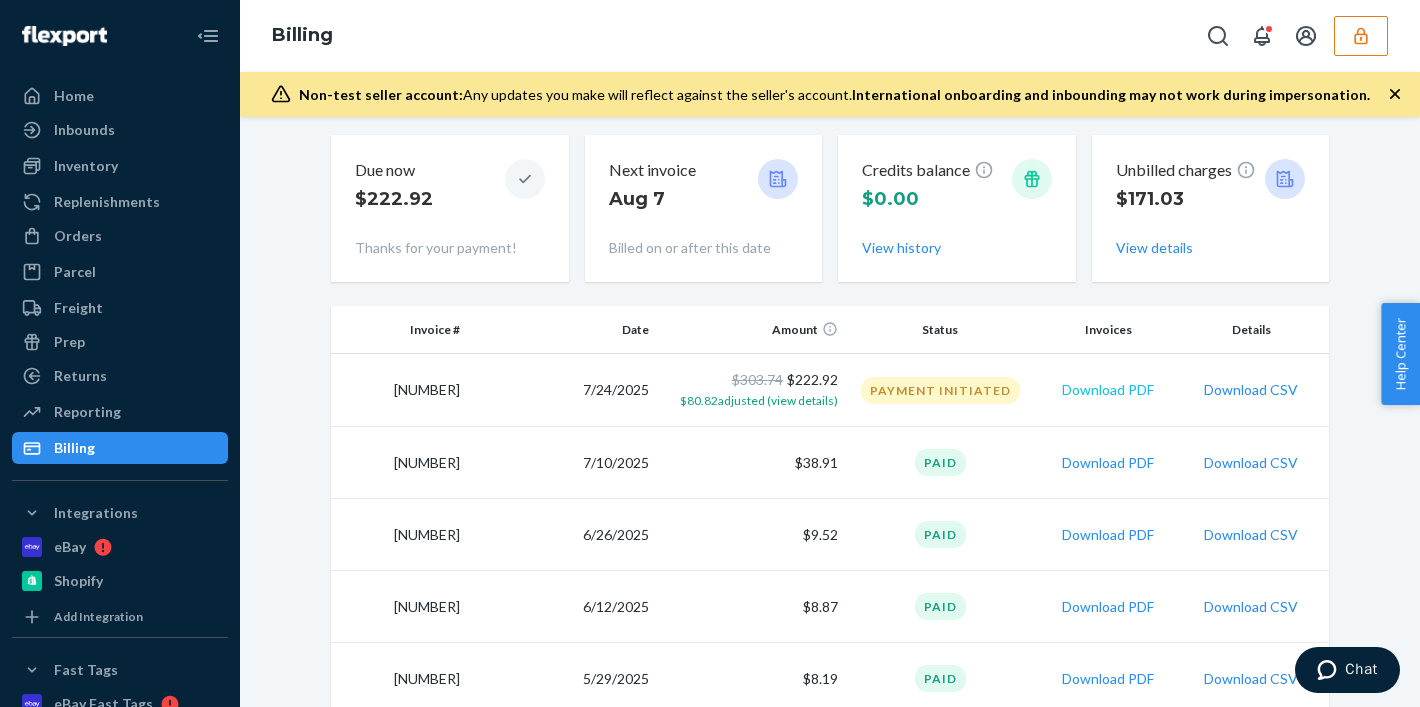 click on "Download PDF" at bounding box center [1108, 390] 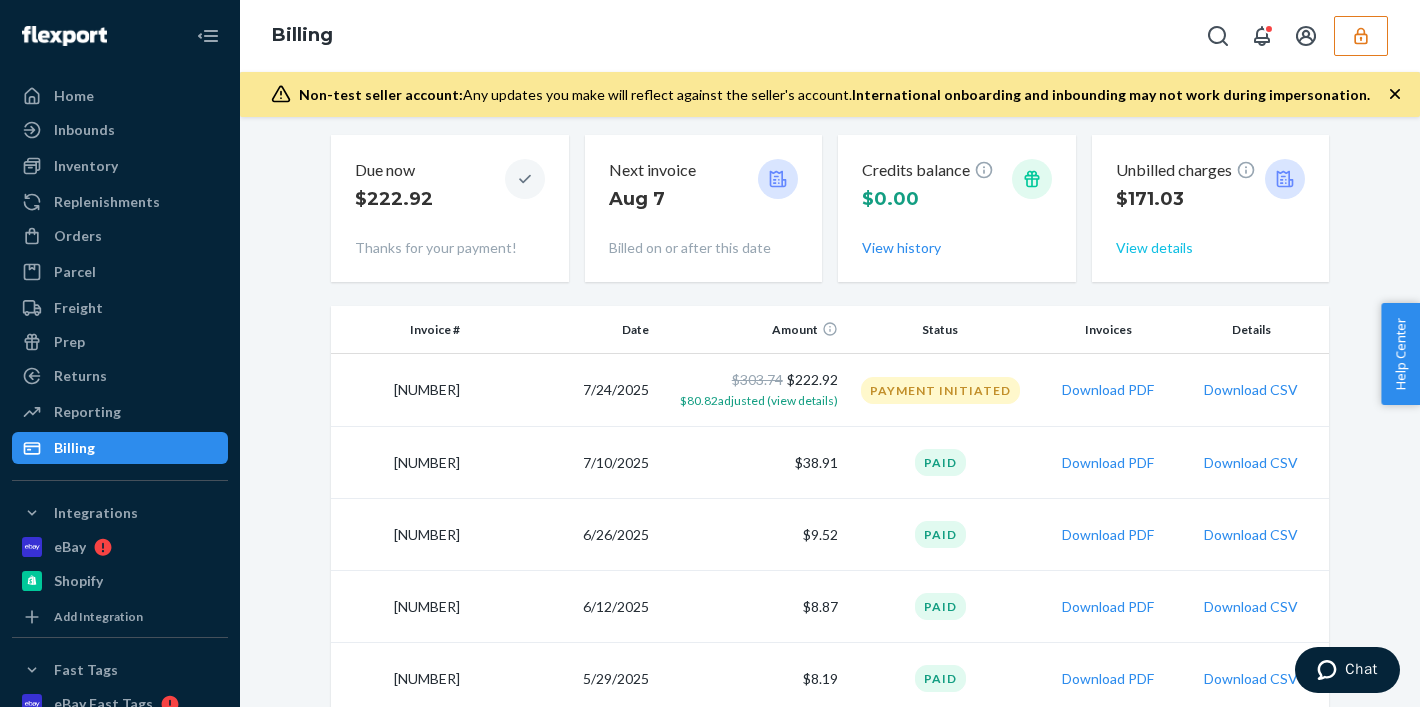 click on "View details" at bounding box center [1154, 248] 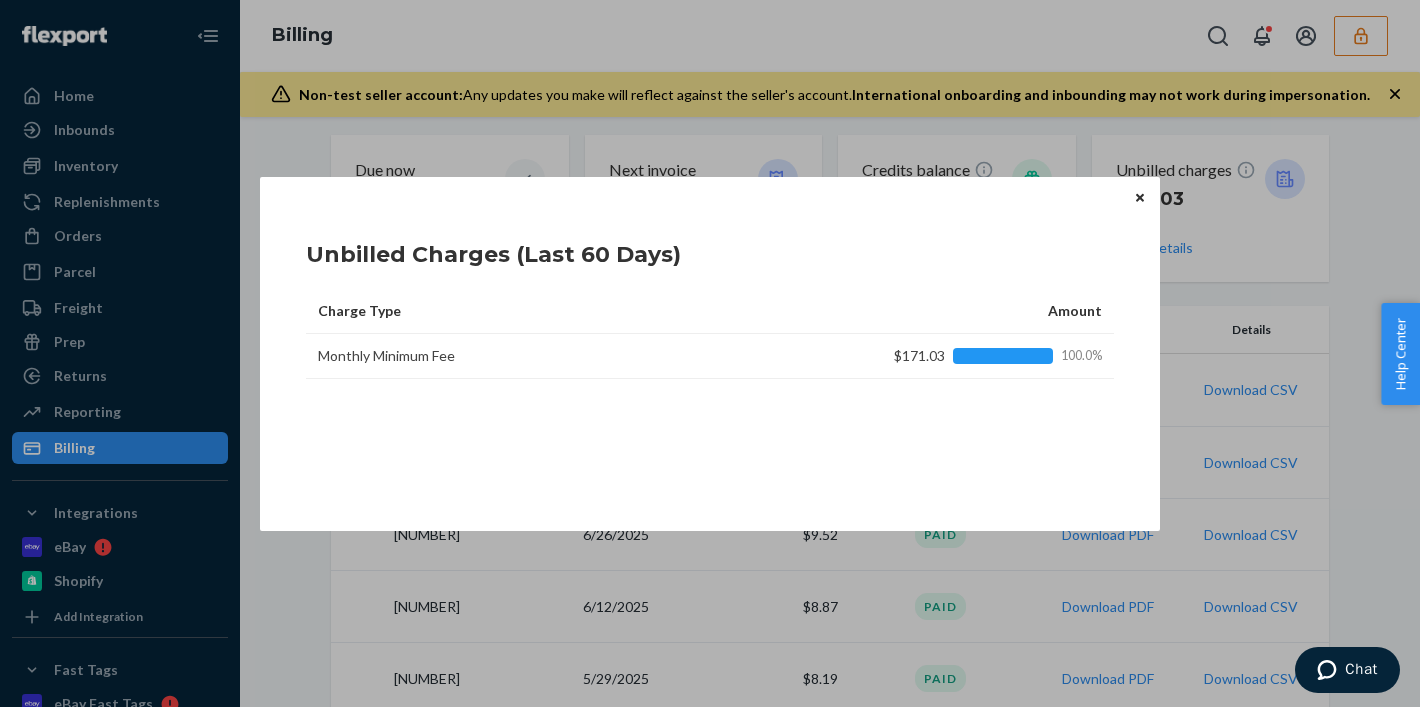 click 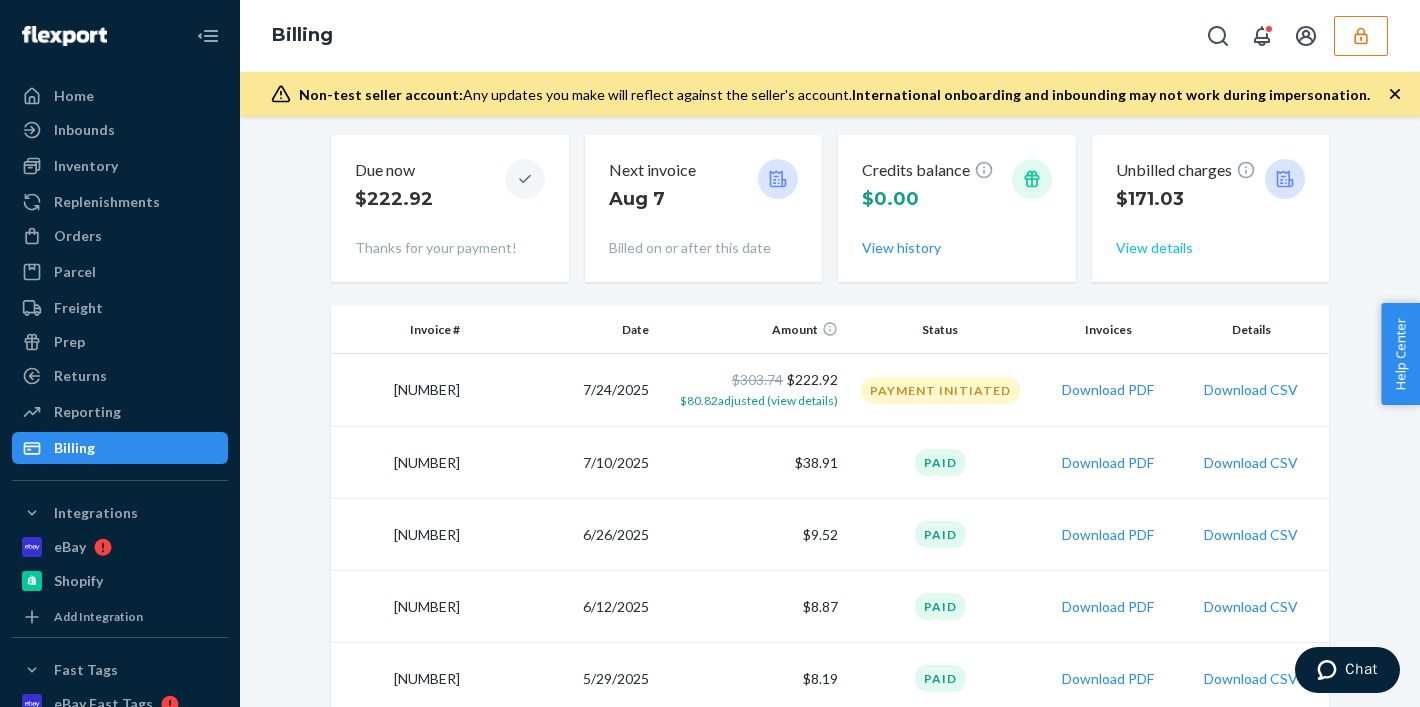 click on "View details" at bounding box center [1154, 248] 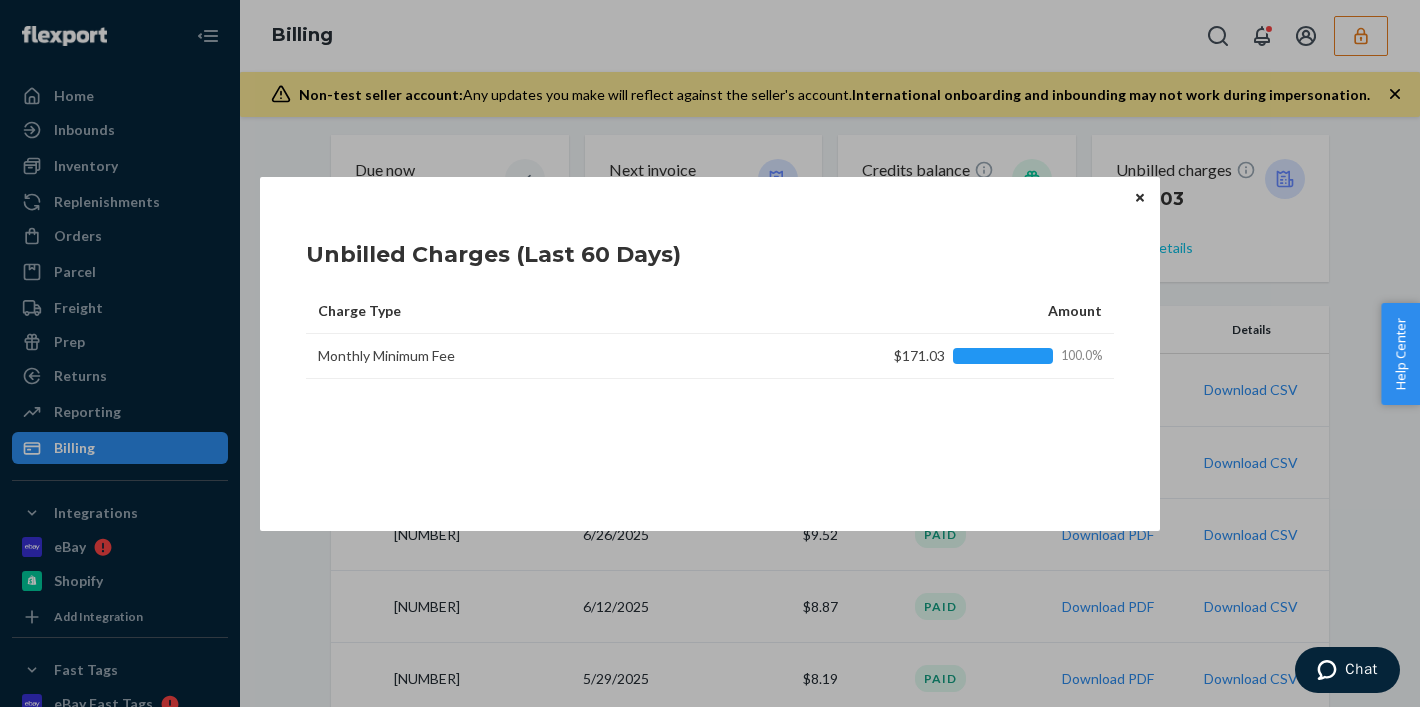 type 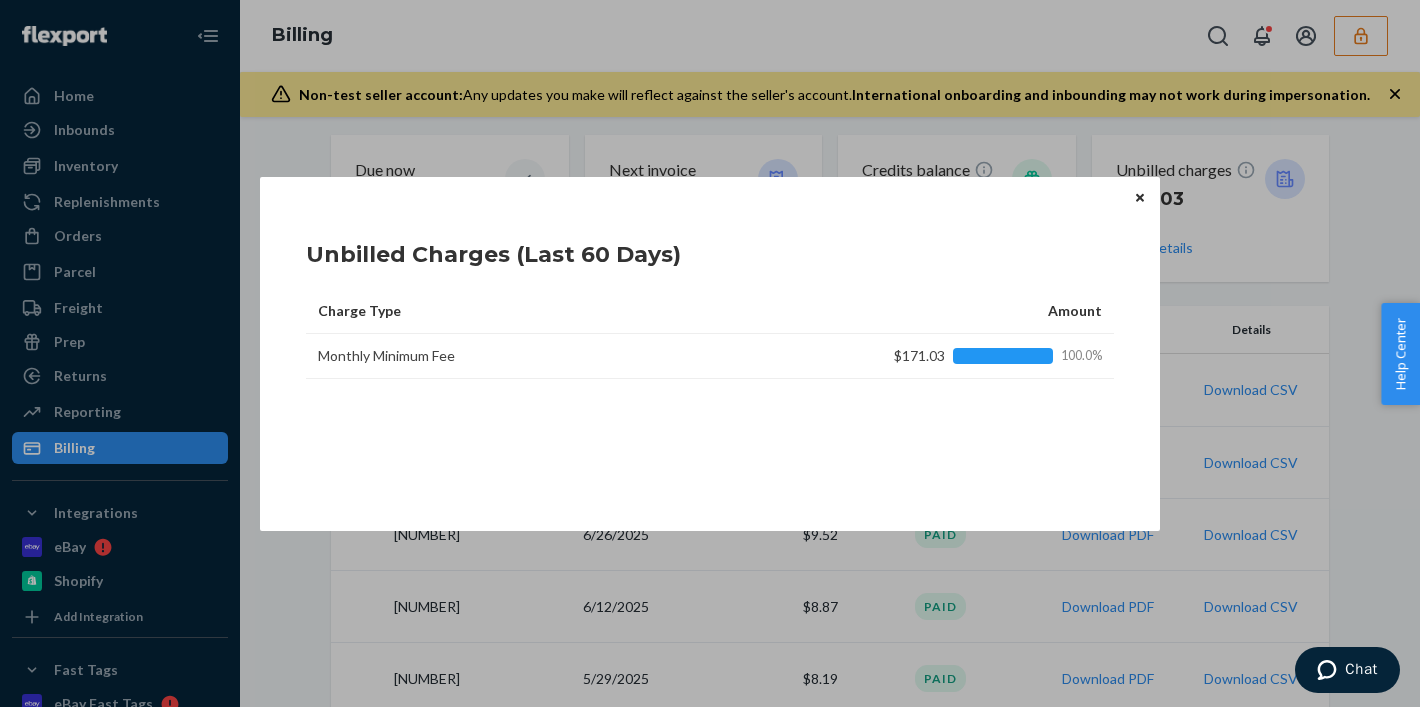 click 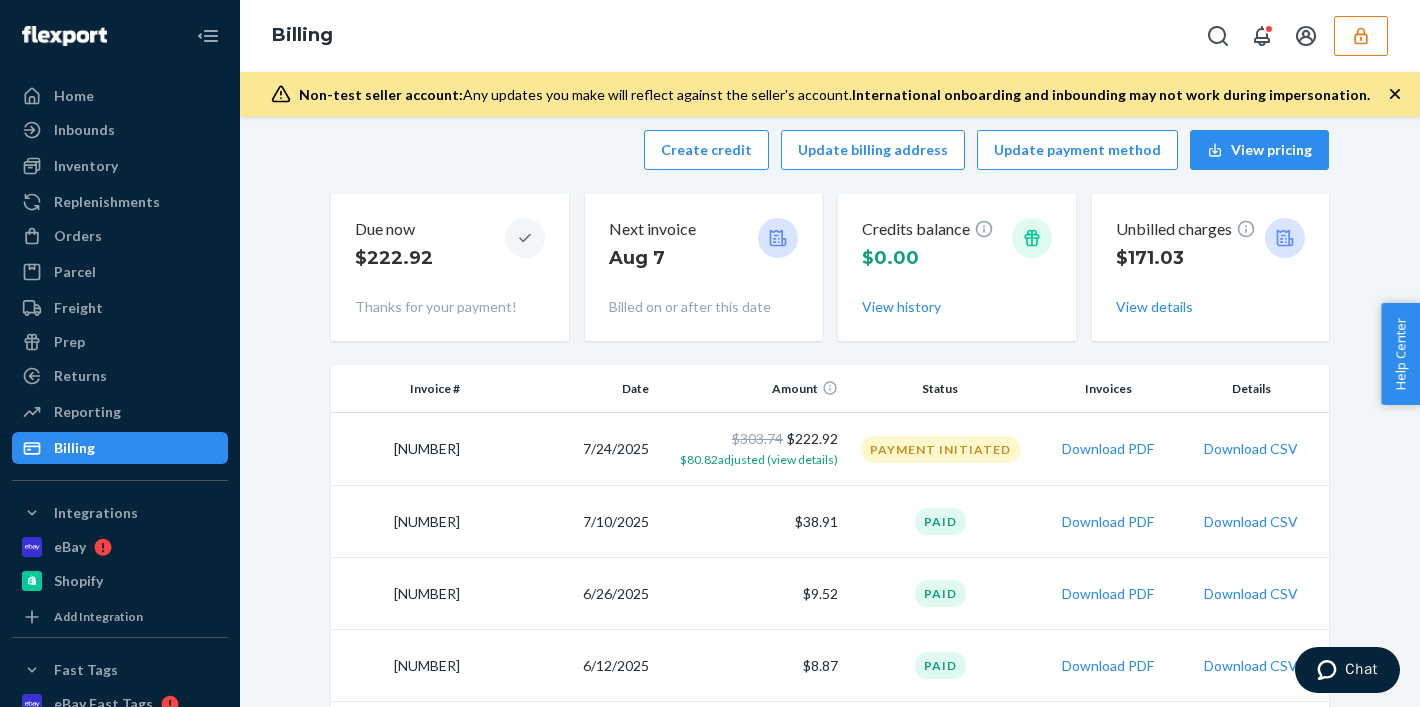 scroll, scrollTop: 31, scrollLeft: 0, axis: vertical 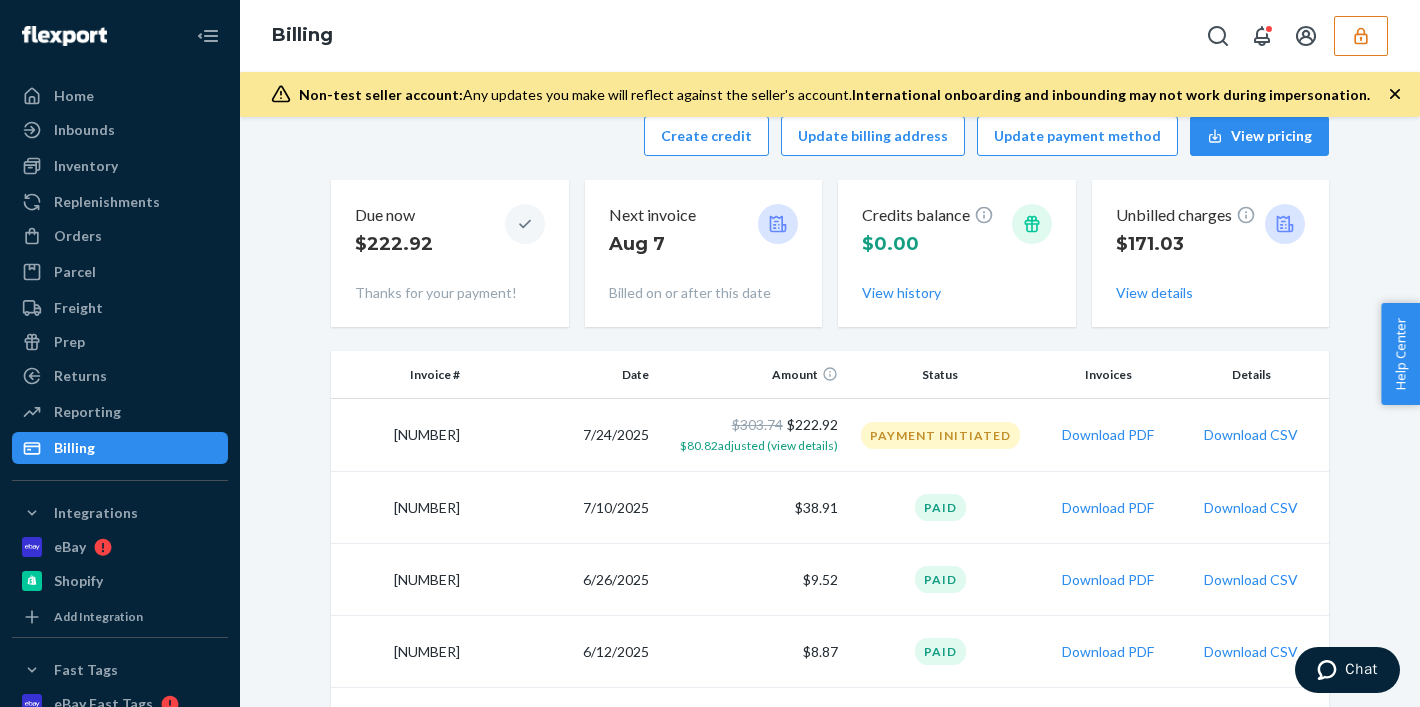 click 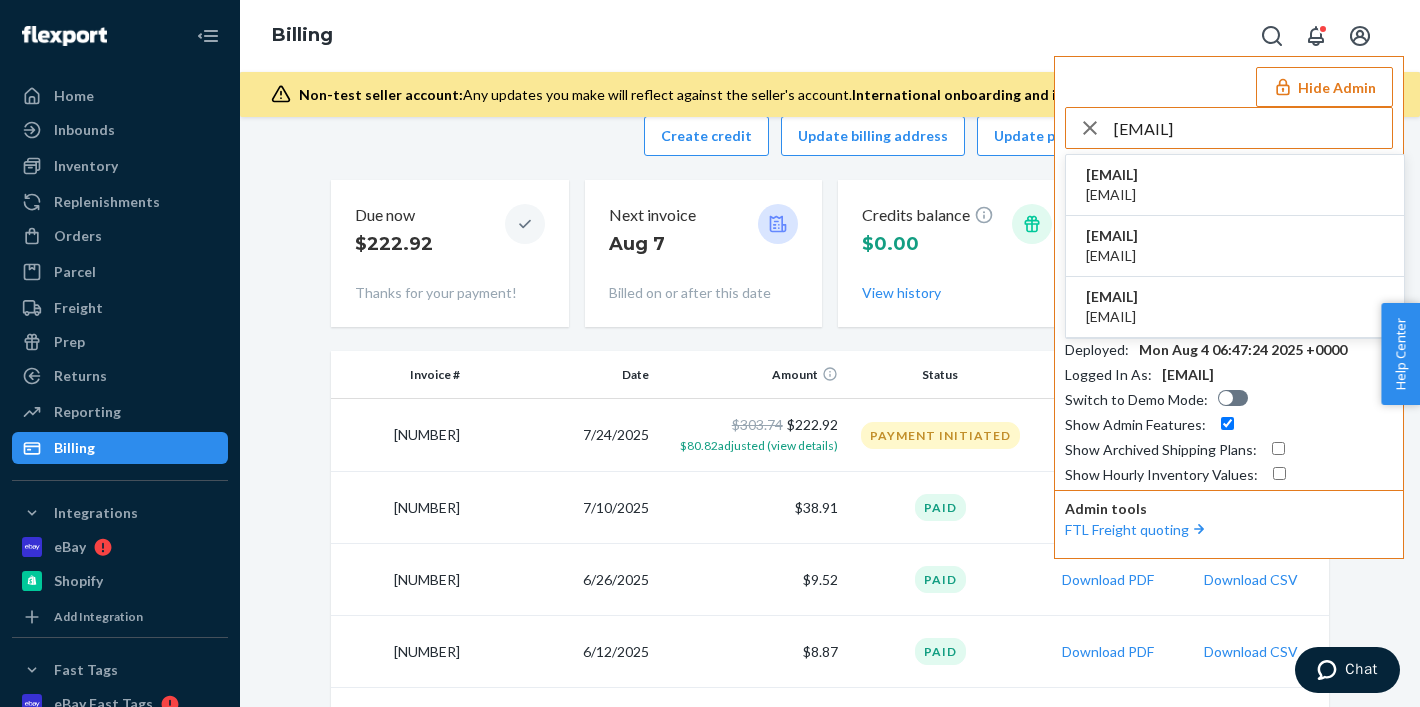 type on "sfnonboardingcybersoleflexportcom" 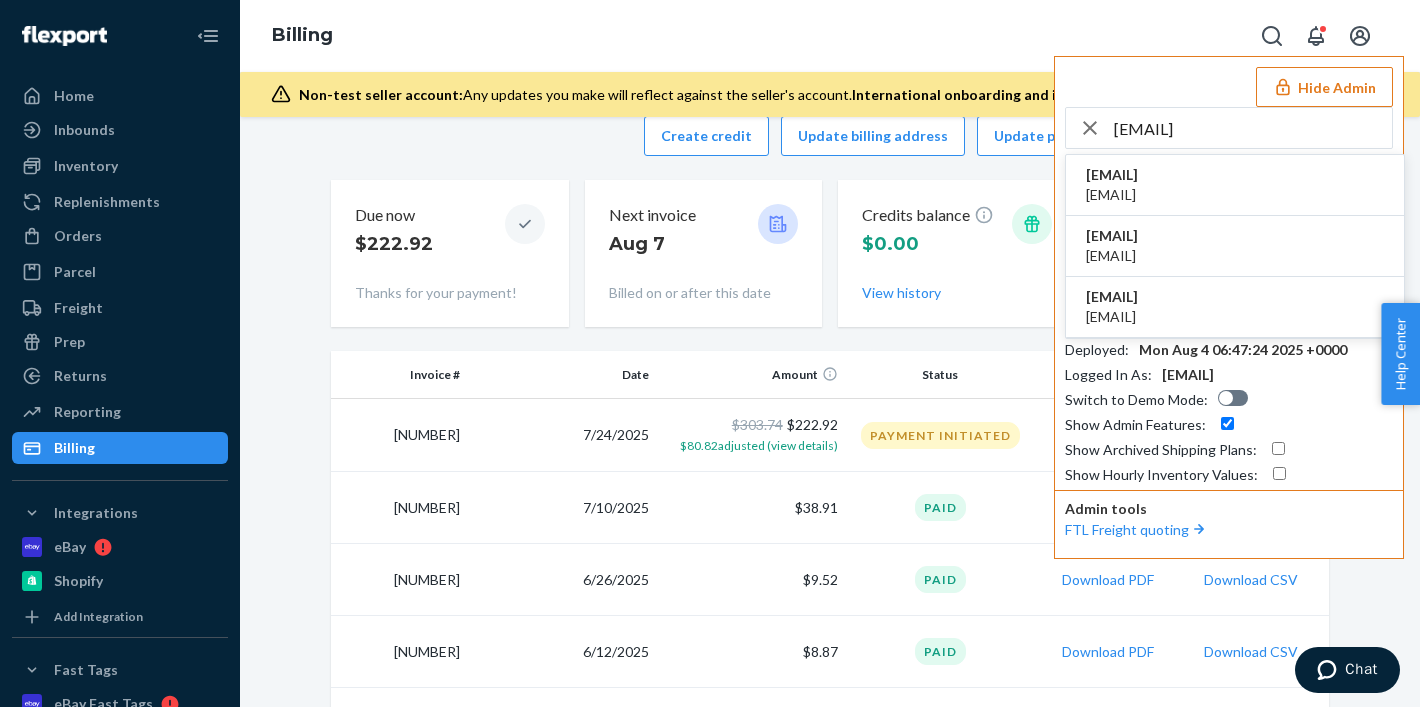 click on "sfnonboardingcybersoleflexportcom" at bounding box center [1112, 175] 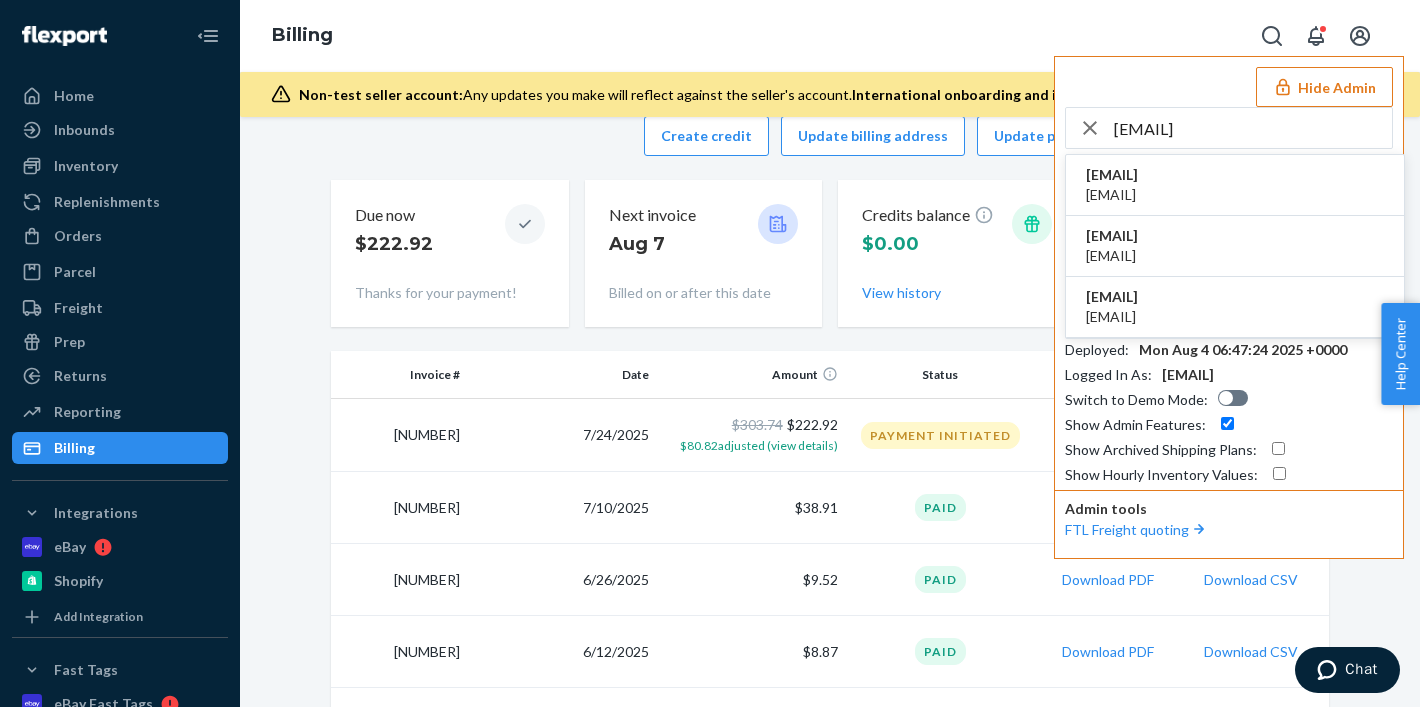 type 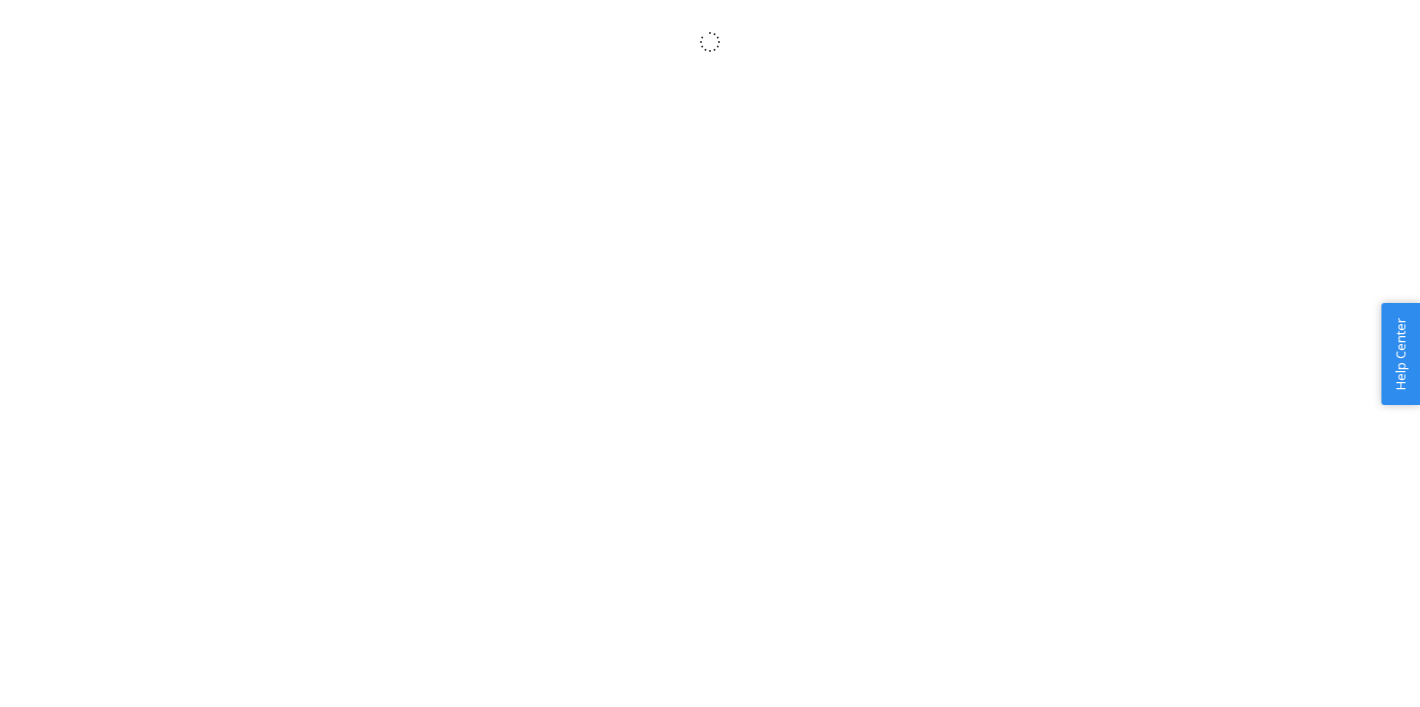 scroll, scrollTop: 0, scrollLeft: 0, axis: both 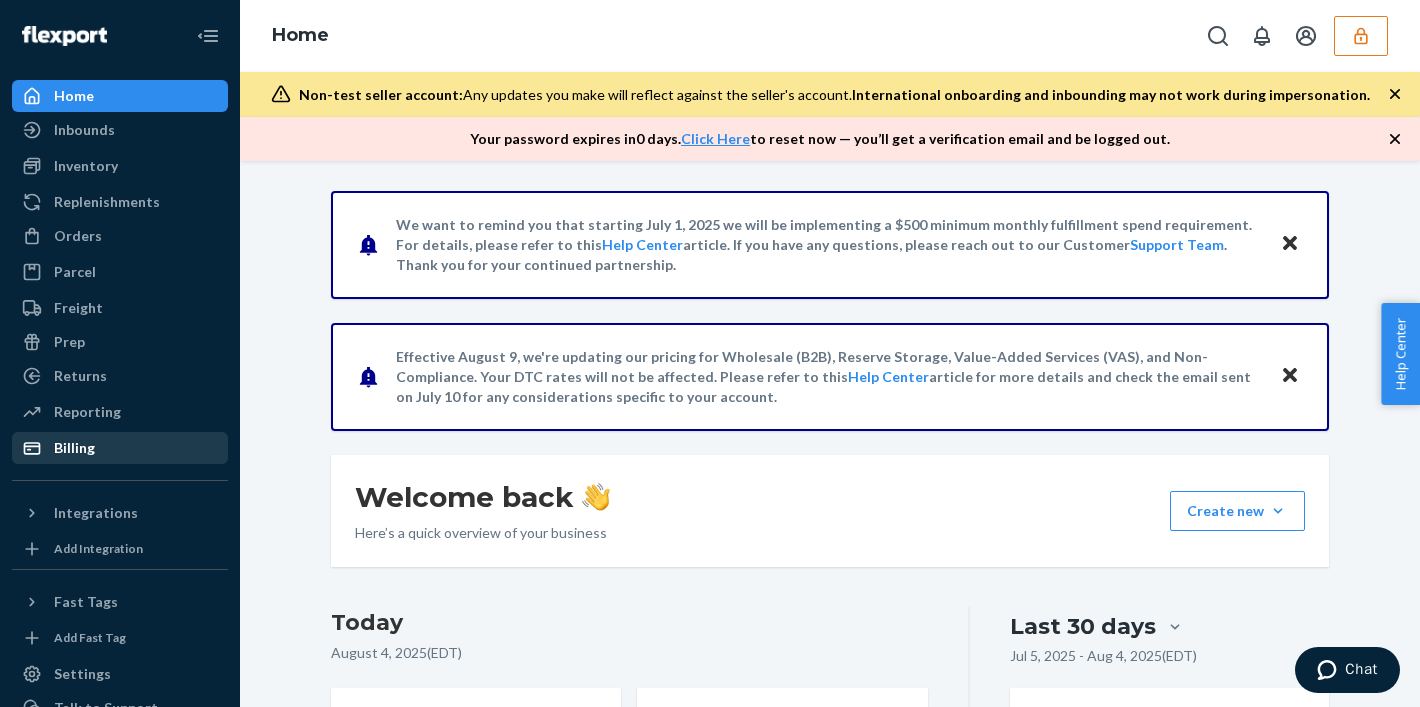 click on "Billing" at bounding box center (120, 448) 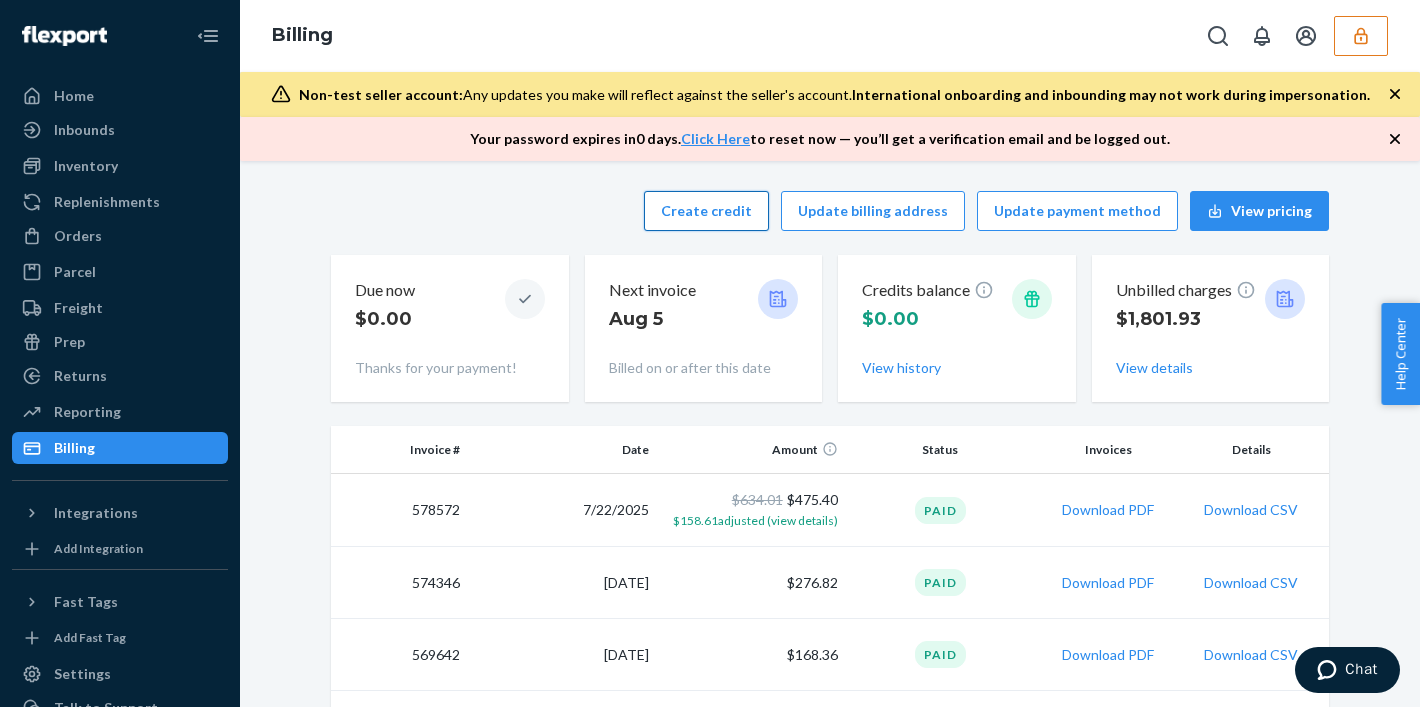 click on "Create credit" at bounding box center [706, 211] 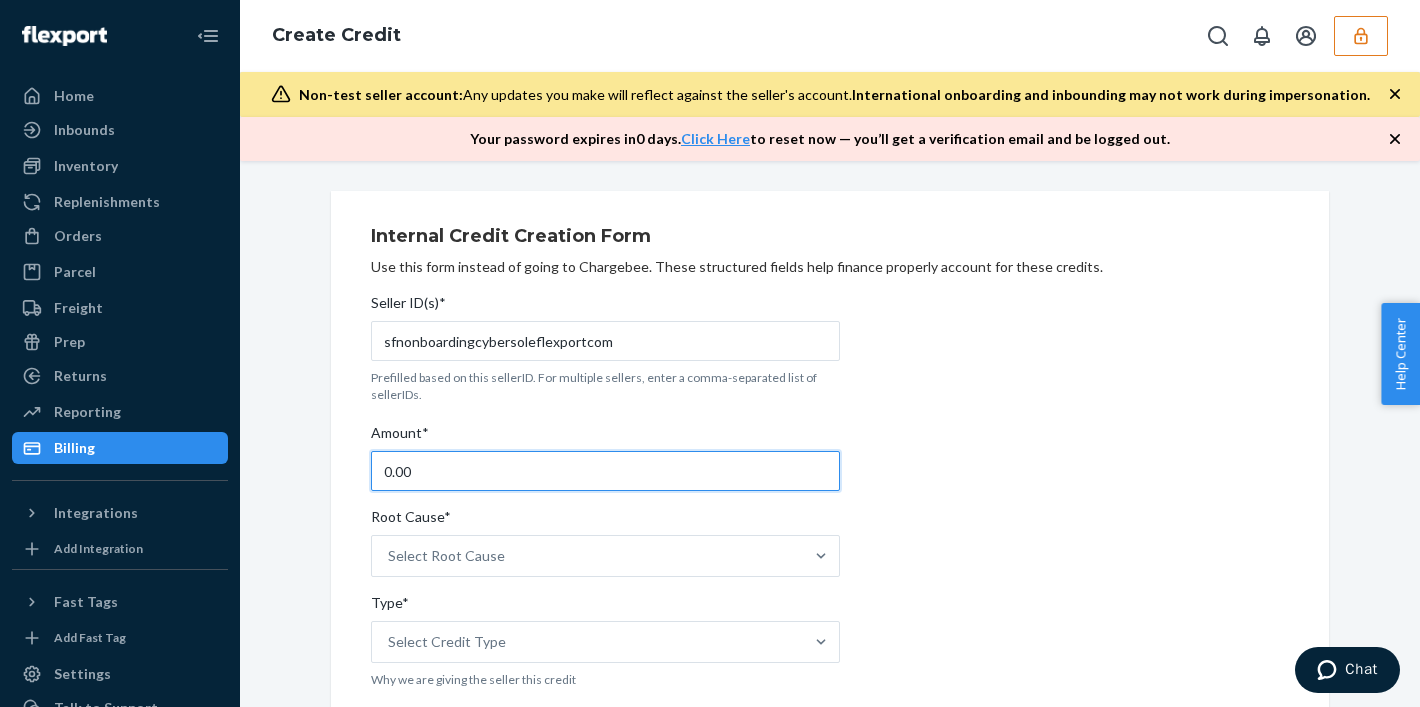 click on "0.00" at bounding box center (605, 471) 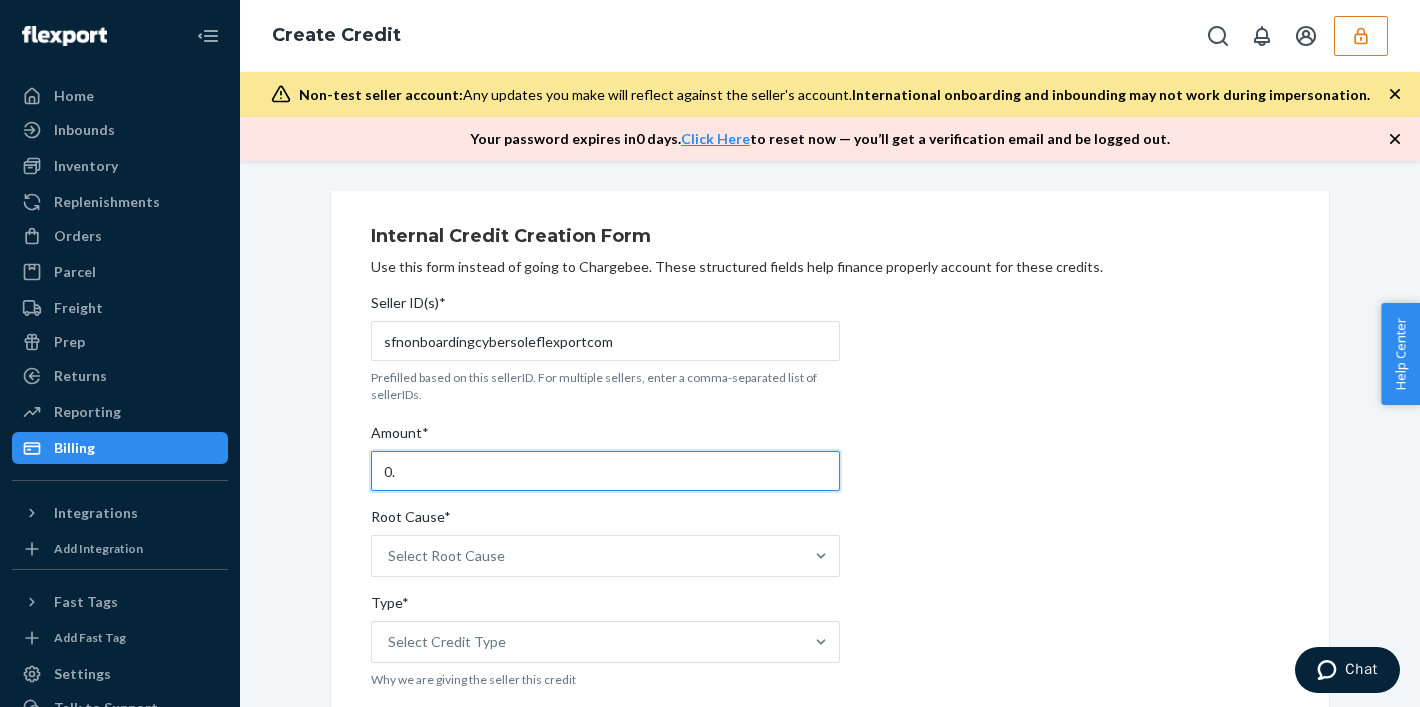 type on "0" 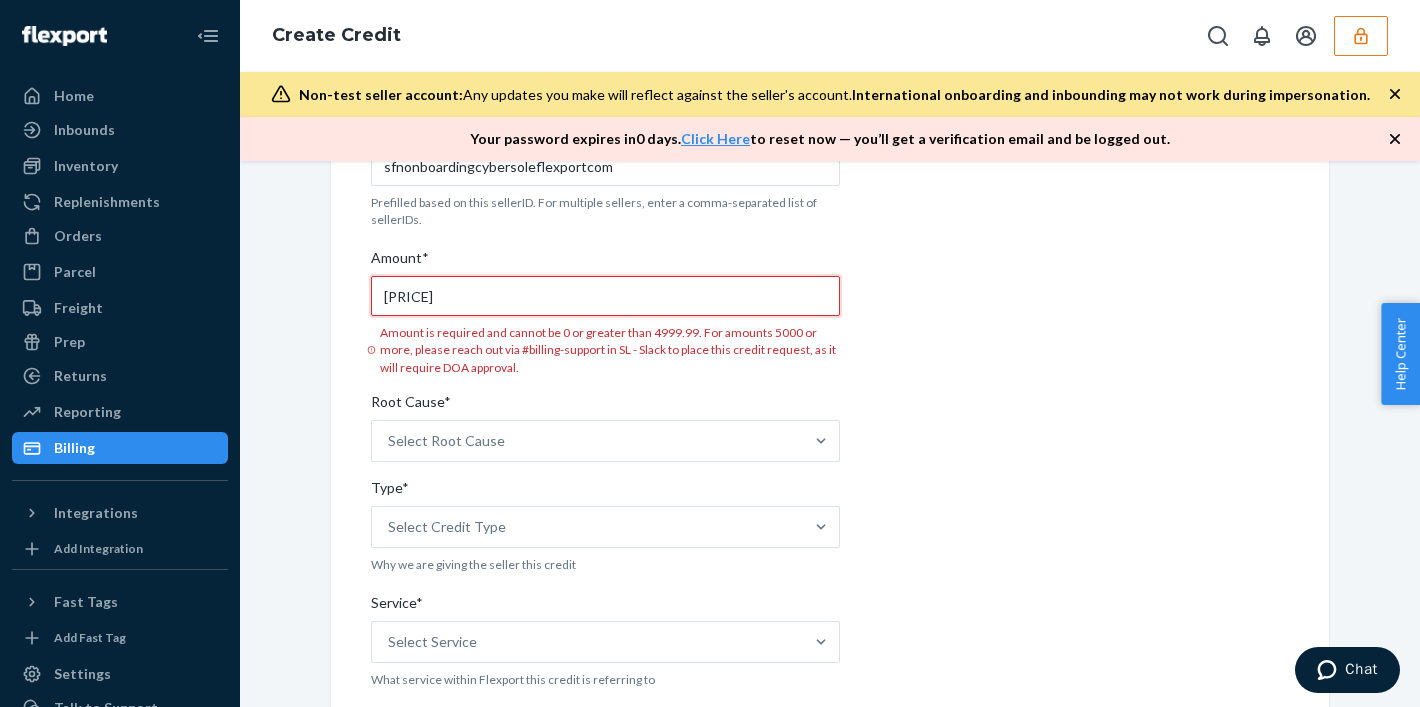 scroll, scrollTop: 176, scrollLeft: 0, axis: vertical 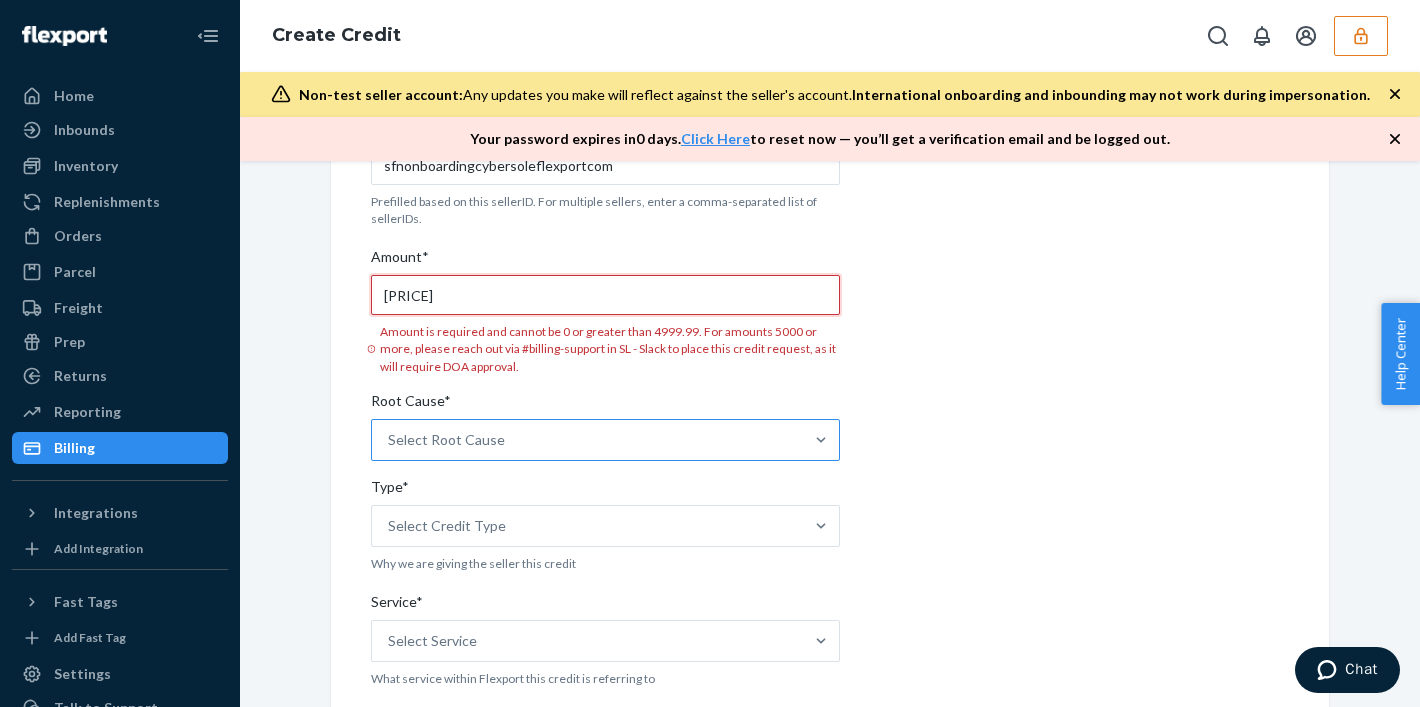 type on "[PRICE]" 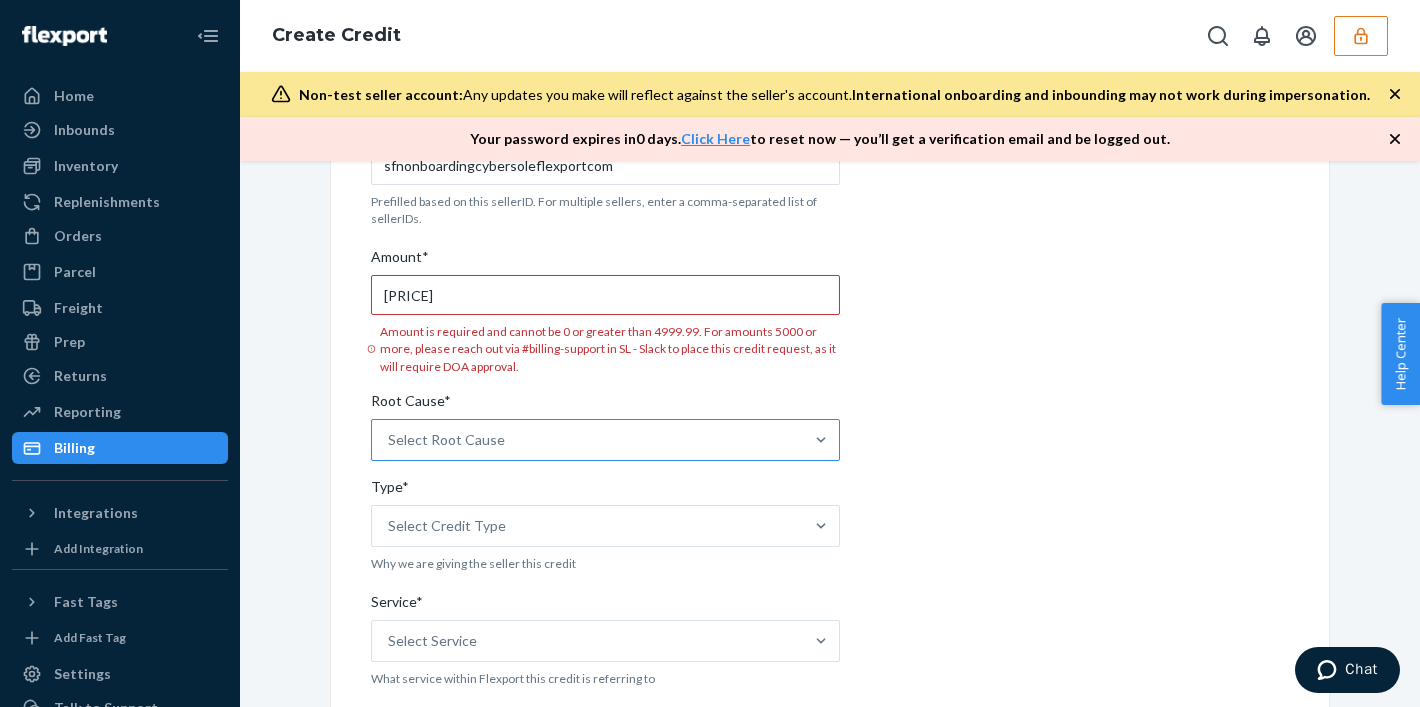 click on "Select Root Cause" at bounding box center (605, 440) 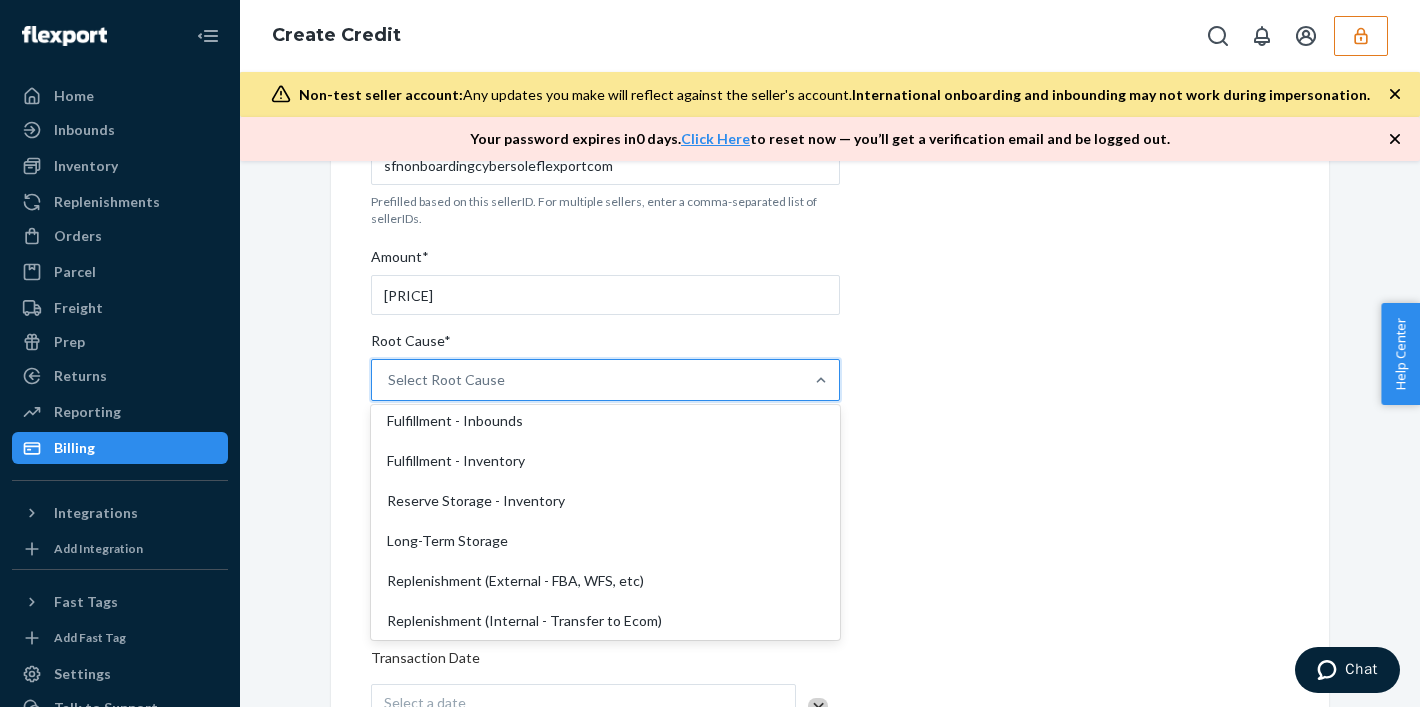scroll, scrollTop: 173, scrollLeft: 0, axis: vertical 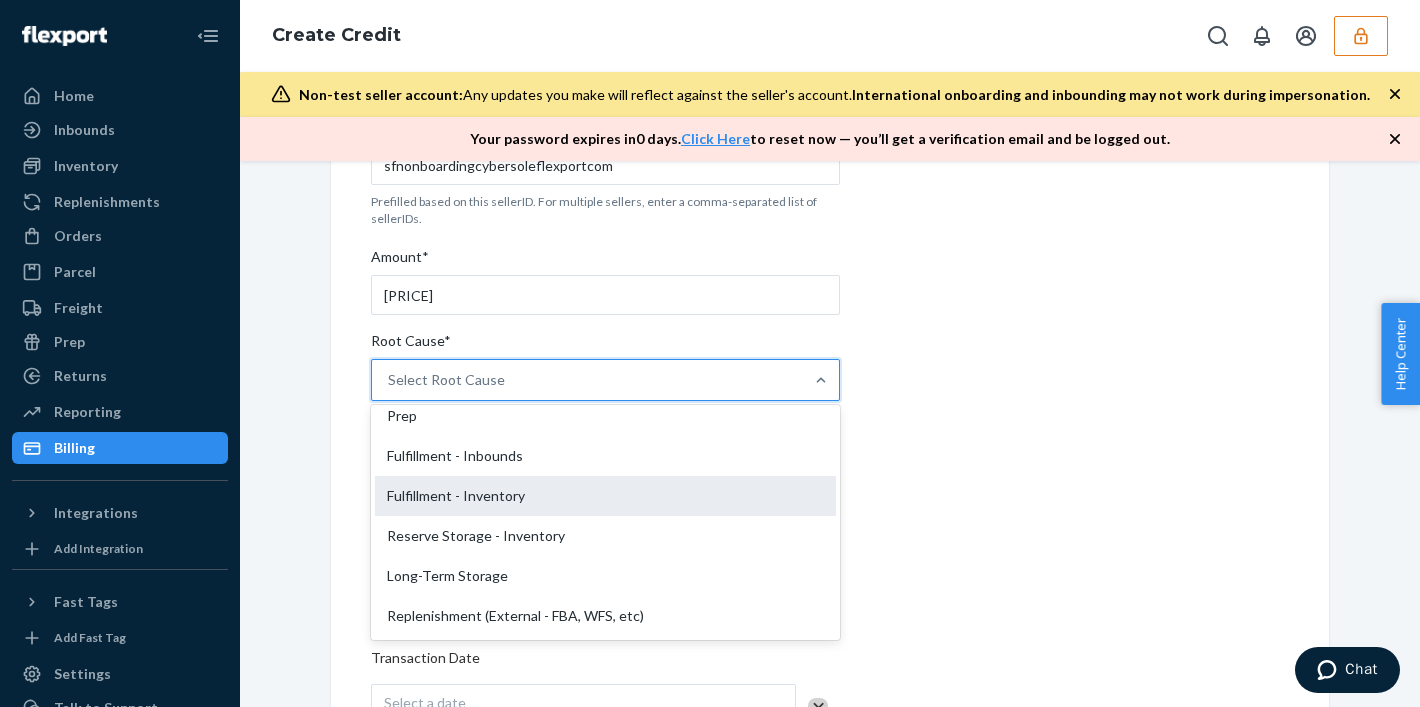 click on "Fulfillment - Inventory" at bounding box center (605, 496) 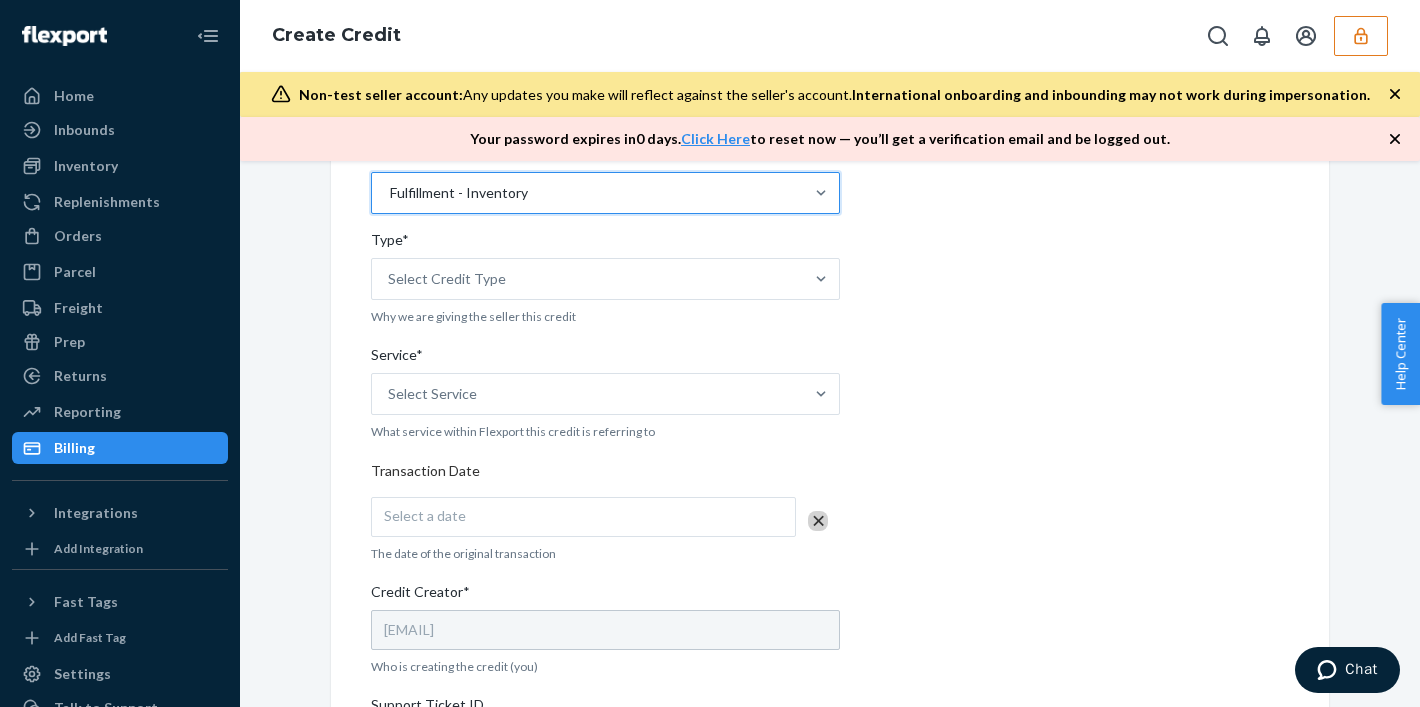scroll, scrollTop: 365, scrollLeft: 0, axis: vertical 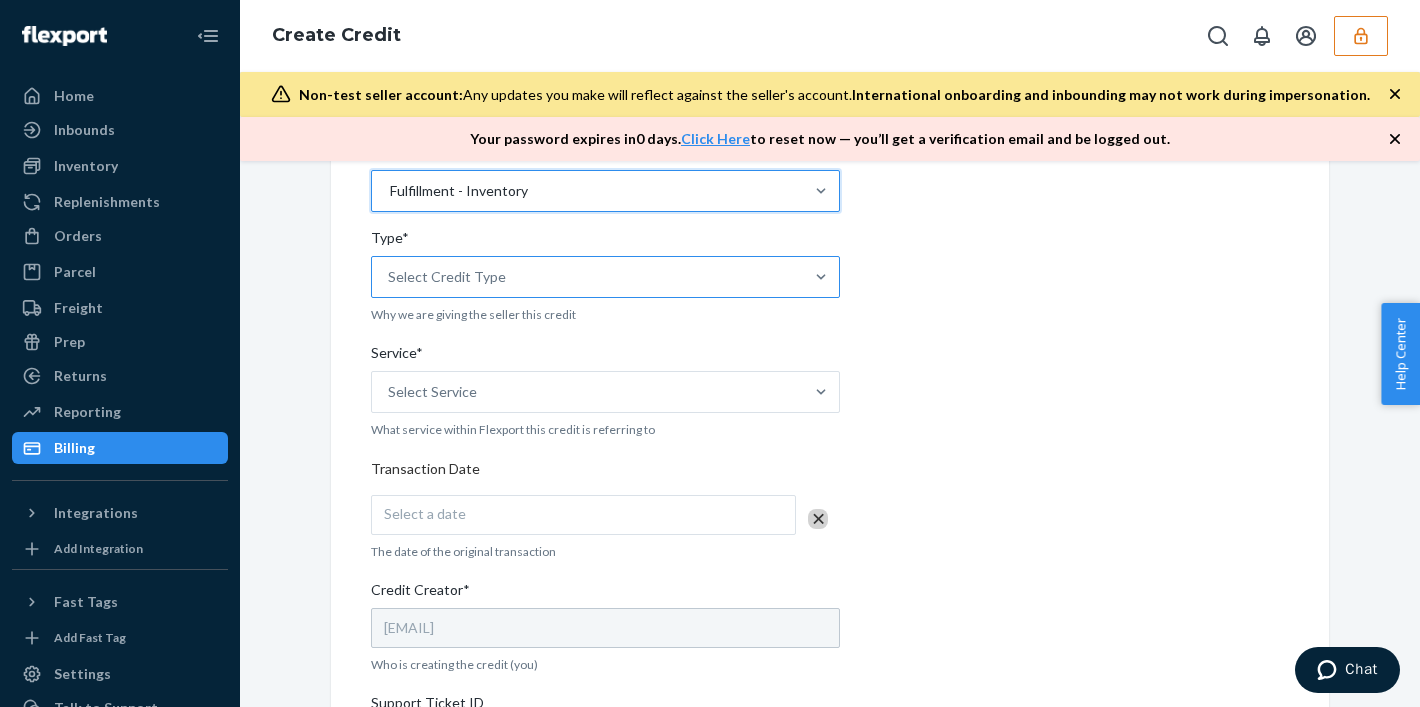 click on "Select Credit Type" at bounding box center [587, 277] 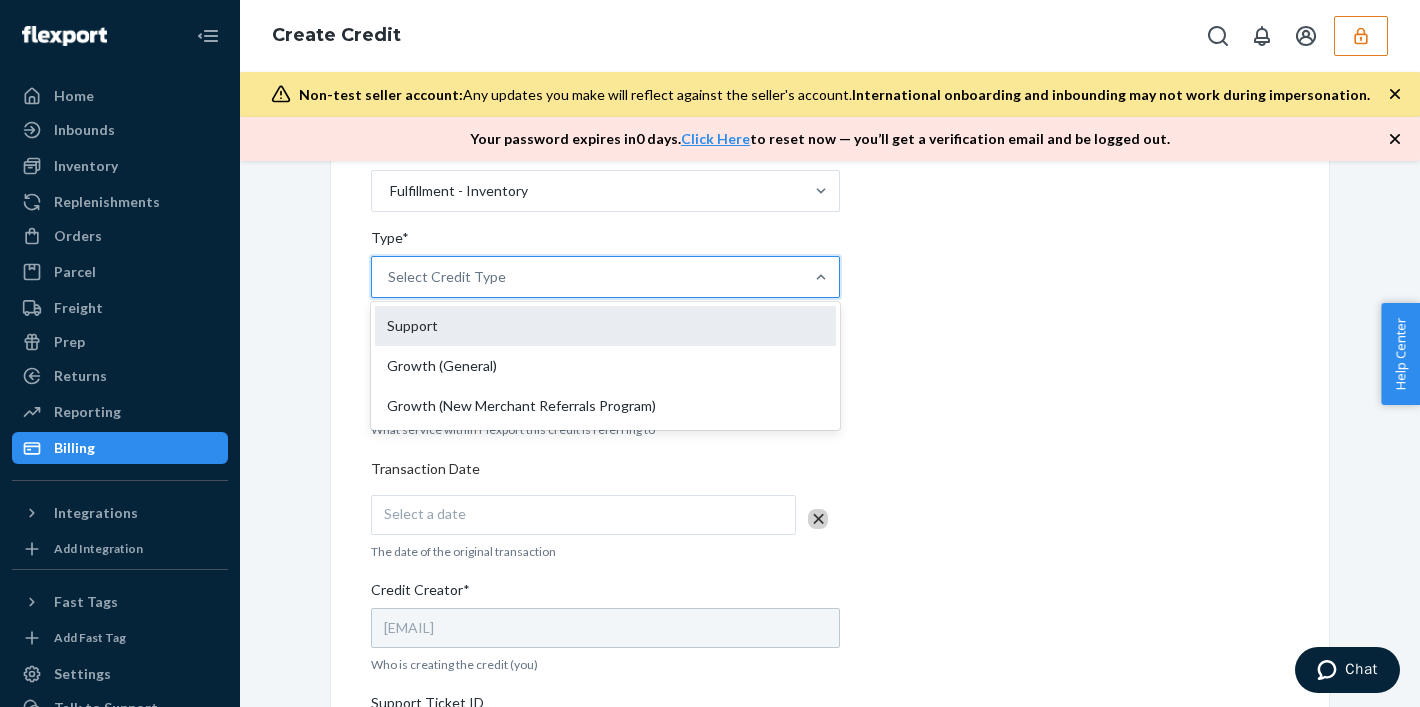 click on "Support" at bounding box center [605, 326] 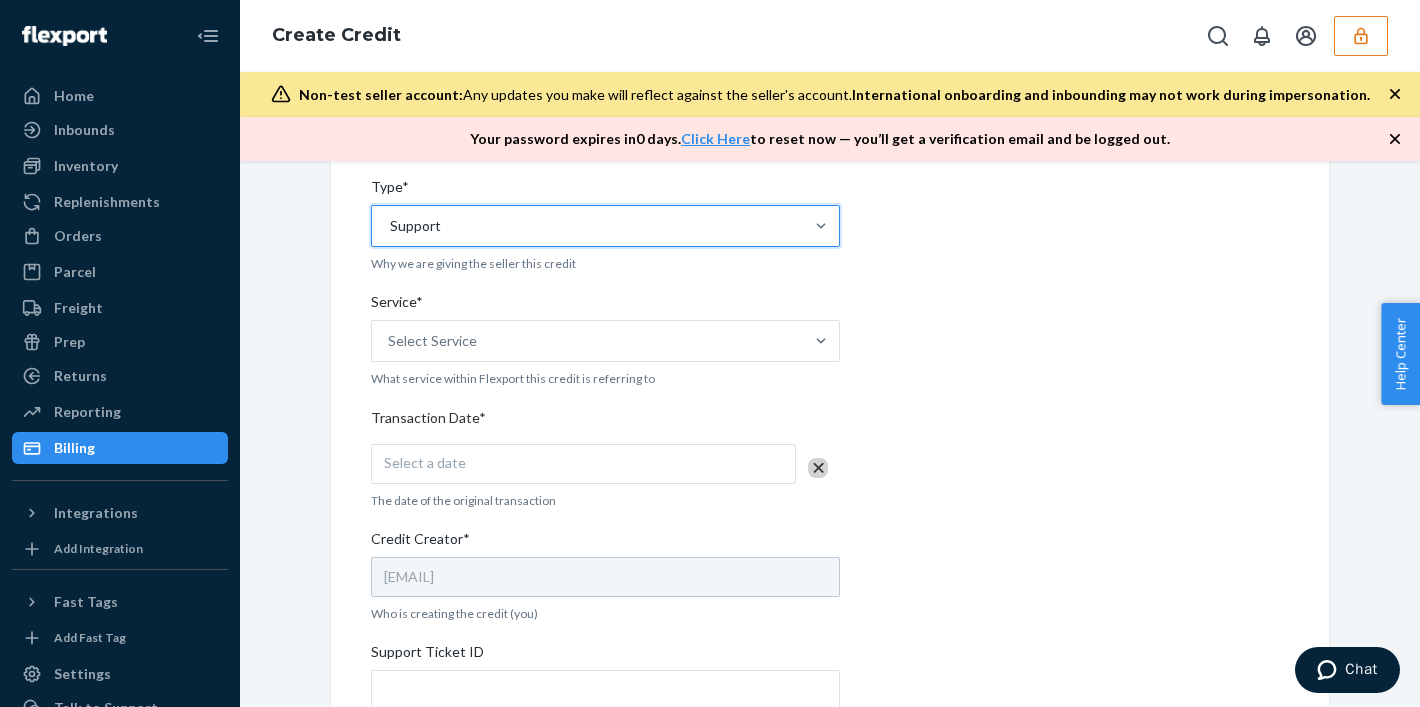scroll, scrollTop: 433, scrollLeft: 0, axis: vertical 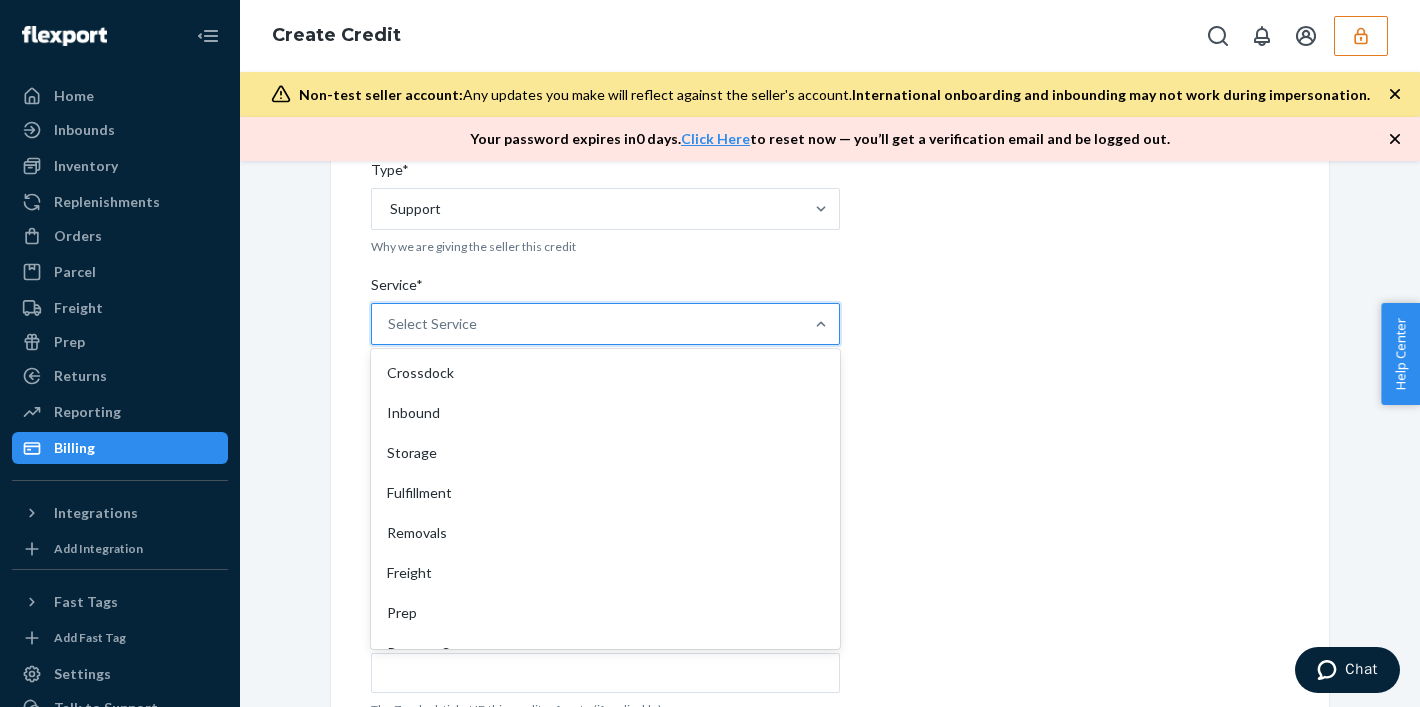 click on "Select Service" at bounding box center (432, 324) 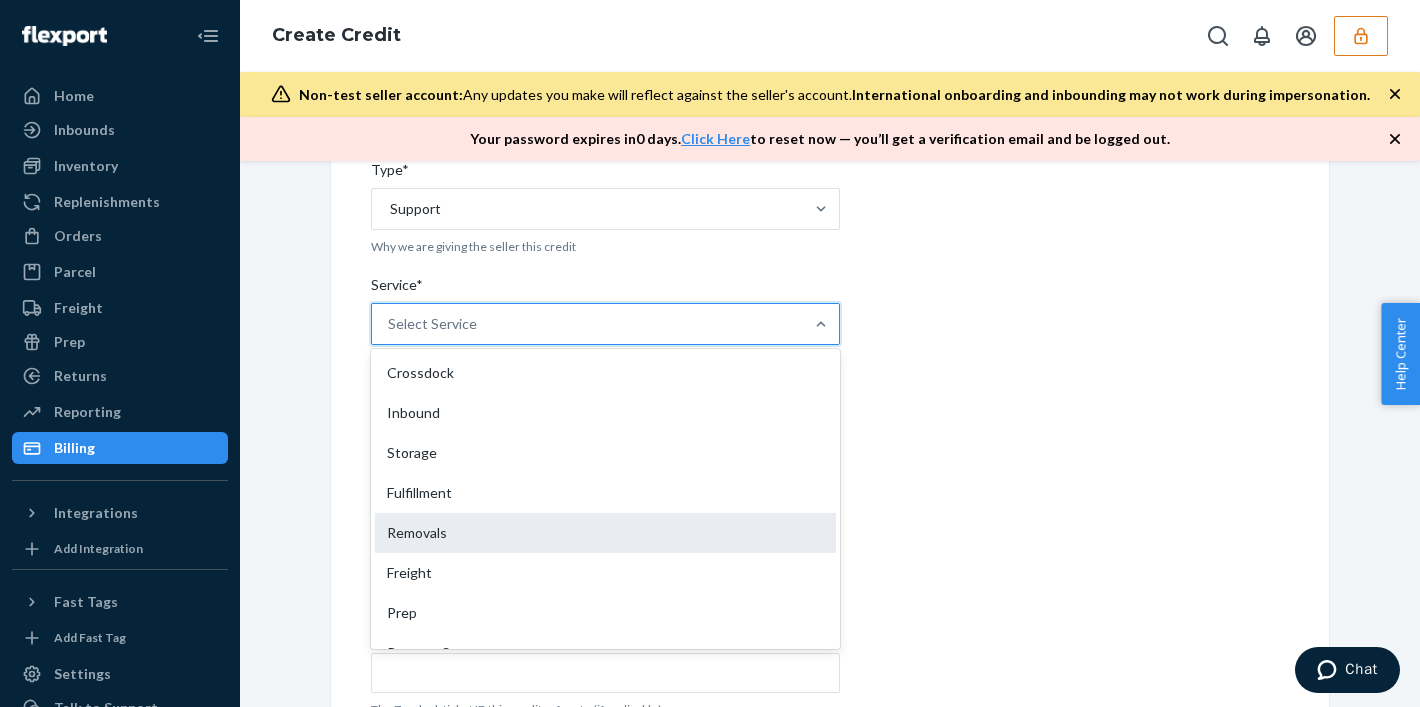 click on "Removals" at bounding box center [605, 533] 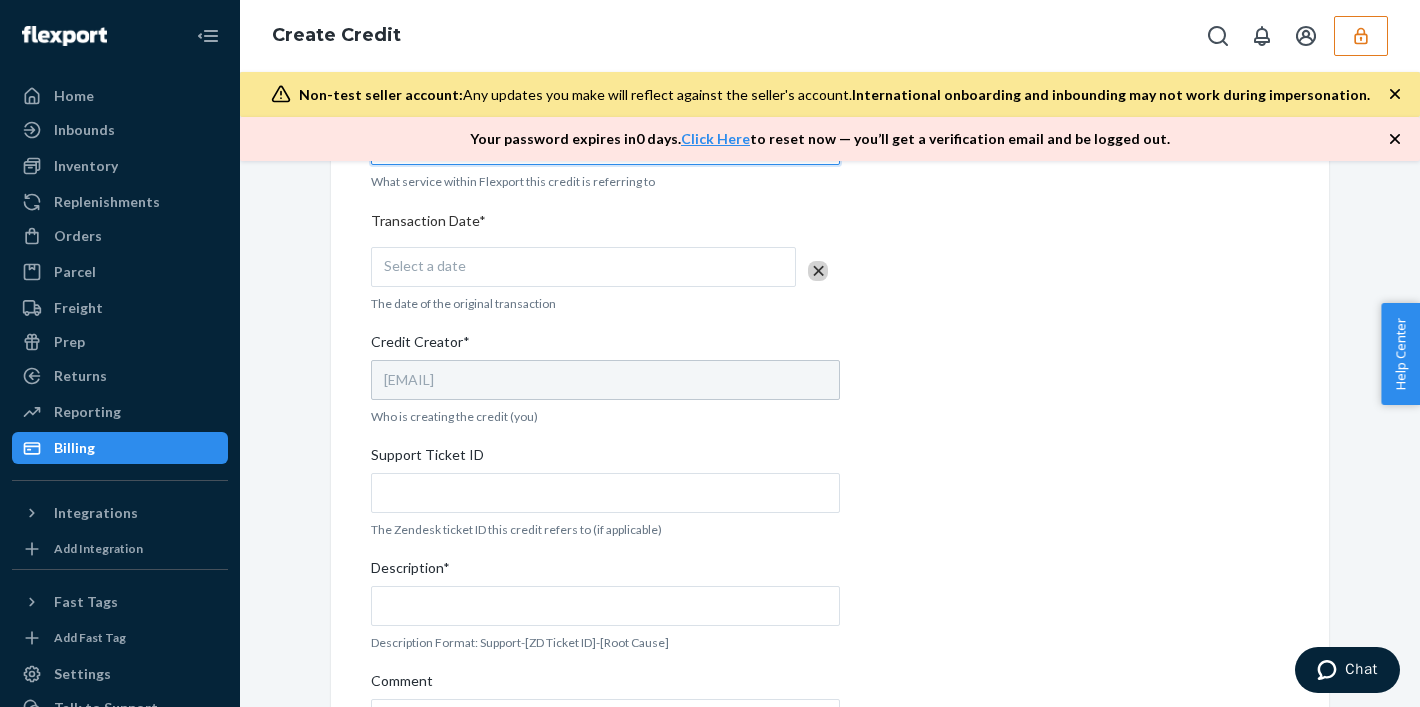 scroll, scrollTop: 762, scrollLeft: 0, axis: vertical 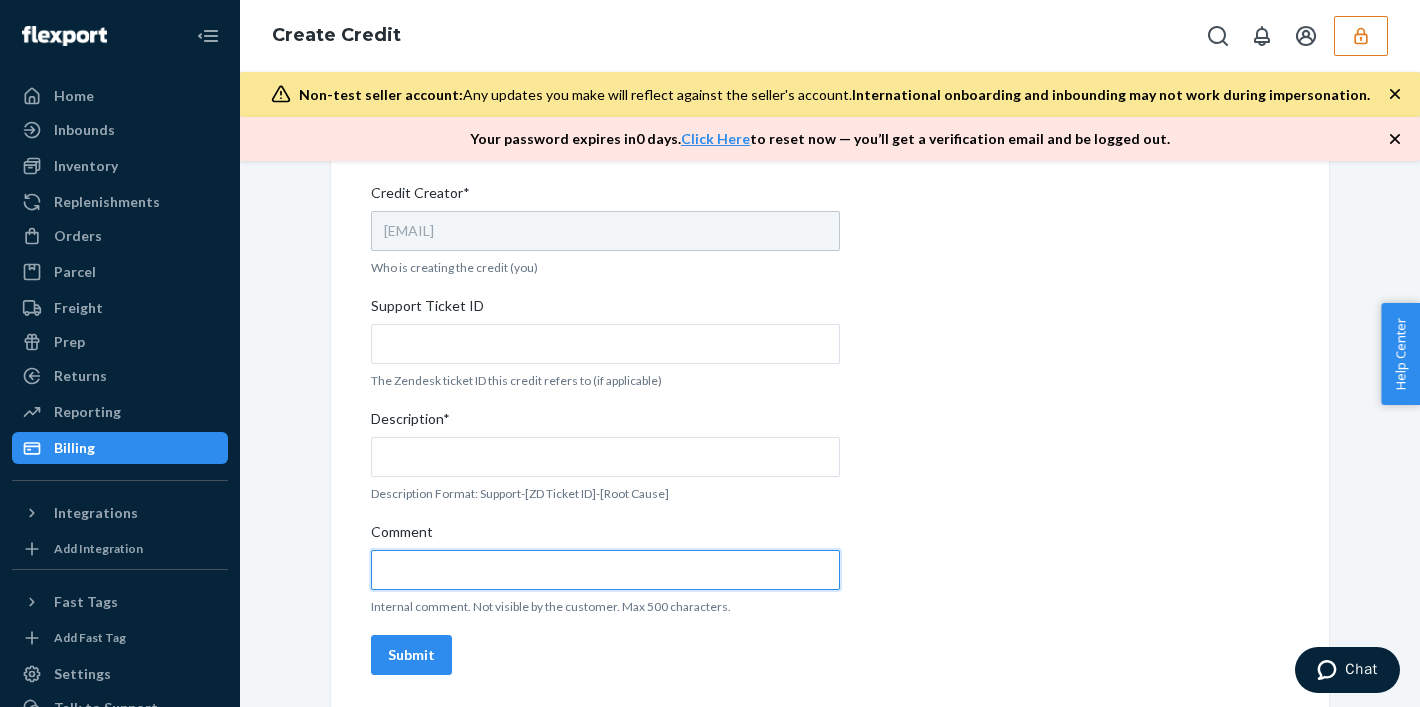 click on "Comment" at bounding box center [605, 570] 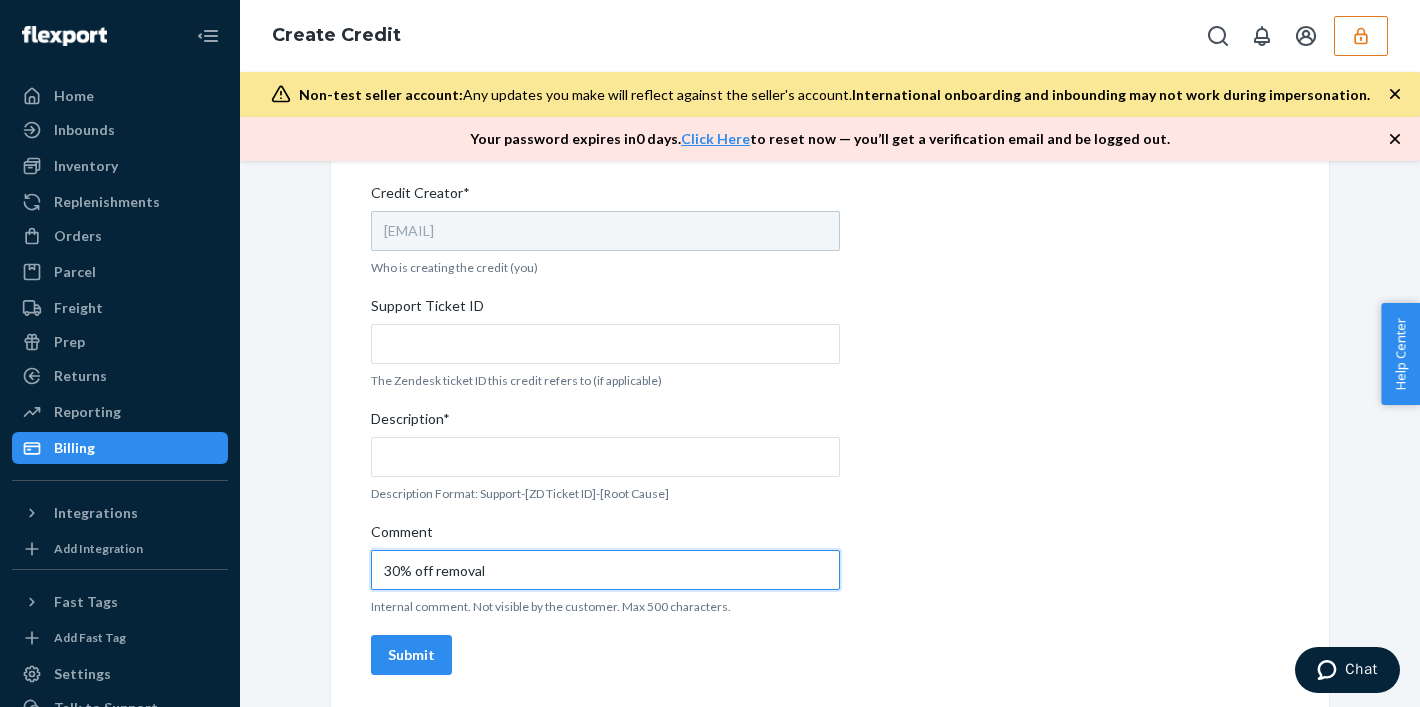 type on "30% off removal" 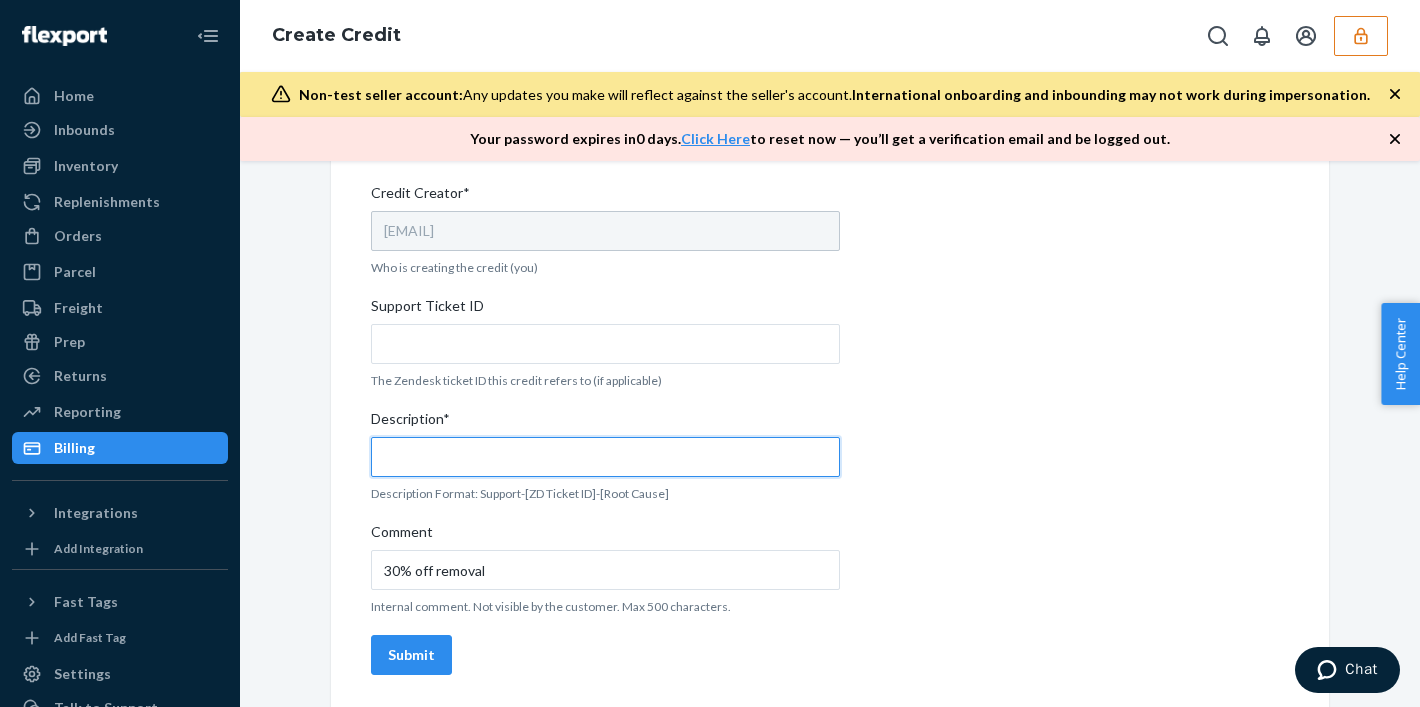 click on "Description*" at bounding box center [605, 457] 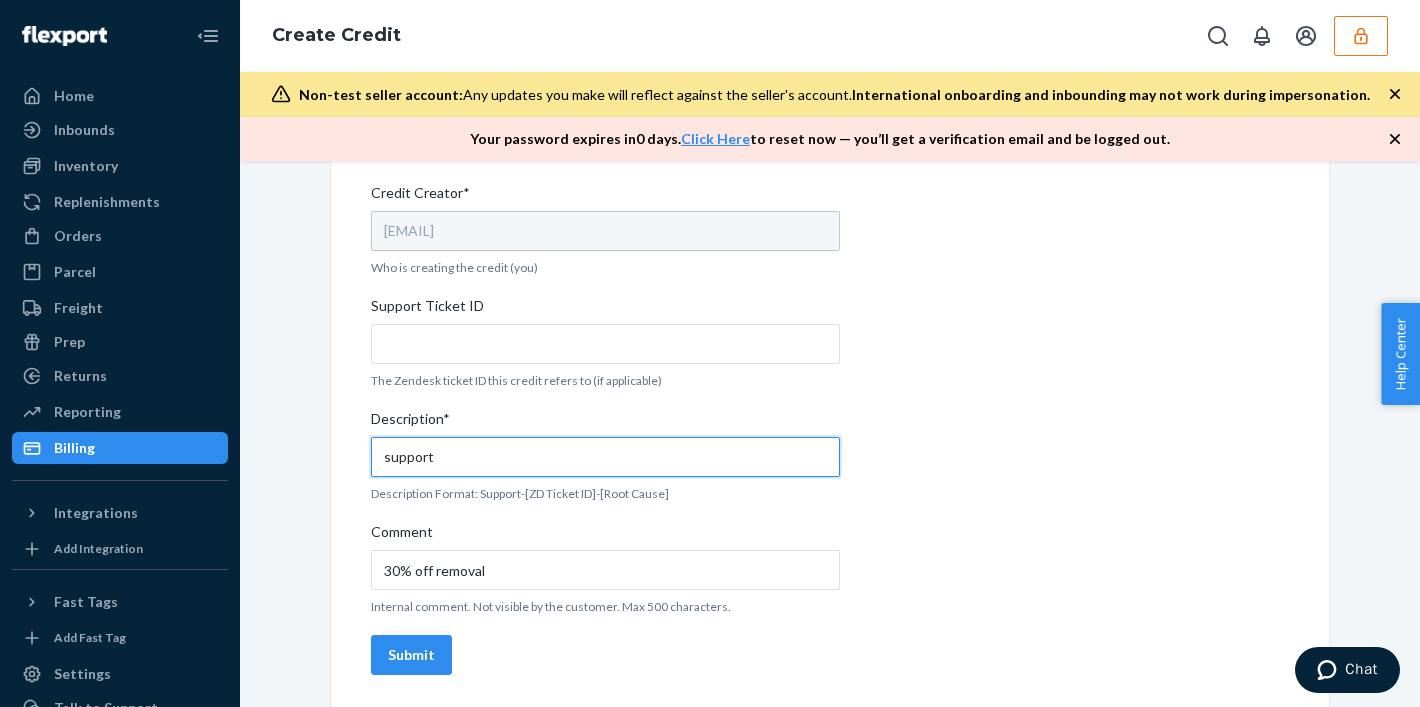 type on "support" 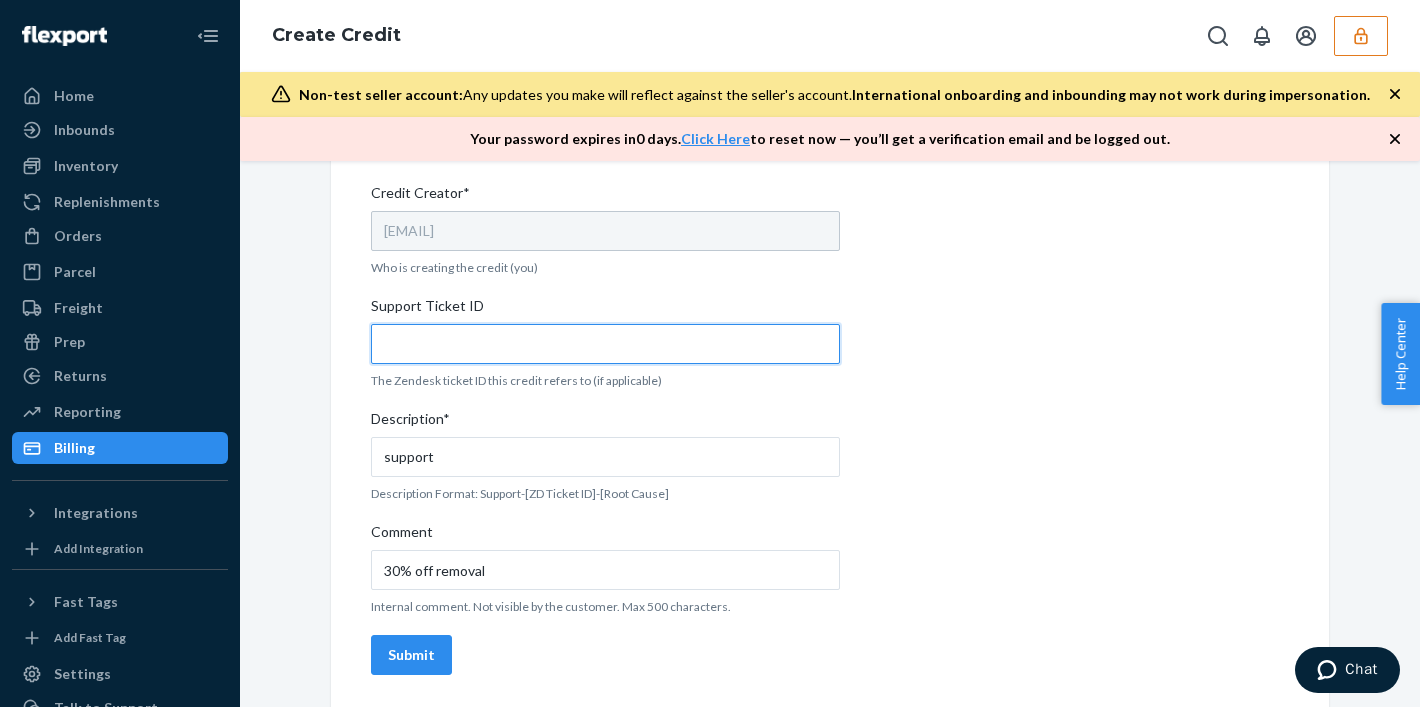 click on "Support Ticket ID" at bounding box center [605, 344] 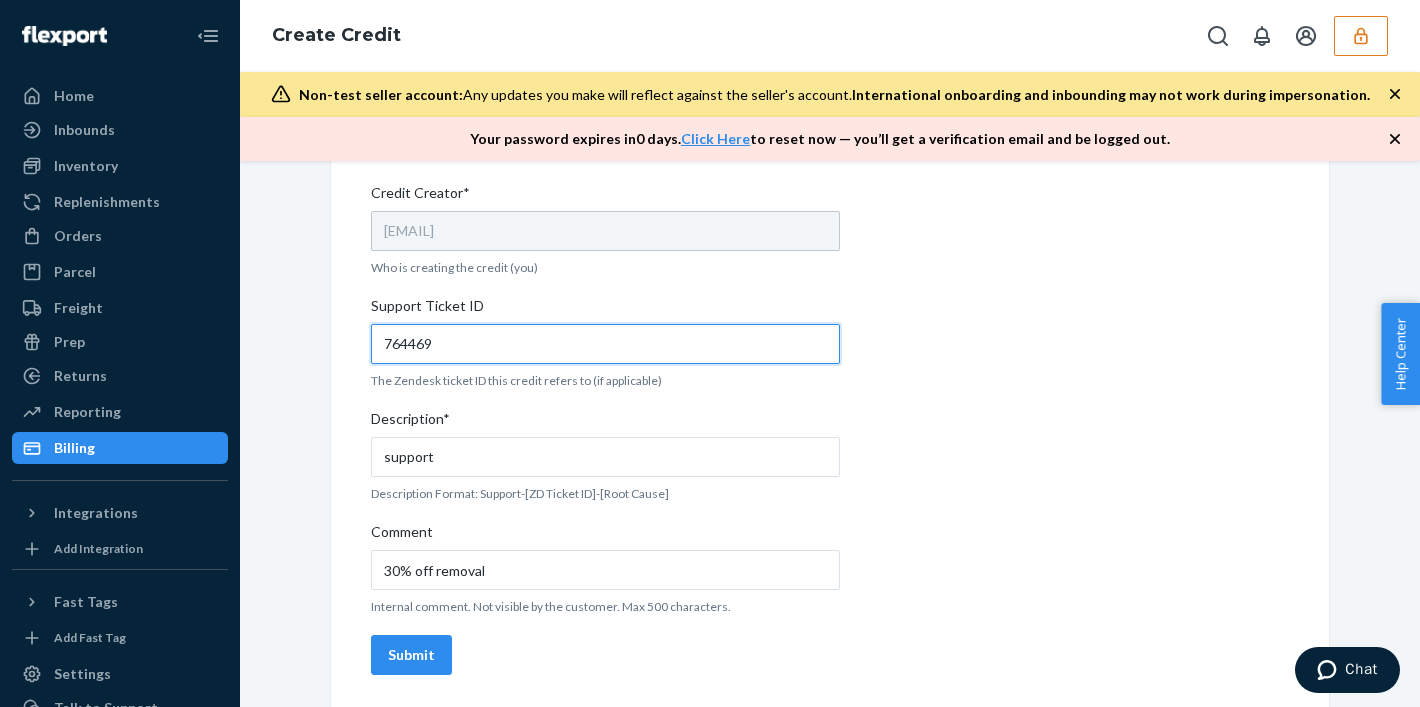 type on "764469" 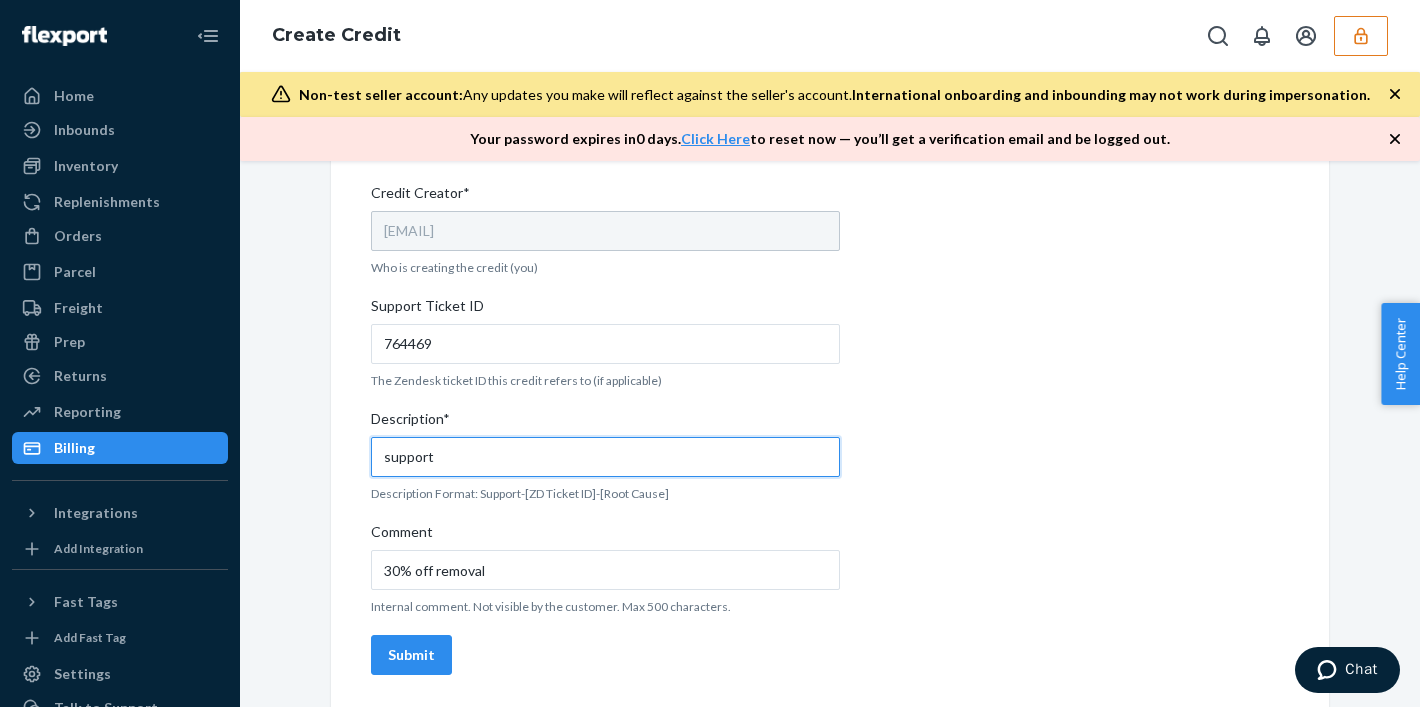 click on "support" at bounding box center (605, 457) 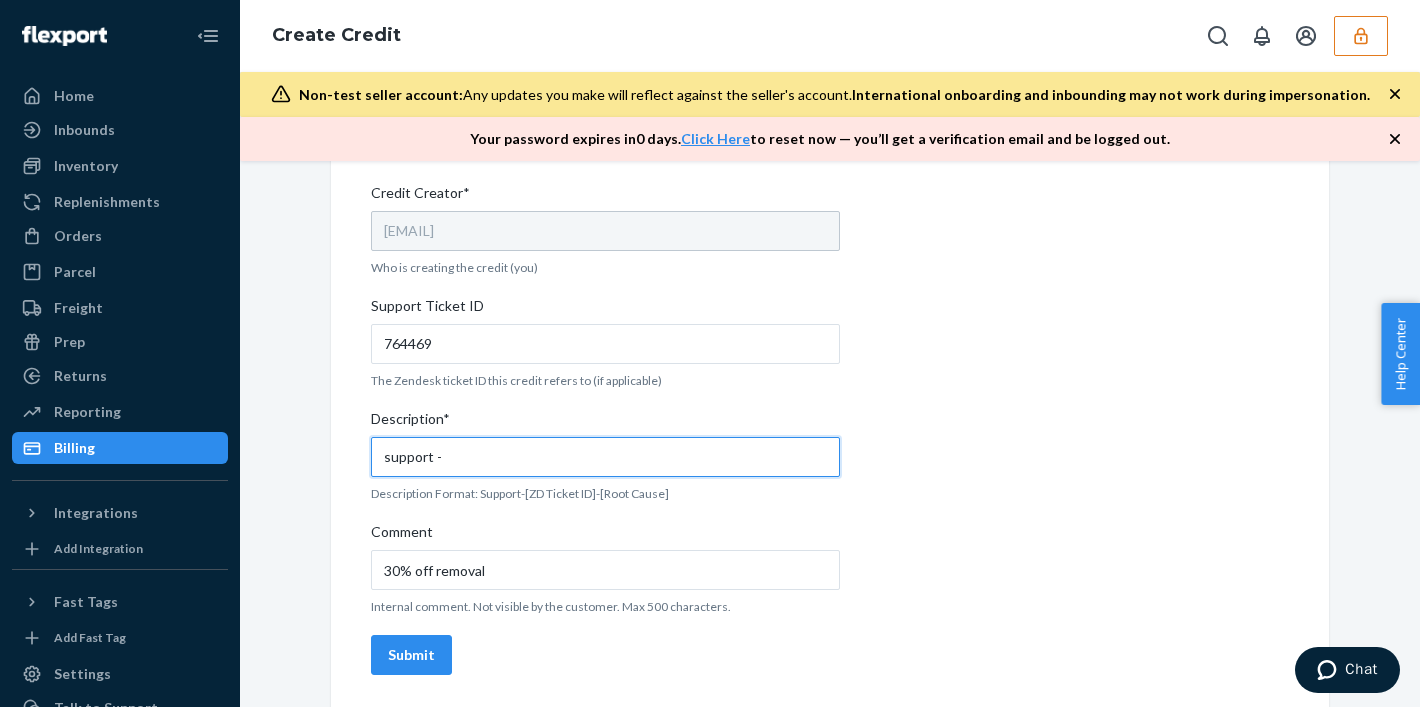 paste on "764469" 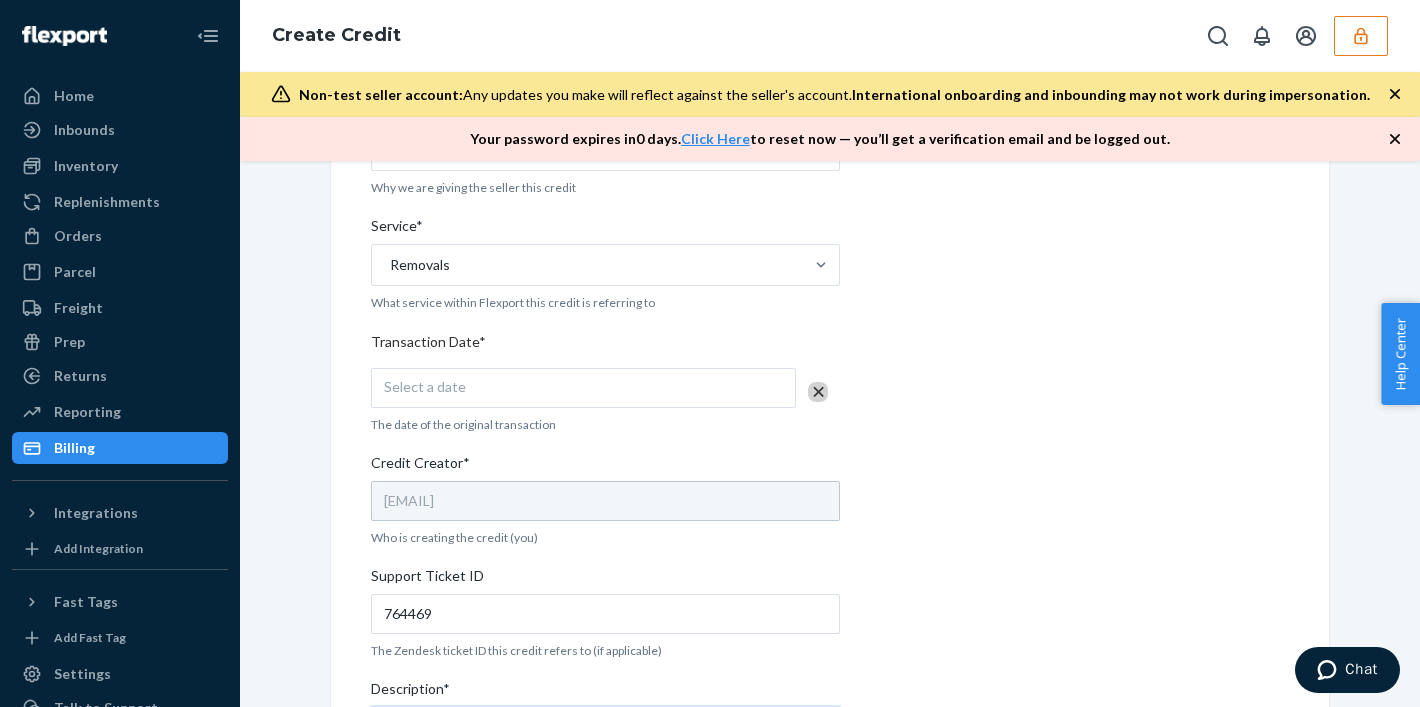 scroll, scrollTop: 474, scrollLeft: 0, axis: vertical 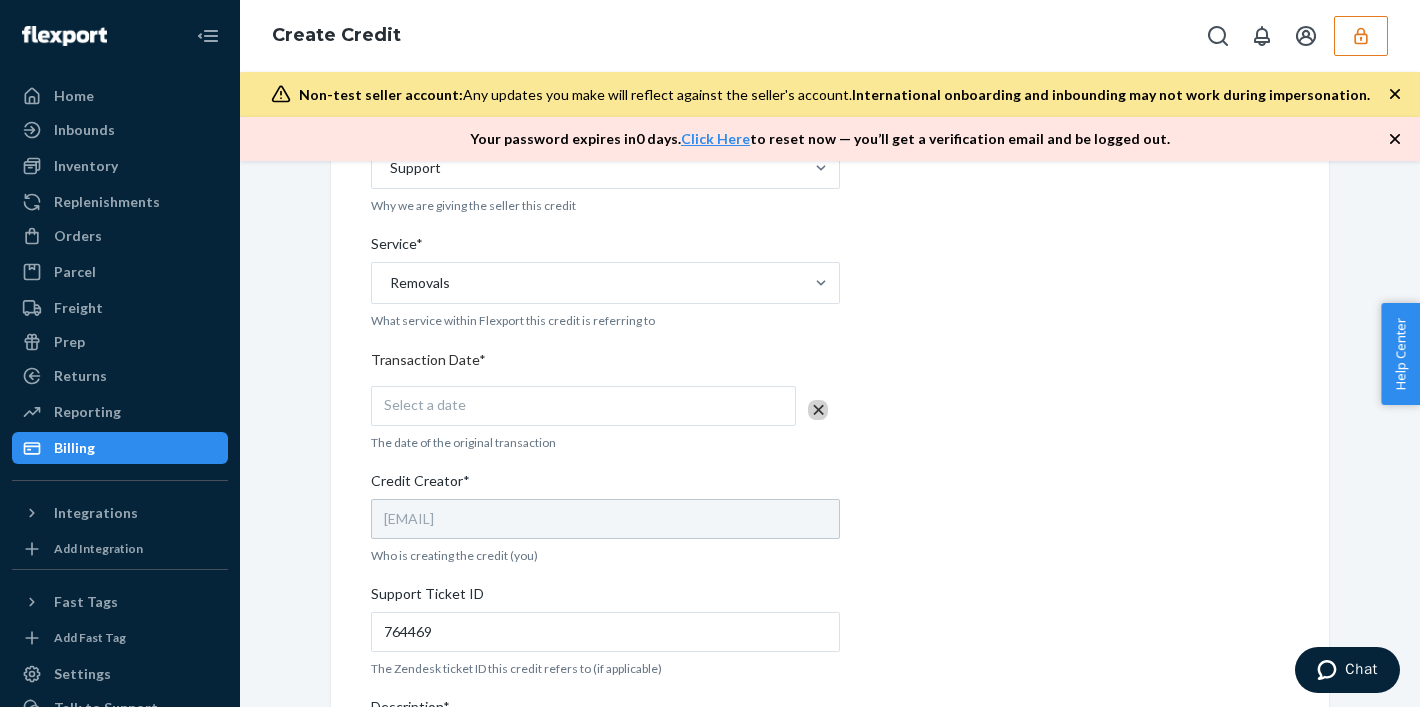 type on "support -[NUMBER] -fulfillment -inventory" 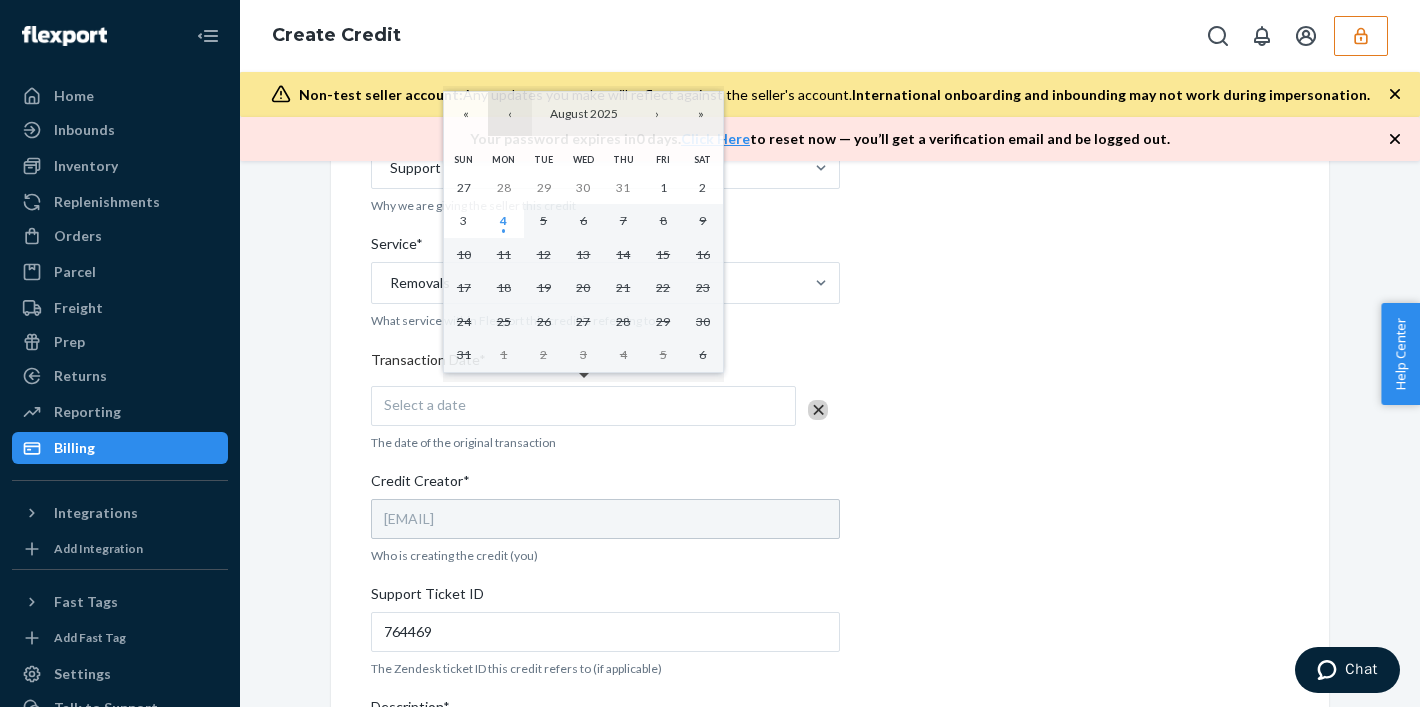 click on "‹" at bounding box center [510, 114] 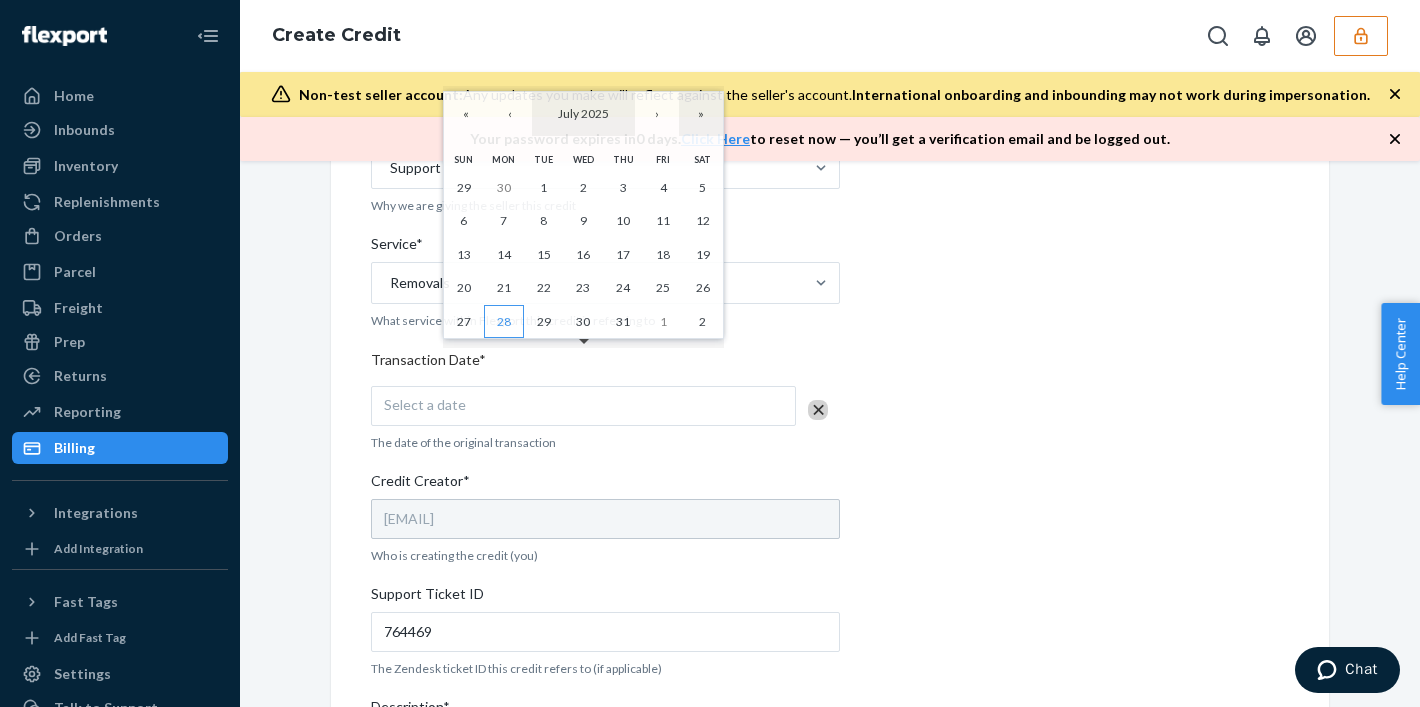 click on "28" at bounding box center [504, 322] 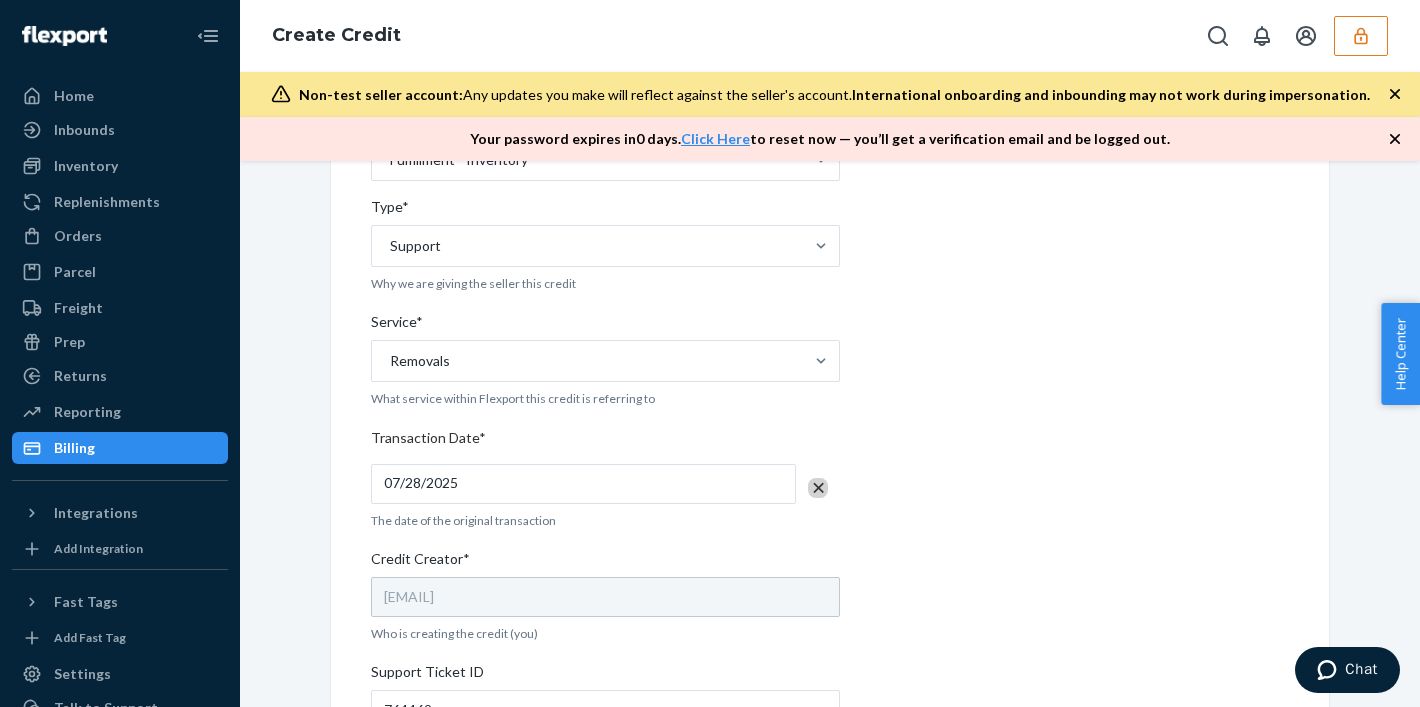 scroll, scrollTop: 762, scrollLeft: 0, axis: vertical 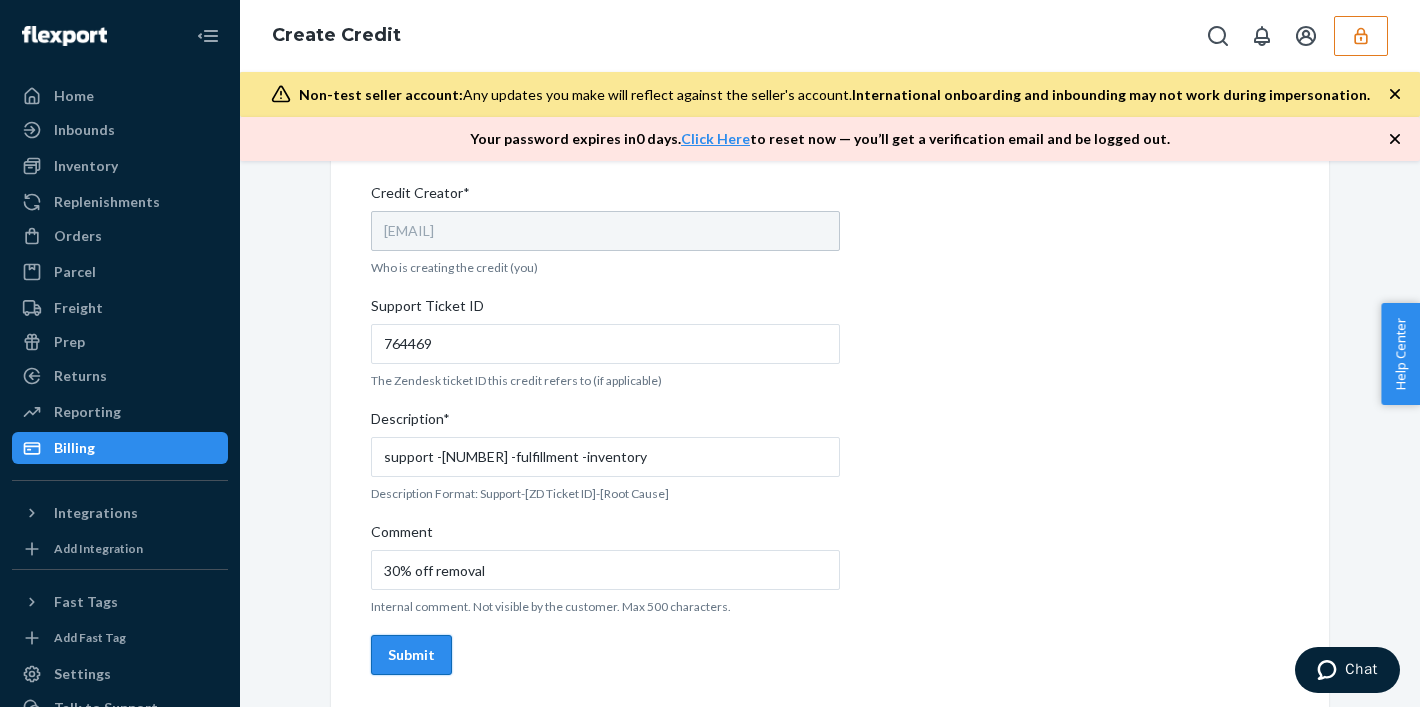 click on "Submit" at bounding box center (411, 655) 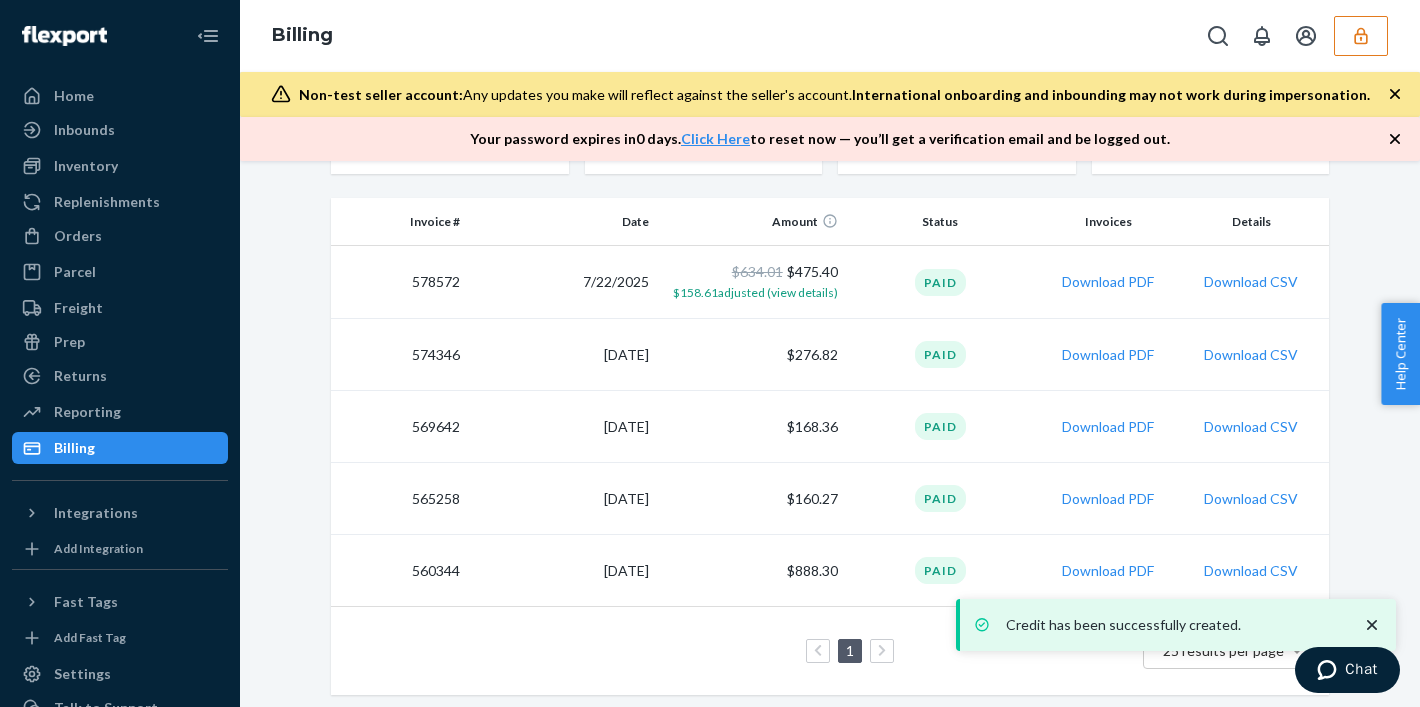 scroll, scrollTop: 0, scrollLeft: 0, axis: both 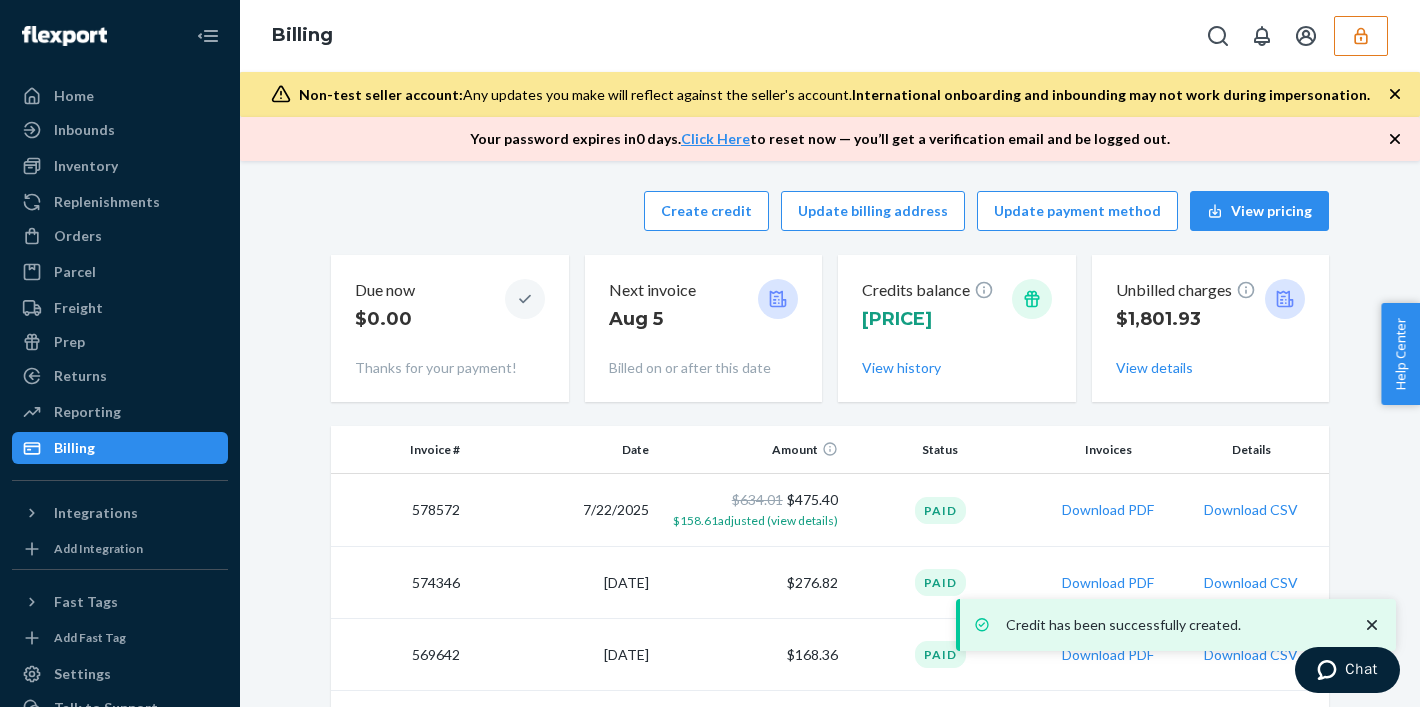 click at bounding box center (1361, 36) 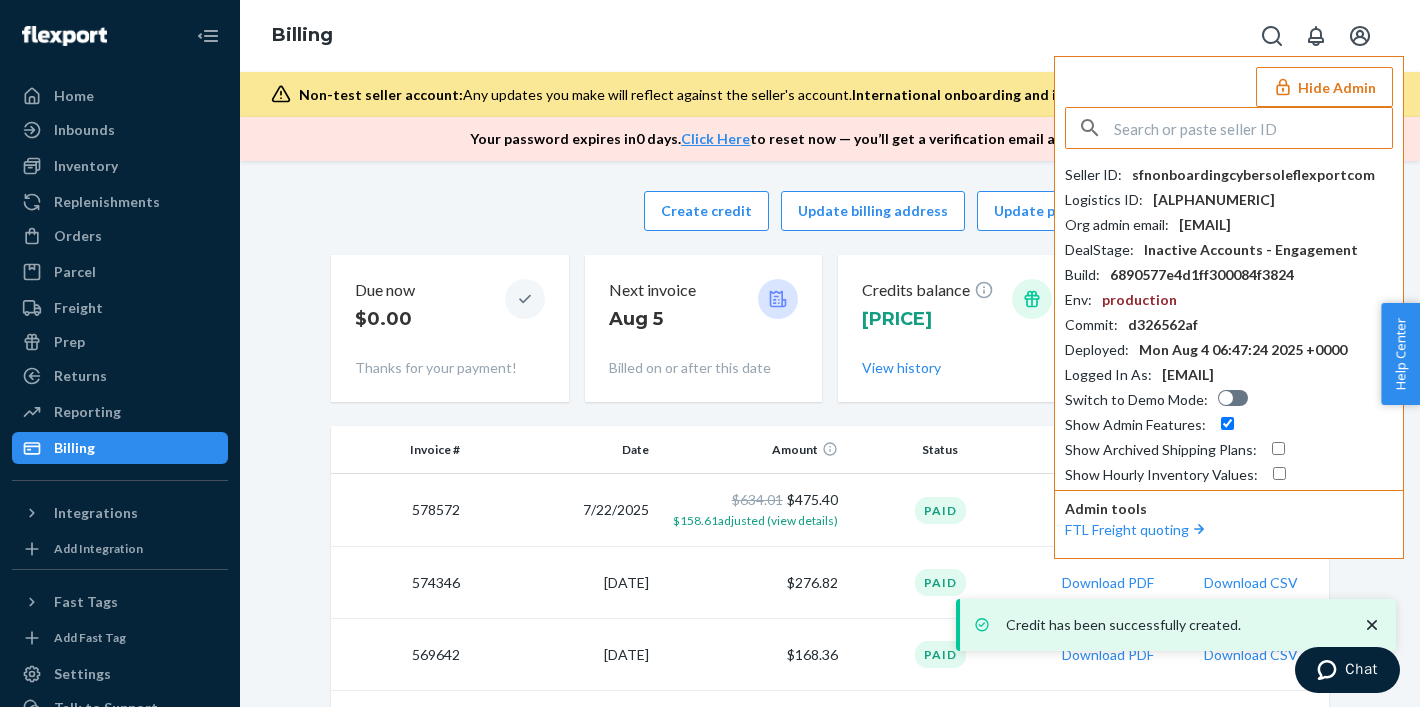 click at bounding box center [1253, 128] 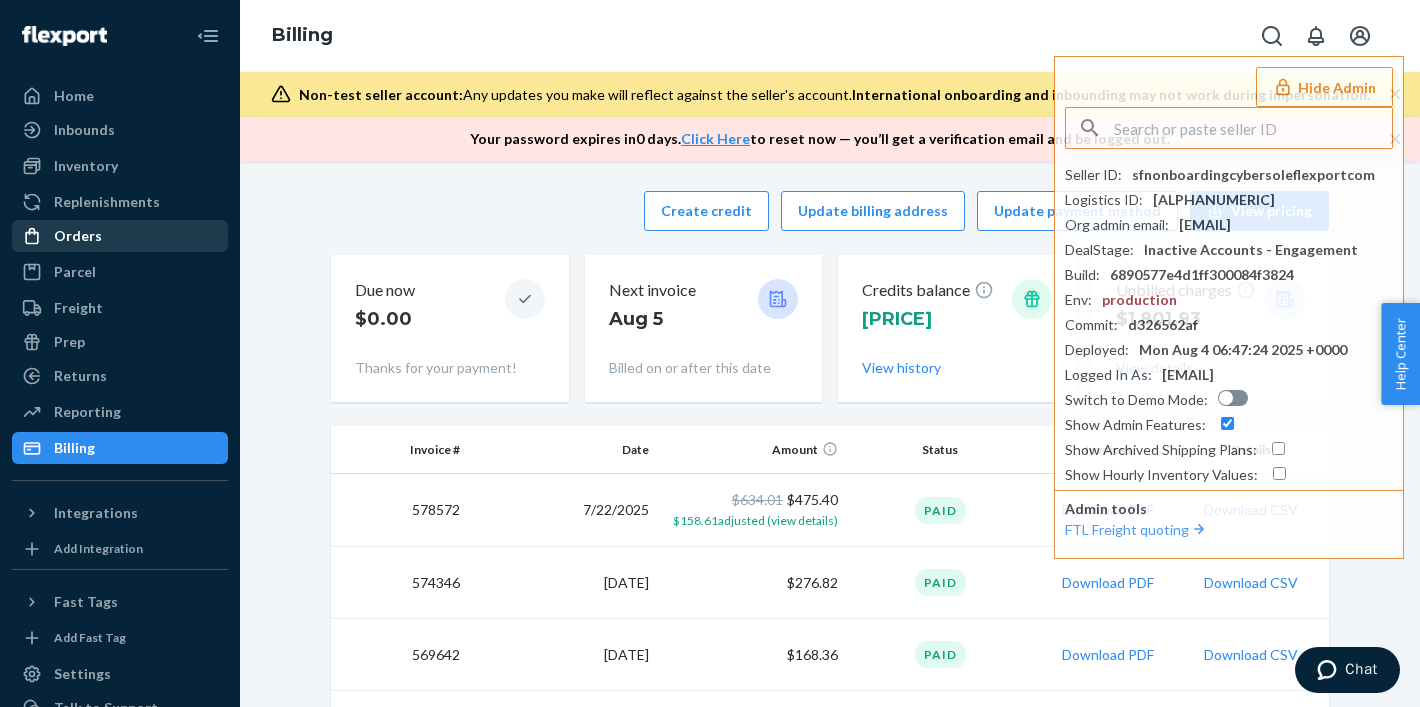 click on "Orders" at bounding box center [120, 236] 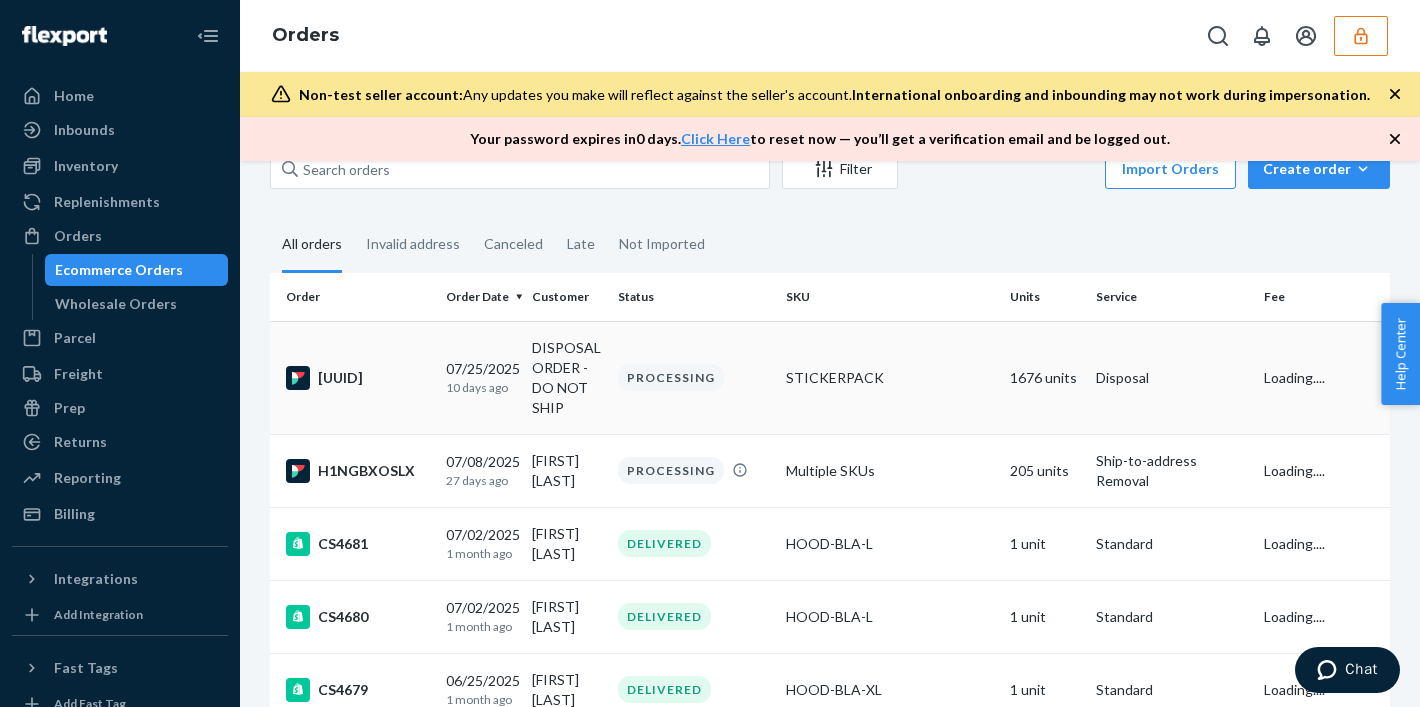 scroll, scrollTop: 43, scrollLeft: 0, axis: vertical 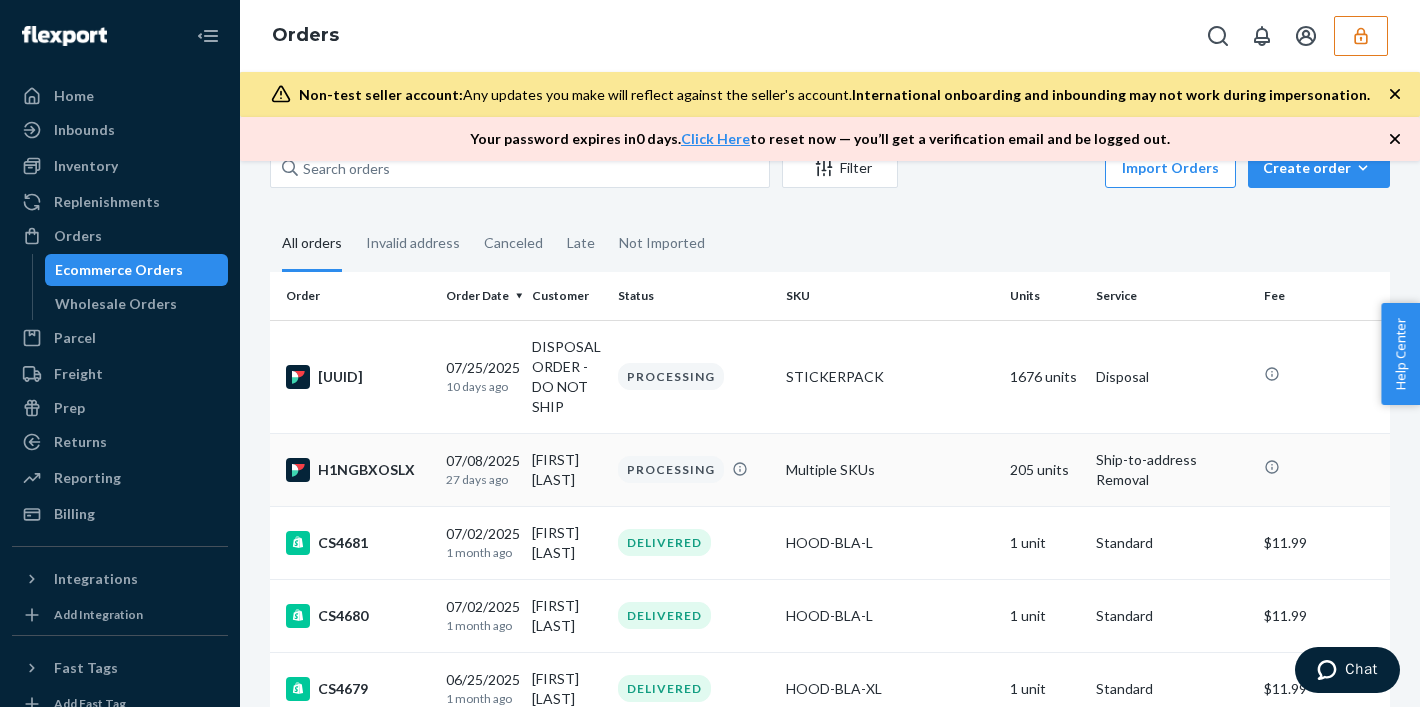 click on "Multiple SKUs" at bounding box center [890, 469] 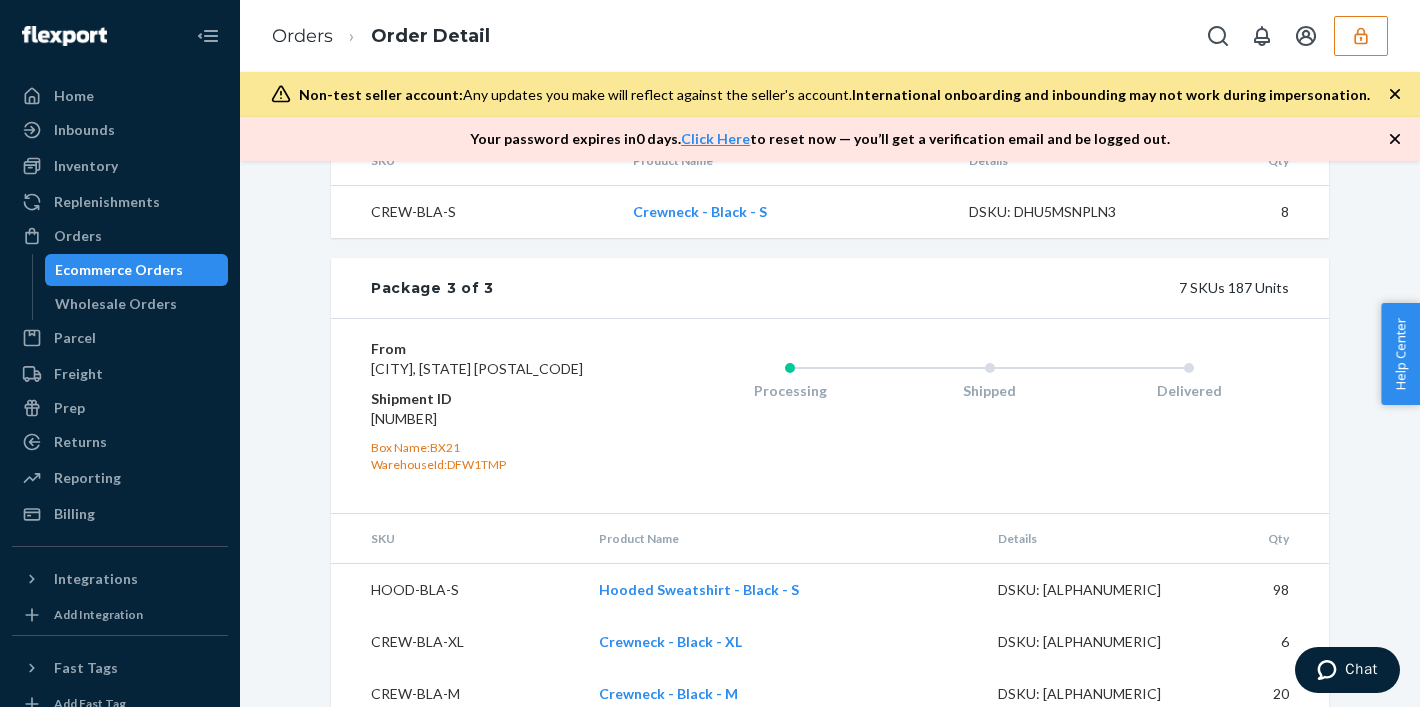 scroll, scrollTop: 2059, scrollLeft: 0, axis: vertical 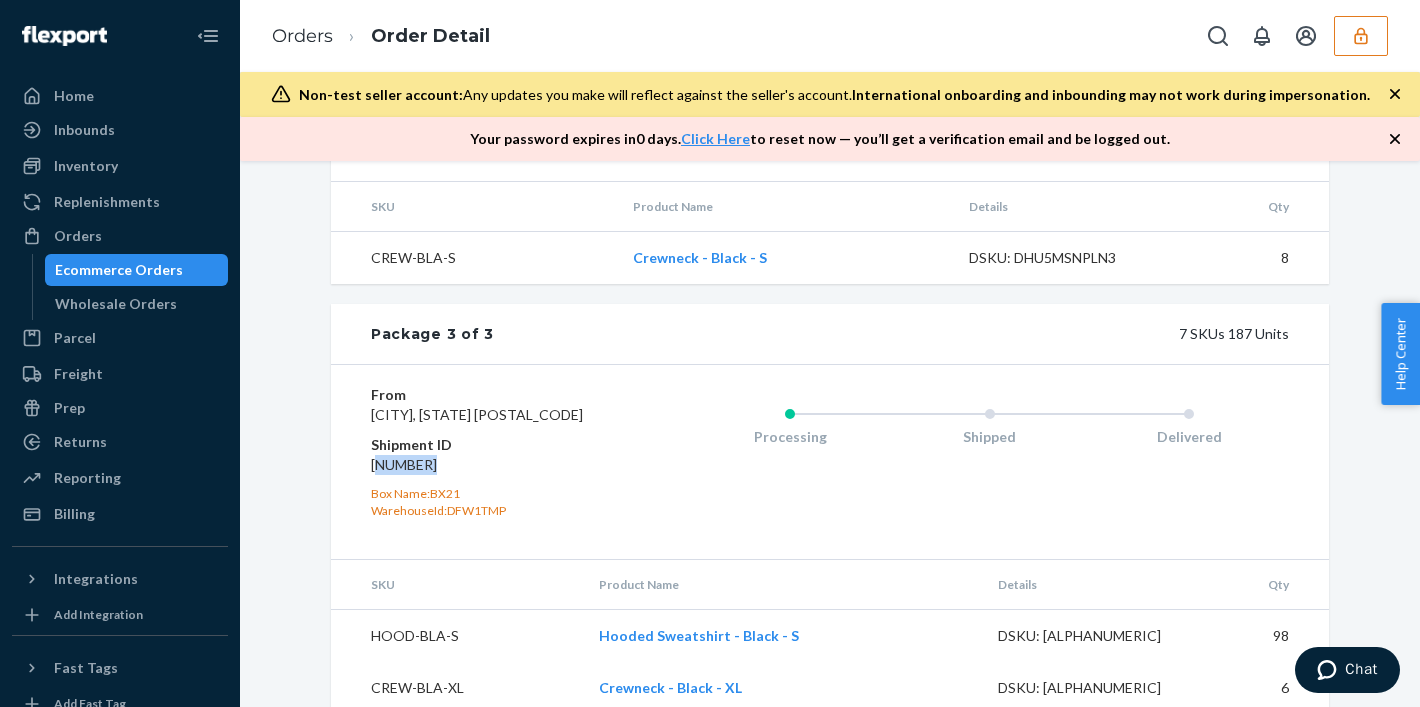 drag, startPoint x: 375, startPoint y: 463, endPoint x: 493, endPoint y: 468, distance: 118.10589 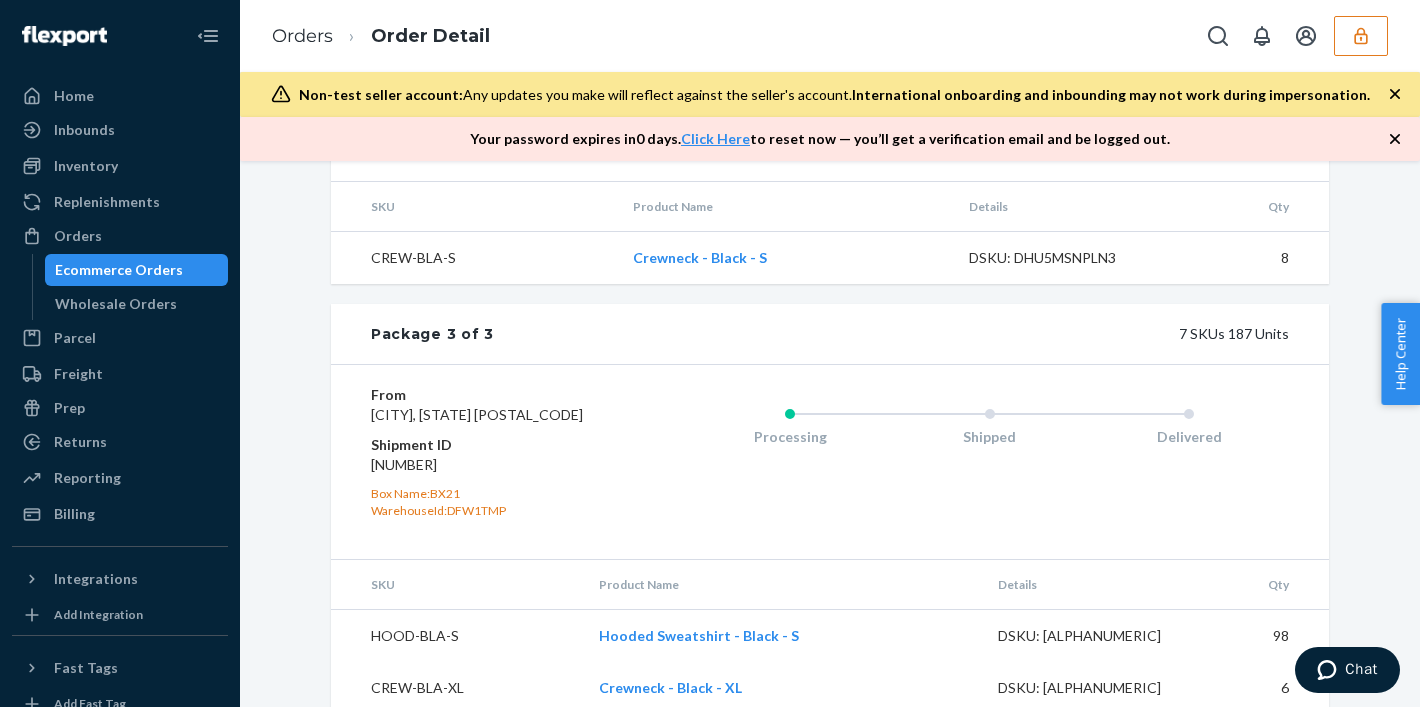click on "[NUMBER]" at bounding box center (490, 465) 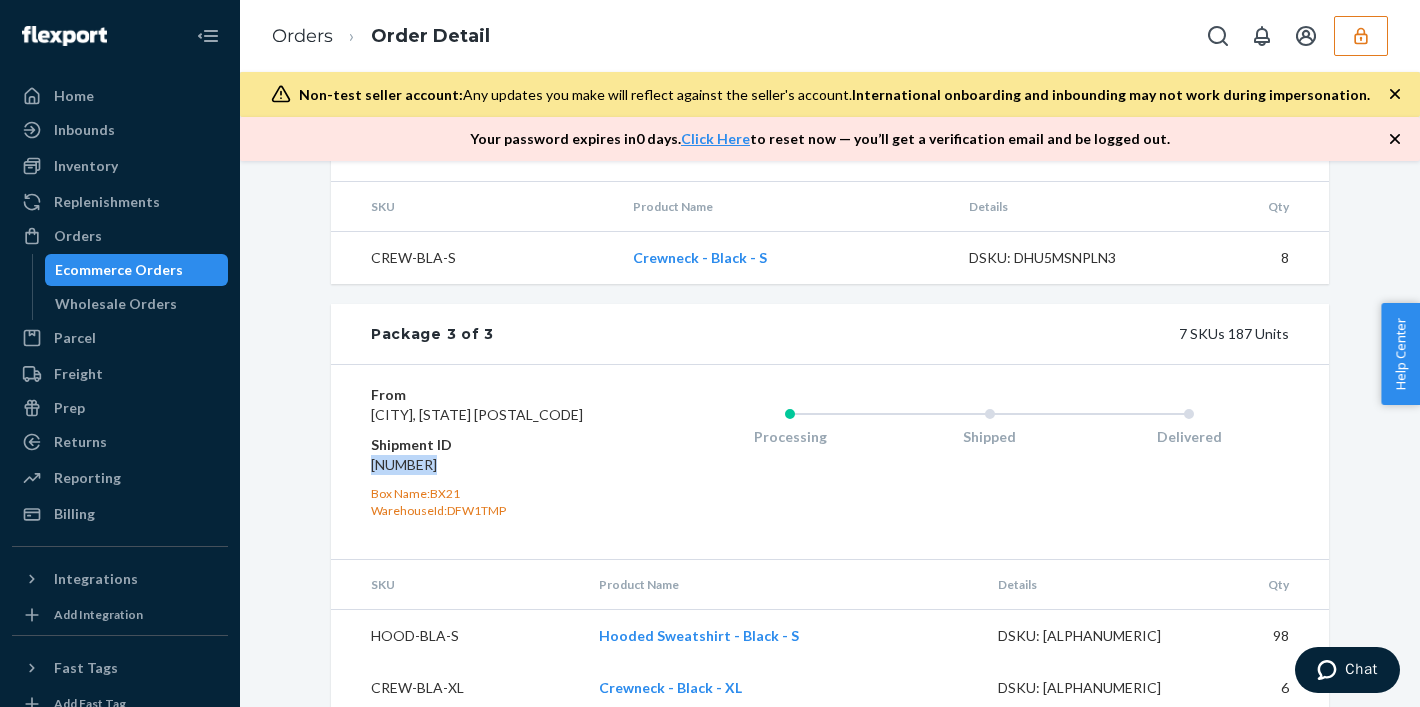 drag, startPoint x: 364, startPoint y: 464, endPoint x: 503, endPoint y: 465, distance: 139.0036 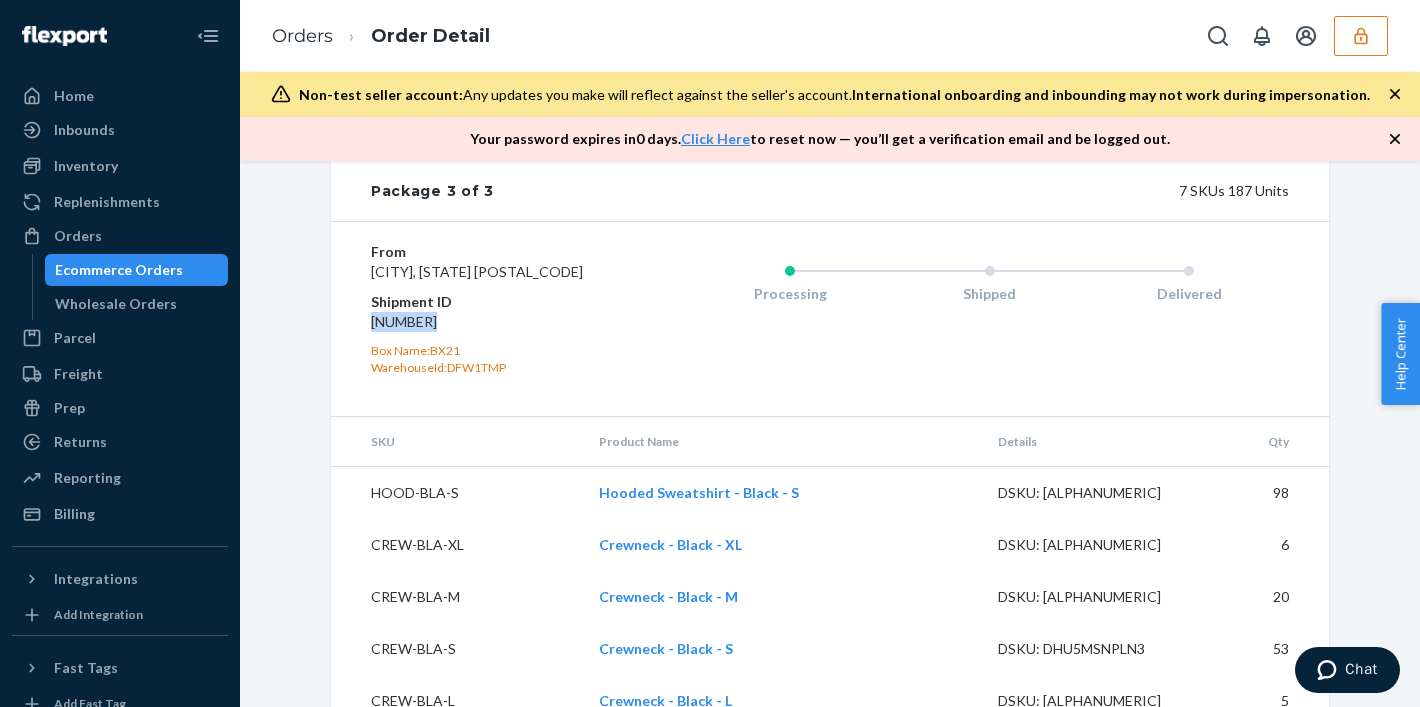 scroll, scrollTop: 2200, scrollLeft: 0, axis: vertical 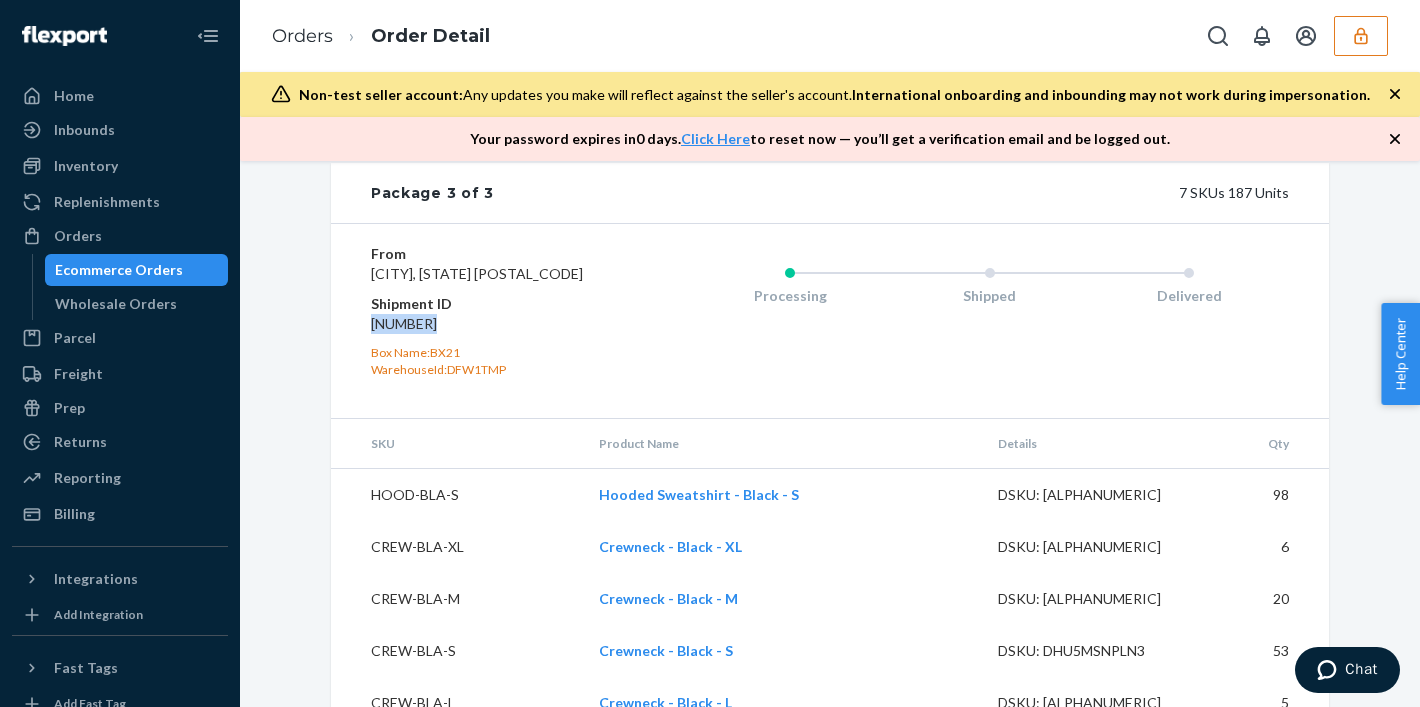 click on "[NUMBER]" at bounding box center (490, 324) 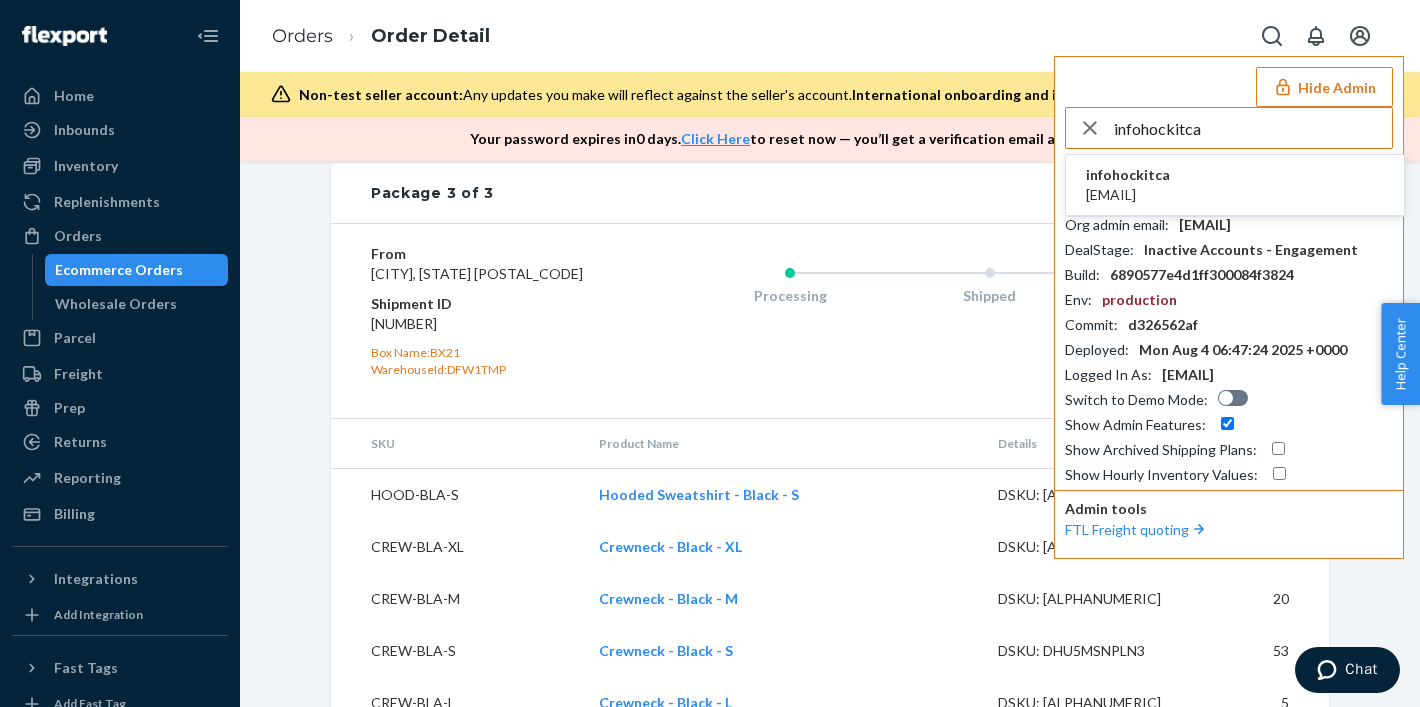 type on "infohockitca" 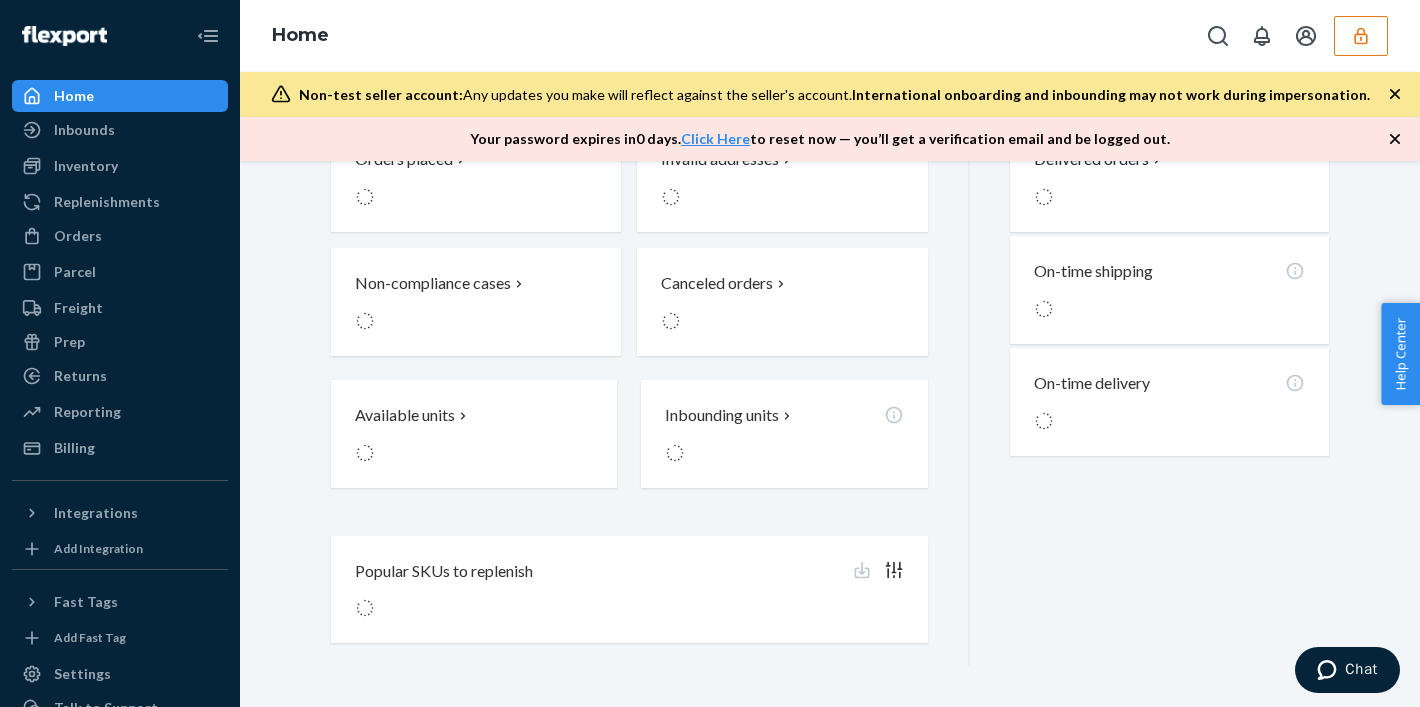 scroll, scrollTop: 0, scrollLeft: 0, axis: both 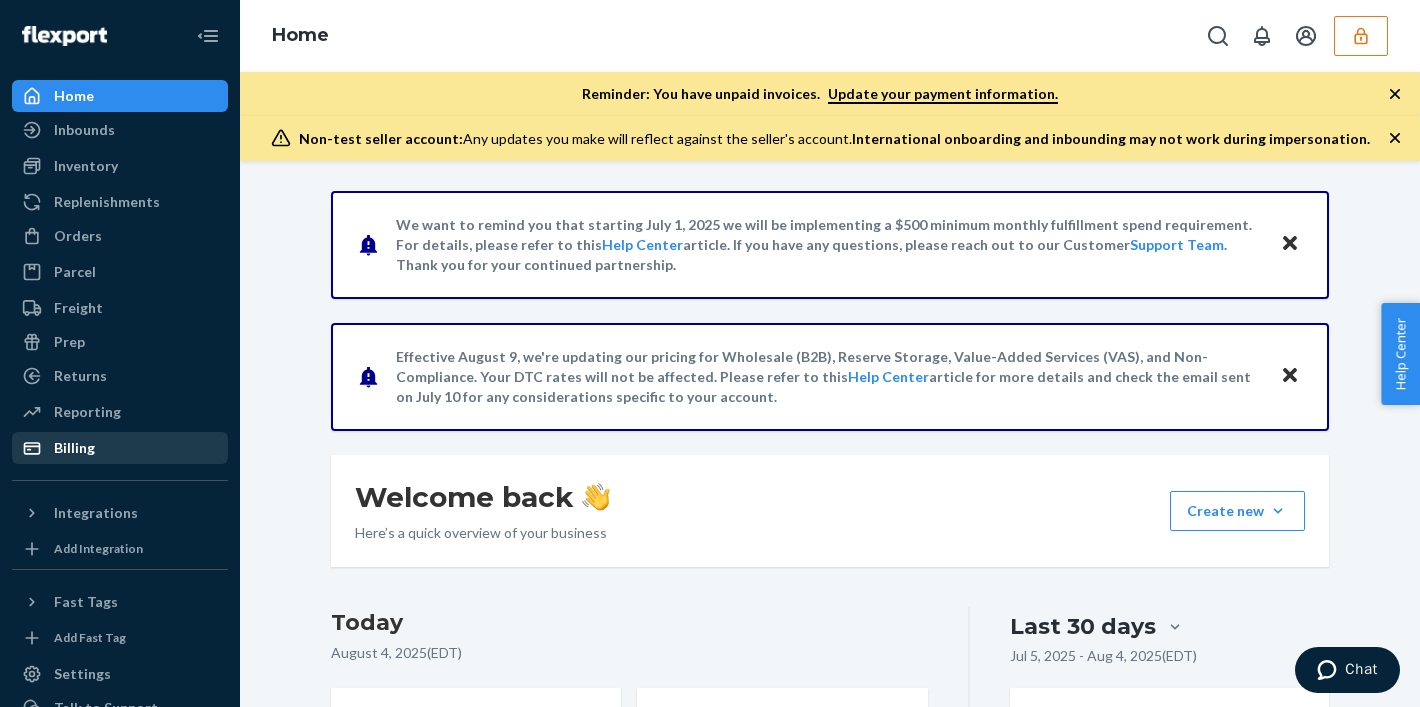 click on "Billing" at bounding box center [120, 448] 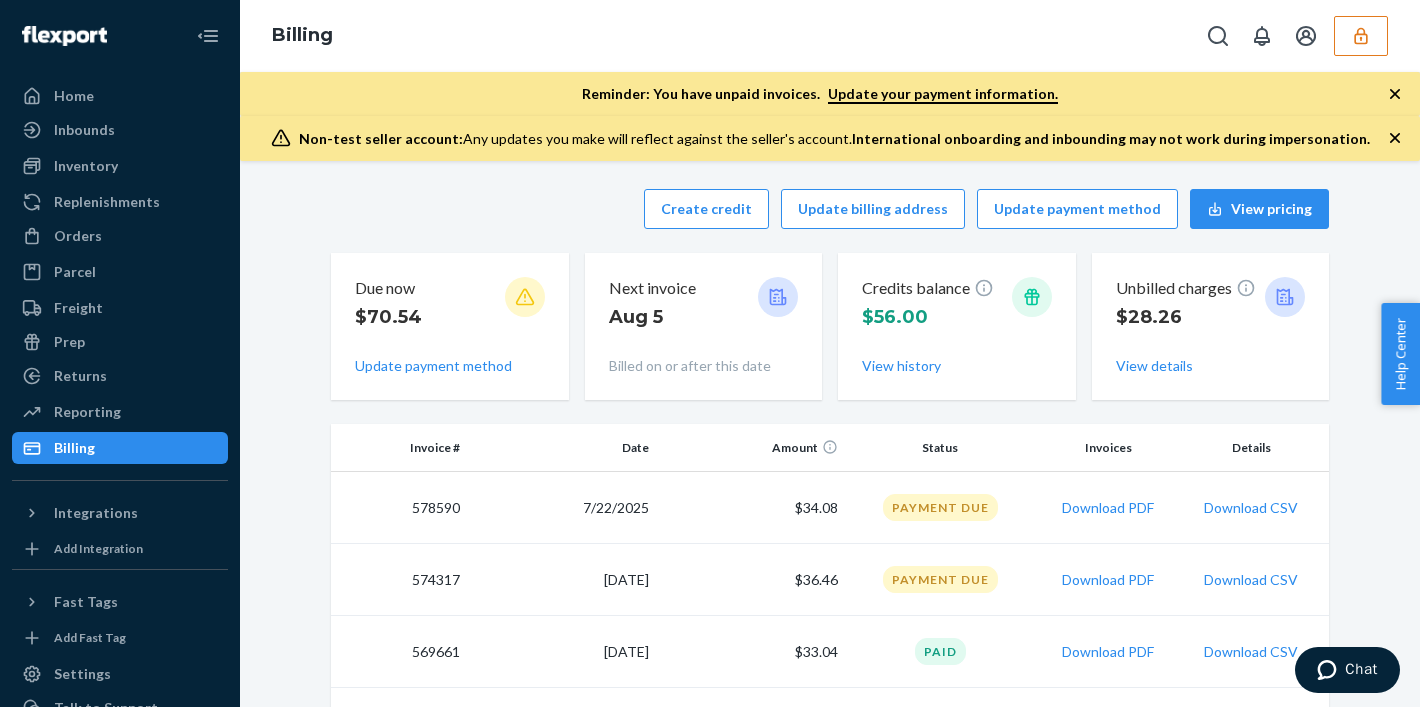 scroll, scrollTop: 0, scrollLeft: 0, axis: both 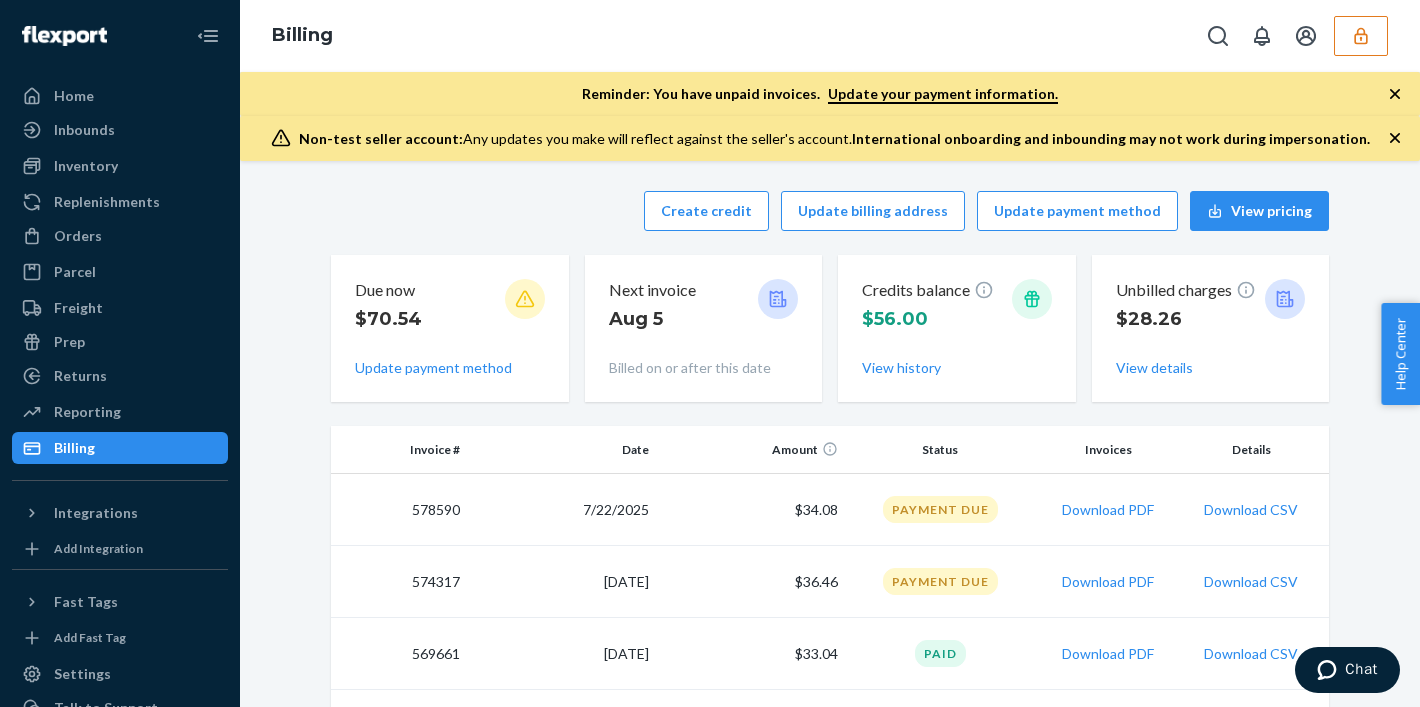 click 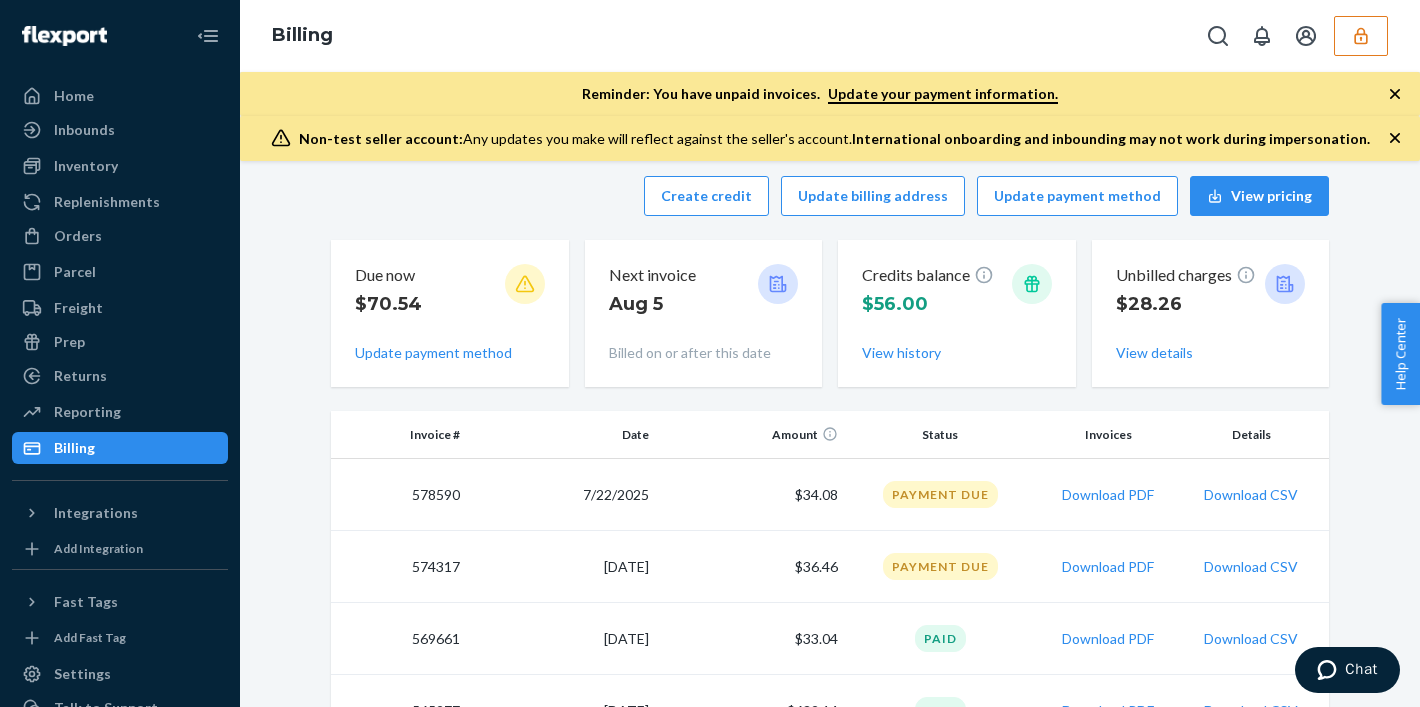 scroll, scrollTop: 21, scrollLeft: 0, axis: vertical 